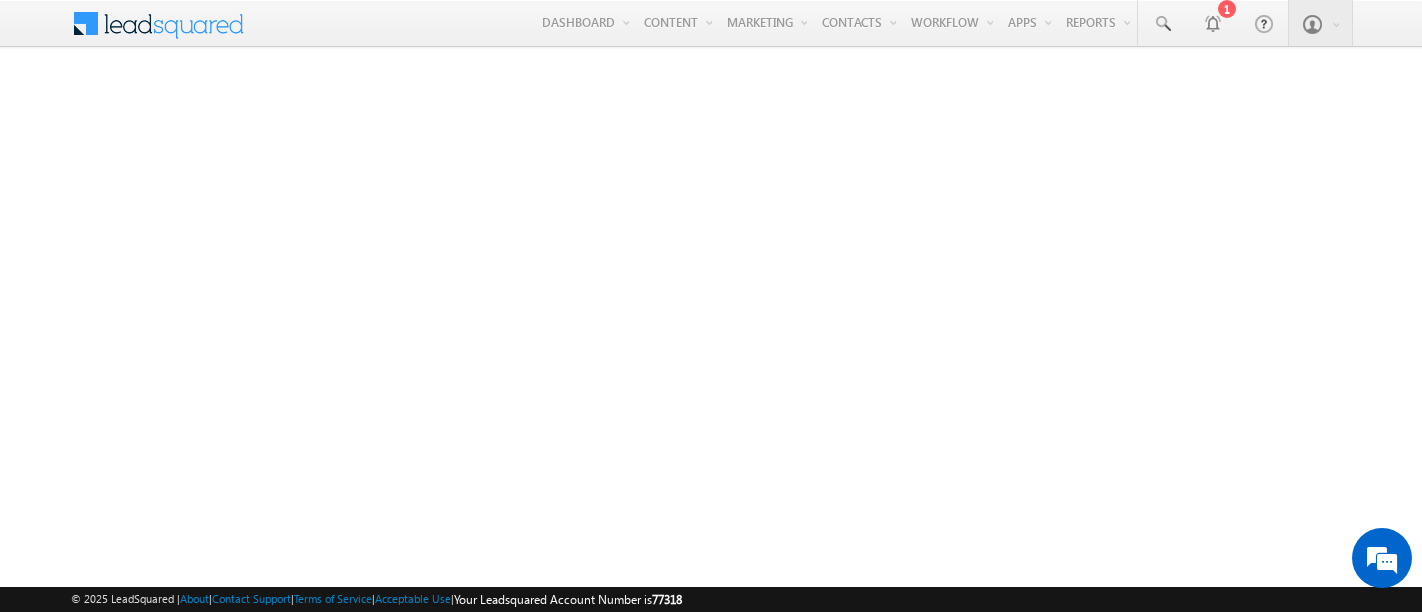 scroll, scrollTop: 0, scrollLeft: 0, axis: both 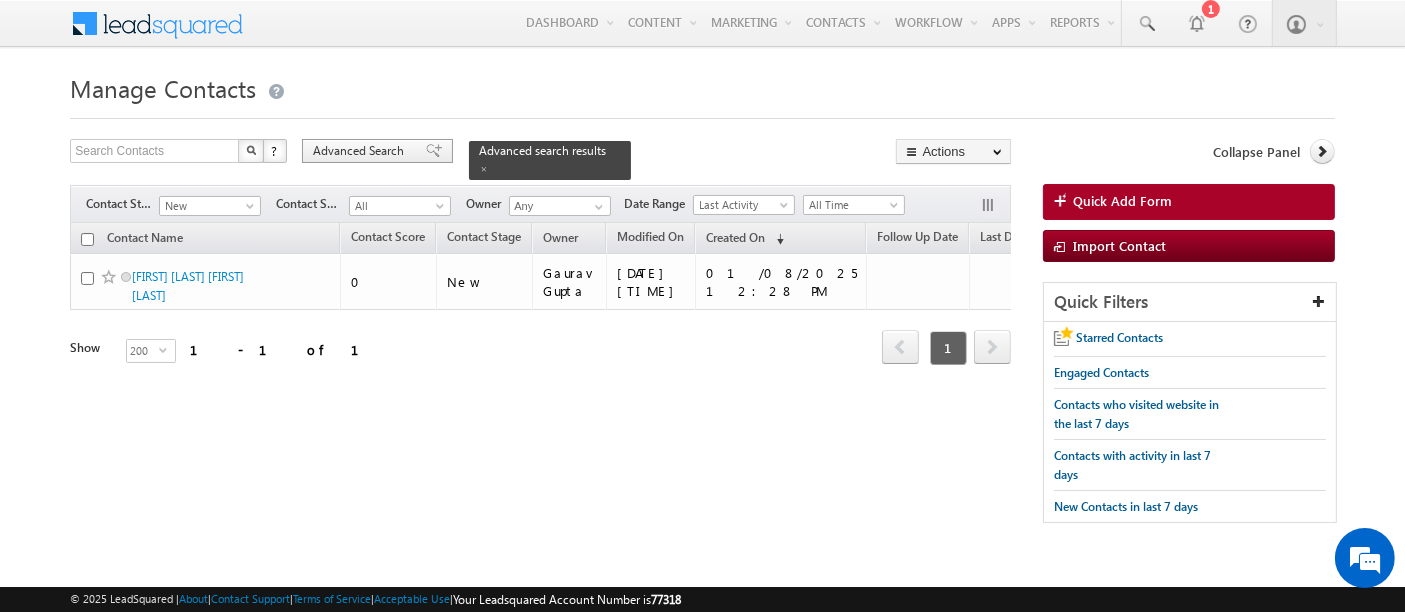 click on "Advanced Search" at bounding box center (361, 151) 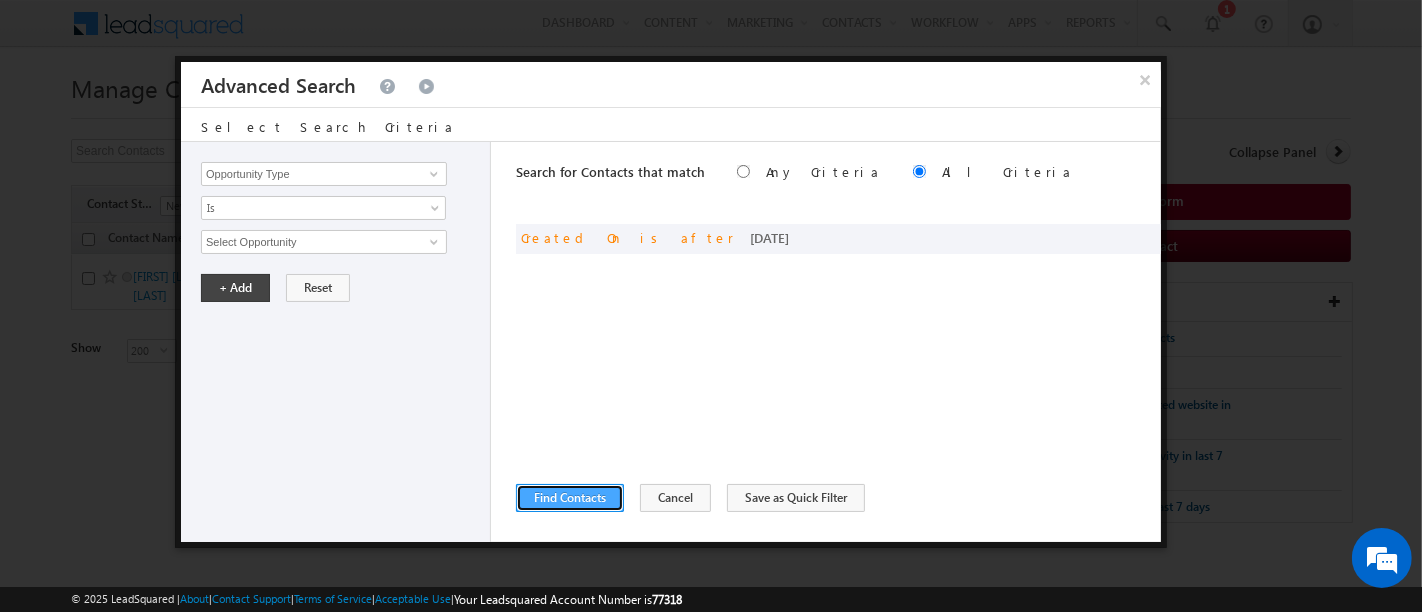 click on "Find Contacts" at bounding box center (570, 498) 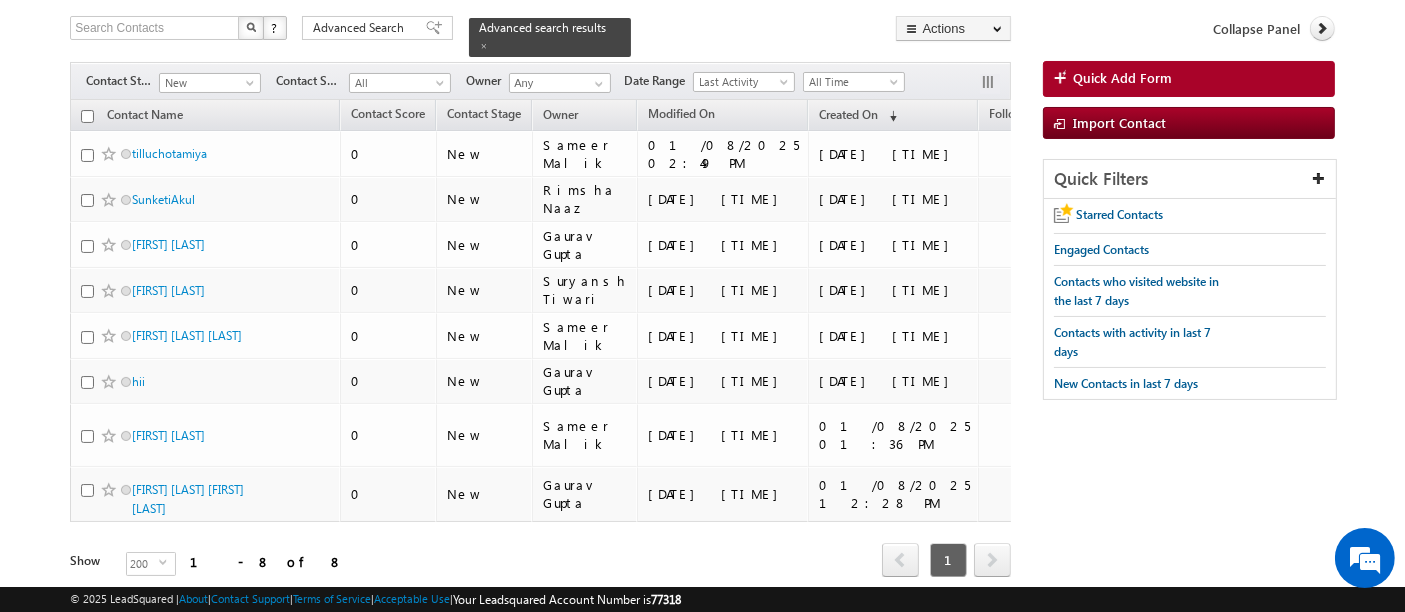 scroll, scrollTop: 174, scrollLeft: 0, axis: vertical 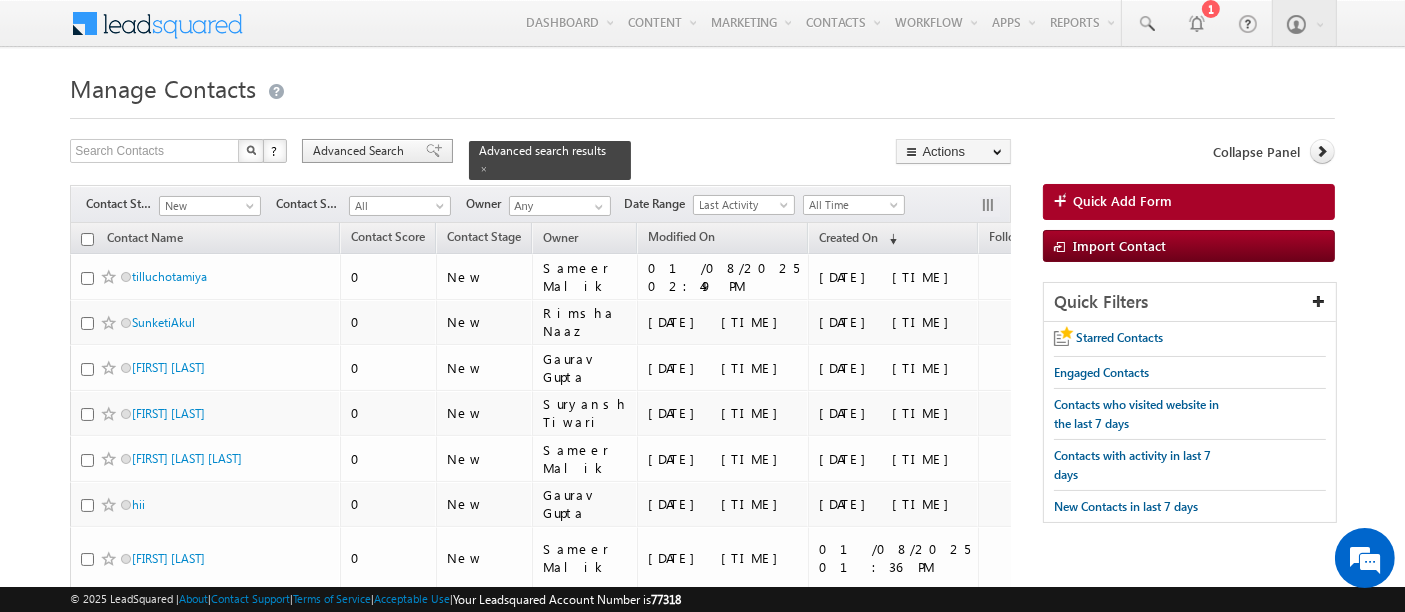 click on "Advanced Search" at bounding box center [361, 151] 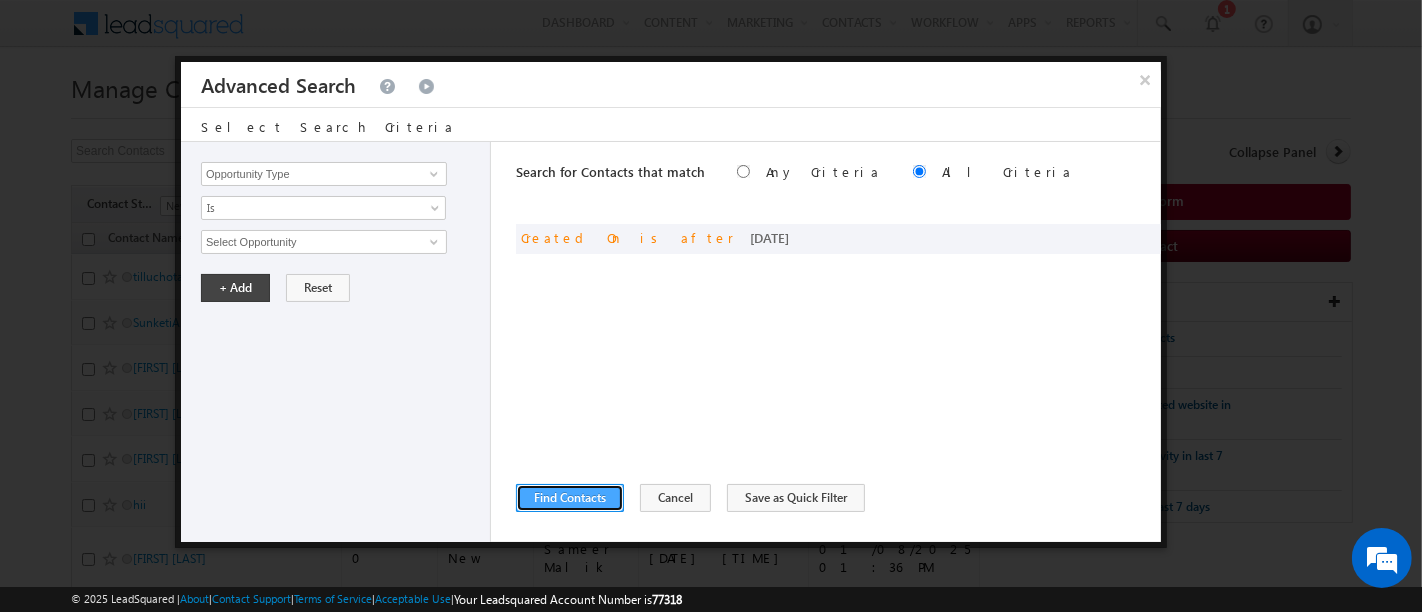 click on "Find Contacts" at bounding box center [570, 498] 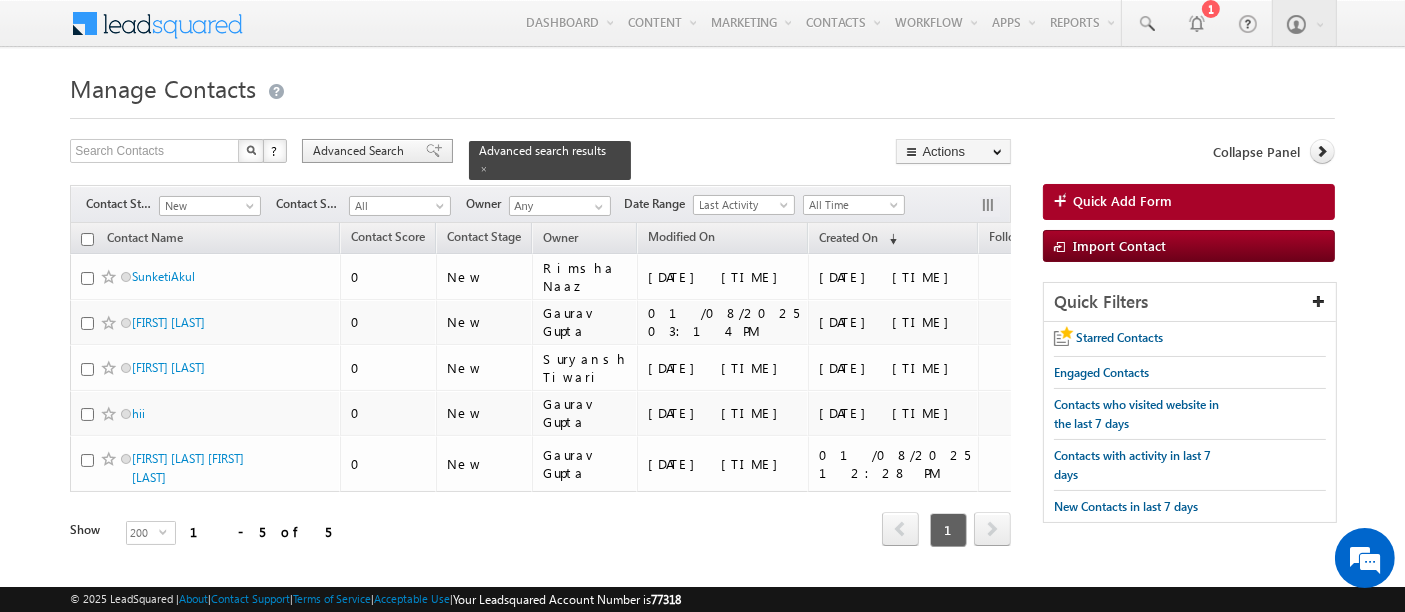 click on "Advanced Search" at bounding box center [361, 151] 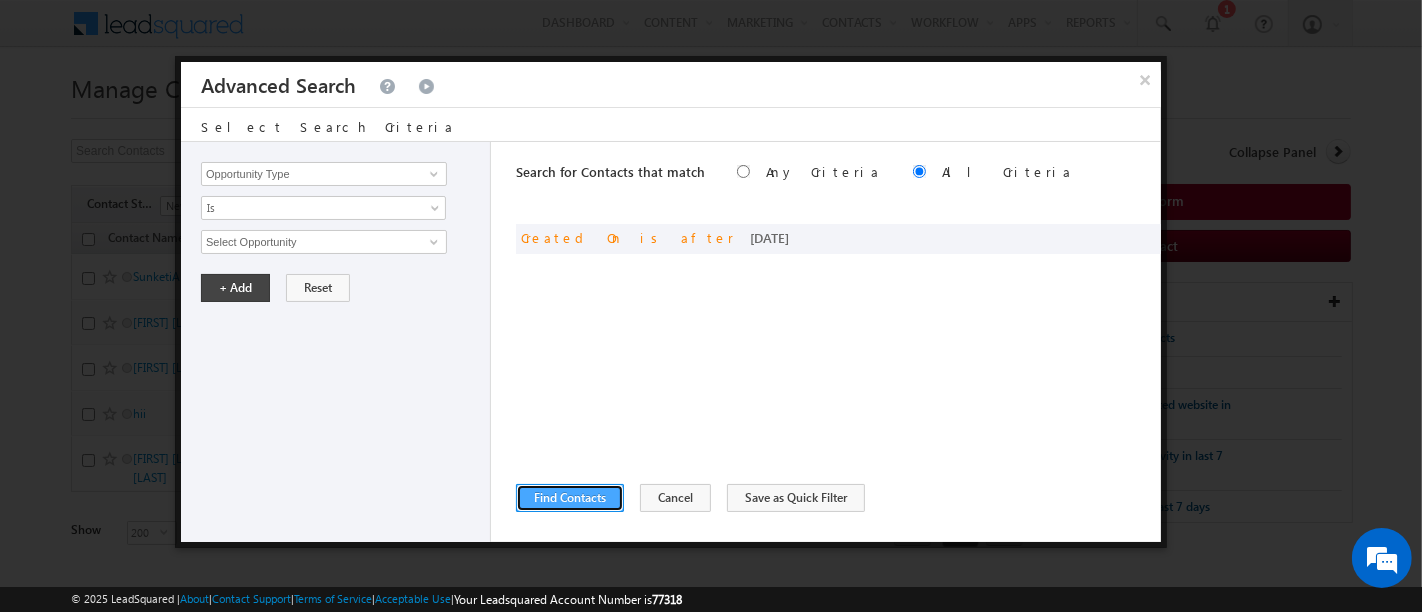 click on "Find Contacts" at bounding box center (570, 498) 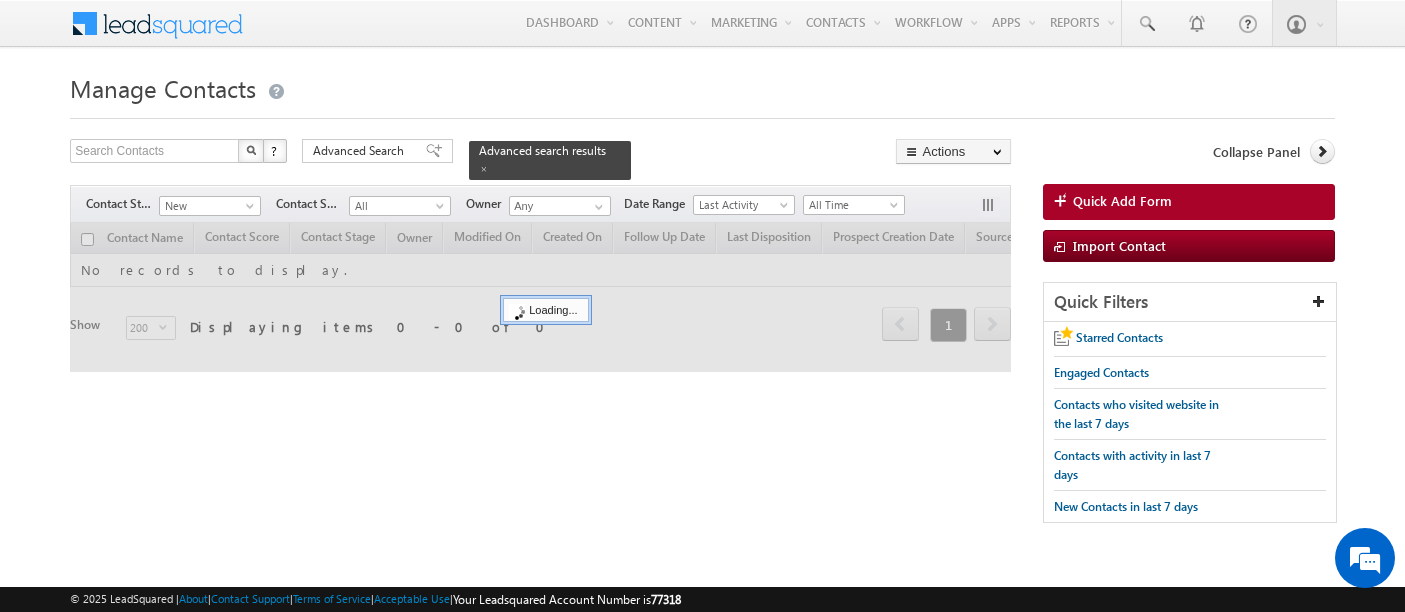 scroll, scrollTop: 0, scrollLeft: 0, axis: both 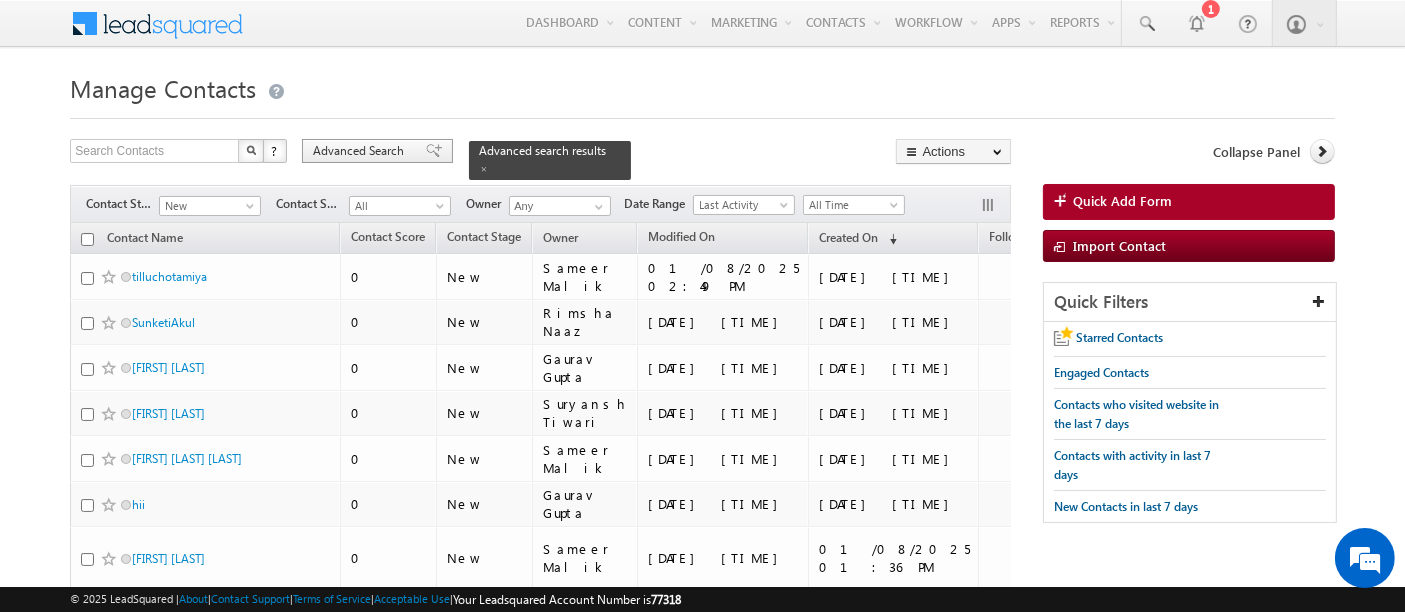 click on "Advanced Search" at bounding box center [361, 151] 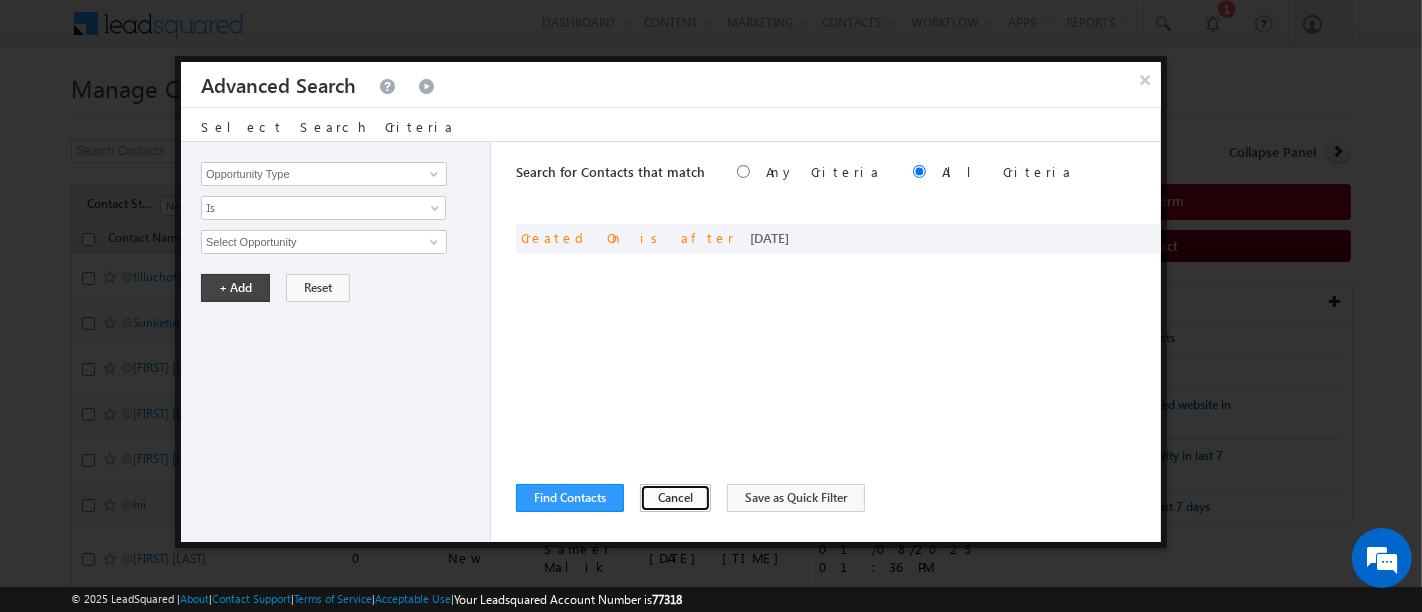click on "Cancel" at bounding box center [675, 498] 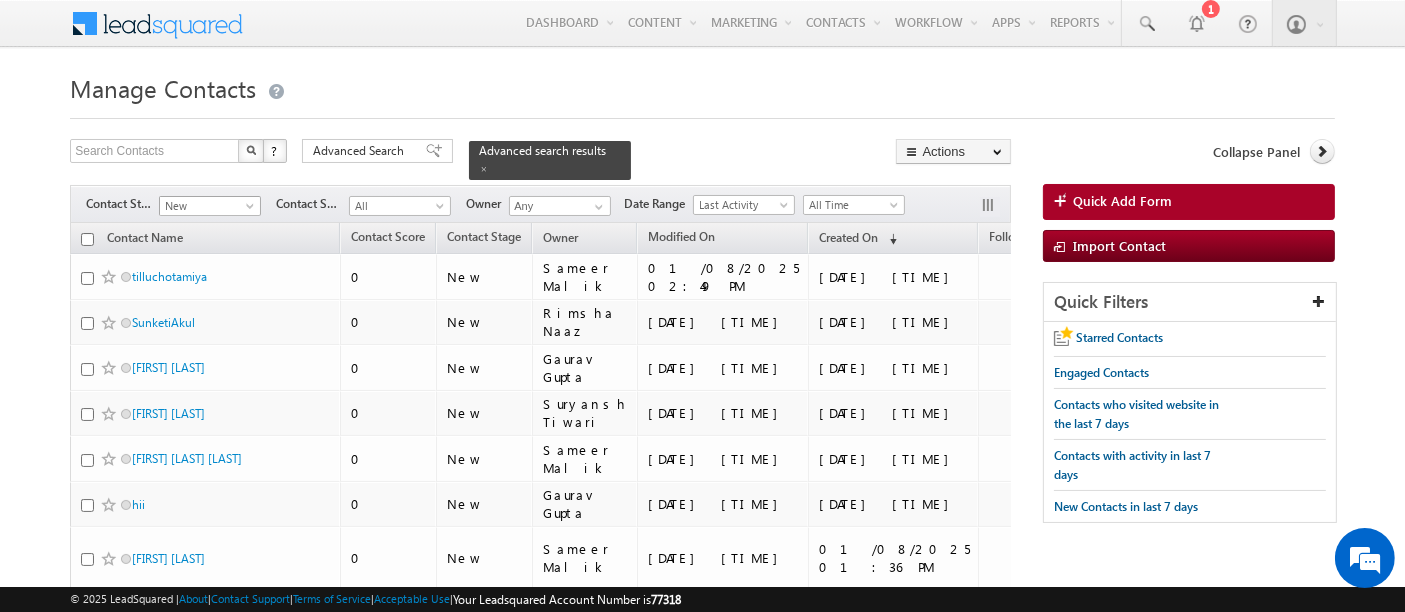 click on "New" at bounding box center (207, 206) 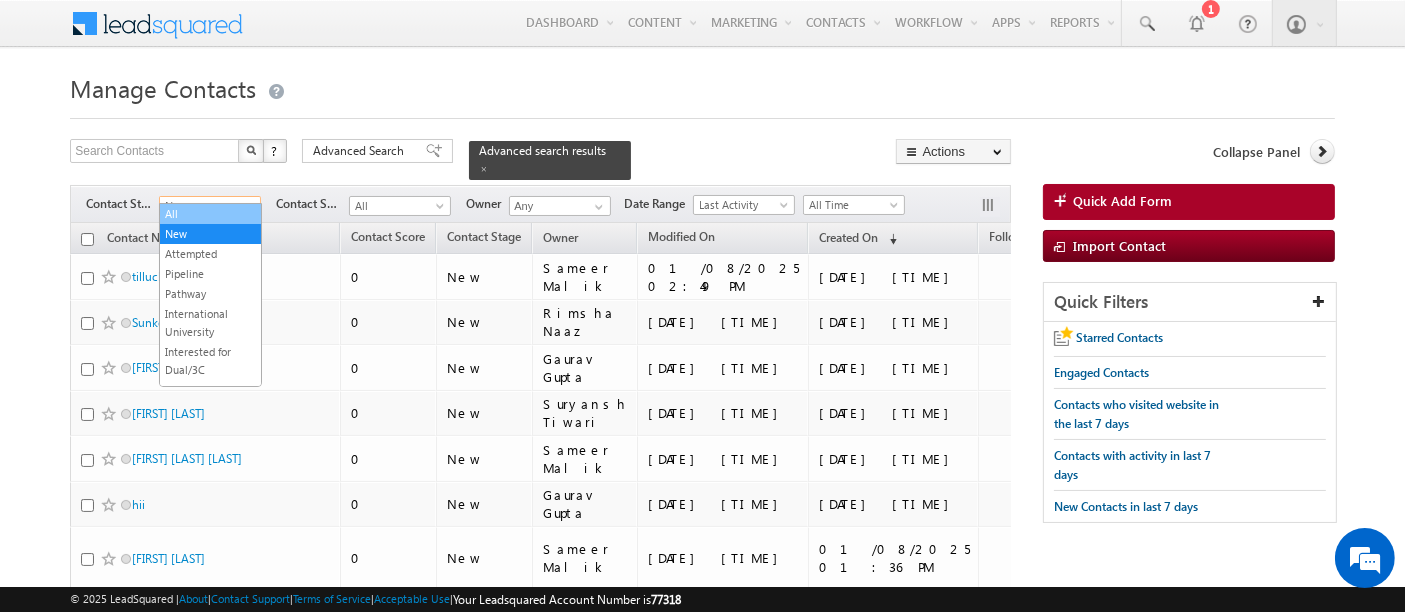 click on "All" at bounding box center (210, 214) 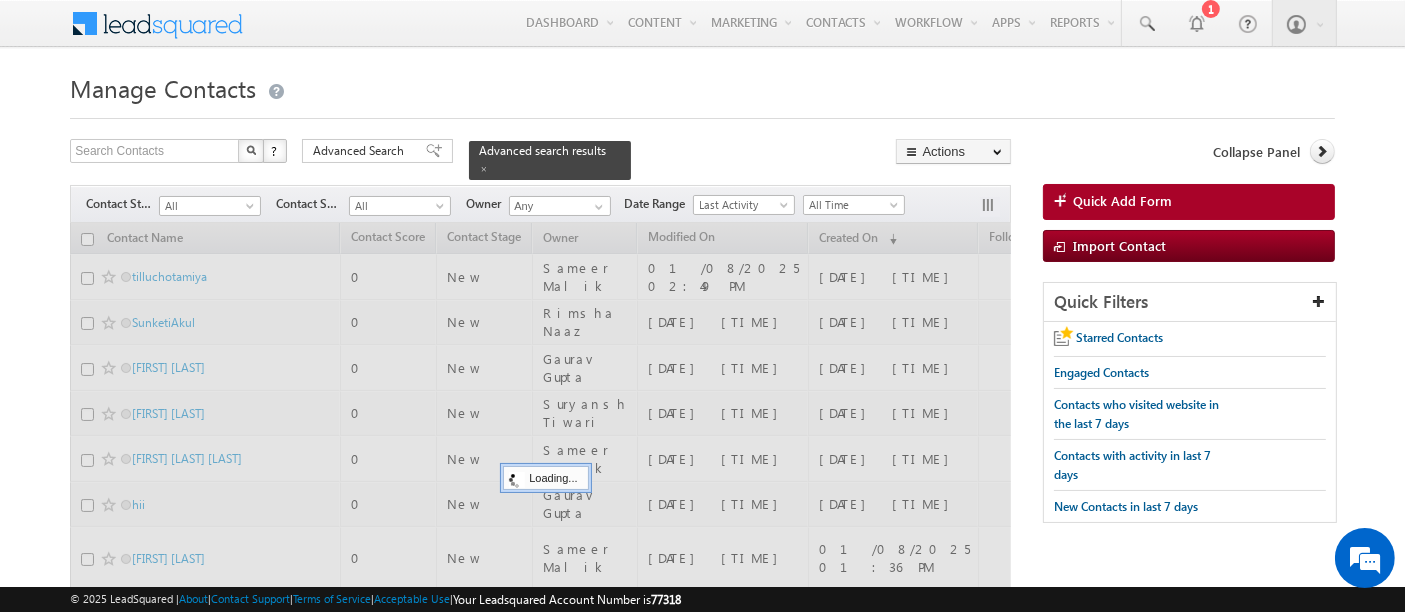 scroll, scrollTop: 0, scrollLeft: 0, axis: both 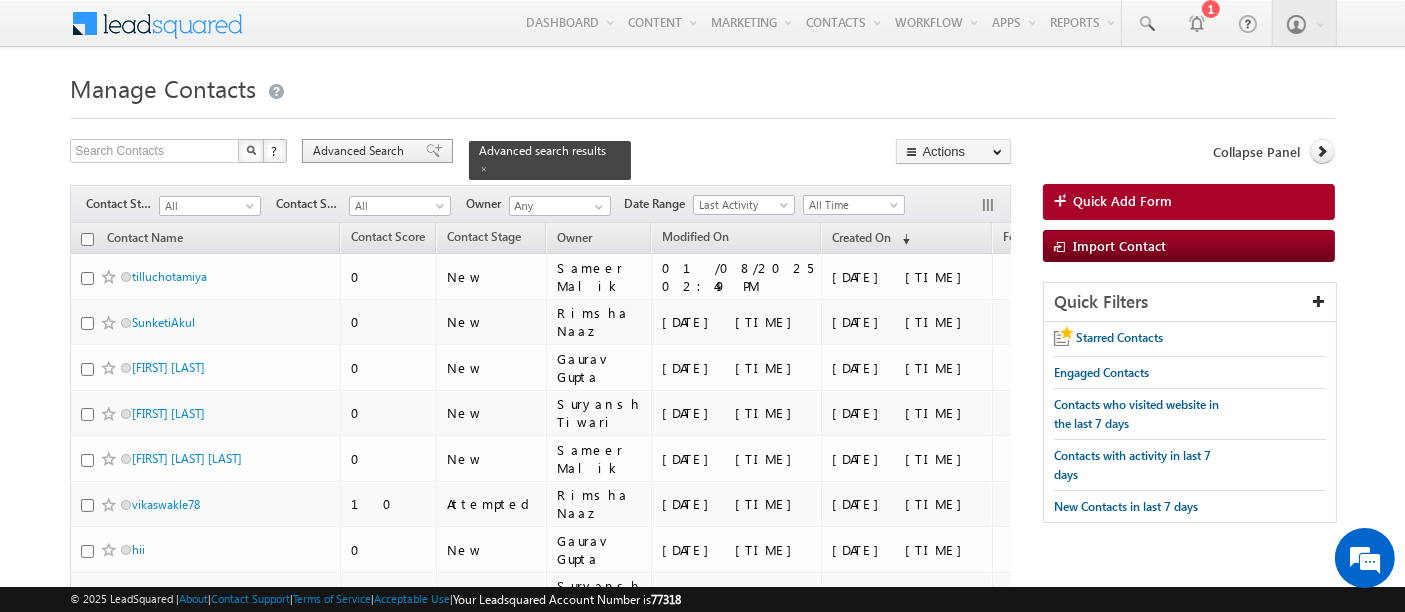 click on "Advanced Search" at bounding box center (377, 151) 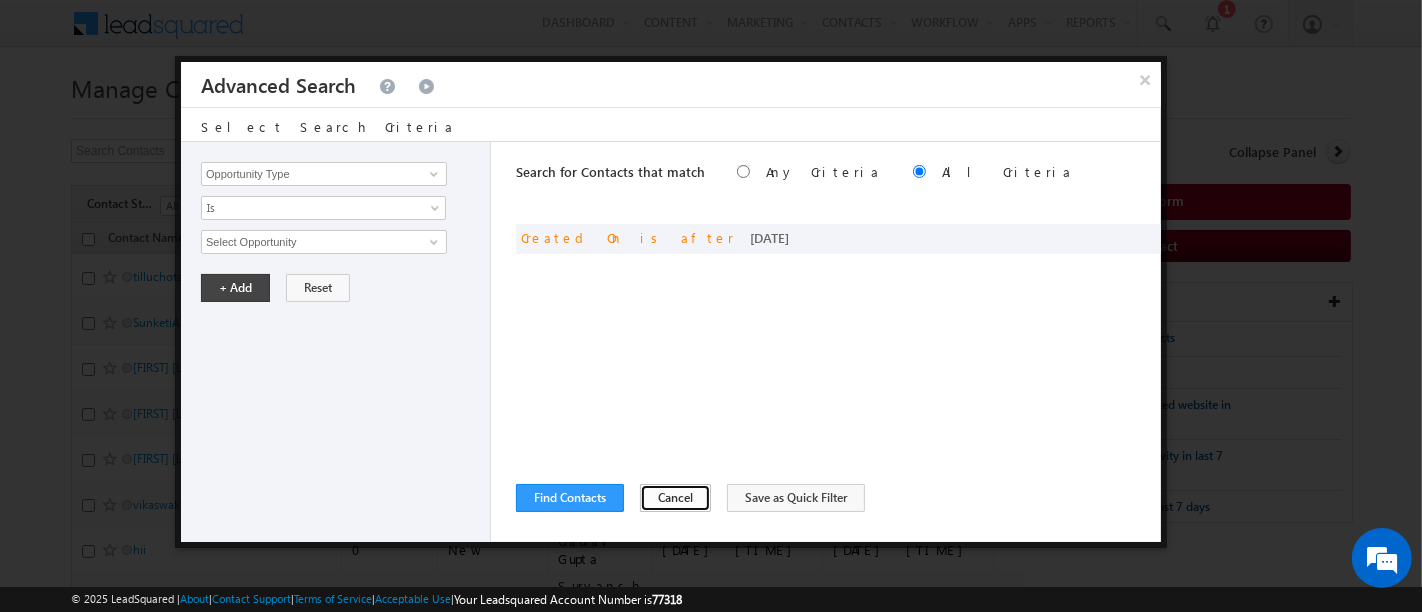 click on "Cancel" at bounding box center [675, 498] 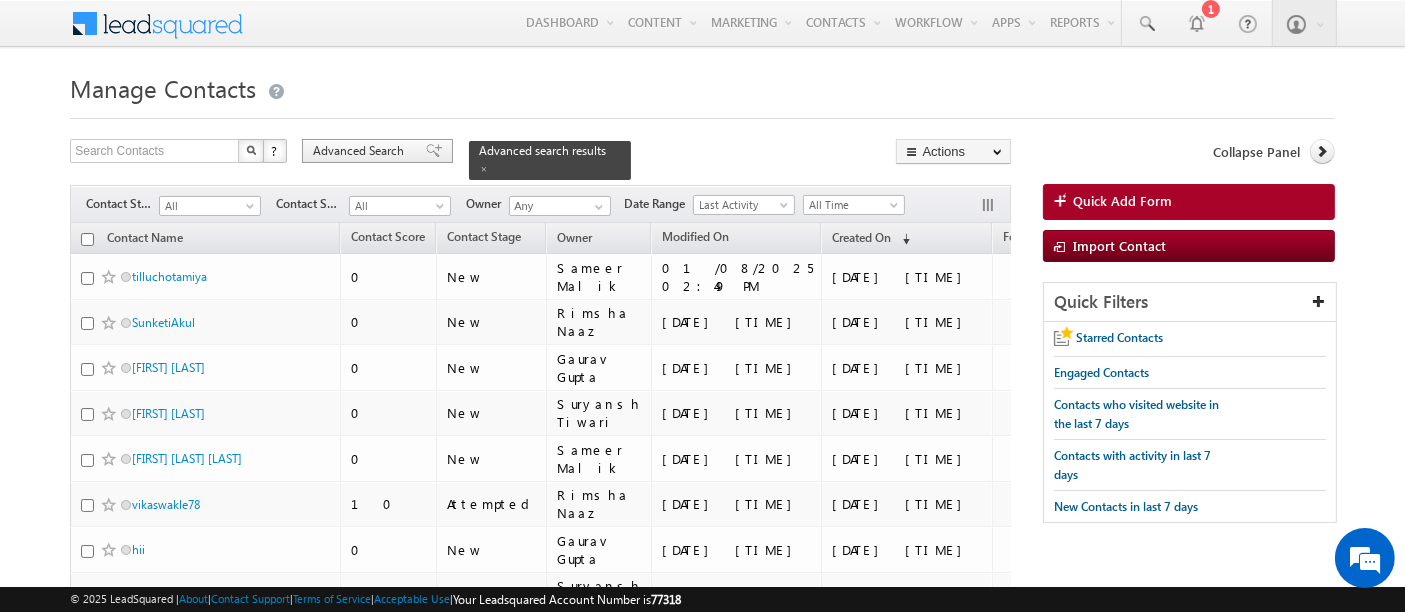 click on "Advanced Search" at bounding box center (361, 151) 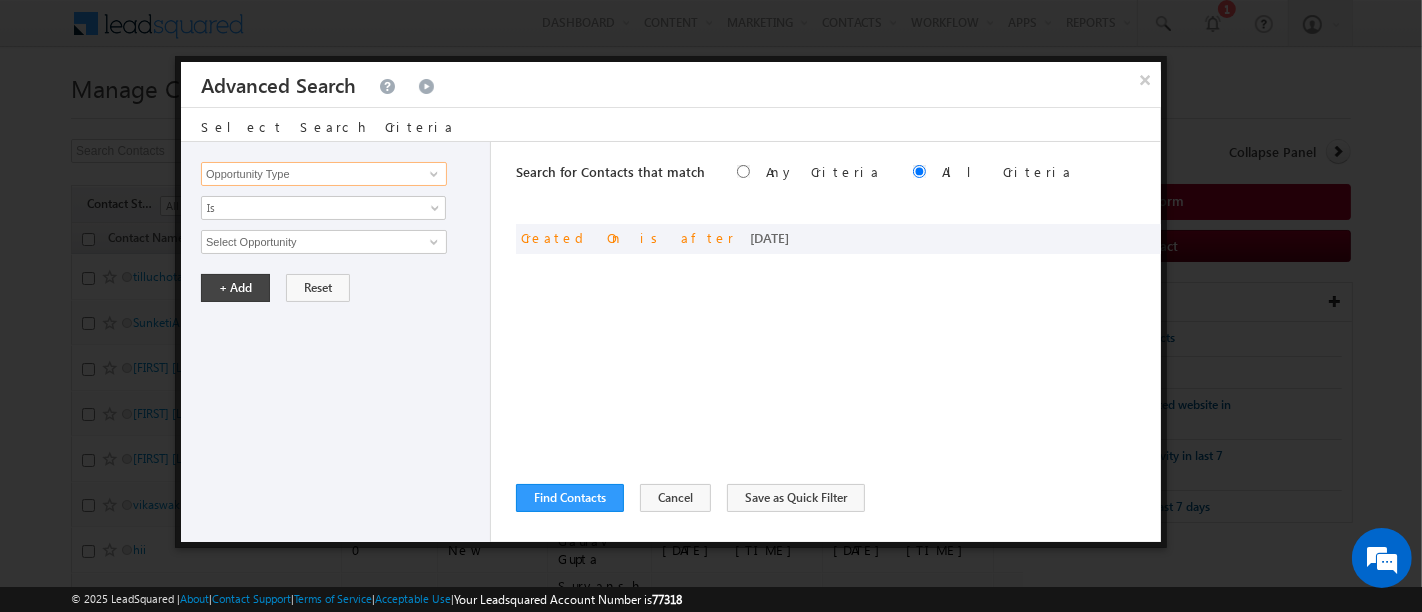 click on "Opportunity Type" at bounding box center (324, 174) 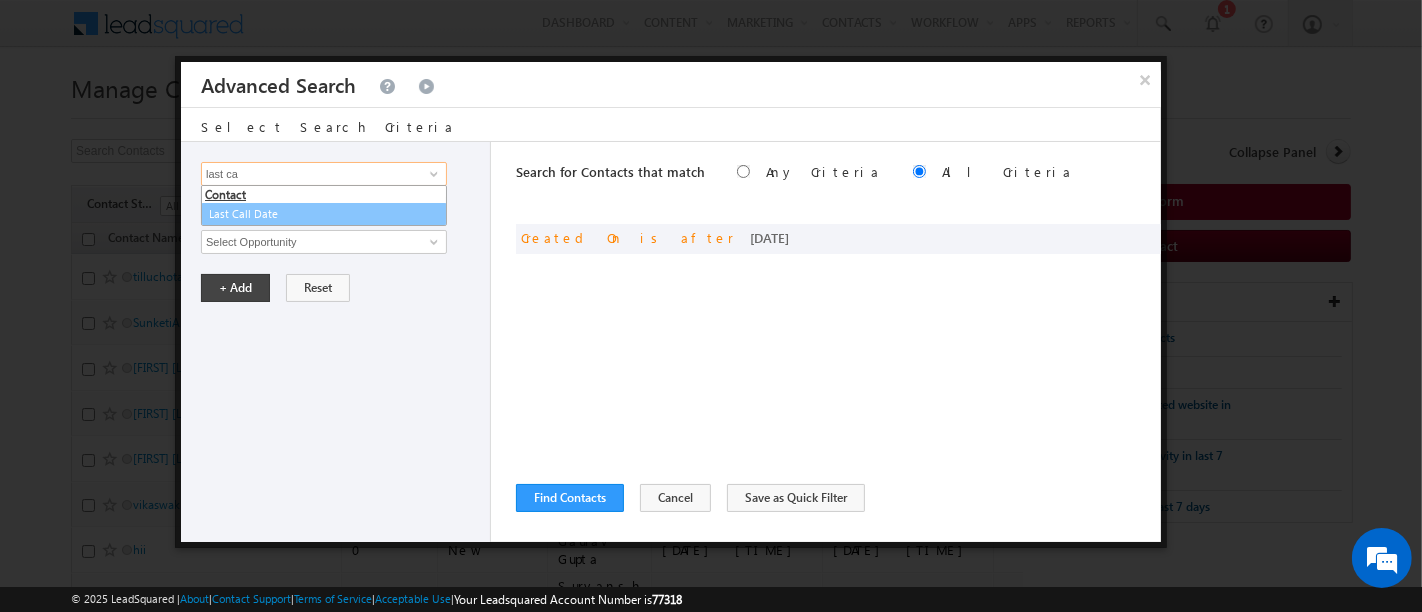 click on "Last Call Date" at bounding box center [324, 214] 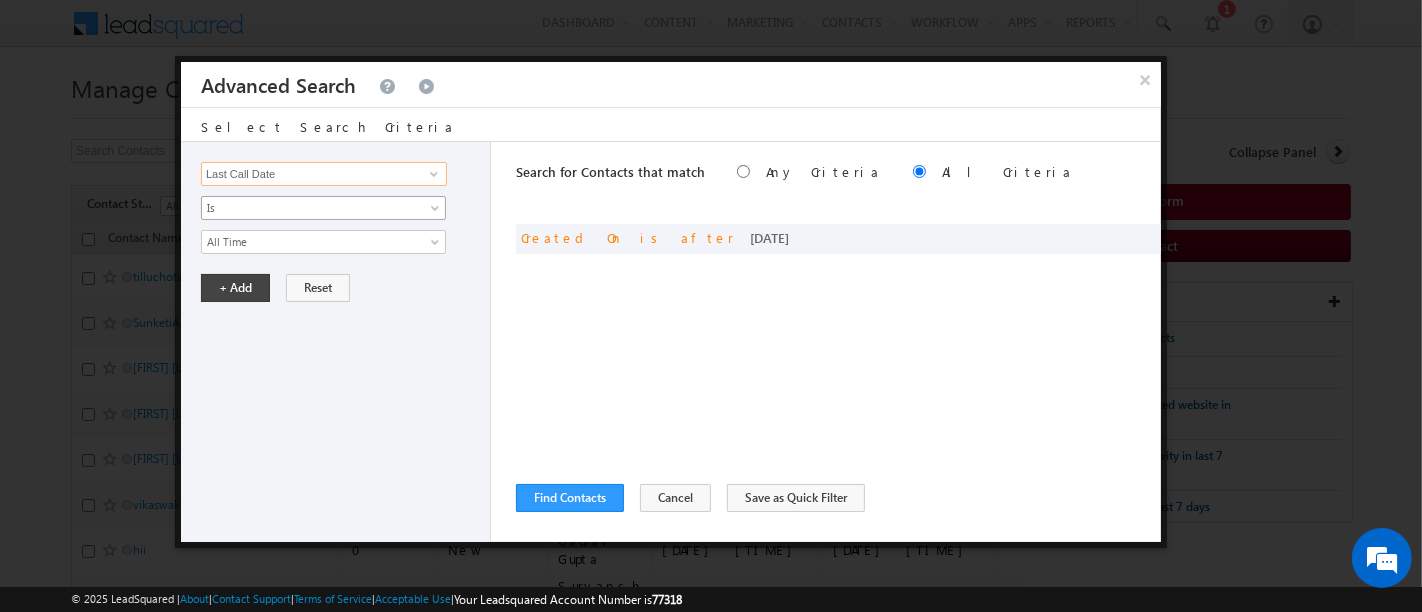 type on "Last Call Date" 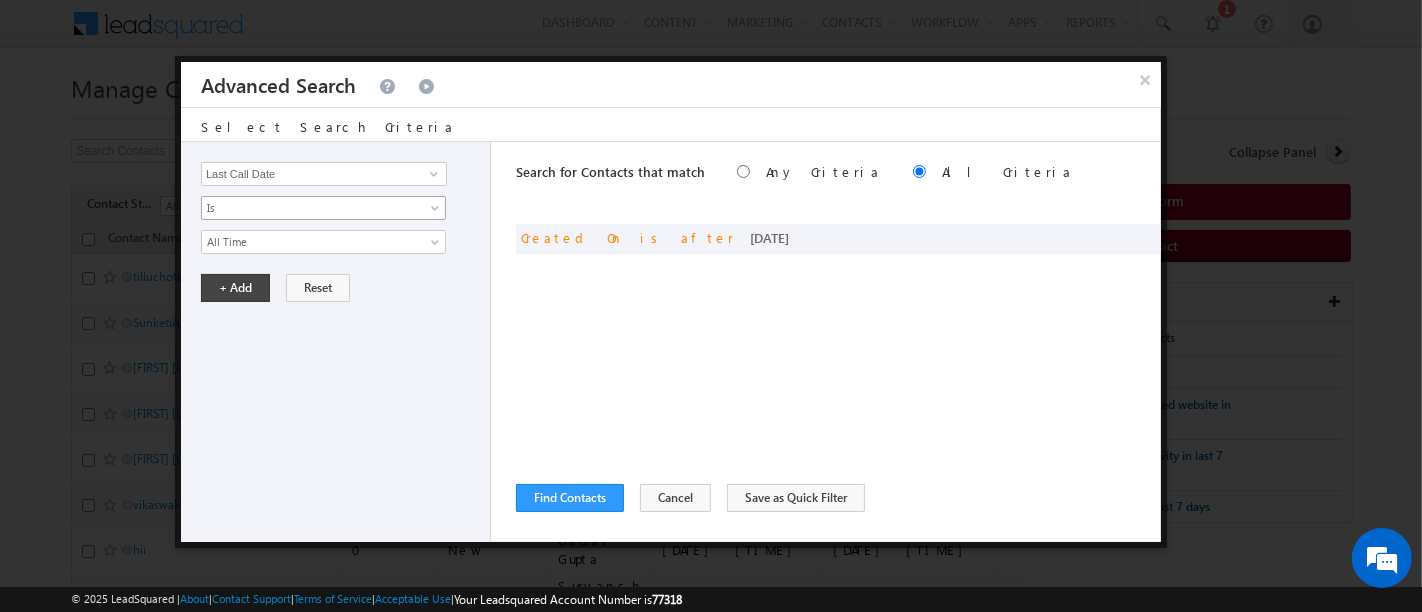 click on "Is" at bounding box center (310, 208) 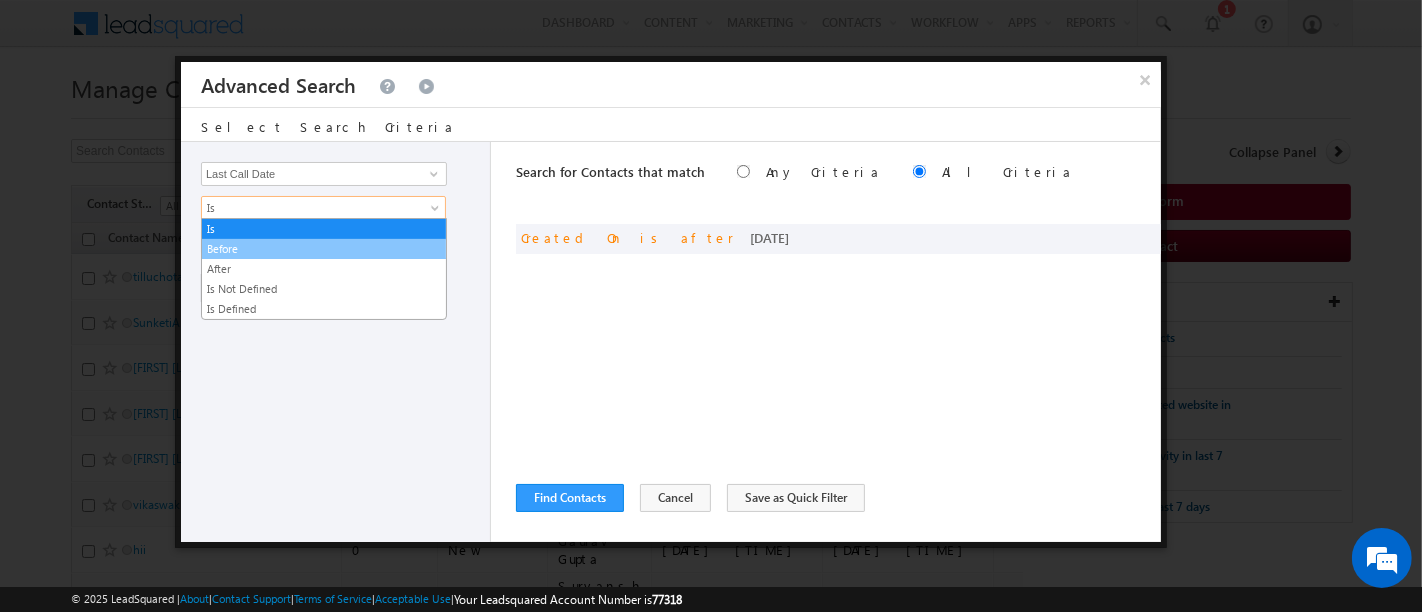 click on "Before" at bounding box center [324, 249] 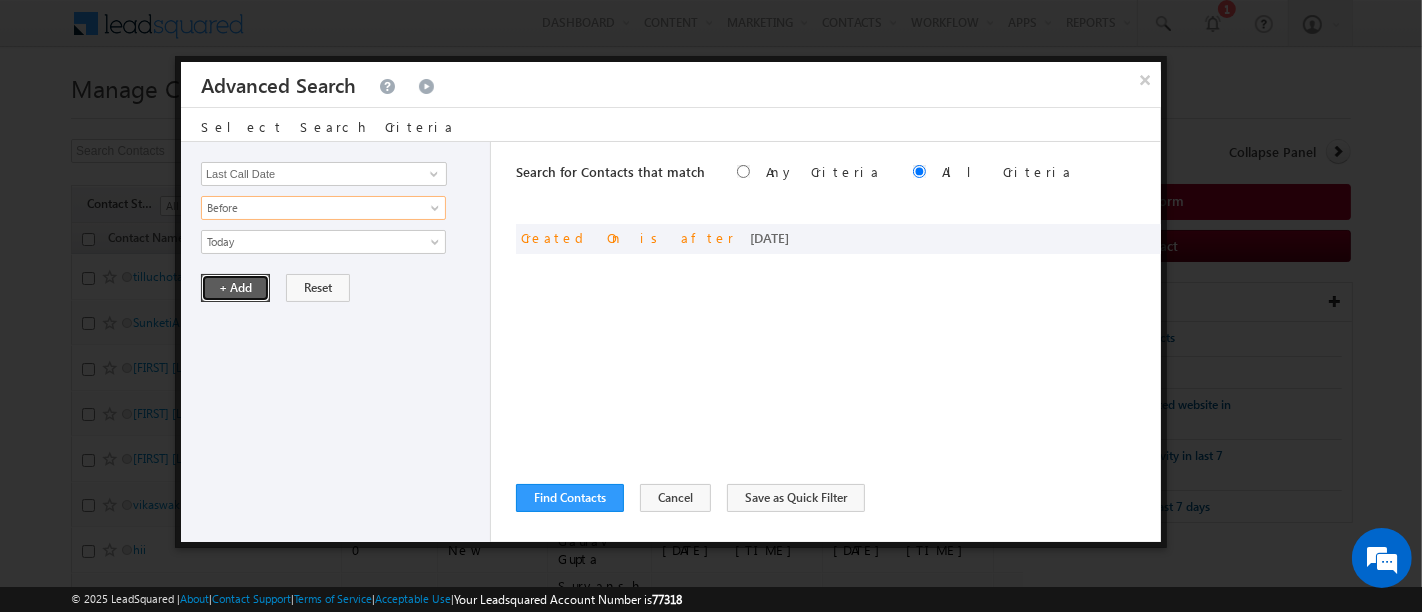 click on "+ Add" at bounding box center (235, 288) 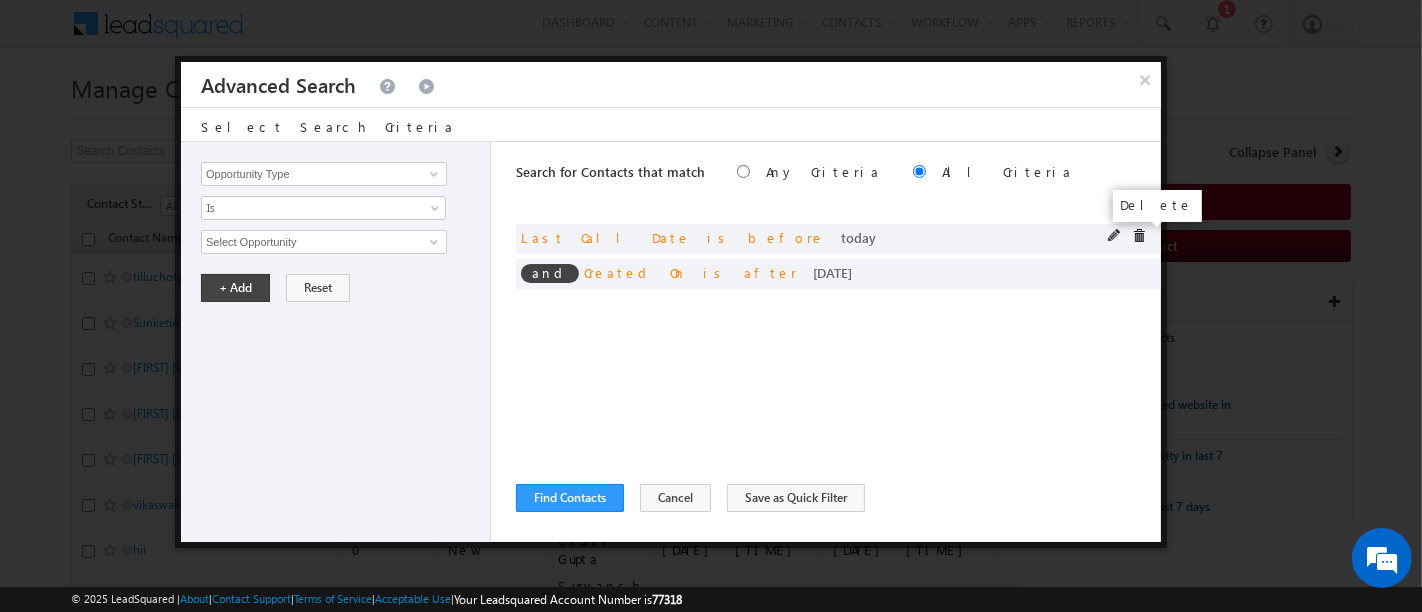 click at bounding box center [1139, 236] 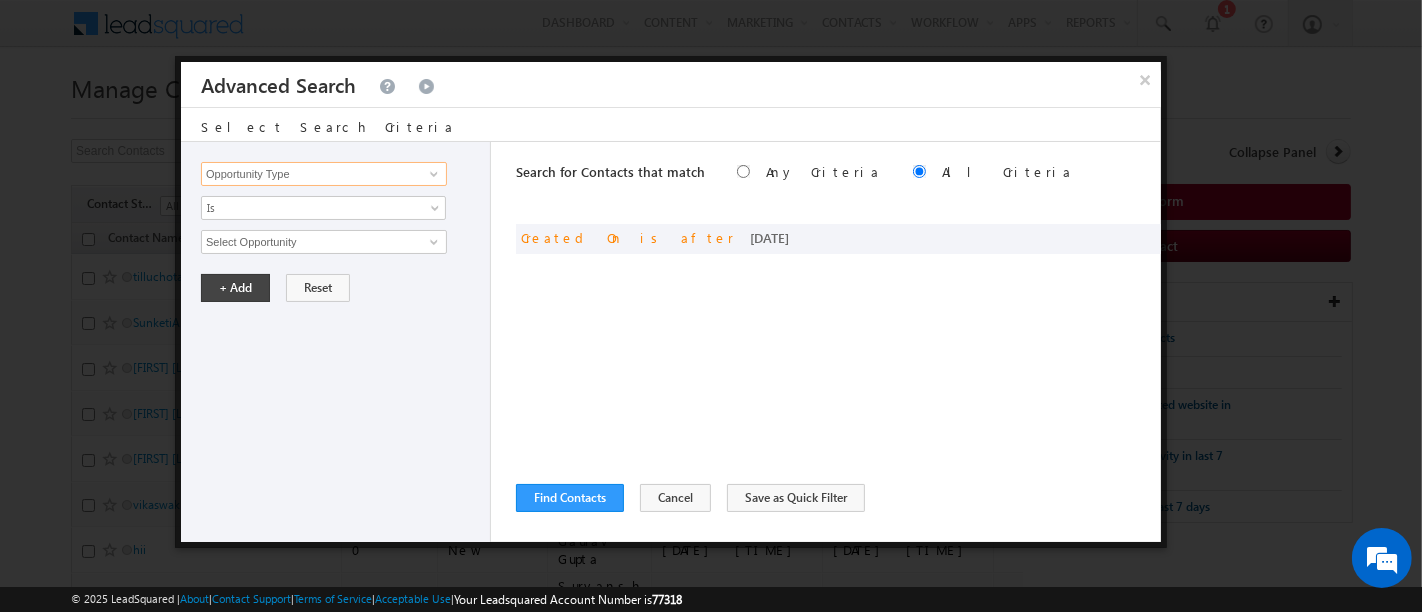 click on "Opportunity Type" at bounding box center [324, 174] 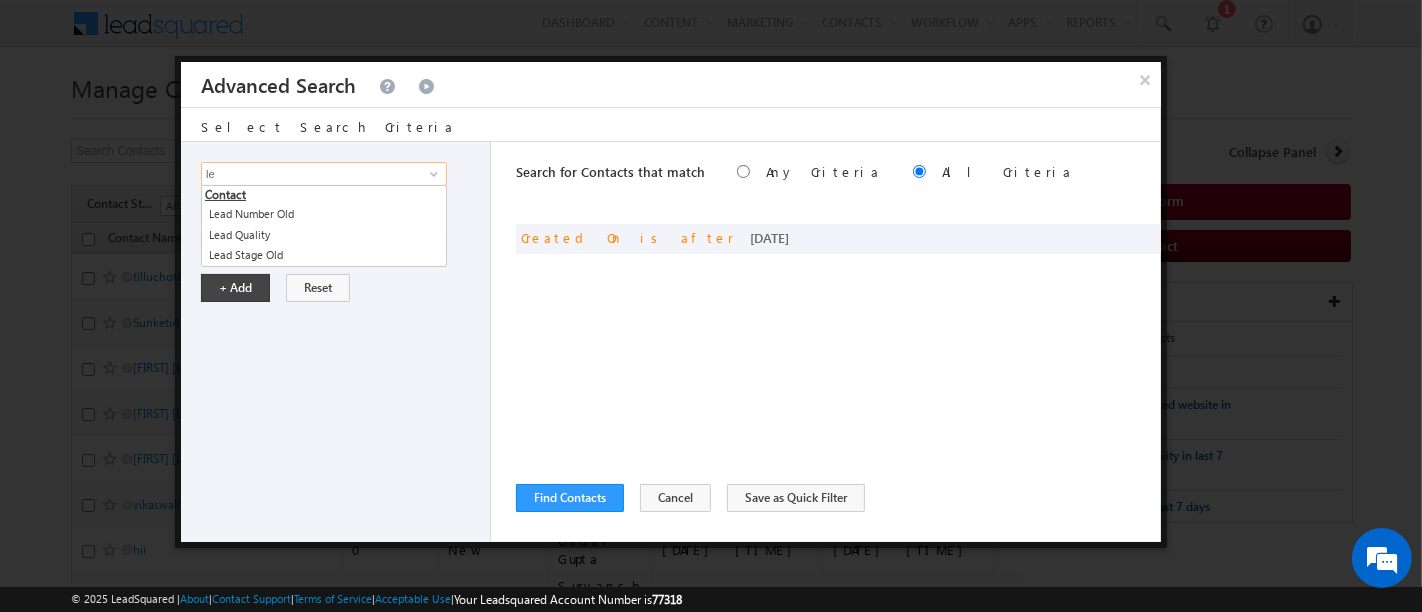 type on "l" 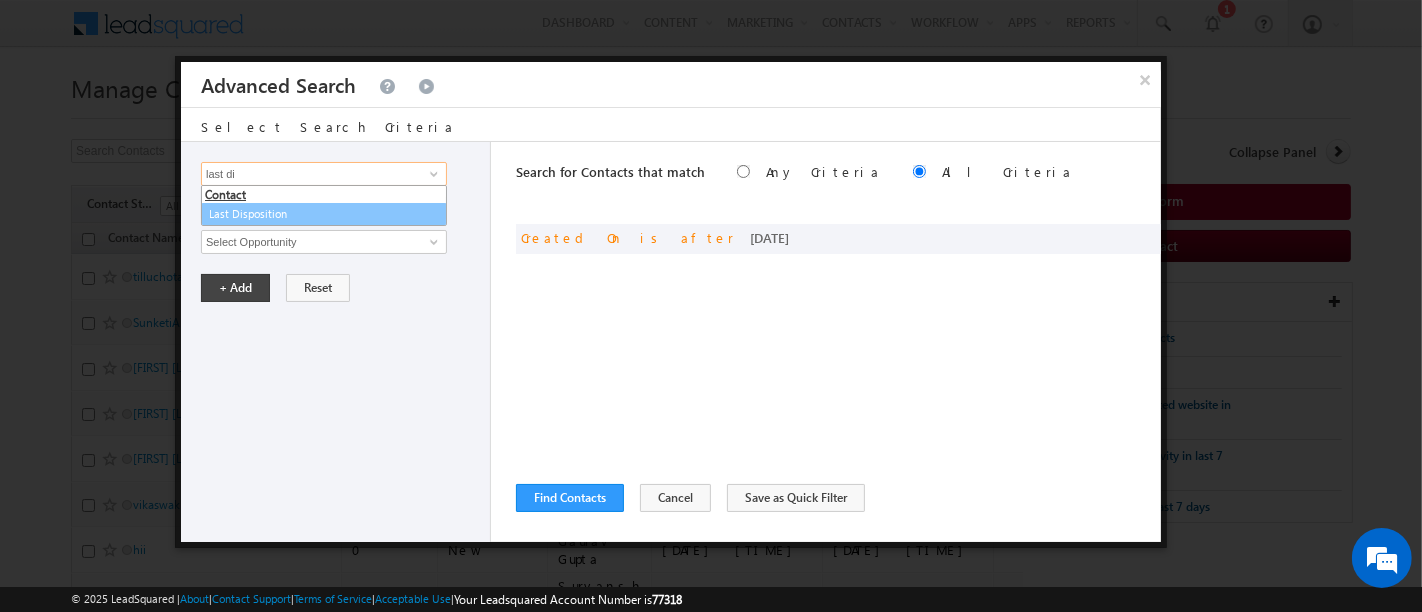 click on "Last Disposition" at bounding box center [324, 214] 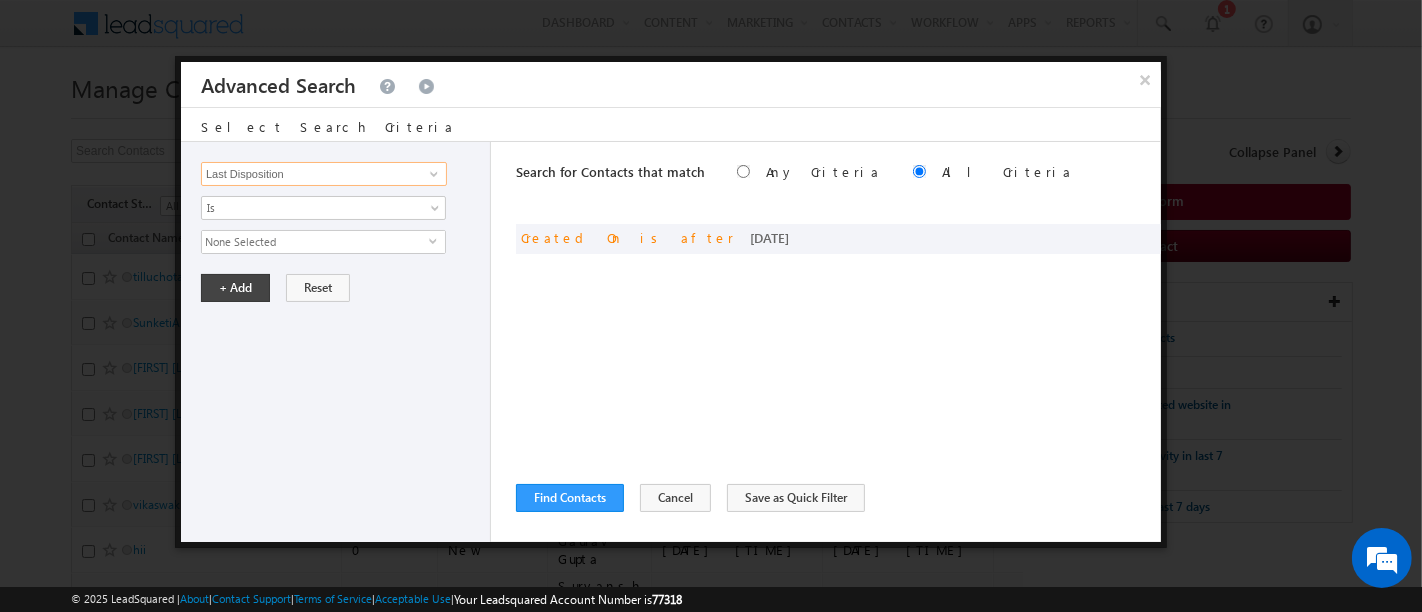 type on "Last Disposition" 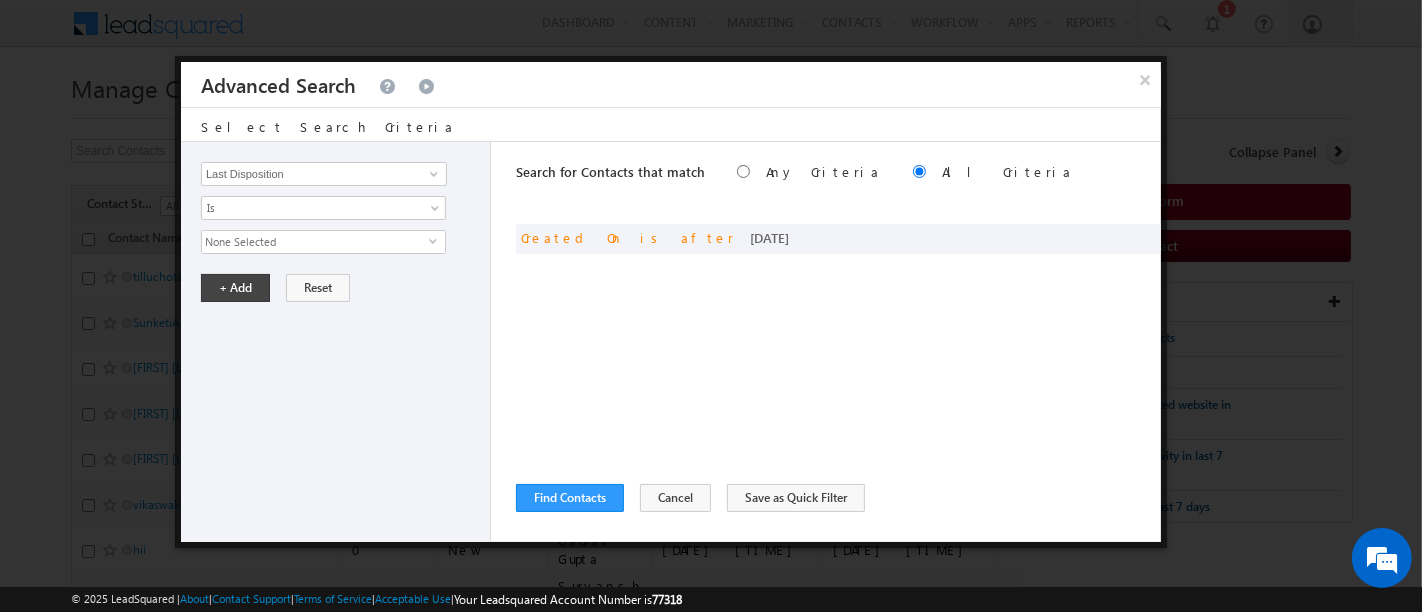 click on "None Selected" at bounding box center [315, 242] 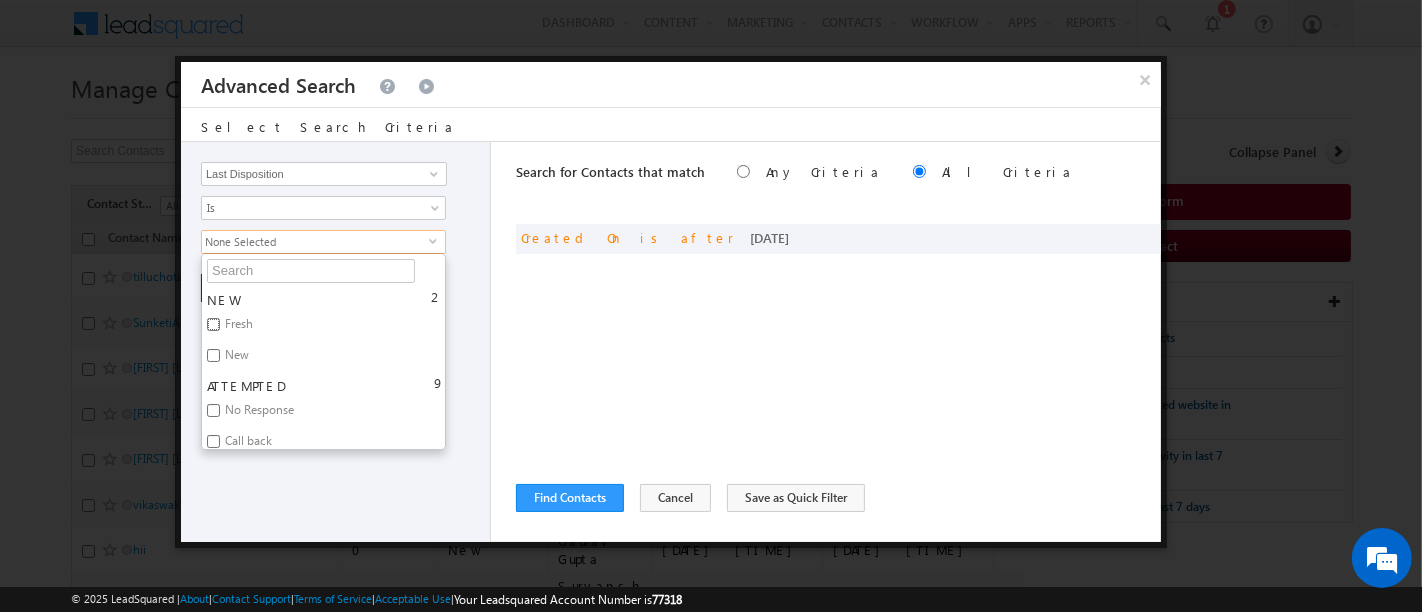 click on "Fresh" at bounding box center (213, 324) 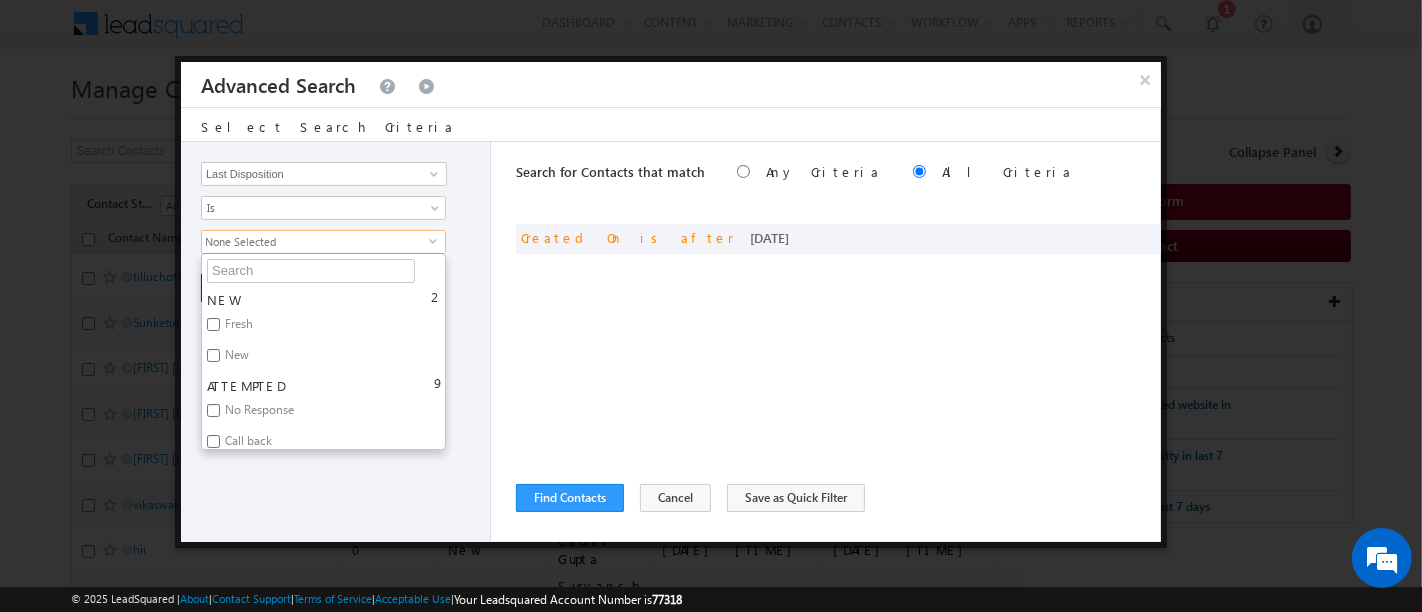 checkbox on "true" 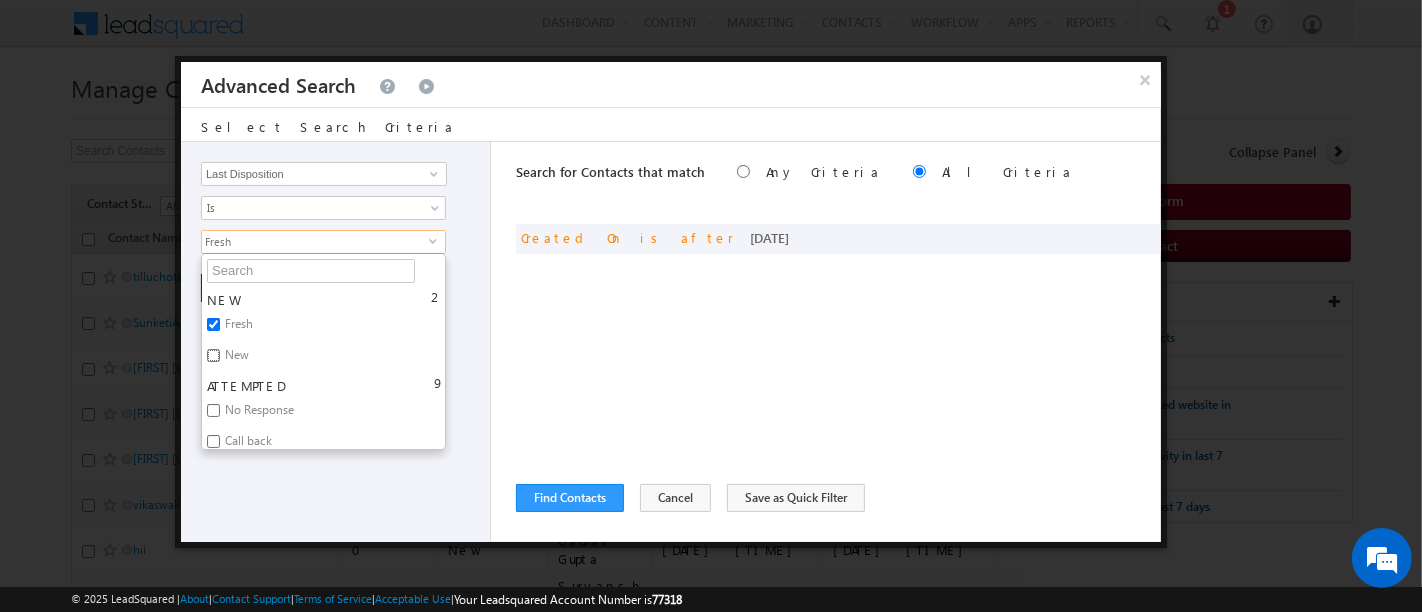 click on "New" at bounding box center (213, 355) 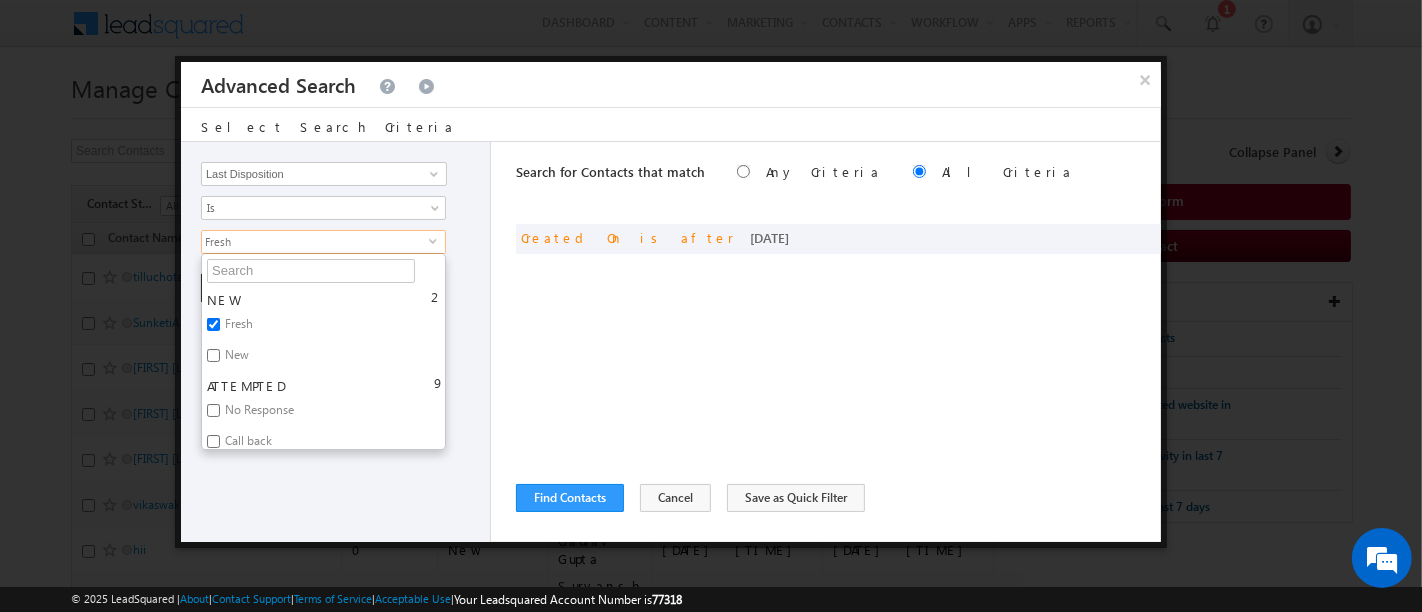 checkbox on "true" 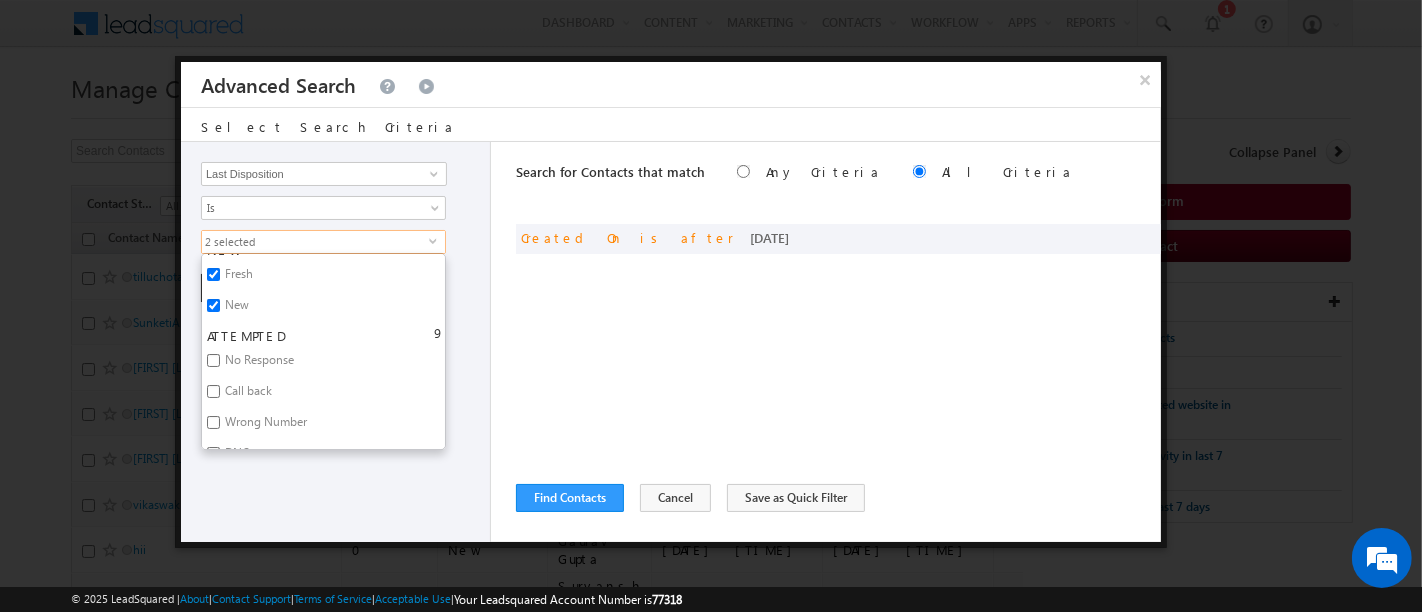scroll, scrollTop: 51, scrollLeft: 0, axis: vertical 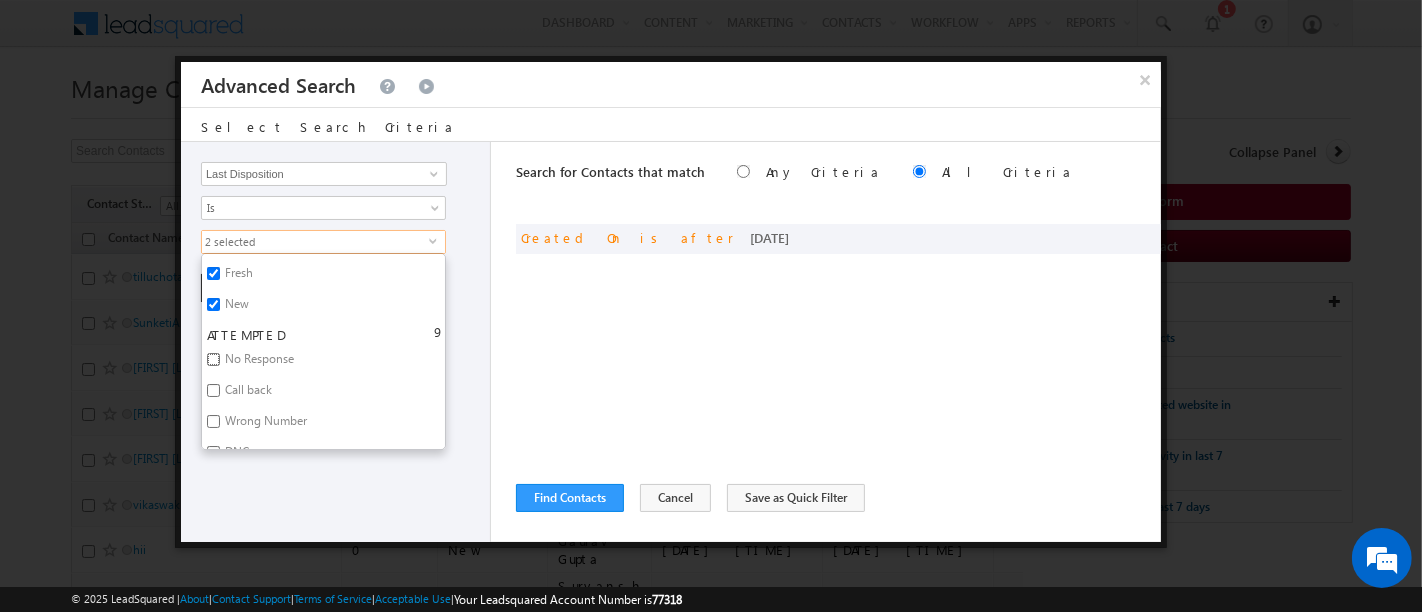 click on "No Response" at bounding box center [213, 359] 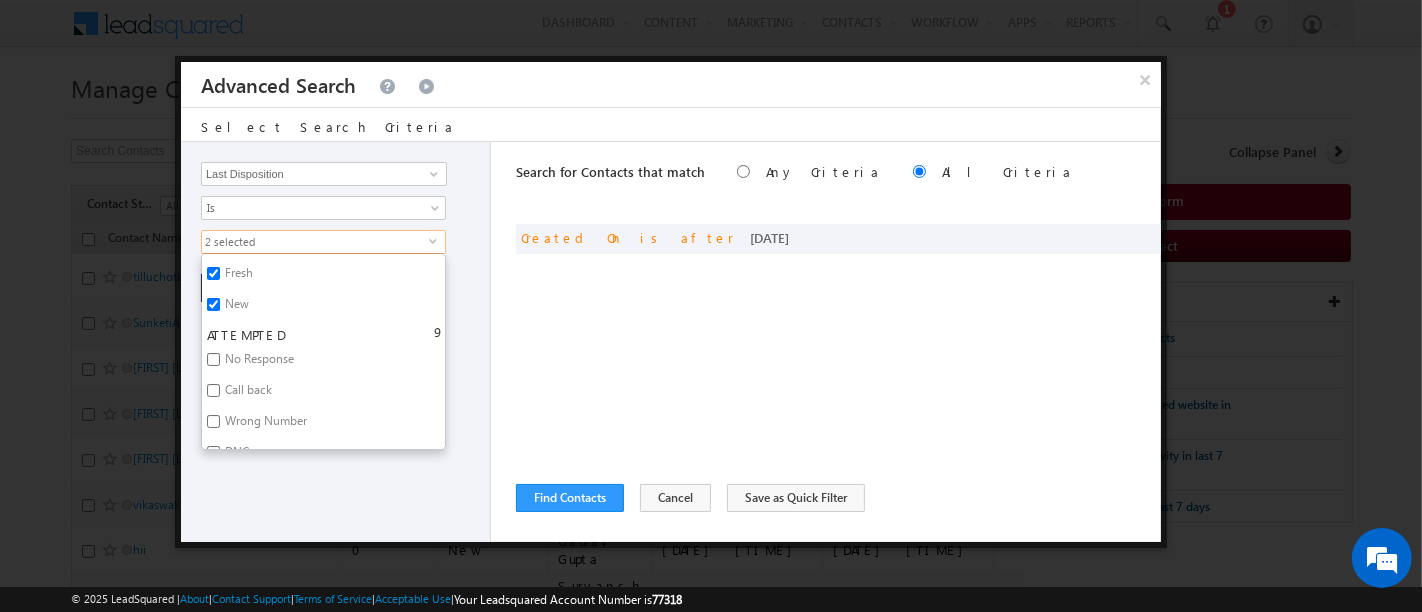 checkbox on "true" 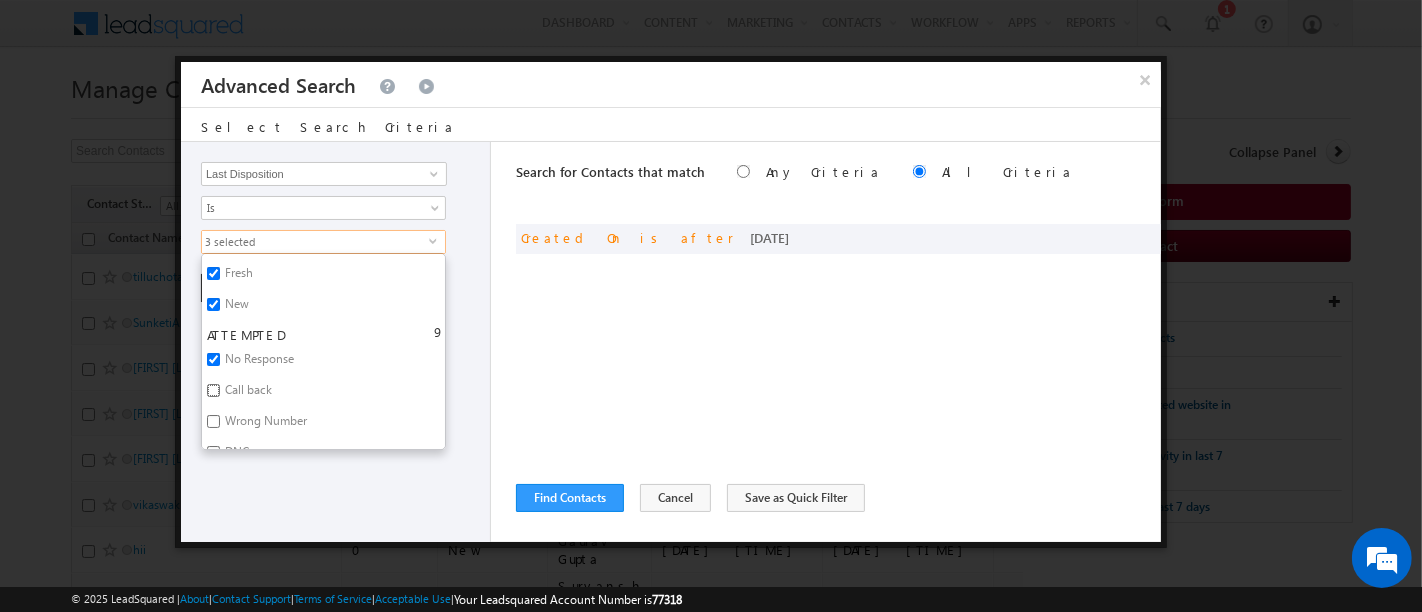 click on "Call back" at bounding box center [213, 390] 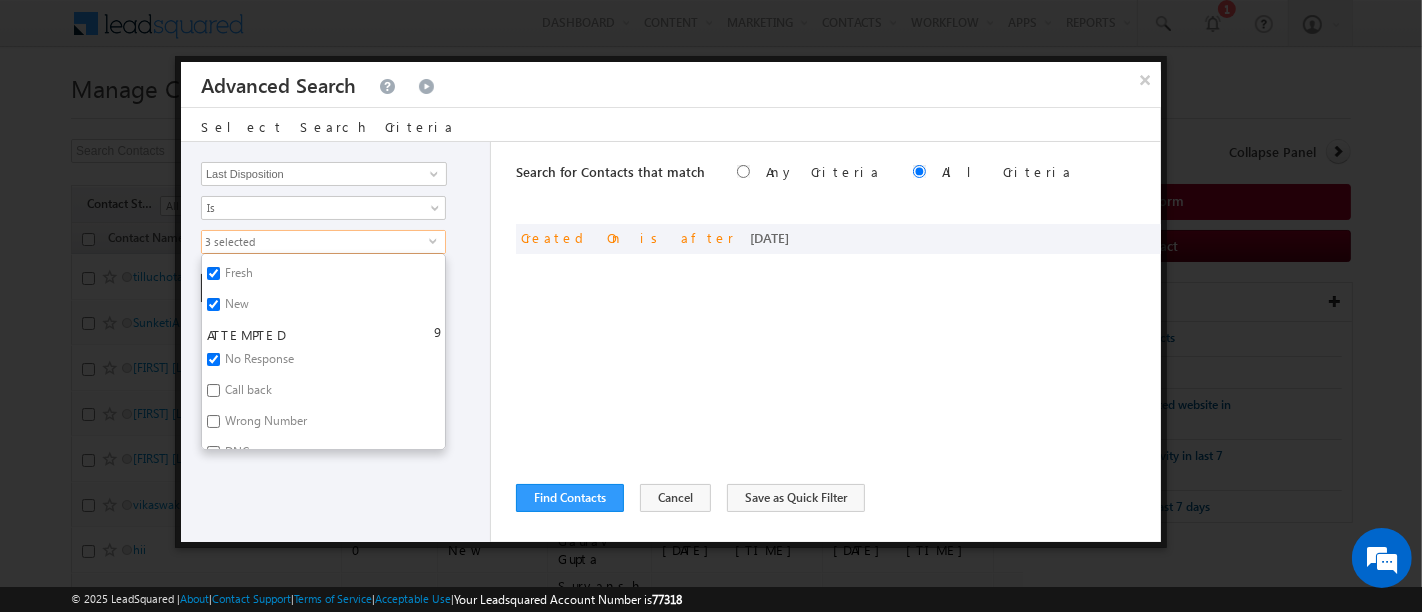 checkbox on "true" 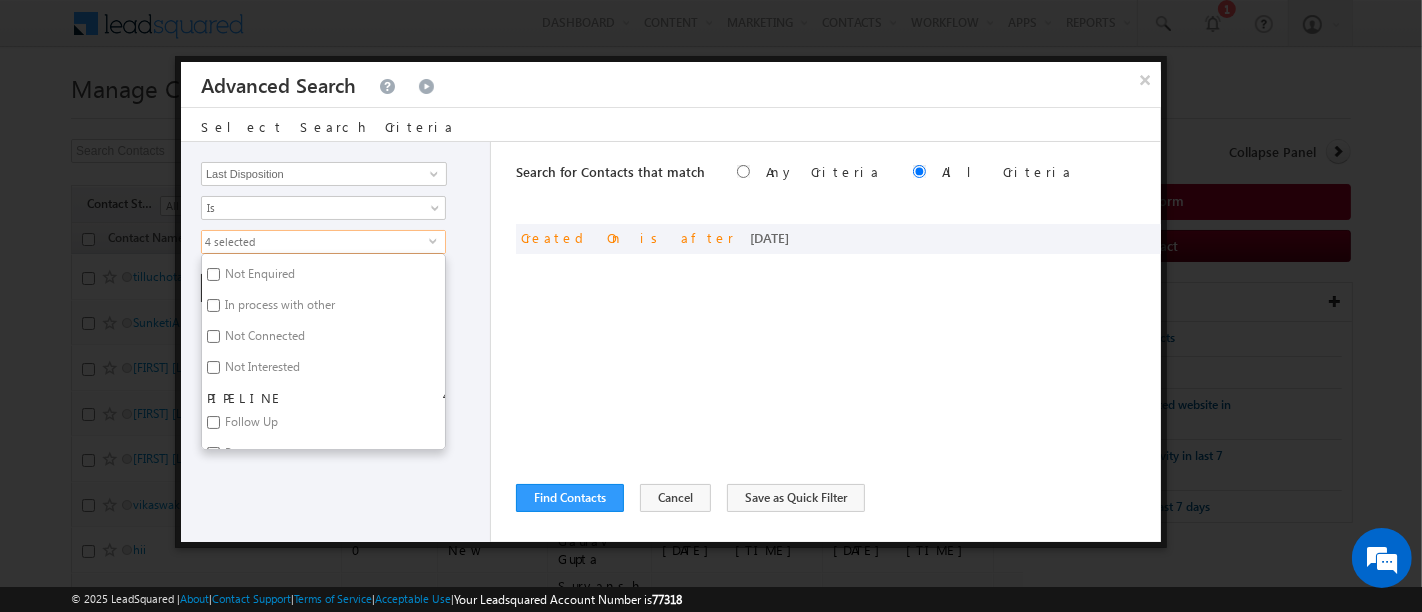 scroll, scrollTop: 290, scrollLeft: 0, axis: vertical 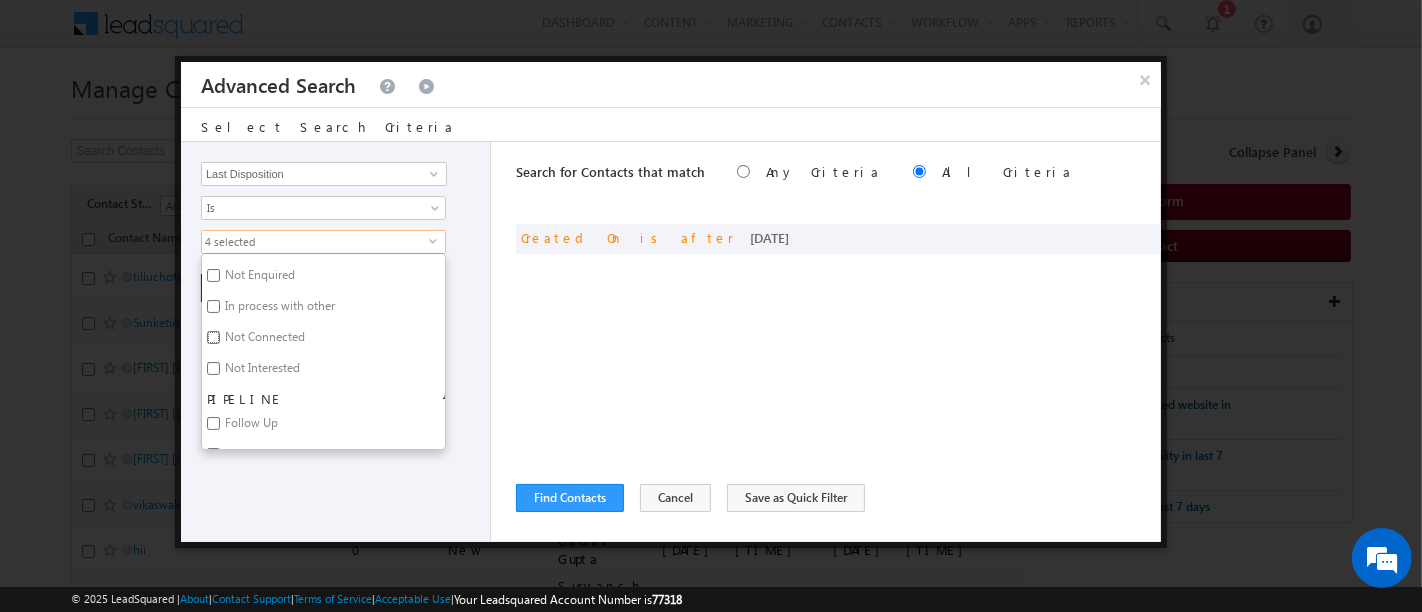 click on "Not Connected" at bounding box center (213, 337) 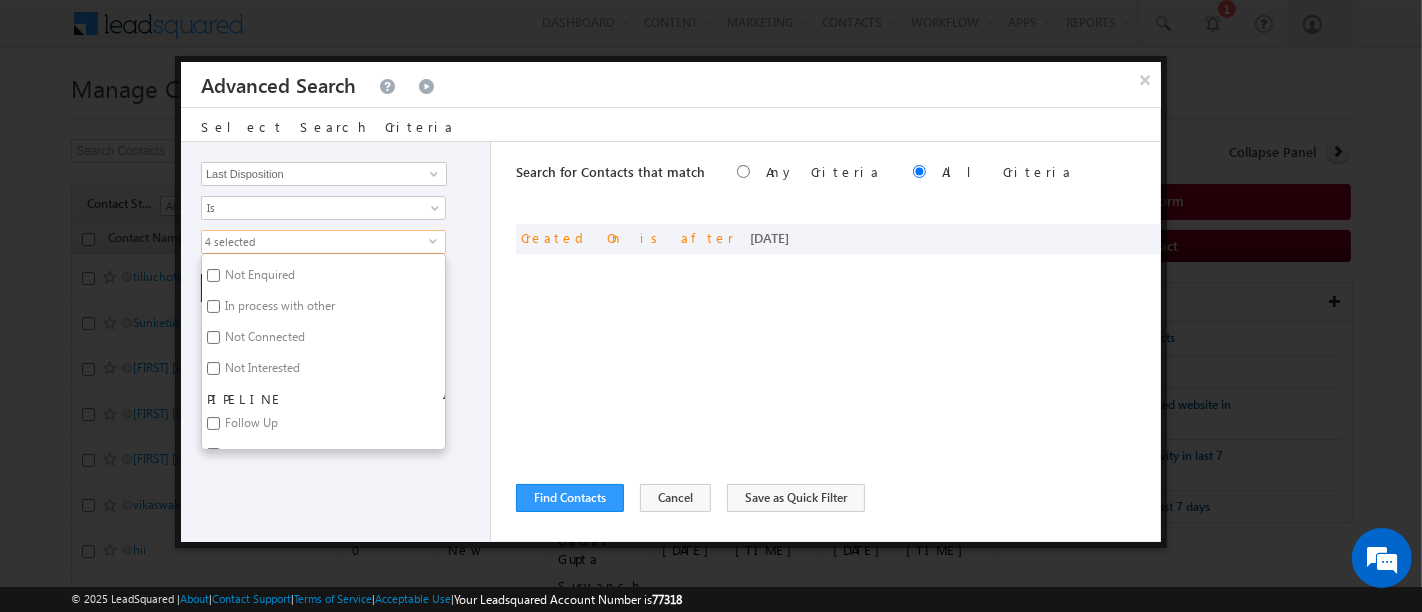 checkbox on "true" 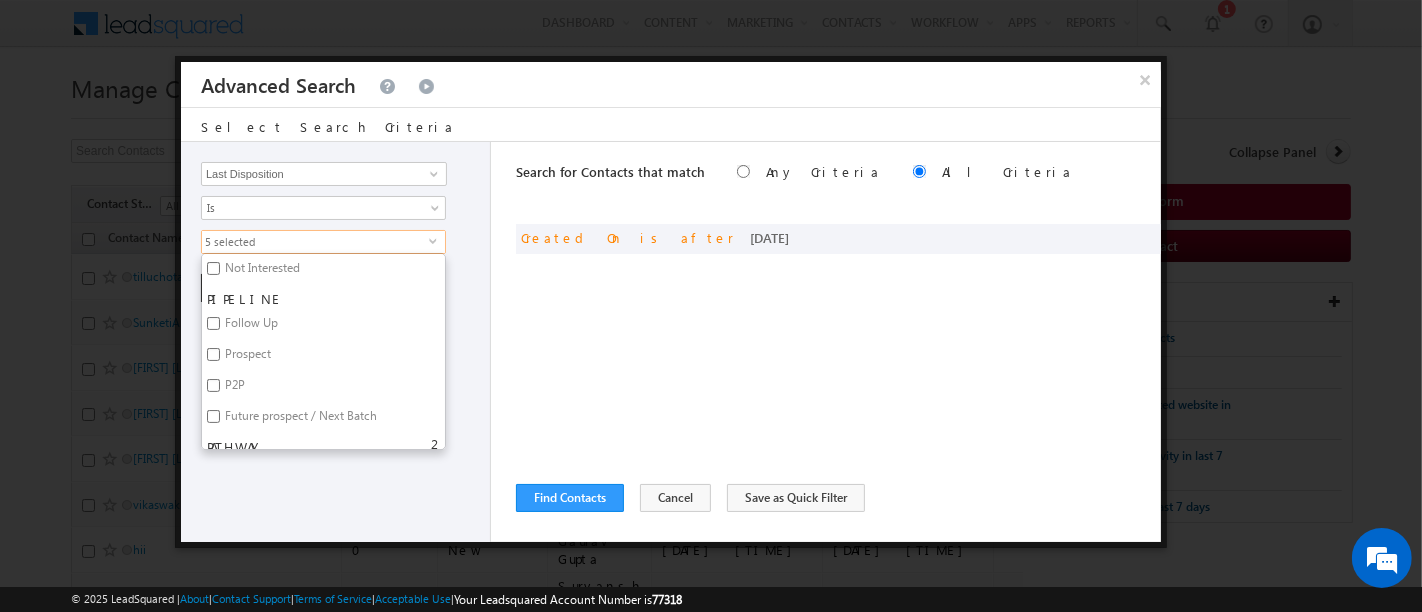 scroll, scrollTop: 392, scrollLeft: 0, axis: vertical 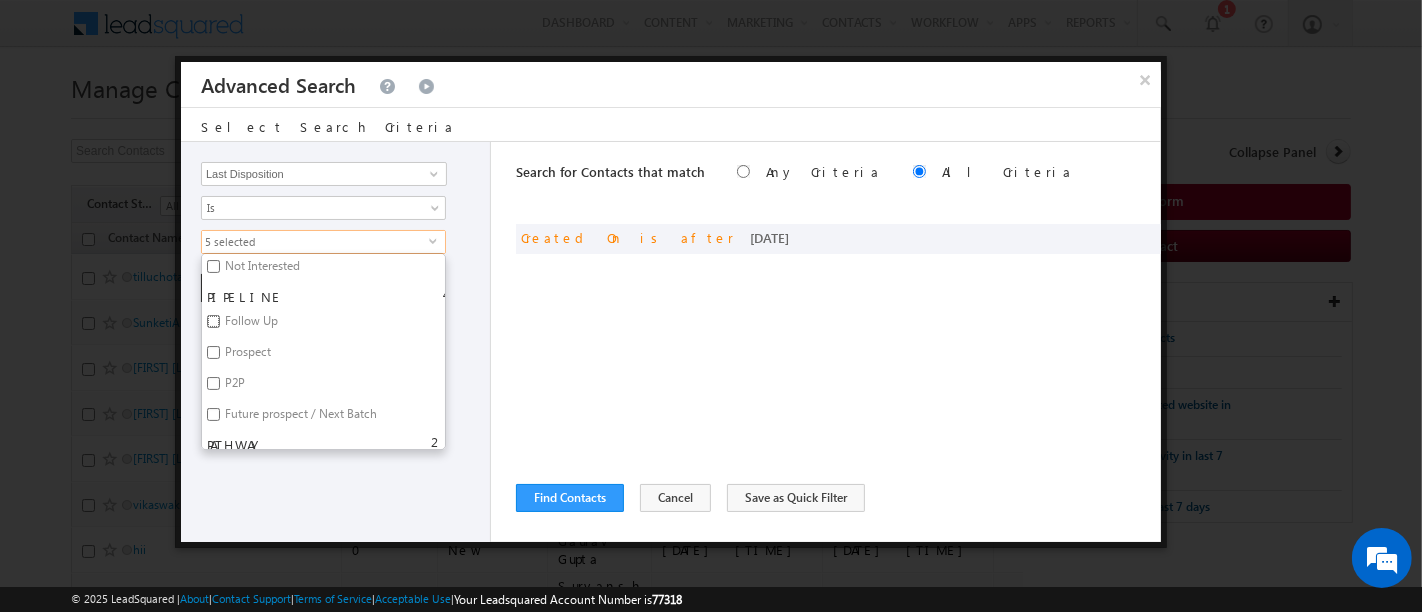 click on "Follow Up" at bounding box center (213, 321) 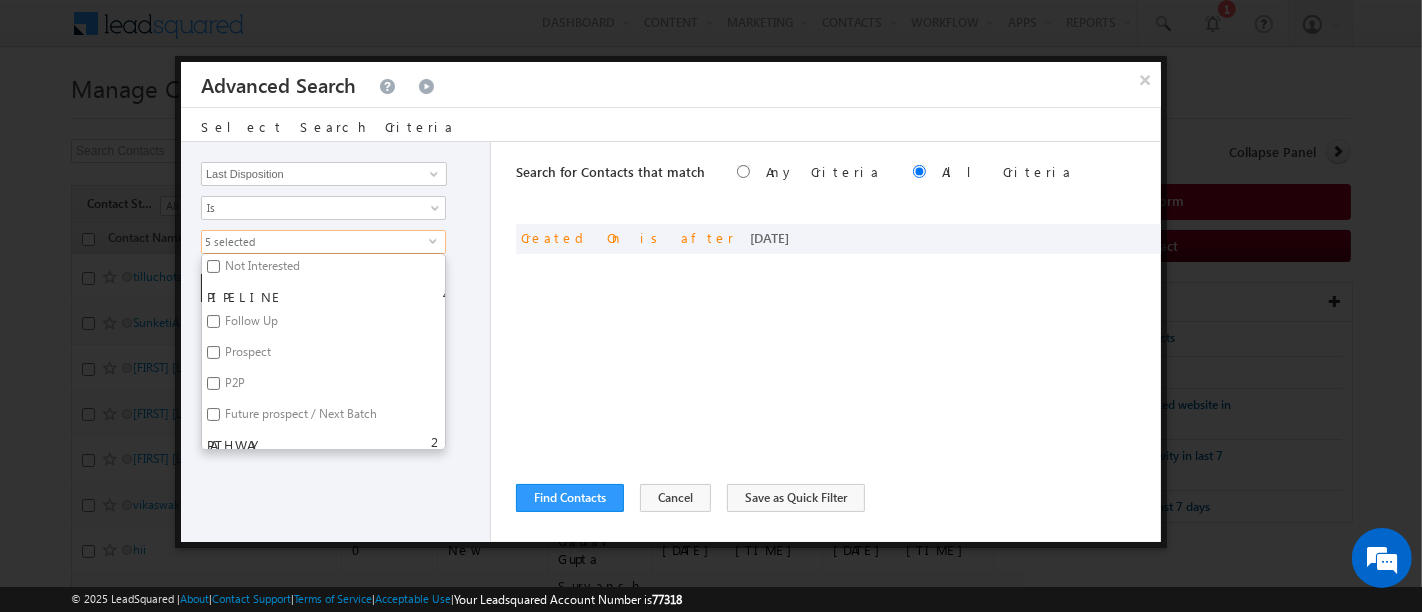 checkbox on "true" 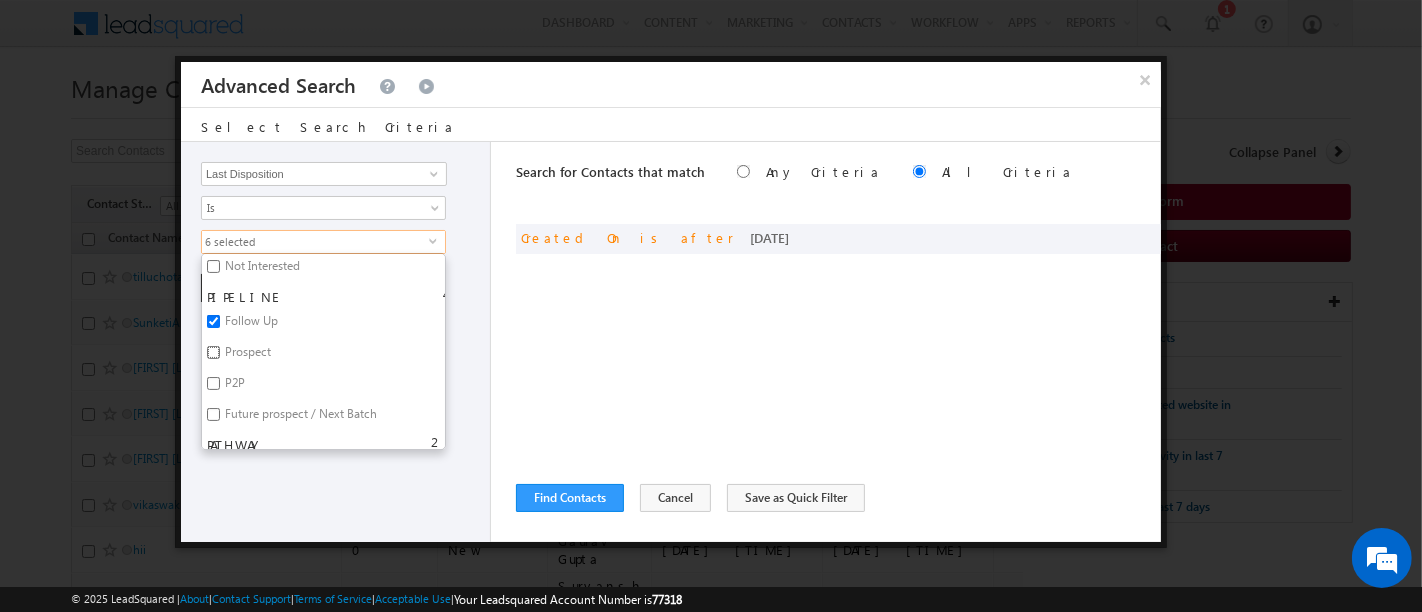 click on "Prospect" at bounding box center (213, 352) 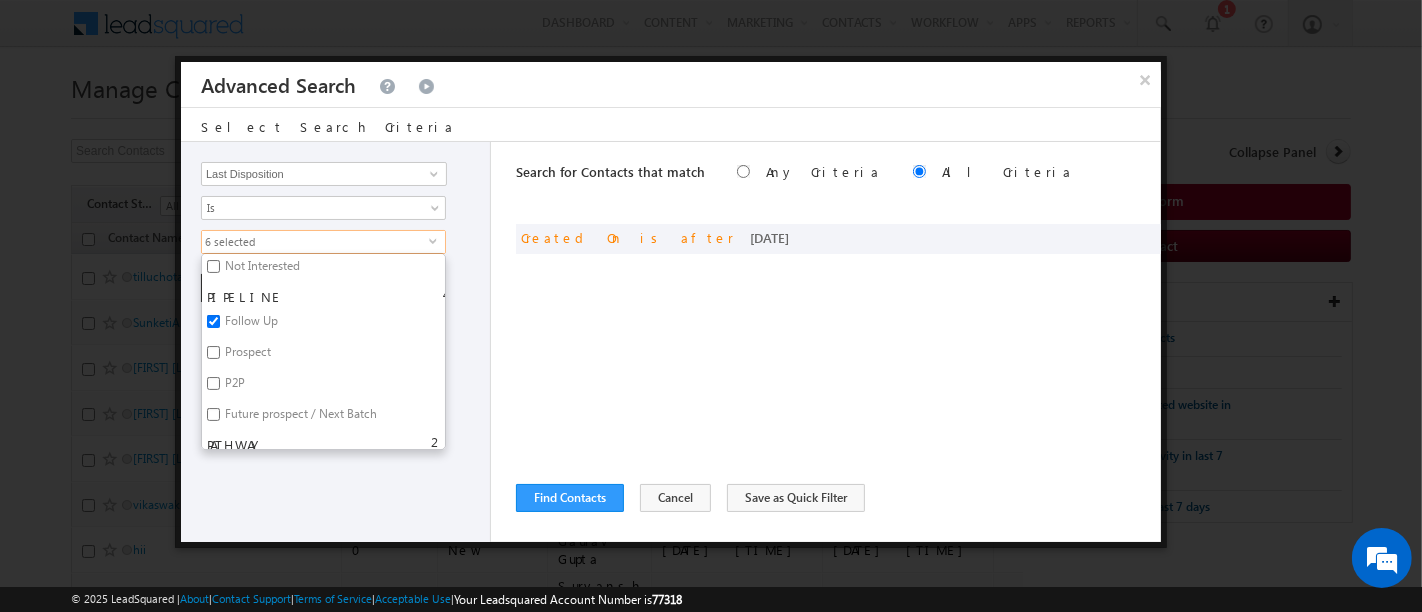 checkbox on "true" 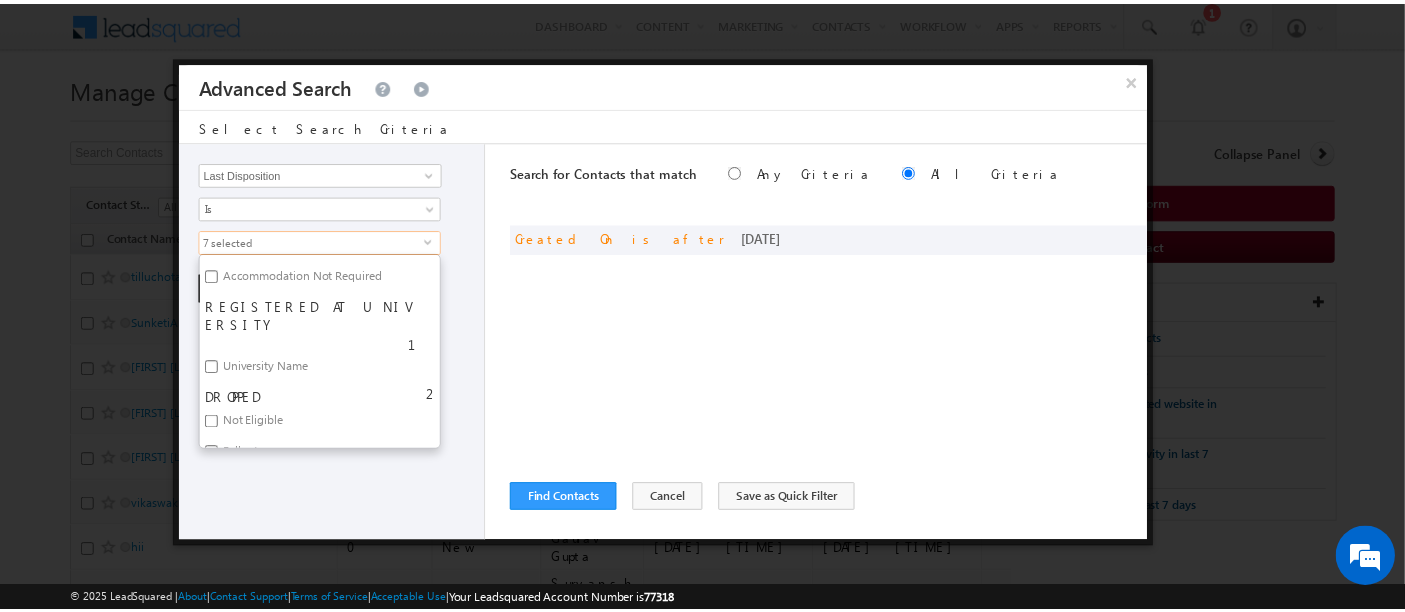 scroll, scrollTop: 867, scrollLeft: 0, axis: vertical 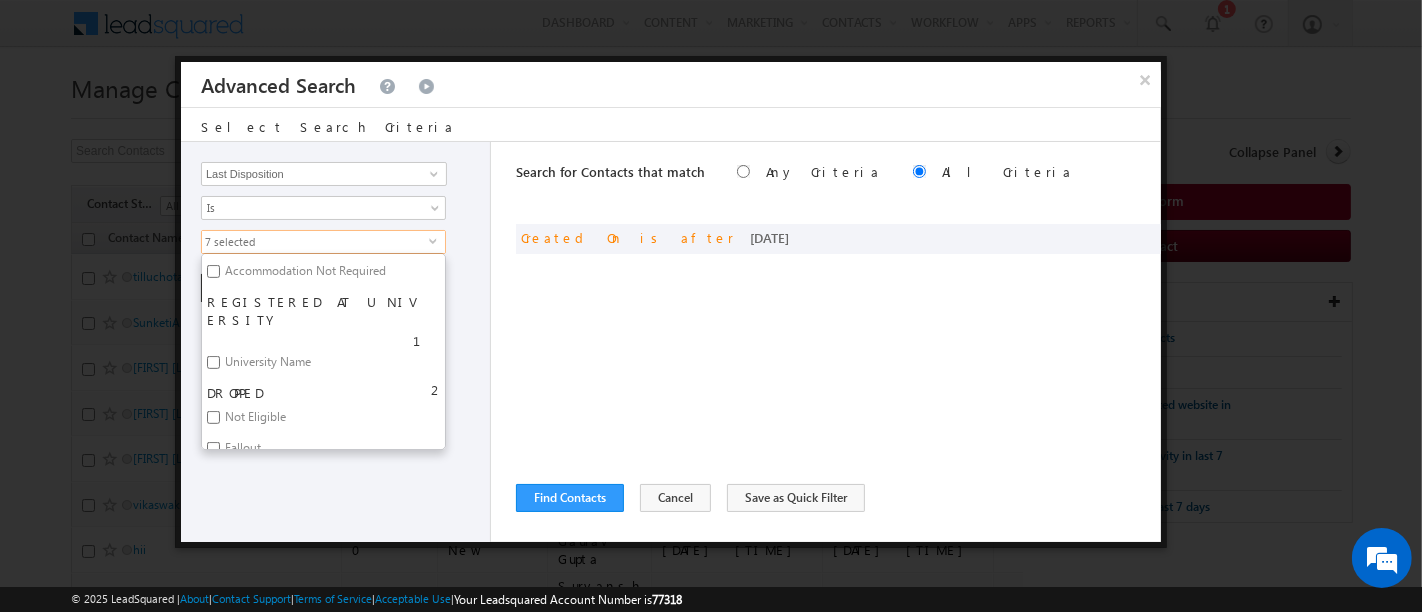 click on "Opportunity Type Contact Activity Task Sales Group  Prospect Id Address 1 Address 2 Any Specific University Or Program Application Status Auto Login URL City Class XII Marks Company Concentration Contact Number Contact Origin Contact Score Contact Source Contact Stage Conversion Referrer URL Counselling mode Country Country Interested In New Country Interested In Old Course Course Priority Created By Id Created On Created On Old Current Opt In Status Do Not Call Do Not Email Do Not SMS Do Not Track Do You Have Scholarships Do You Have Valid Passport Documents - Status Documents - University Proof Doc Documents - 10th Marksheet Documents - 12th Marksheet Documents - UG Degree Documents - UG Marksheets Documents - PG Degree Documents - PG Marksheets Documents - Resume/CV Documents - LOR Documents - SOP Documents - Passport Documents - ELT Documents - Amity Pathway Certificate Documents - COL Documents - Deposit fee Documents - UCOL Documents - I20 Documents - SEVIS Fee doc Email" at bounding box center [336, 342] 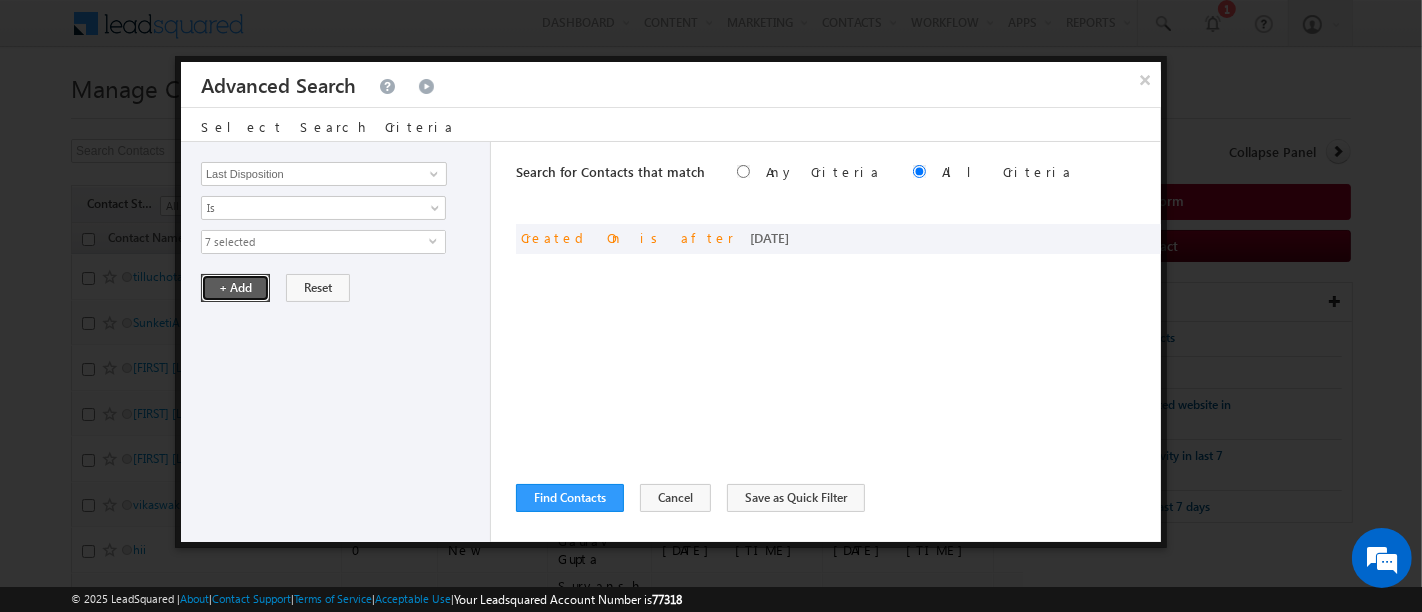 click on "+ Add" at bounding box center (235, 288) 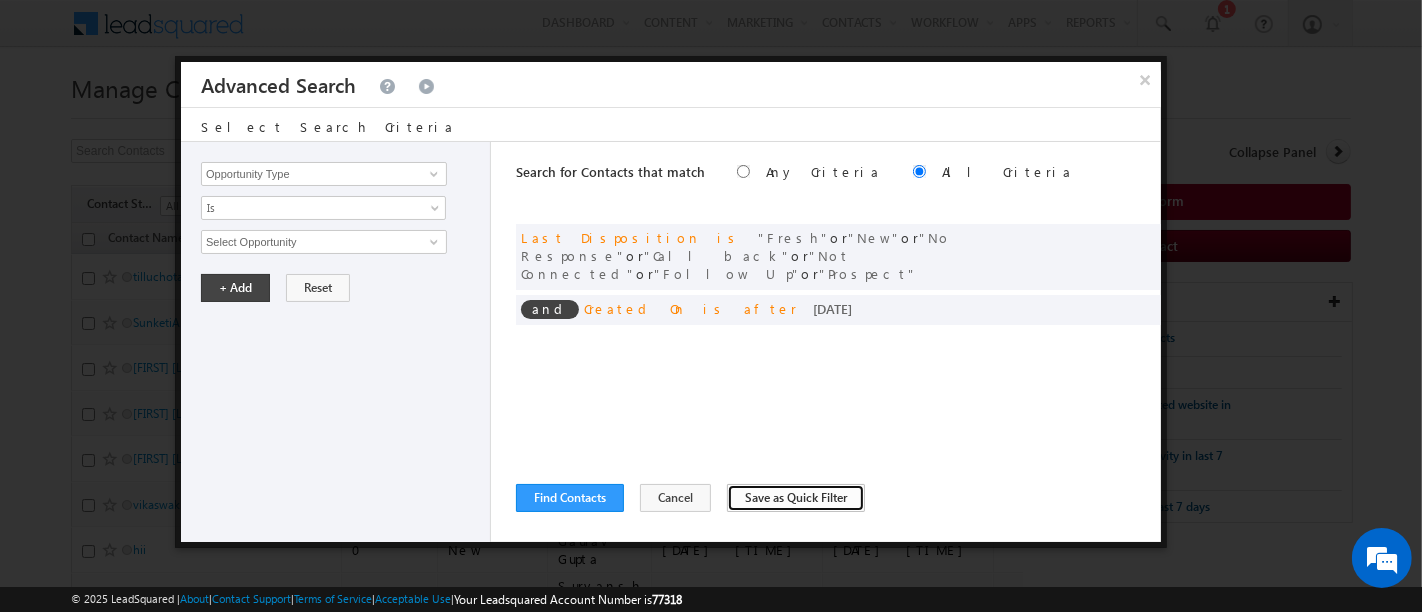 click on "Save as Quick Filter" at bounding box center [796, 498] 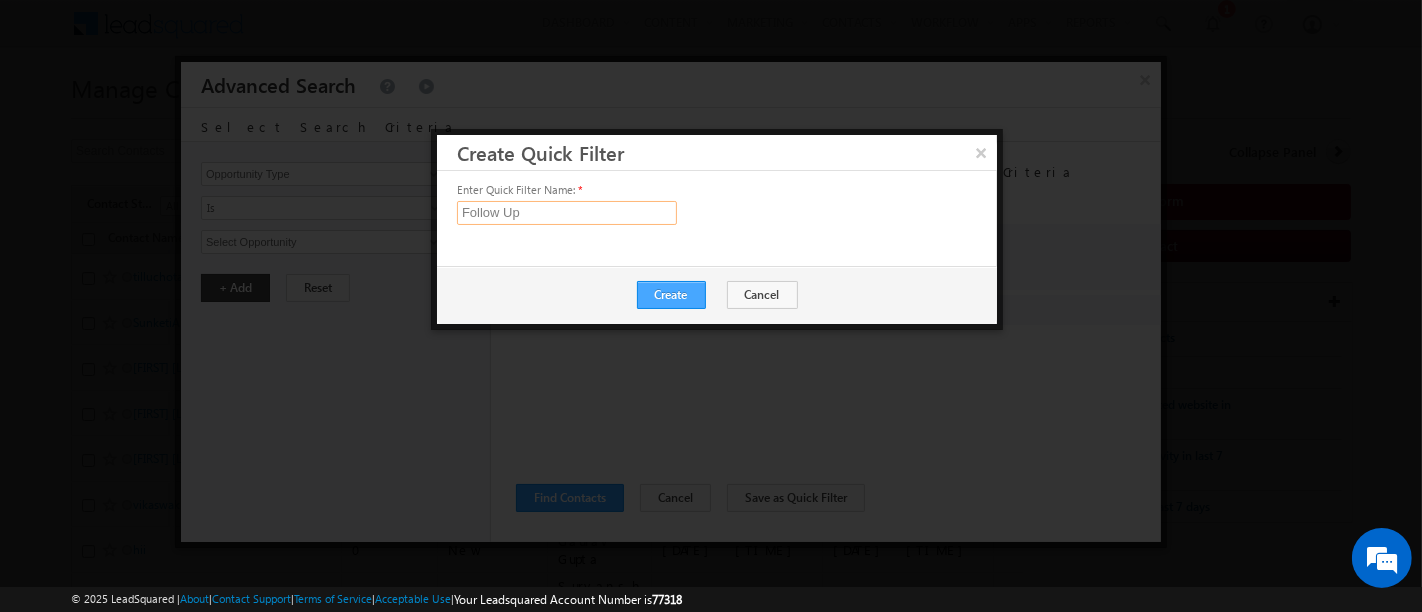 type on "Follow Up" 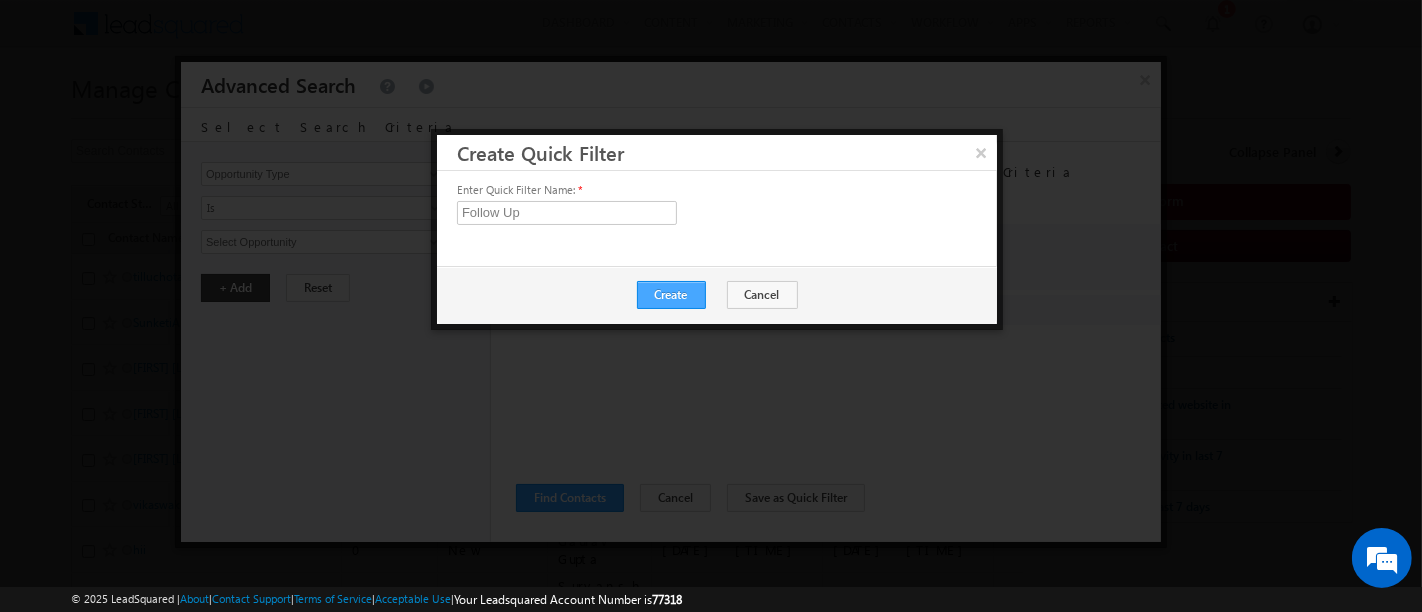 click on "Create" at bounding box center [671, 295] 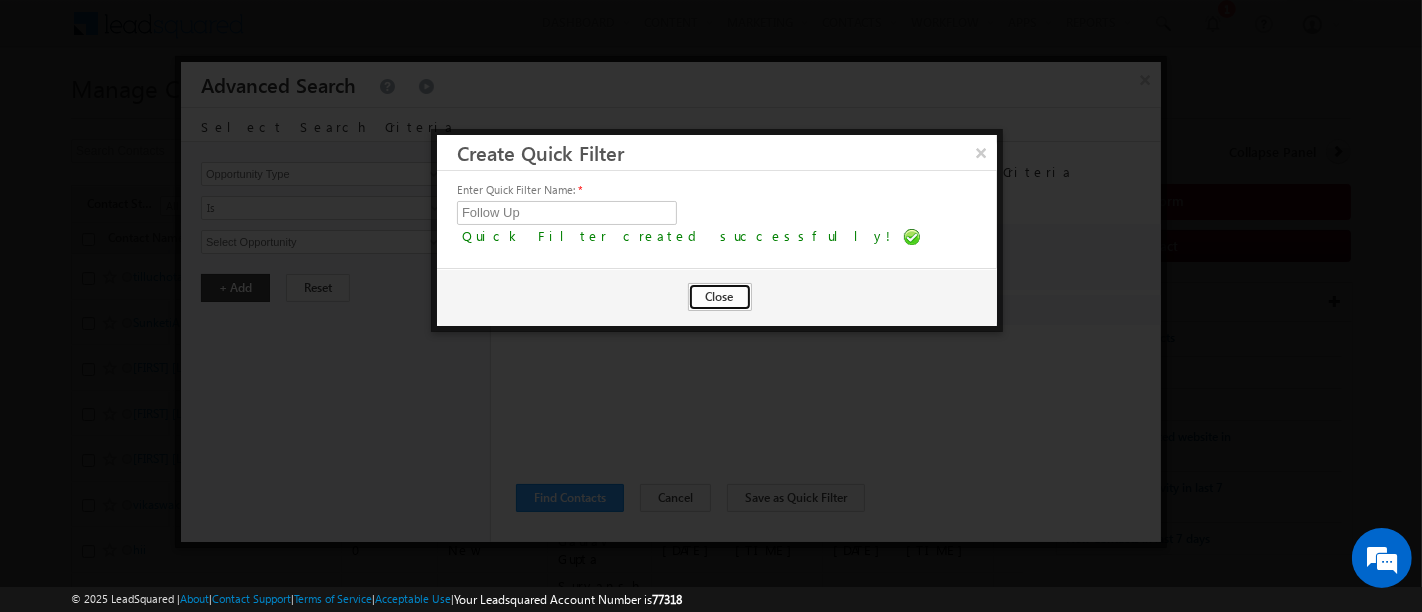 click on "Close" at bounding box center (720, 297) 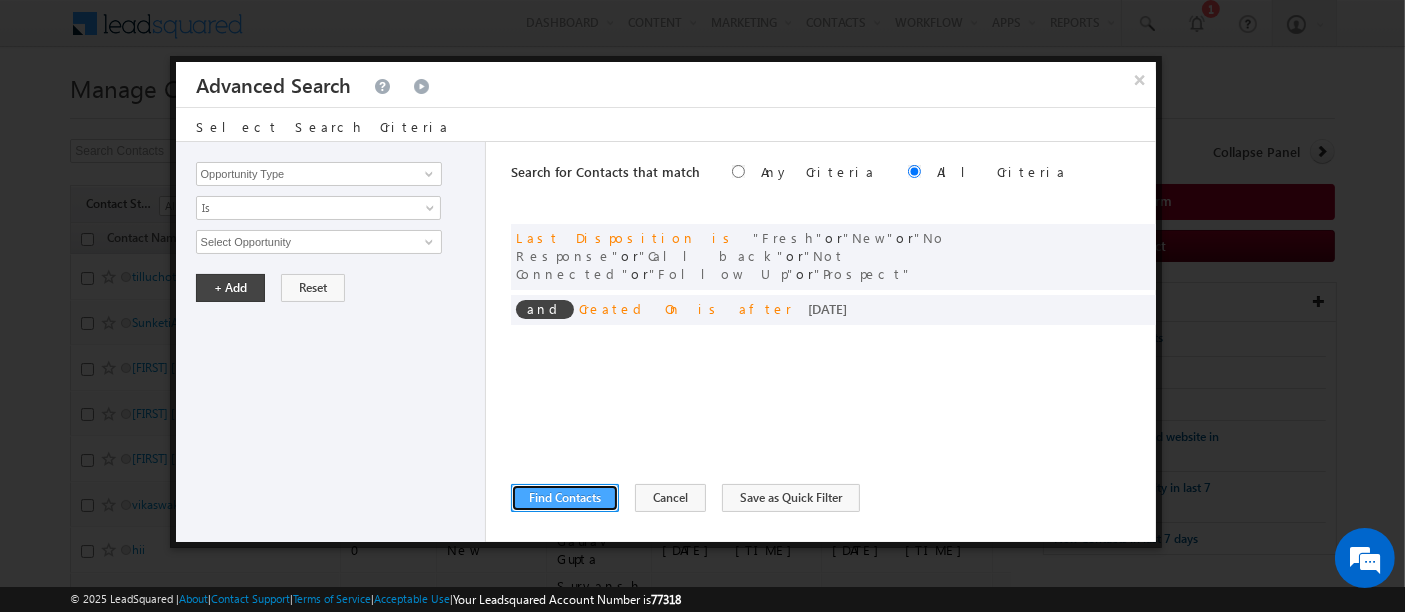 click on "Find Contacts" at bounding box center (565, 498) 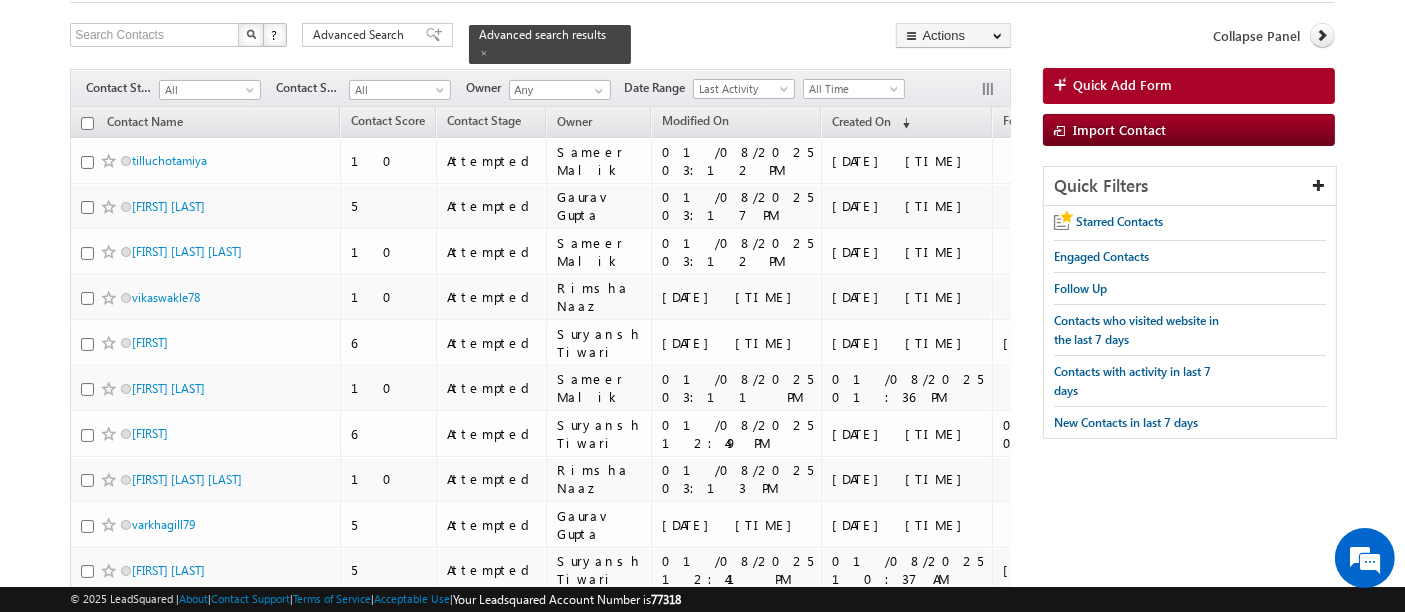 scroll, scrollTop: 0, scrollLeft: 0, axis: both 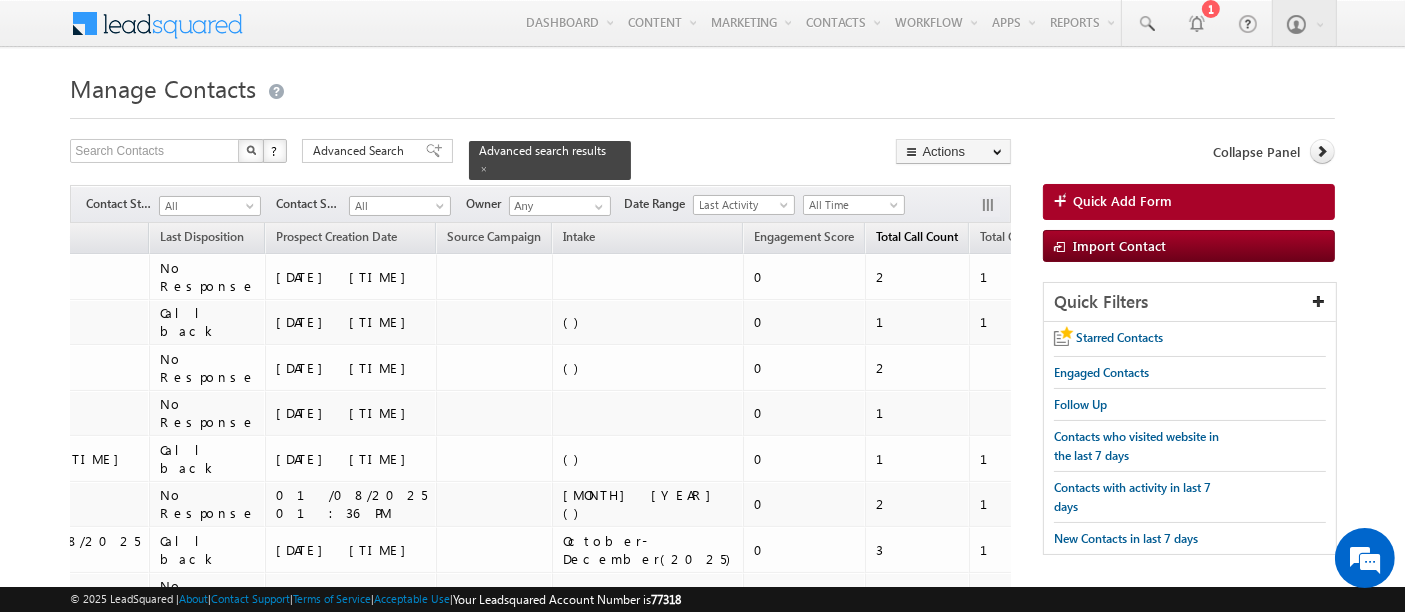 click on "Total Call Count" at bounding box center (917, 236) 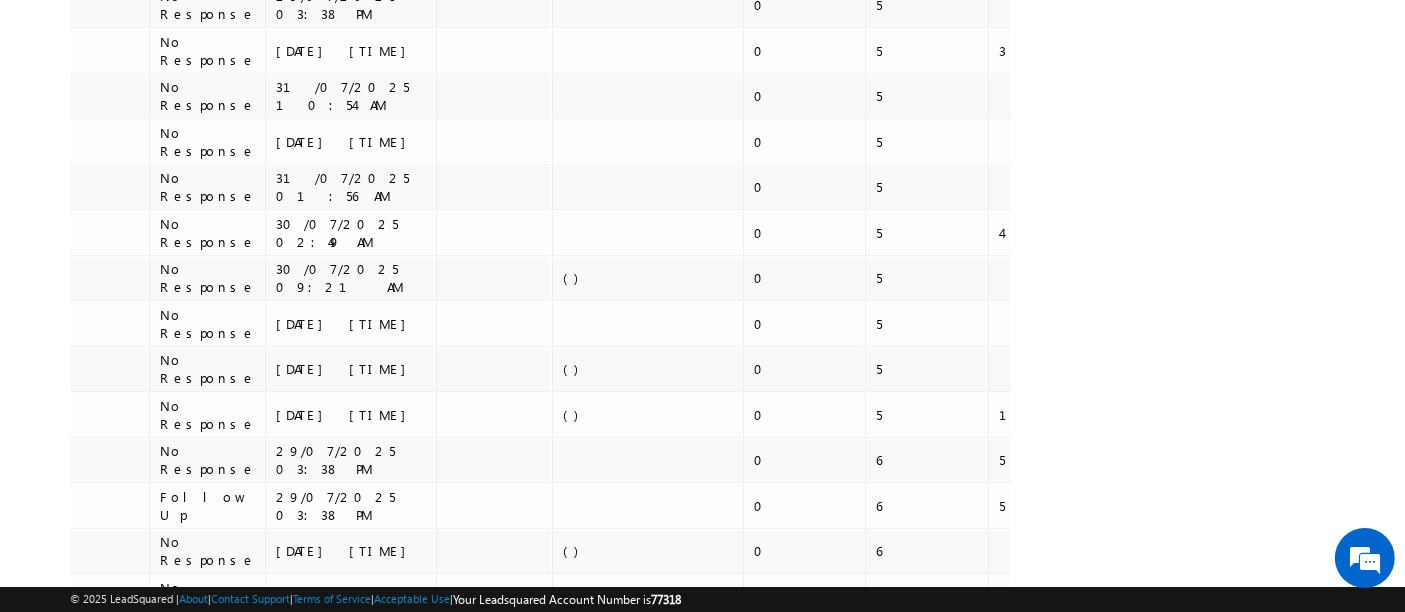 scroll, scrollTop: 4678, scrollLeft: 0, axis: vertical 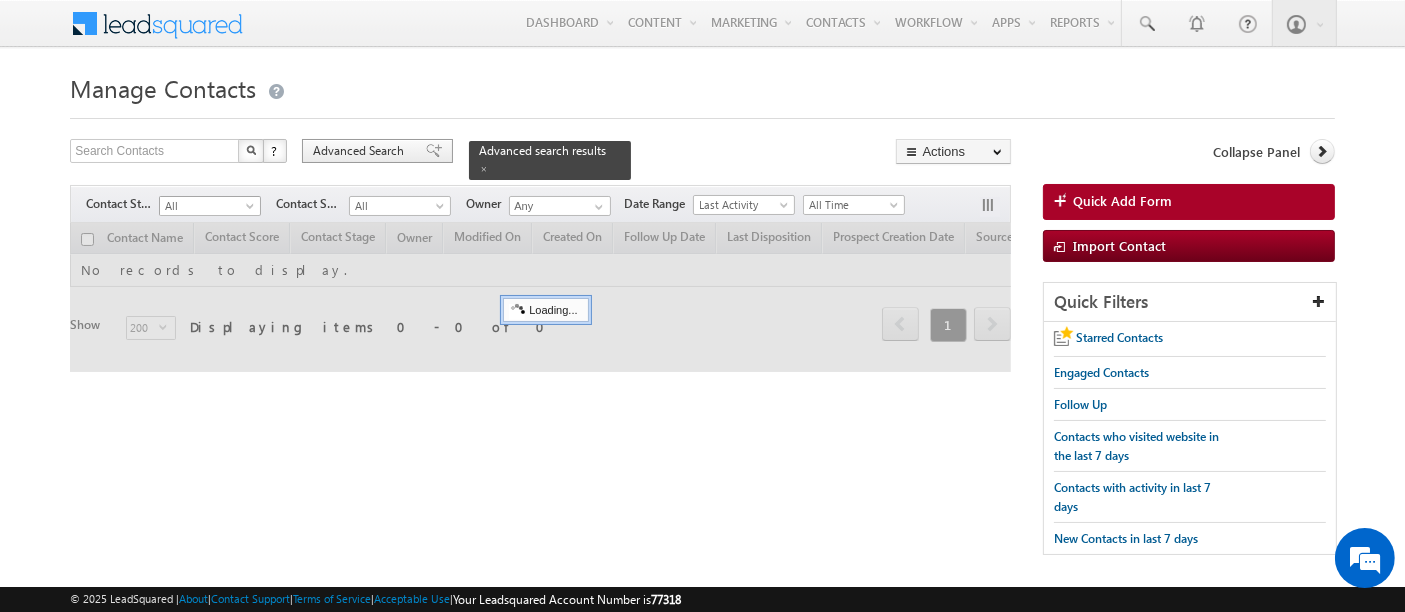 click on "Advanced Search" at bounding box center [361, 151] 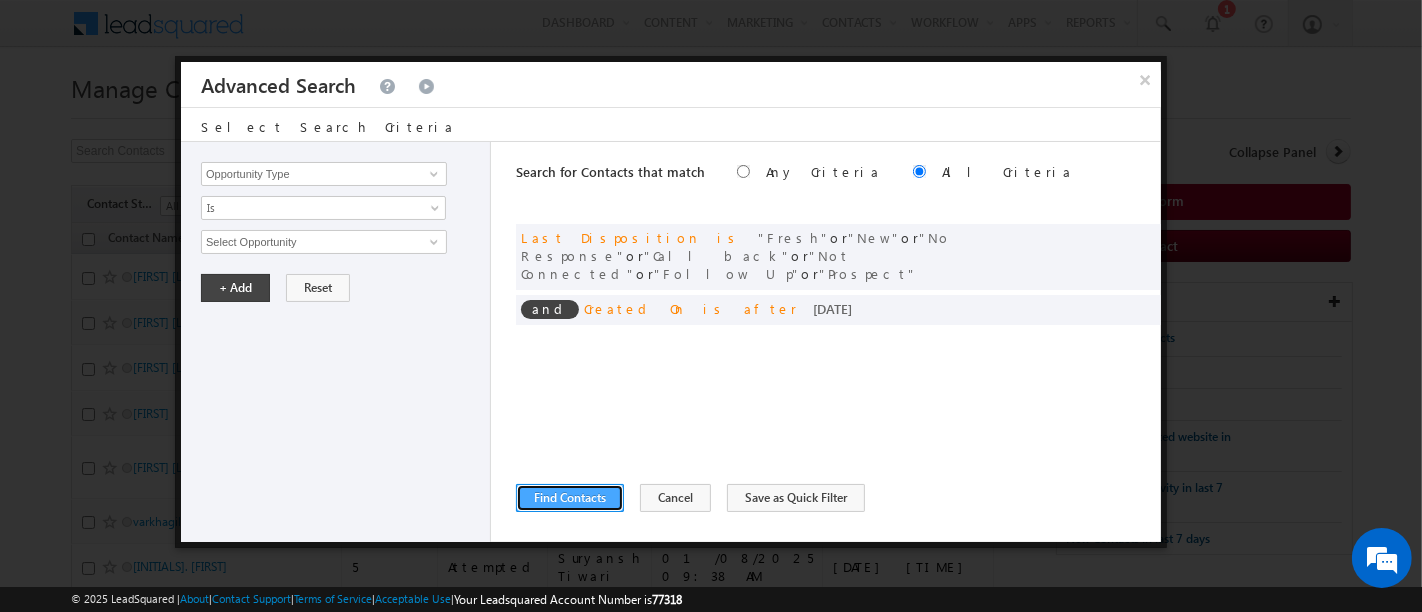 click on "Find Contacts" at bounding box center (570, 498) 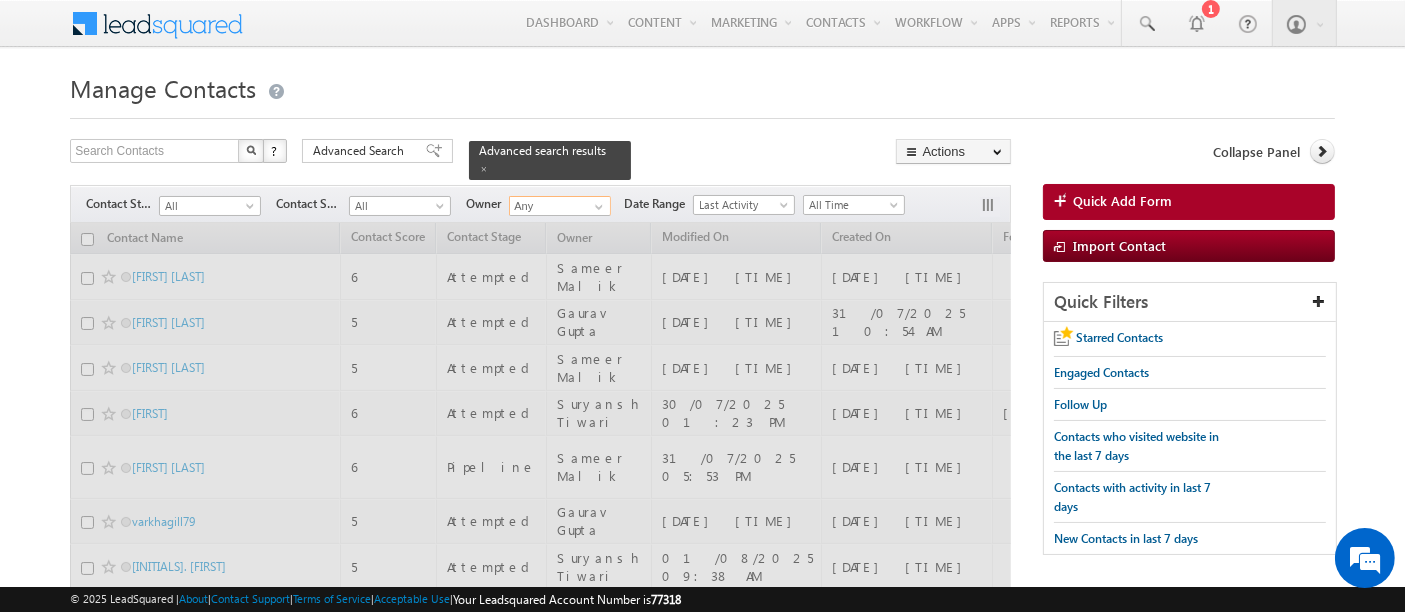 click on "Any" at bounding box center (560, 206) 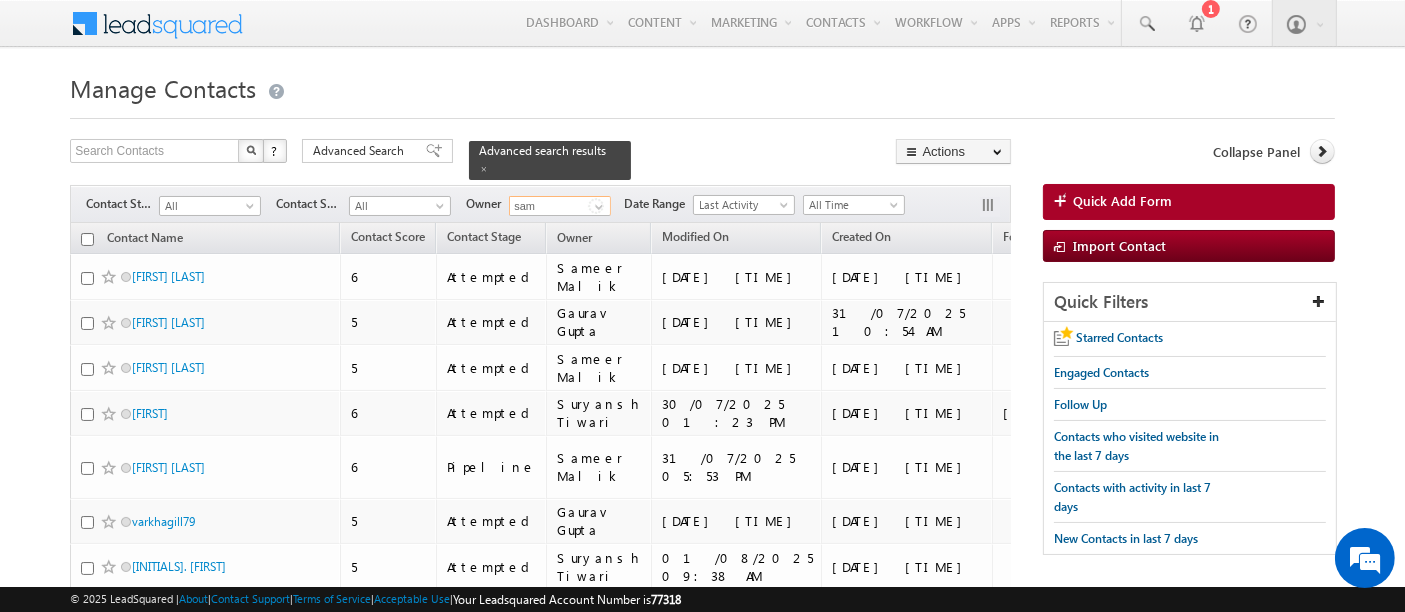 scroll, scrollTop: 0, scrollLeft: 0, axis: both 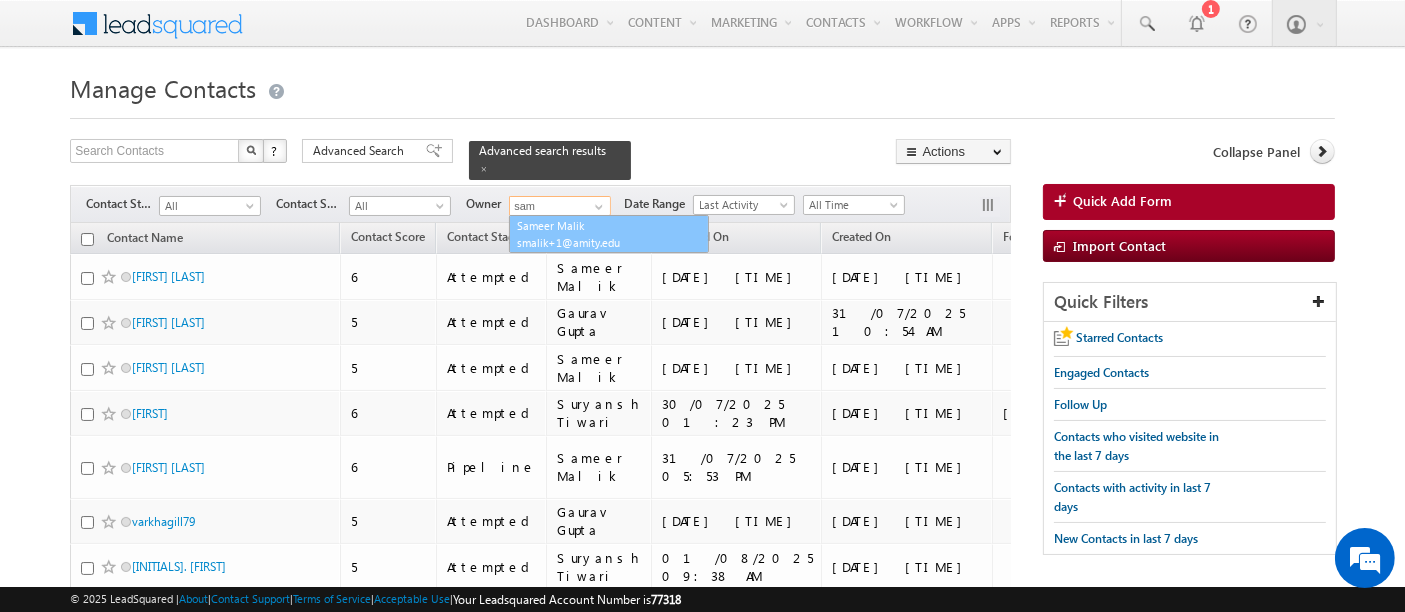 click on "smalik+1@amity.edu" at bounding box center (607, 242) 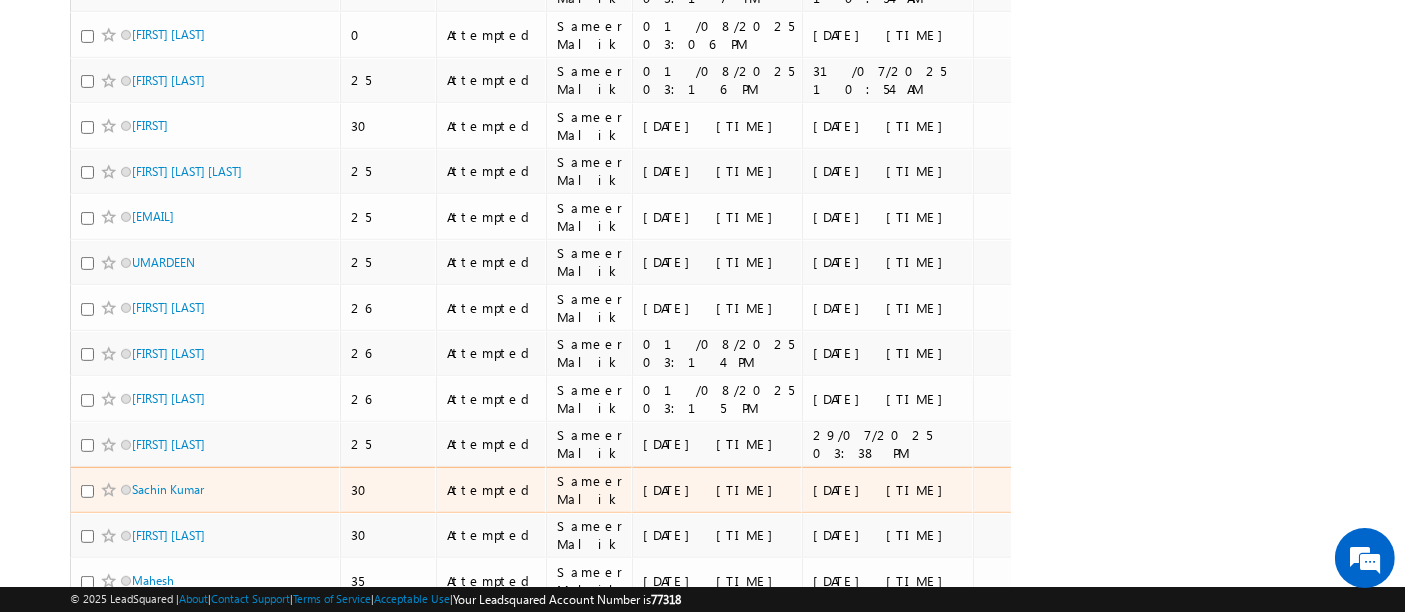 scroll, scrollTop: 928, scrollLeft: 0, axis: vertical 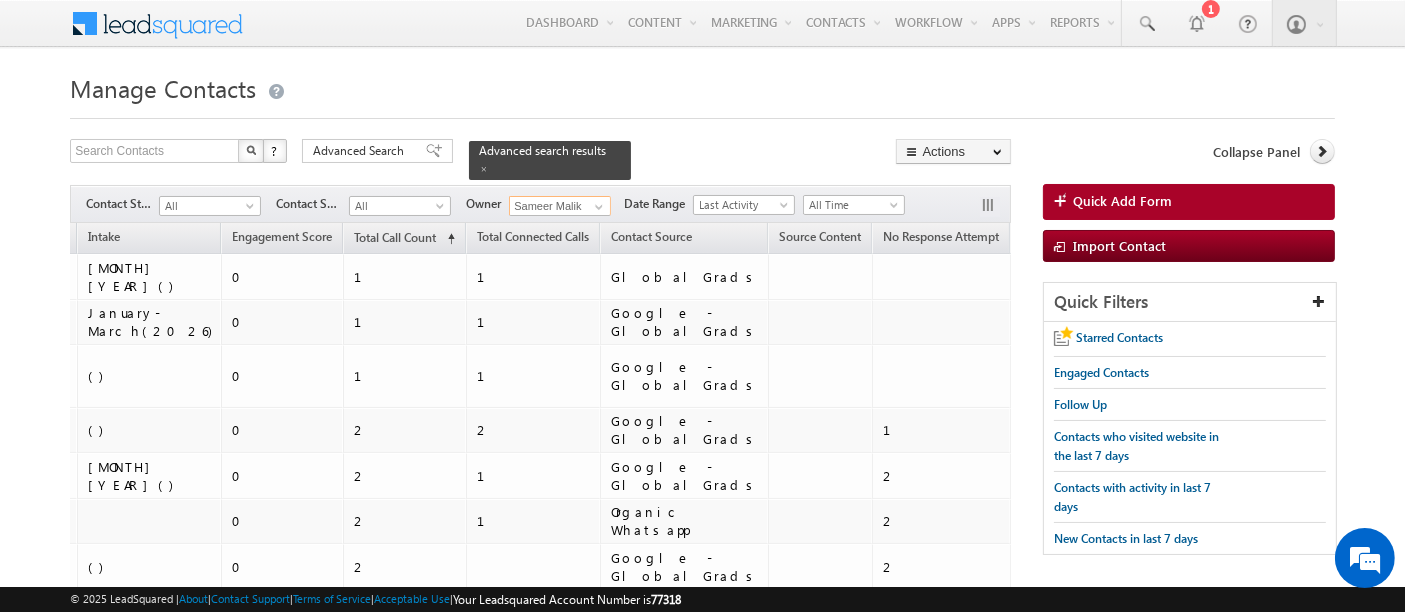 click on "Last Call Date" at bounding box center [1056, 236] 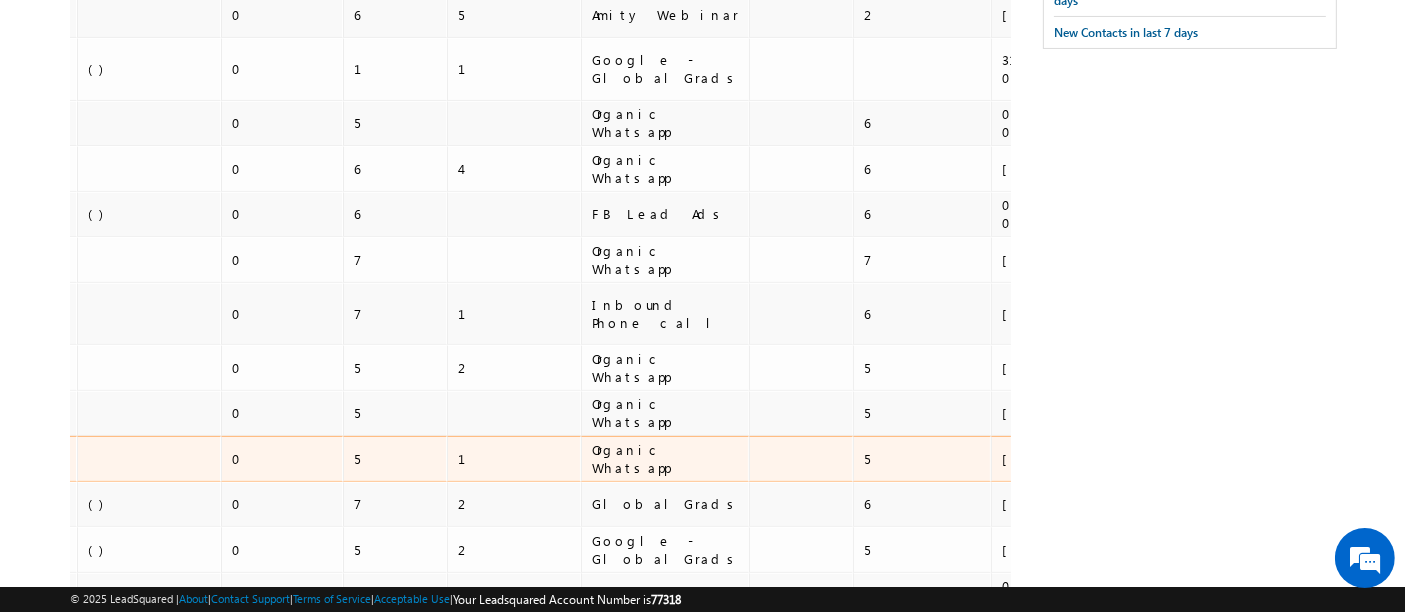 scroll, scrollTop: 0, scrollLeft: 0, axis: both 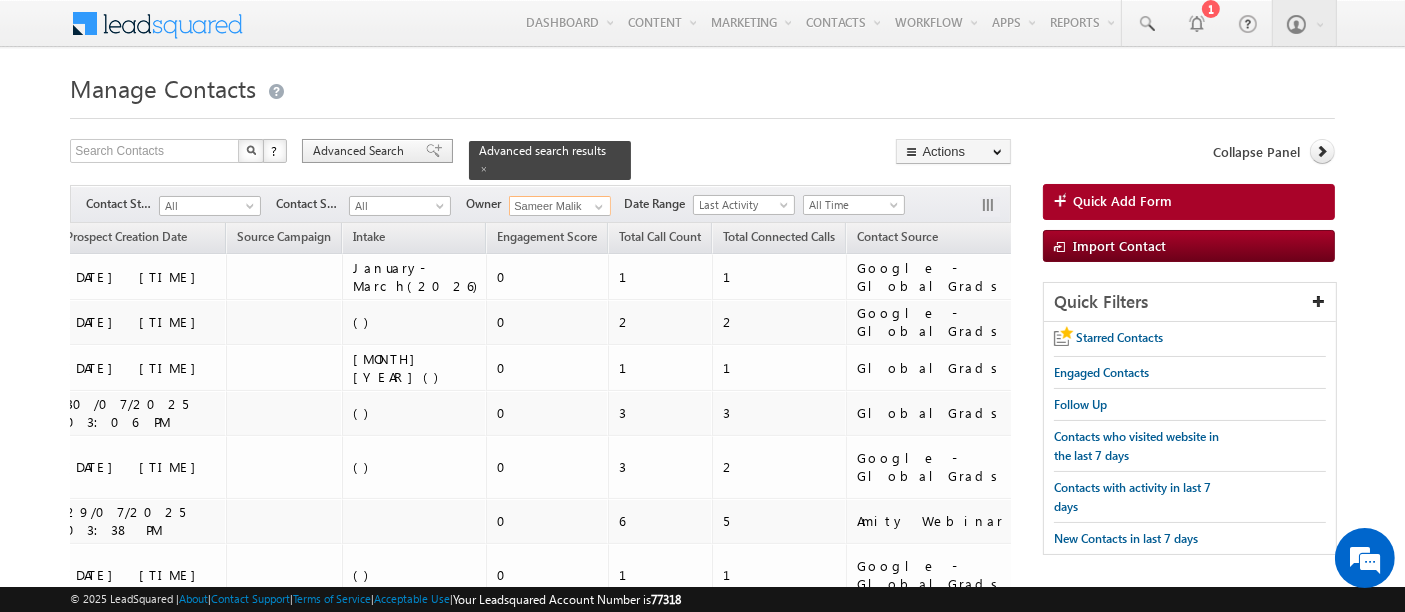 type on "Sameer Malik" 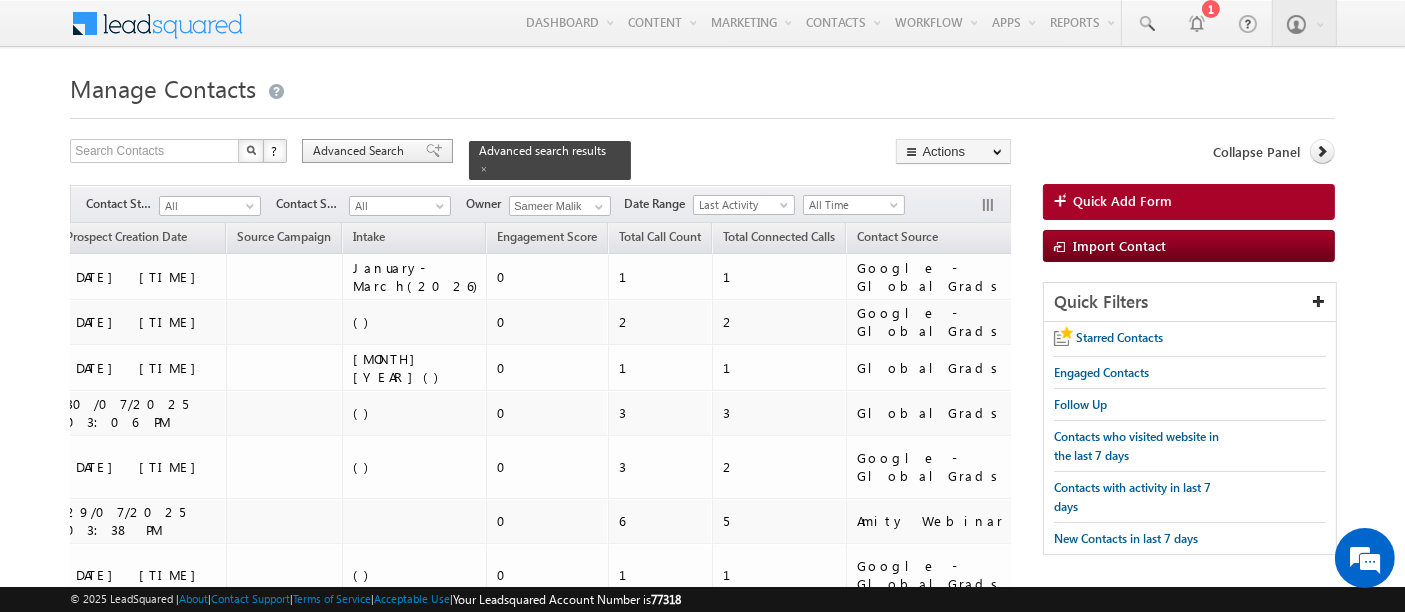 click on "Advanced Search" at bounding box center [361, 151] 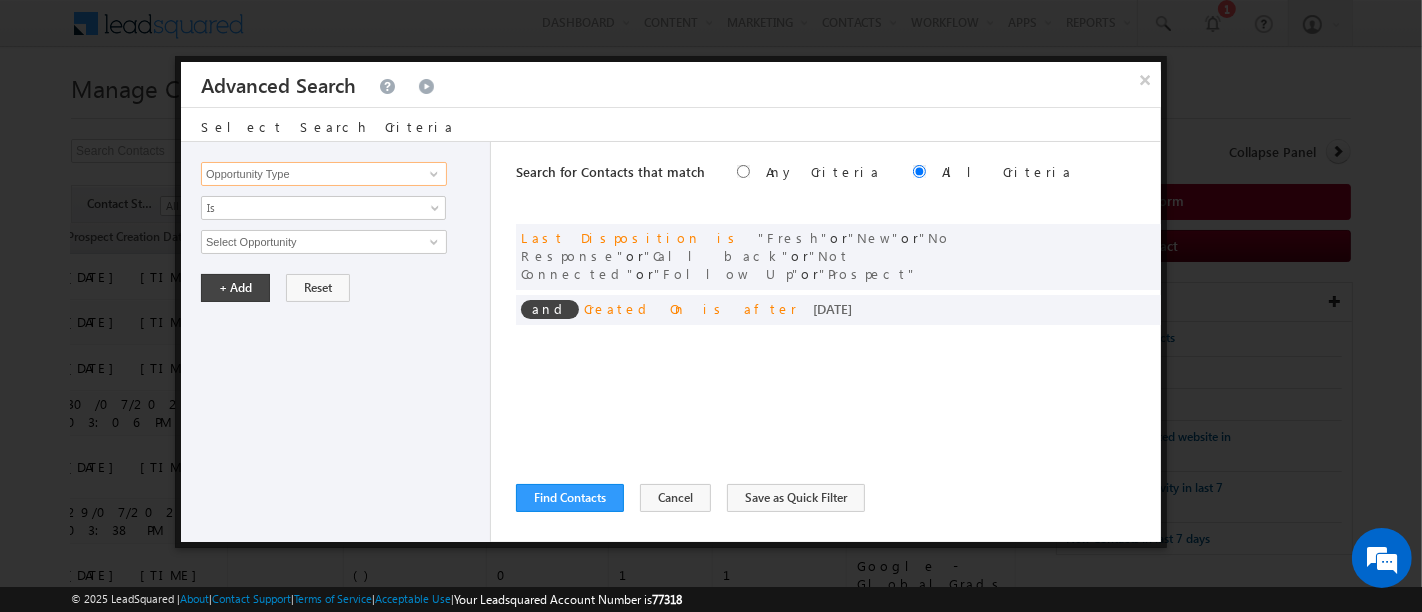 click on "Opportunity Type" at bounding box center [324, 174] 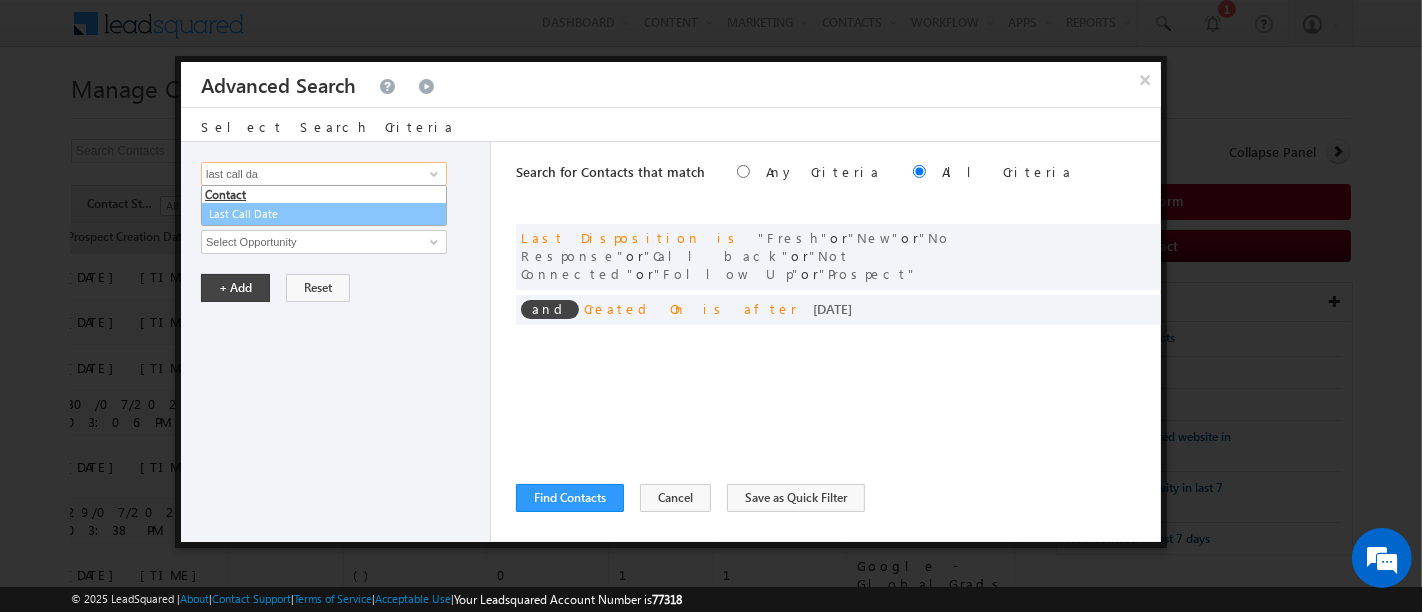 click on "Last Call Date" at bounding box center [324, 214] 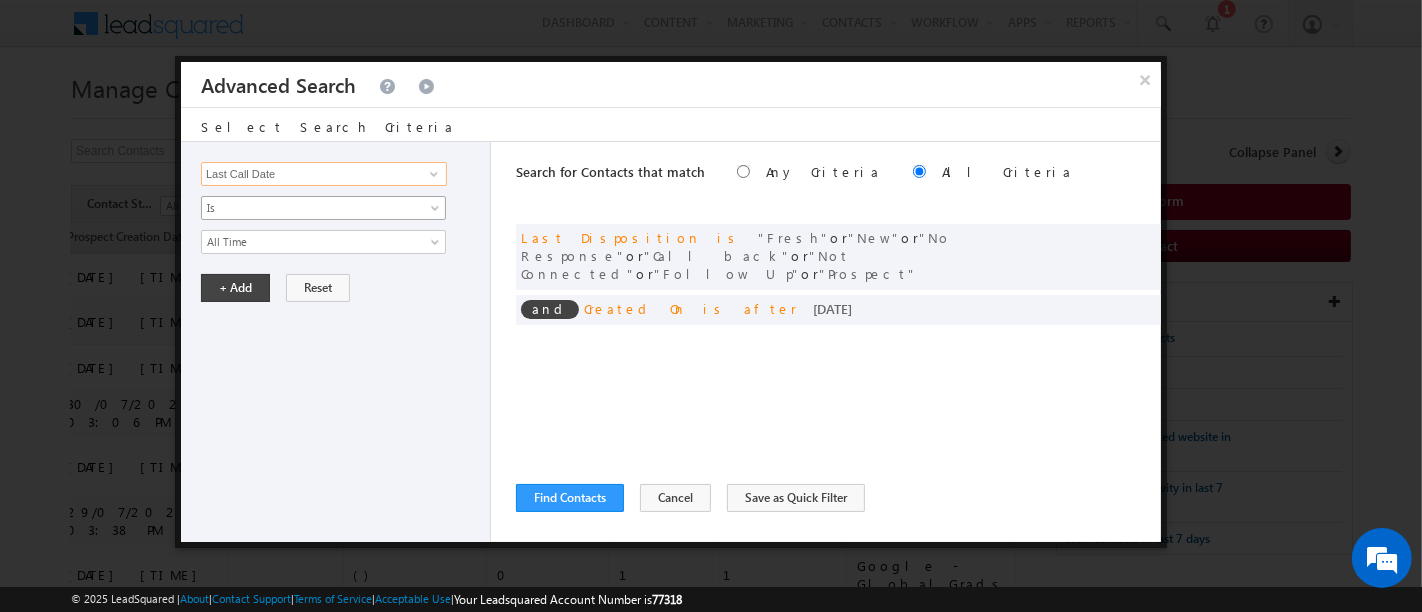 type on "Last Call Date" 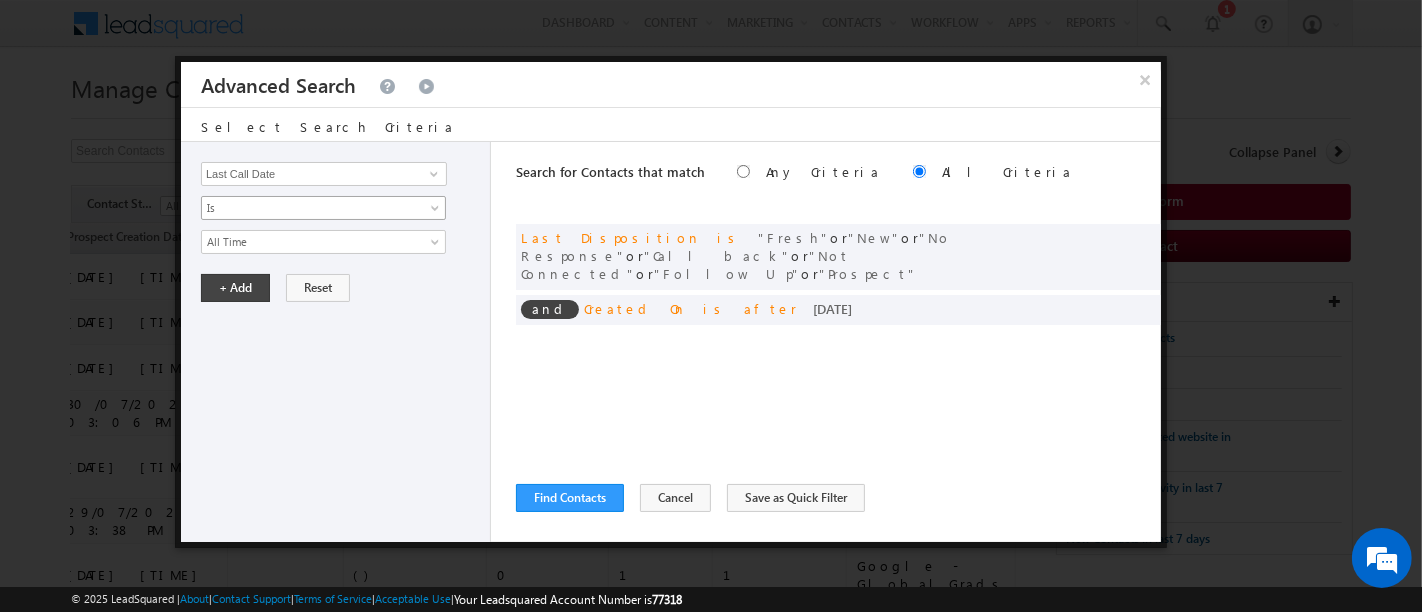 click on "Is" at bounding box center [310, 208] 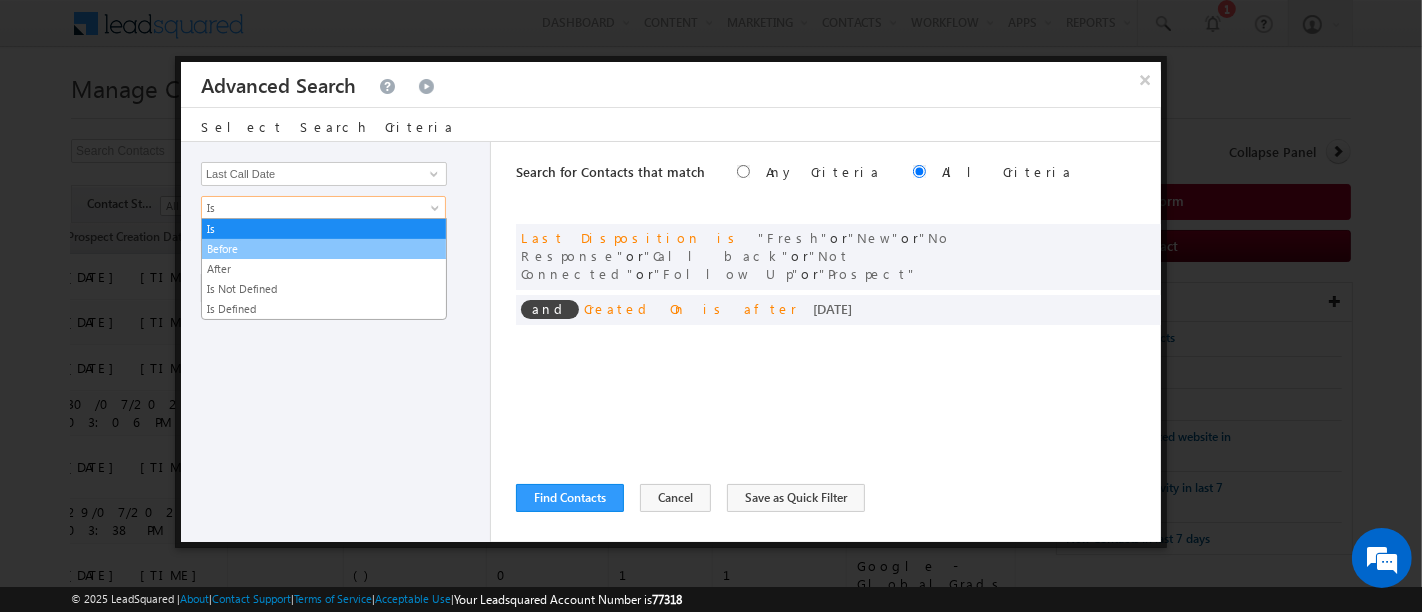 click on "Before" at bounding box center [324, 249] 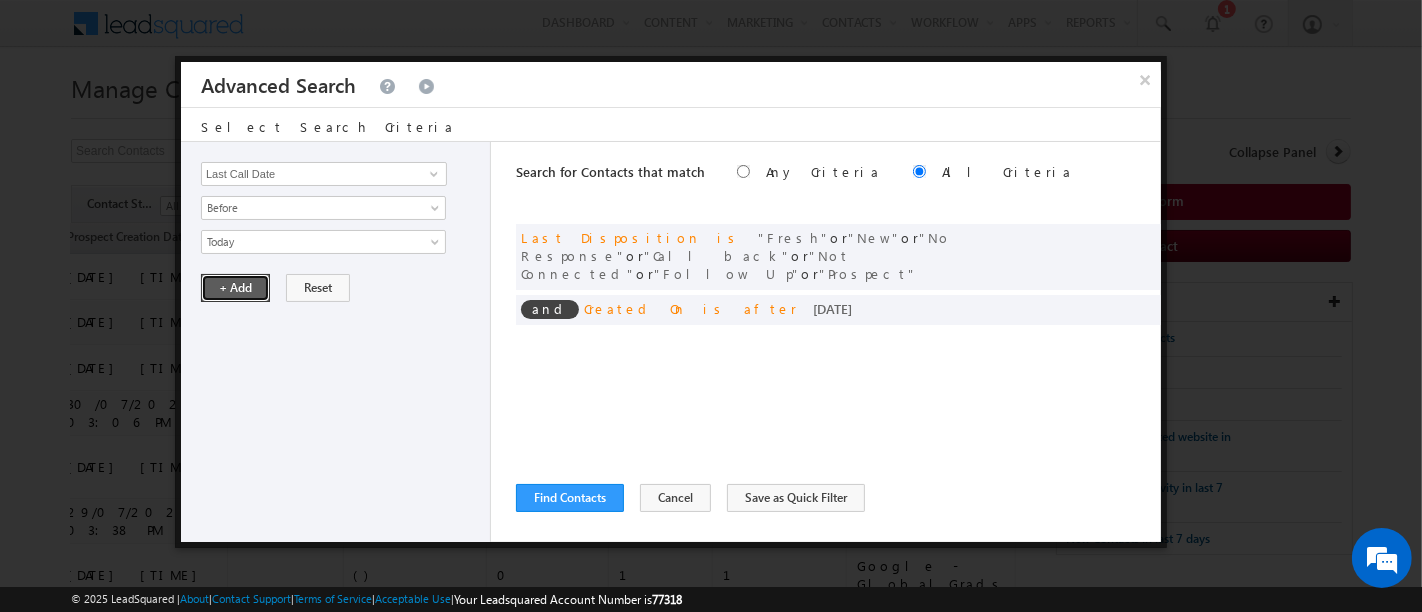 click on "+ Add" at bounding box center (235, 288) 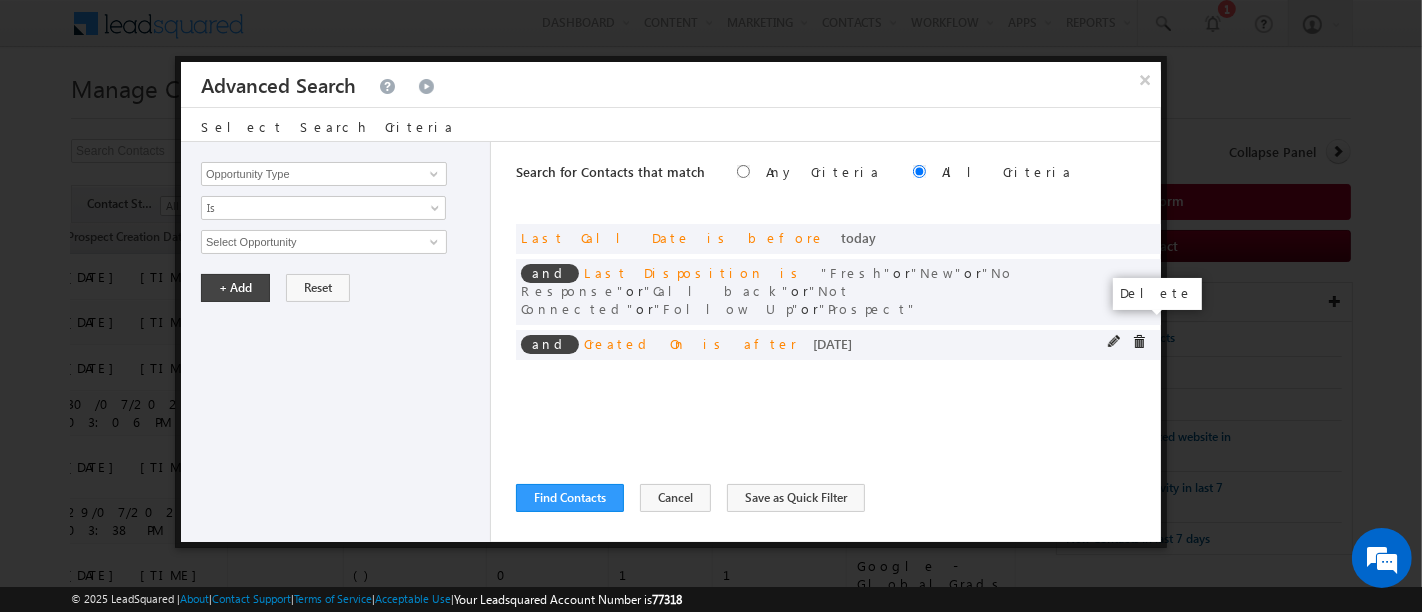 click at bounding box center [1139, 342] 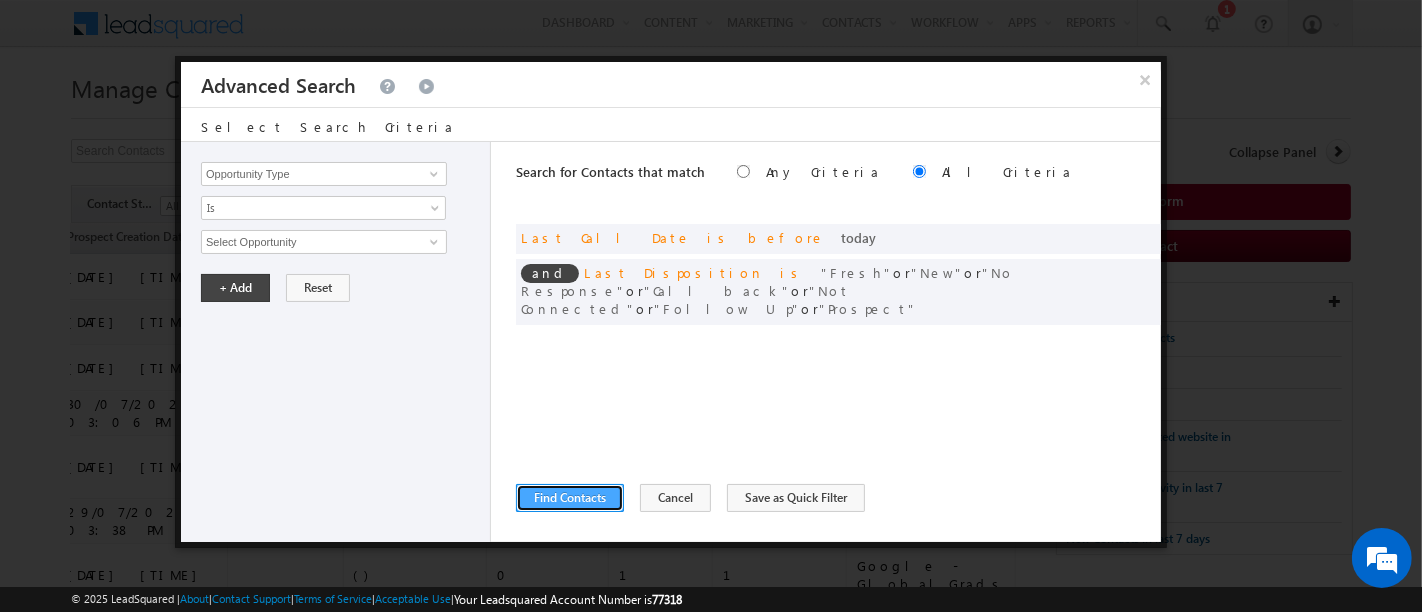 click on "Find Contacts" at bounding box center (570, 498) 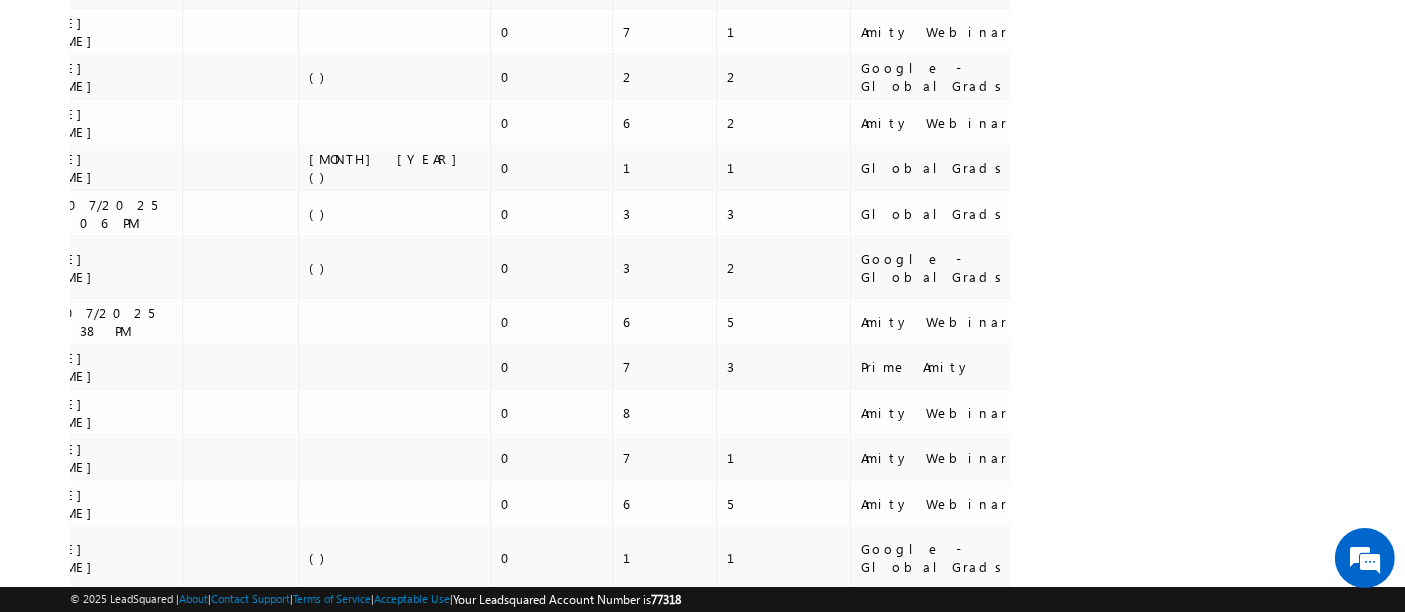 scroll, scrollTop: 1342, scrollLeft: 0, axis: vertical 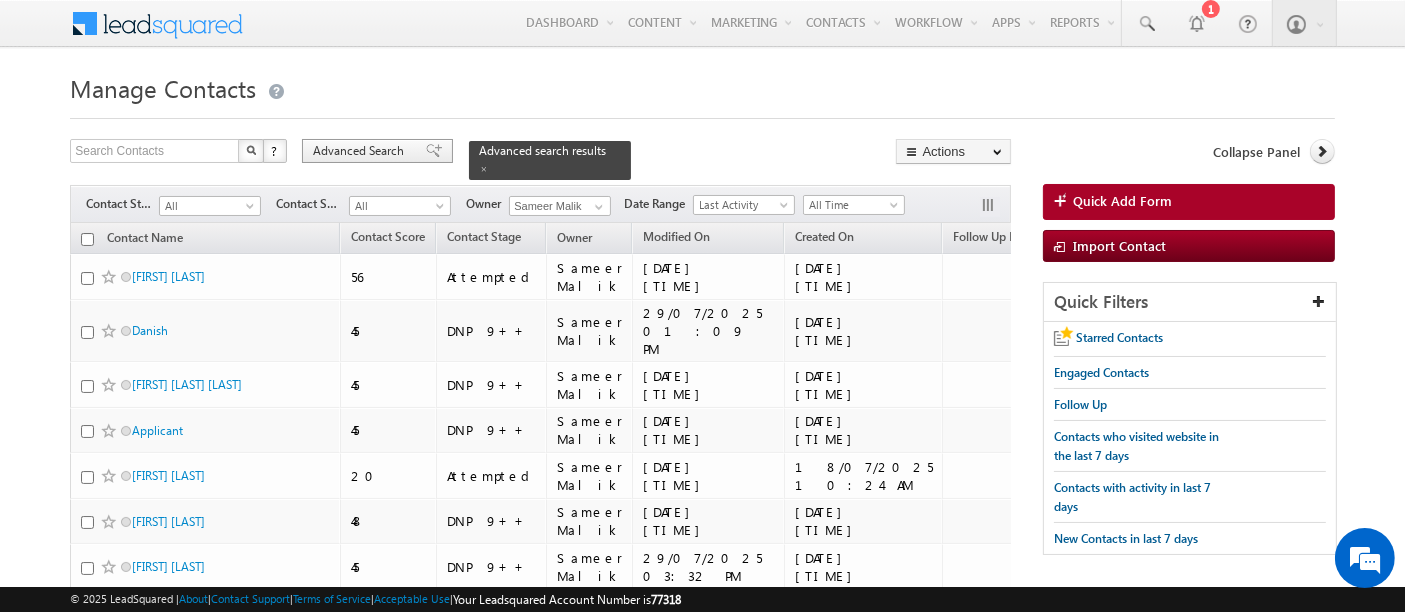 click on "Advanced Search" at bounding box center [361, 151] 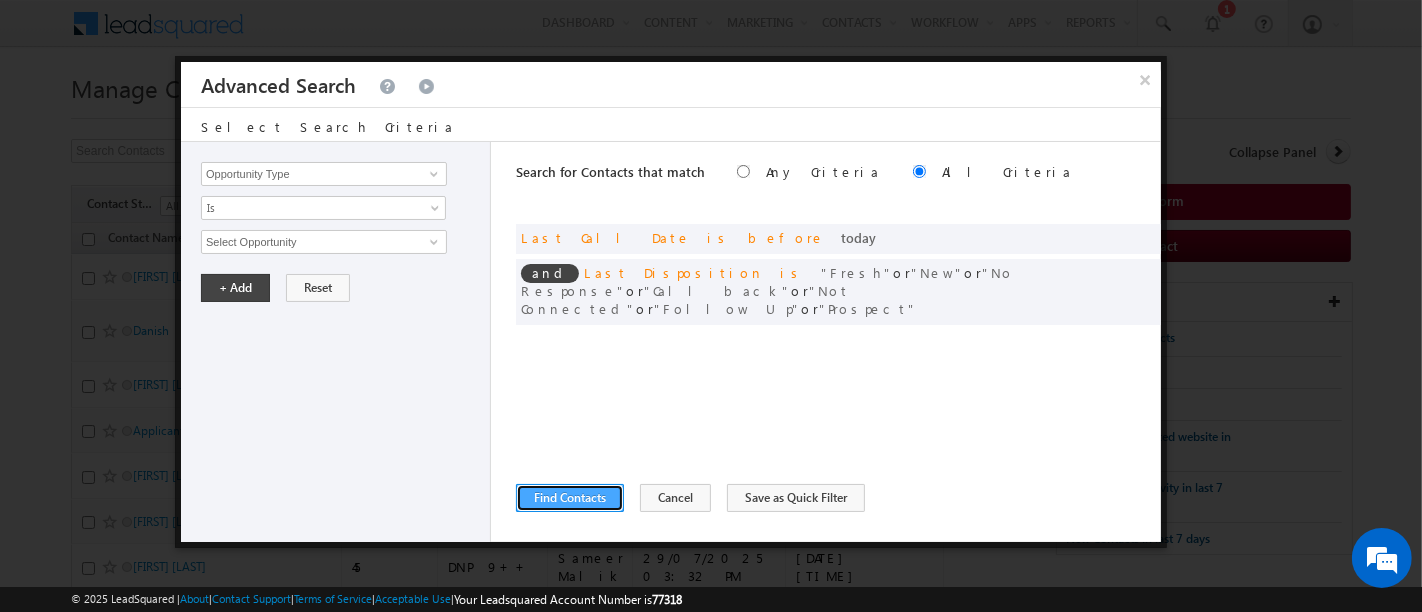 click on "Find Contacts" at bounding box center [570, 498] 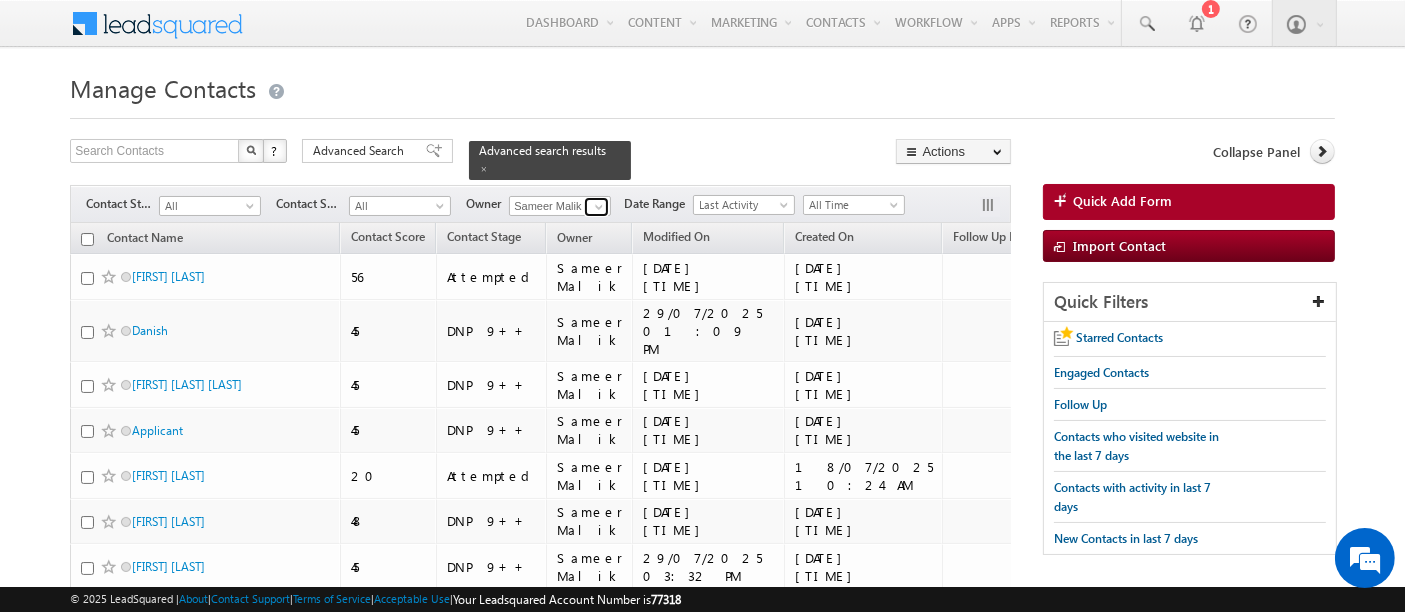 click at bounding box center [599, 207] 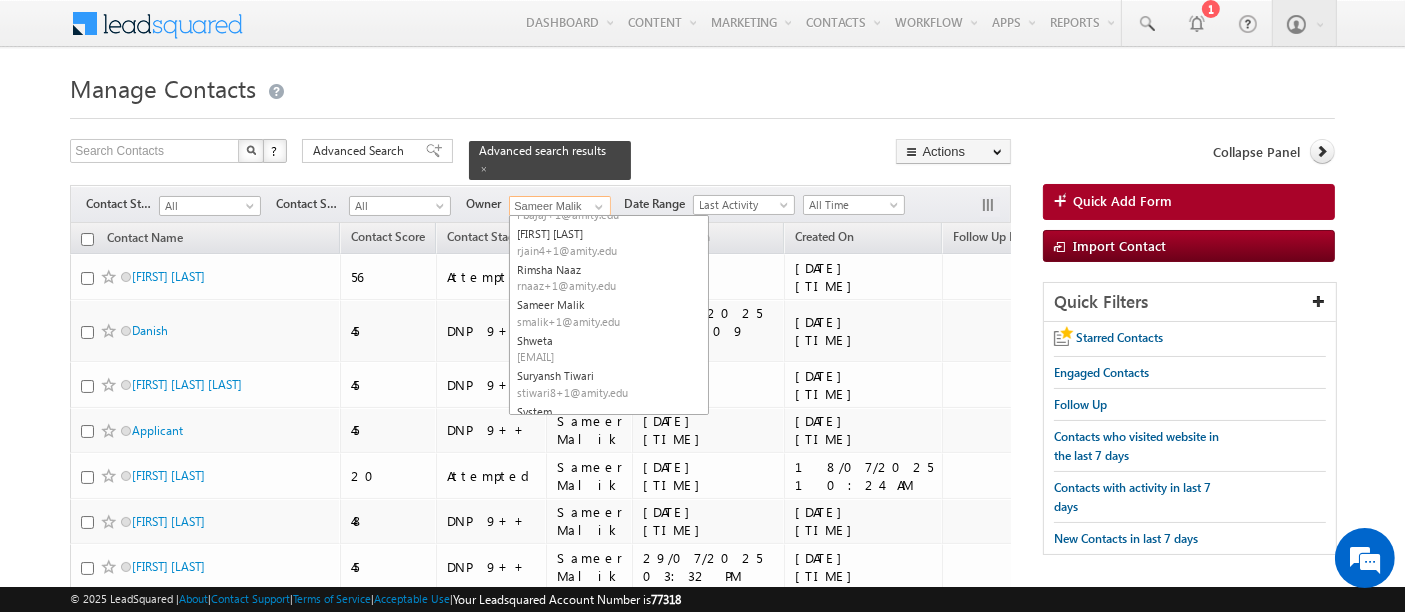 scroll, scrollTop: 323, scrollLeft: 0, axis: vertical 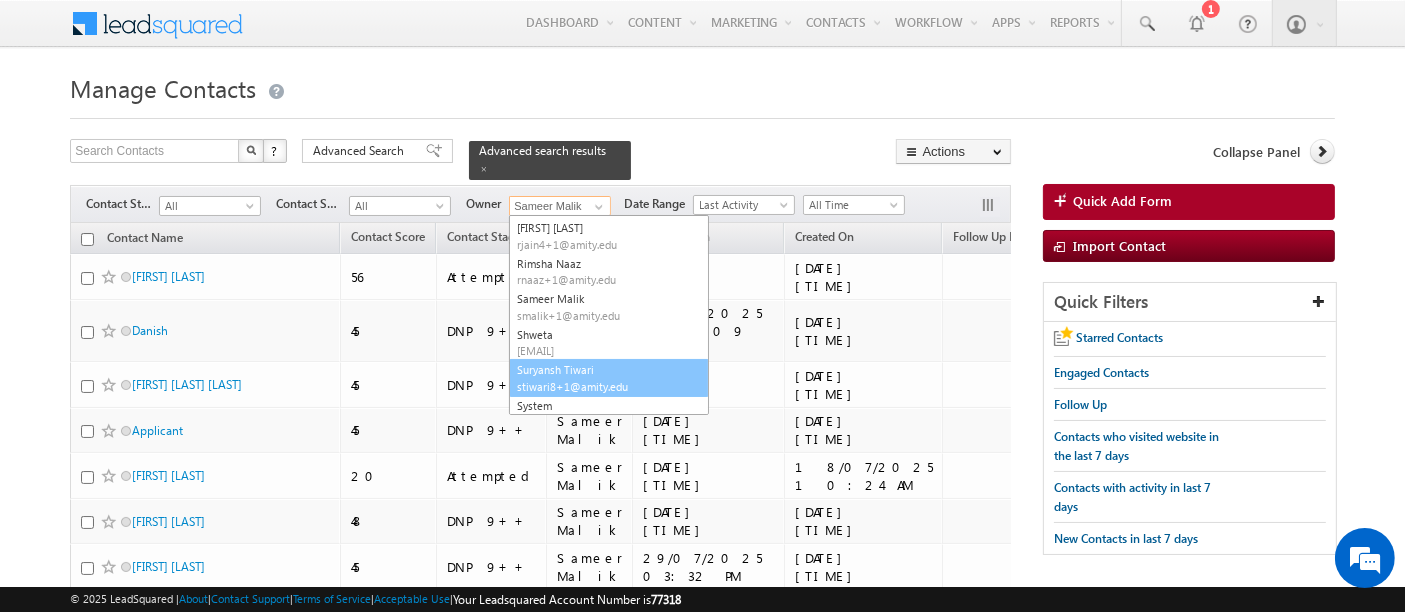 click on "Suryansh Tiwari   stiwari8+1@amity.edu" at bounding box center [609, 378] 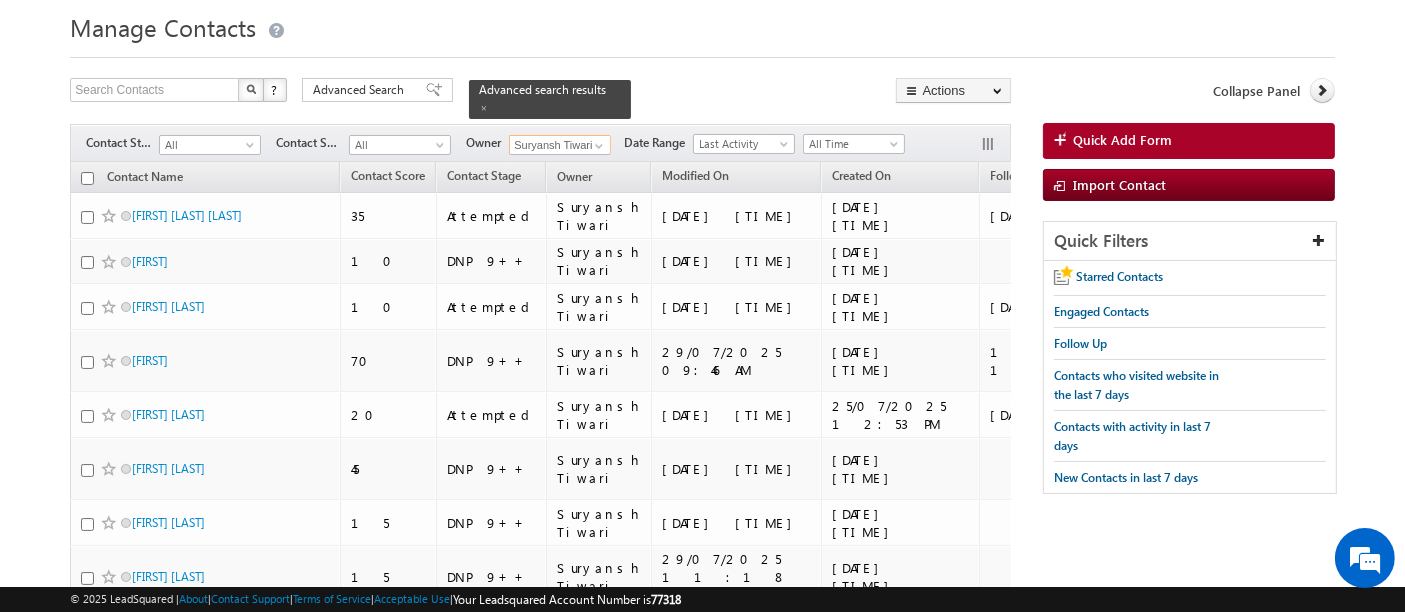 scroll, scrollTop: 0, scrollLeft: 0, axis: both 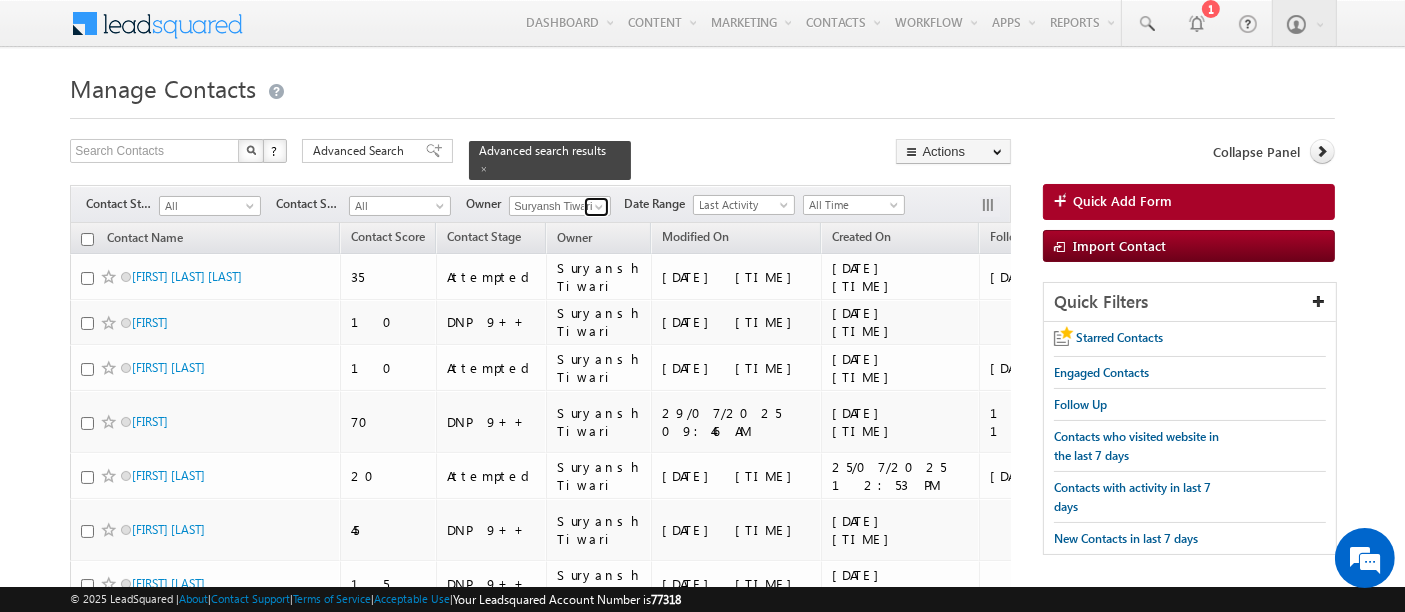 click at bounding box center [596, 207] 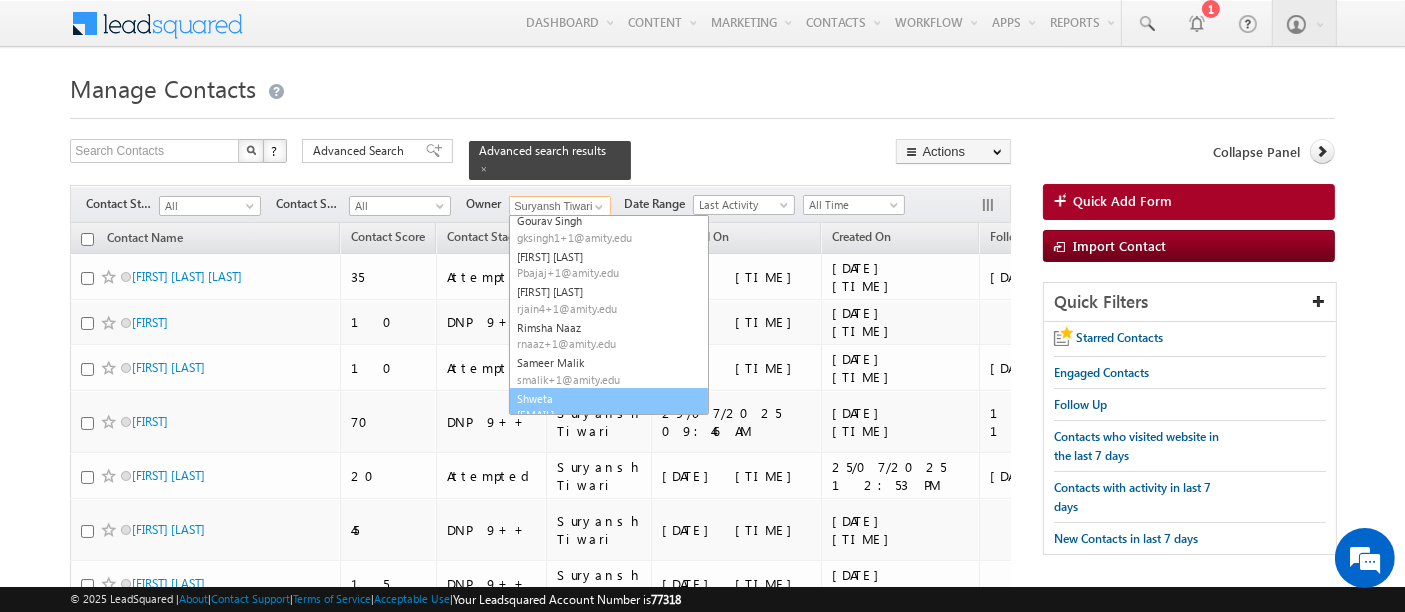 scroll, scrollTop: 255, scrollLeft: 0, axis: vertical 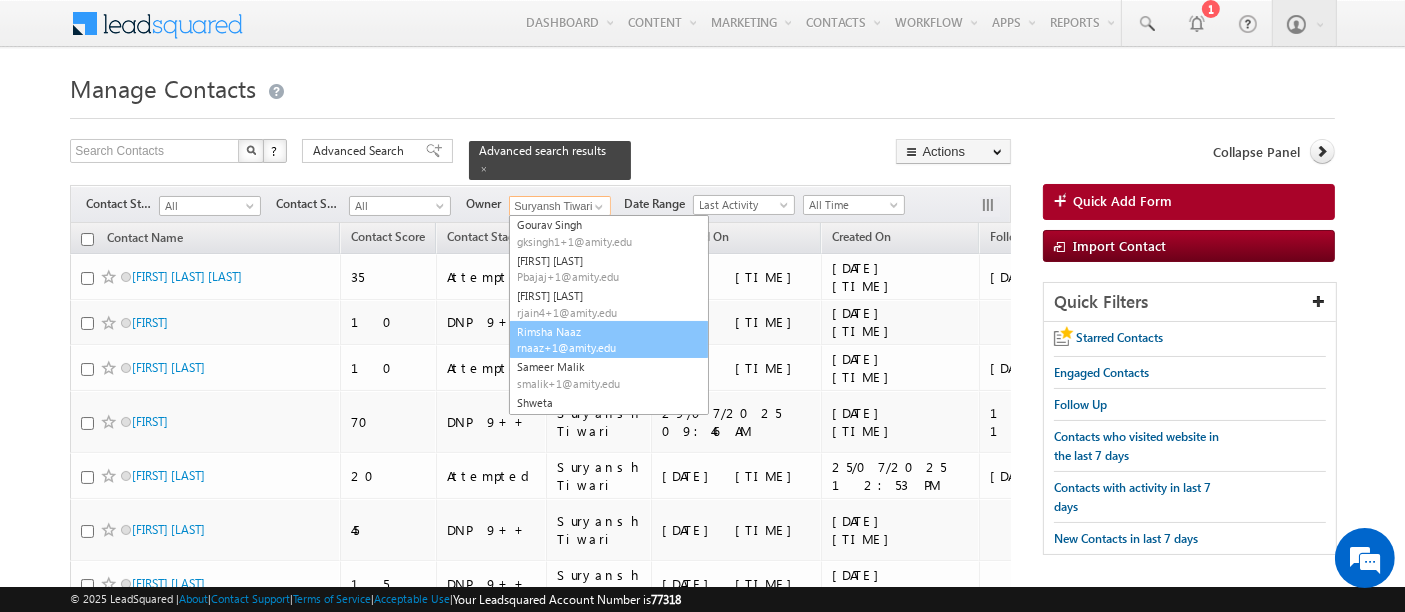 click on "Rimsha Naaz   rnaaz+1@amity.edu" at bounding box center (609, 340) 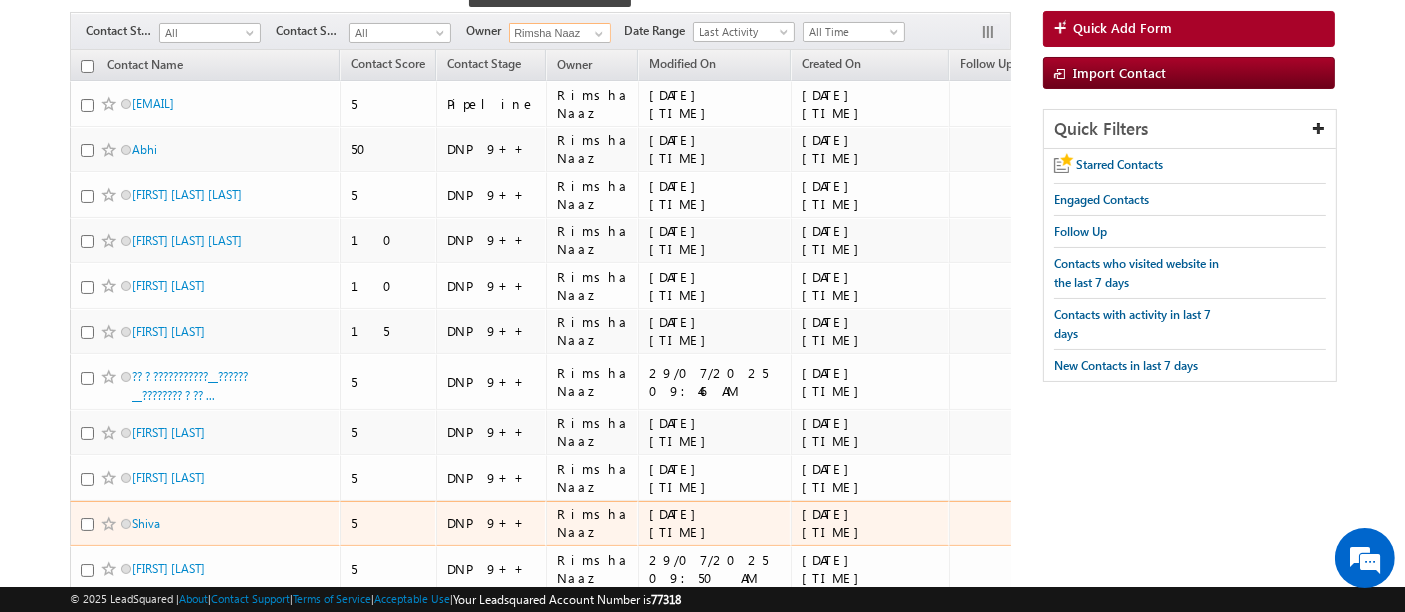 scroll, scrollTop: 0, scrollLeft: 0, axis: both 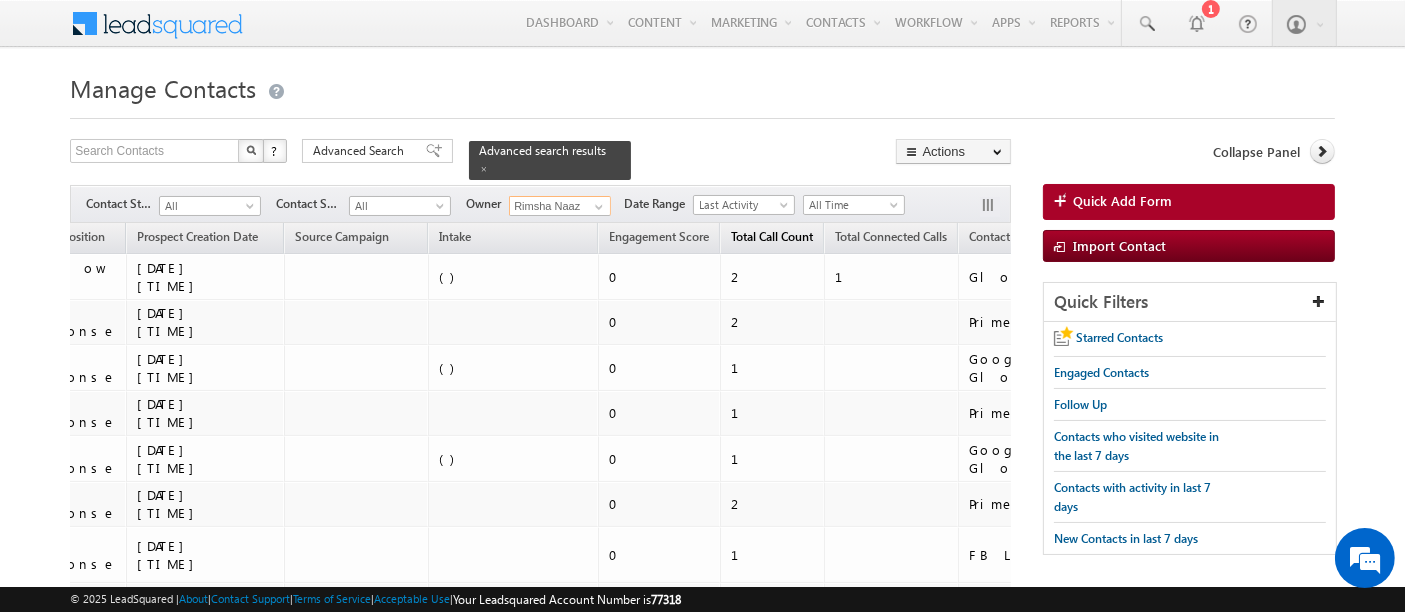 click on "Total Call Count" at bounding box center [772, 236] 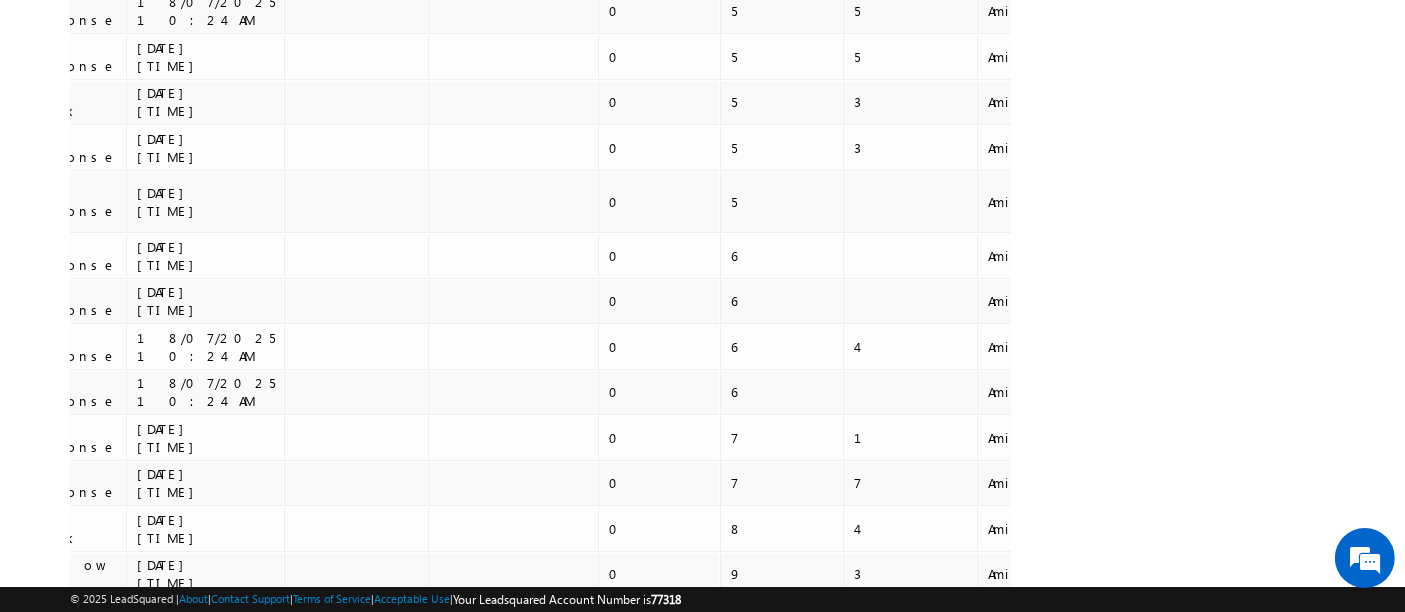 scroll, scrollTop: 4678, scrollLeft: 0, axis: vertical 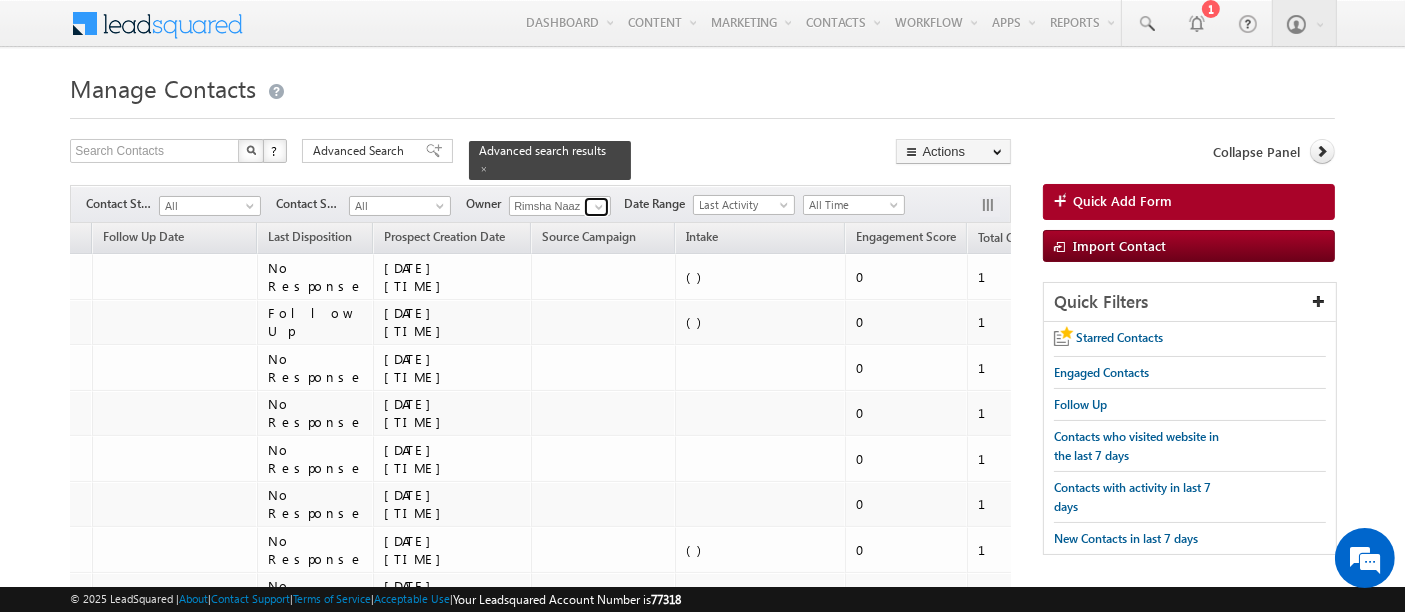 click at bounding box center (599, 207) 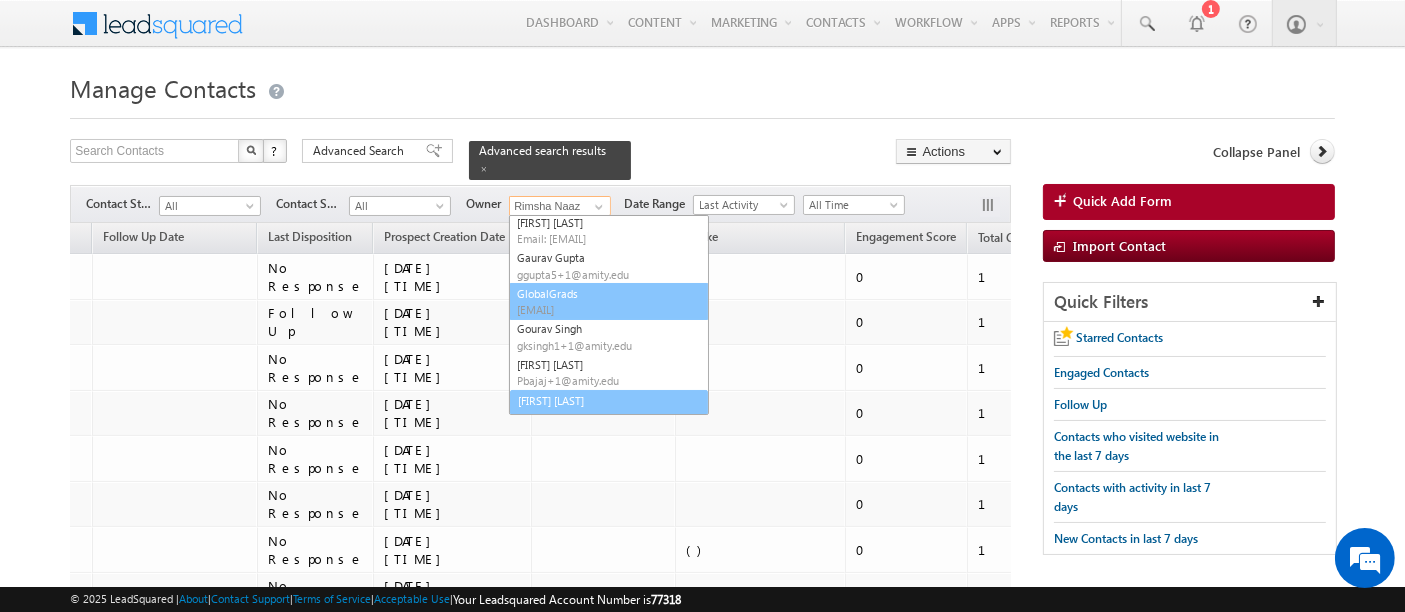 scroll, scrollTop: 149, scrollLeft: 0, axis: vertical 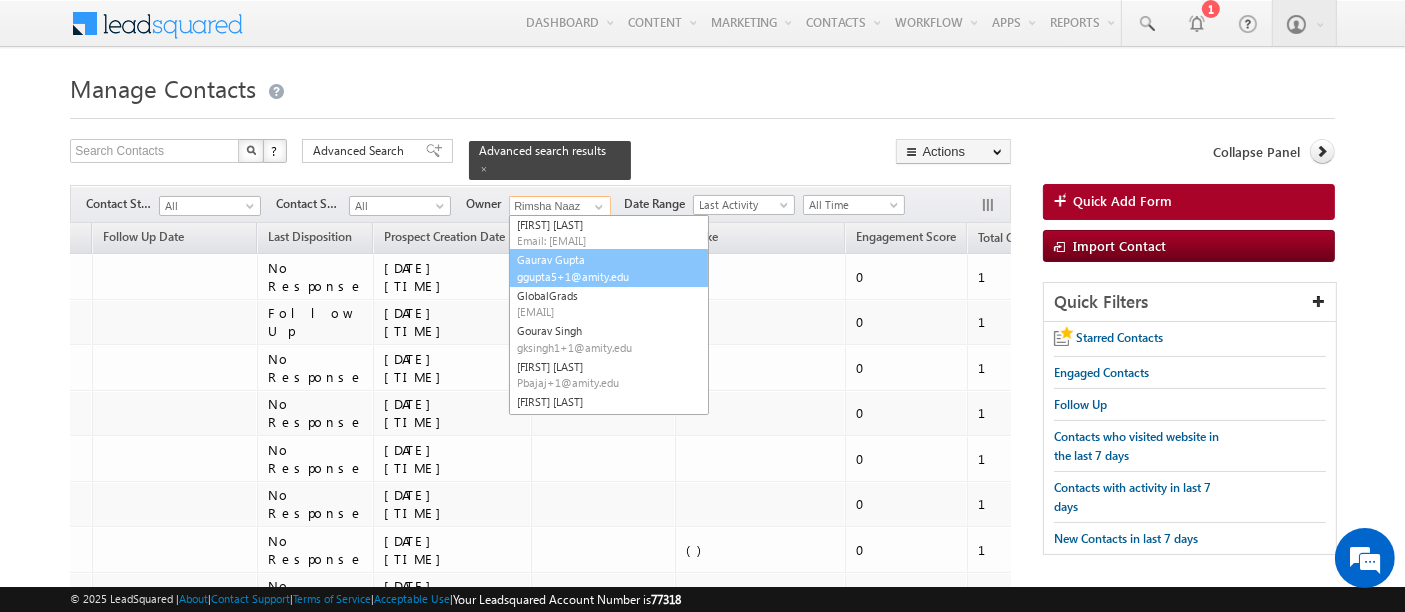 click on "Gaurav Gupta   ggupta5+1@amity.edu" at bounding box center [609, 268] 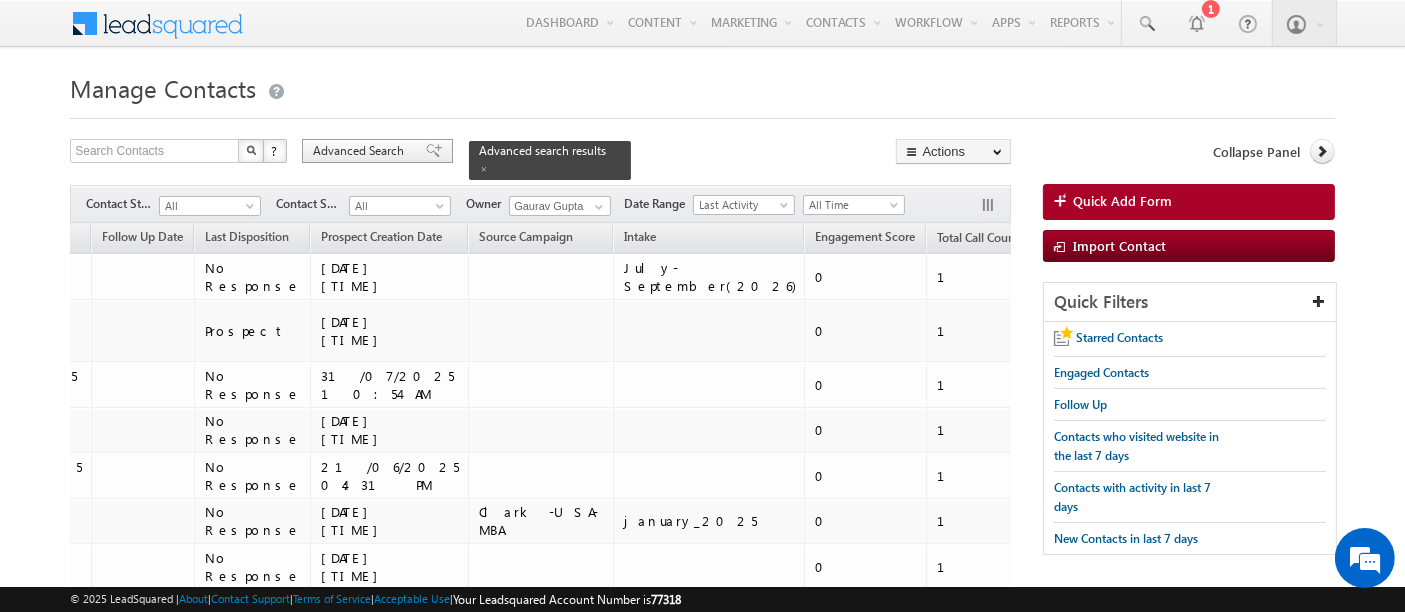click on "Advanced Search" at bounding box center (361, 151) 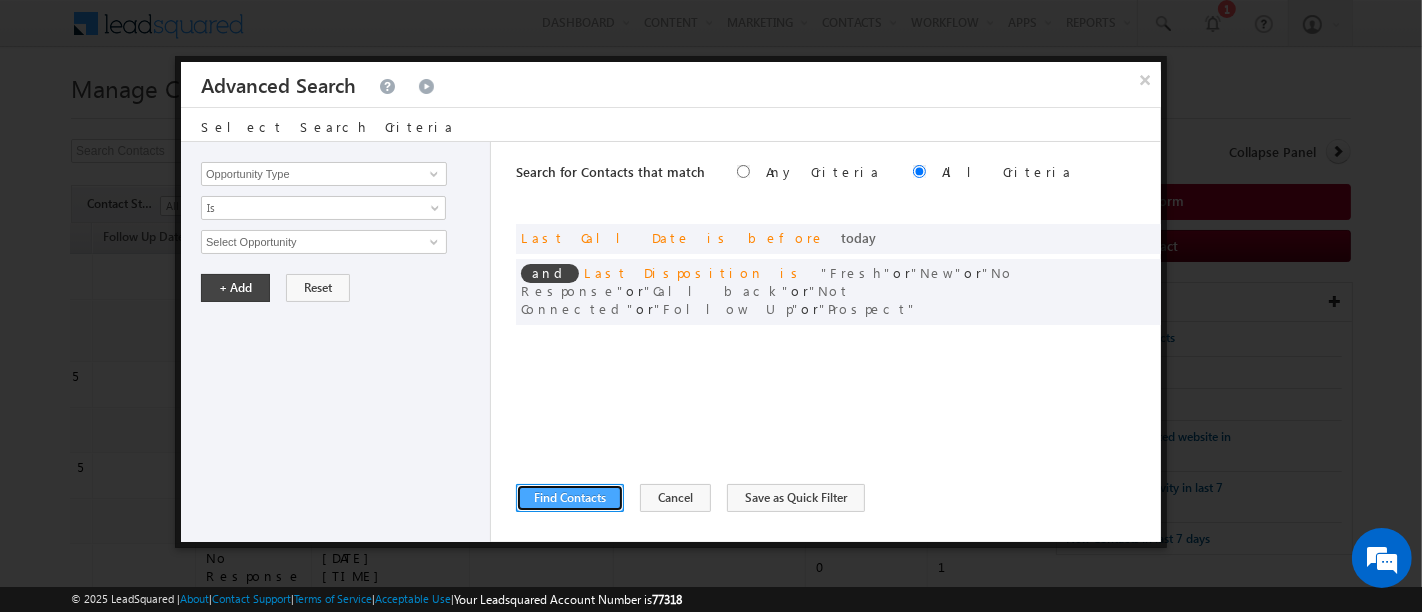 click on "Find Contacts" at bounding box center [570, 498] 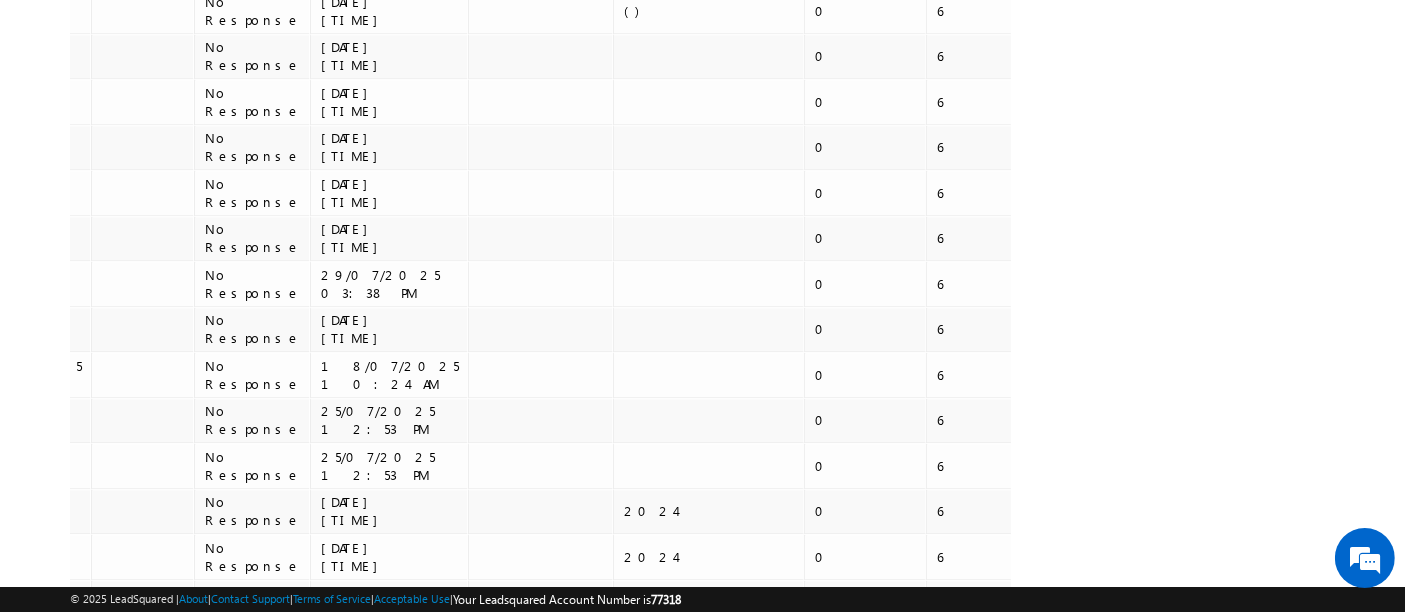 scroll, scrollTop: 5435, scrollLeft: 0, axis: vertical 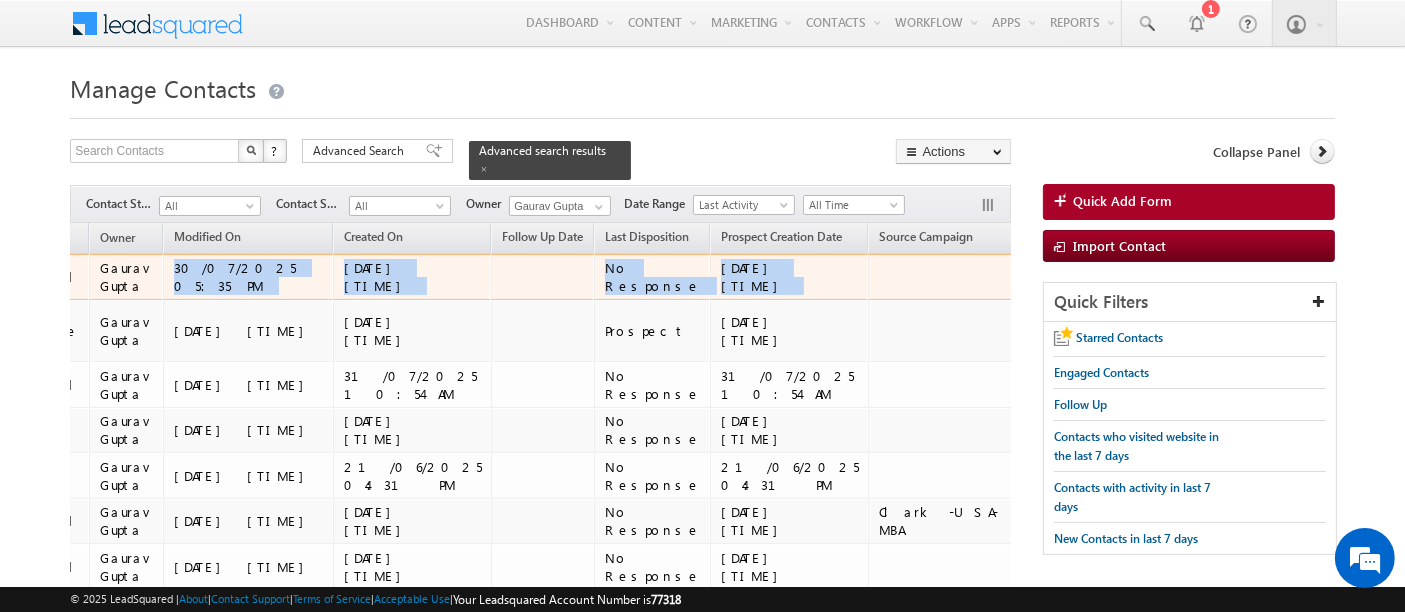 drag, startPoint x: 602, startPoint y: 252, endPoint x: 1002, endPoint y: 263, distance: 400.1512 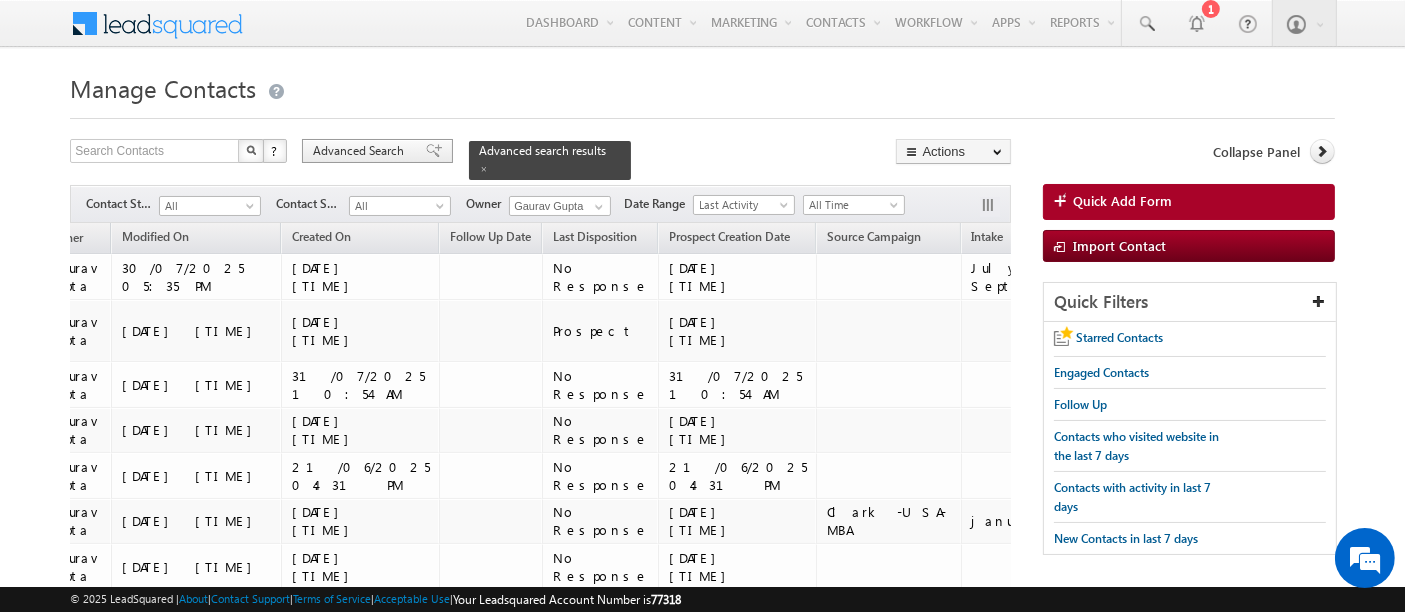 click on "Advanced Search" at bounding box center [361, 151] 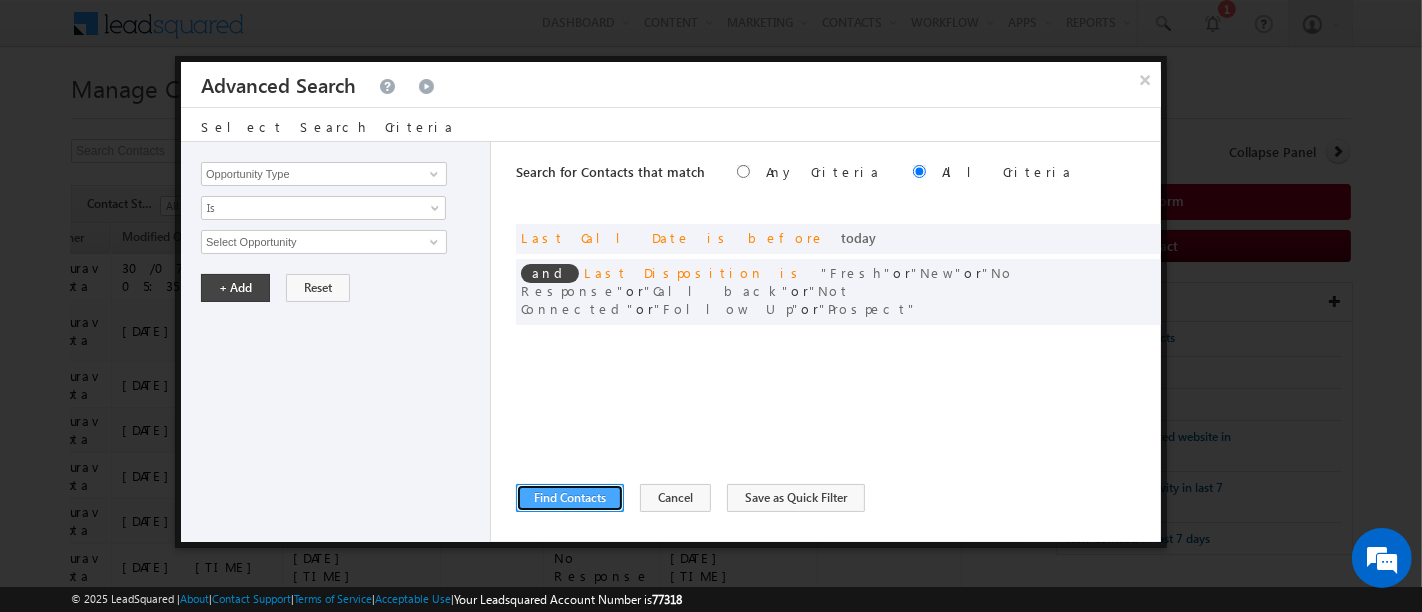 click on "Find Contacts" at bounding box center (570, 498) 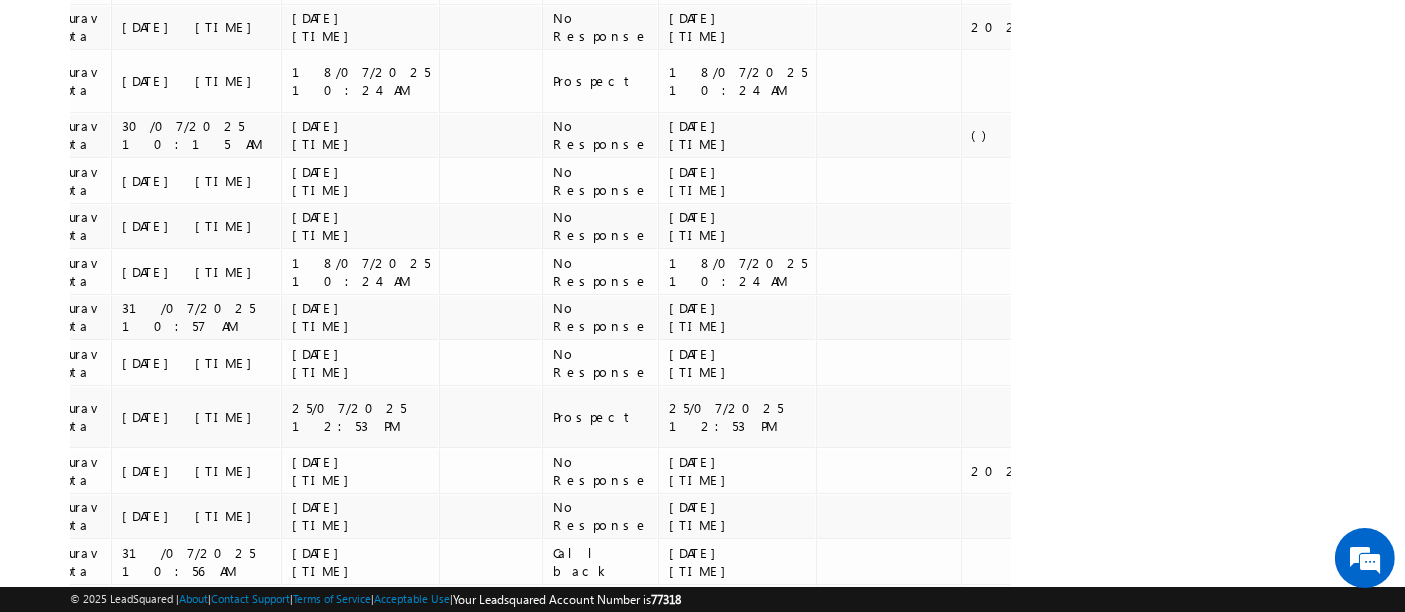 scroll, scrollTop: 5390, scrollLeft: 0, axis: vertical 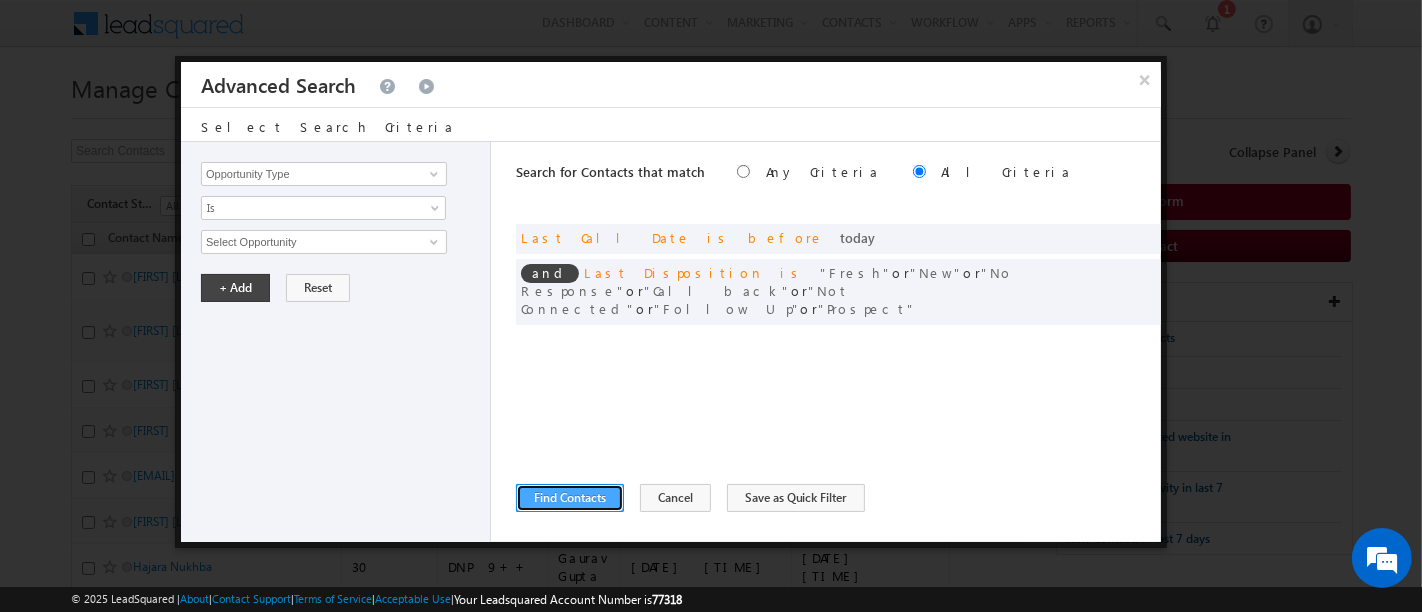 click on "Find Contacts" at bounding box center [570, 498] 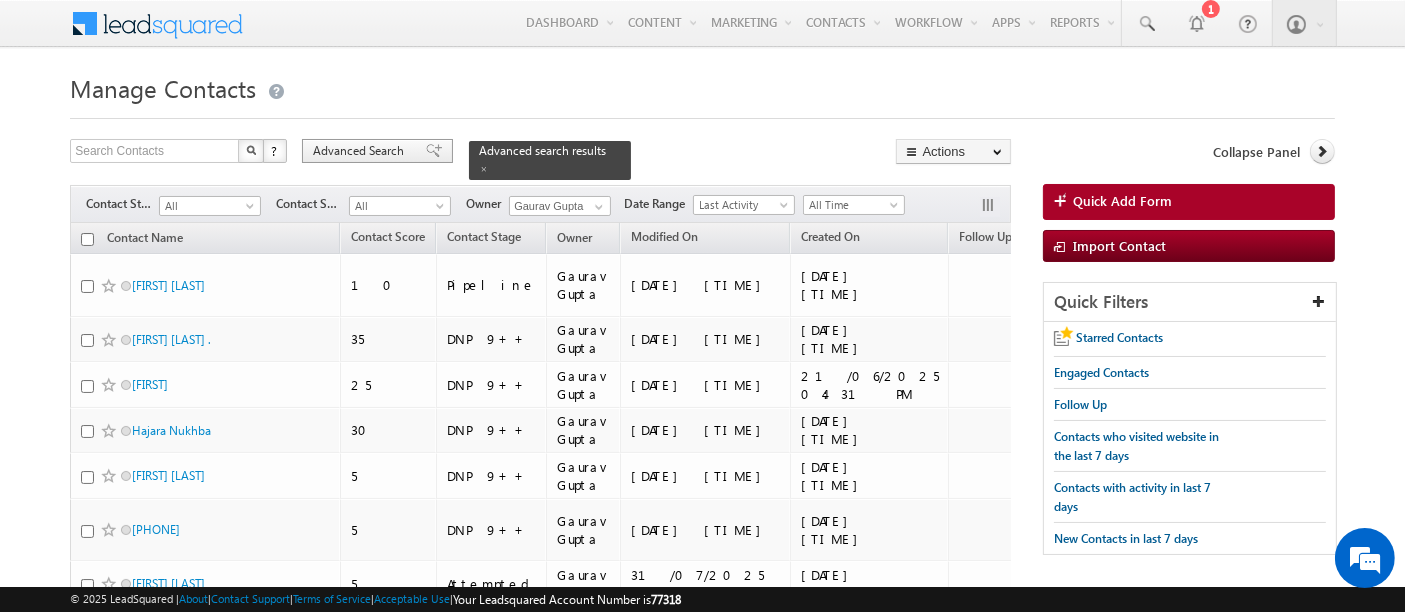 click on "Advanced Search" at bounding box center (361, 151) 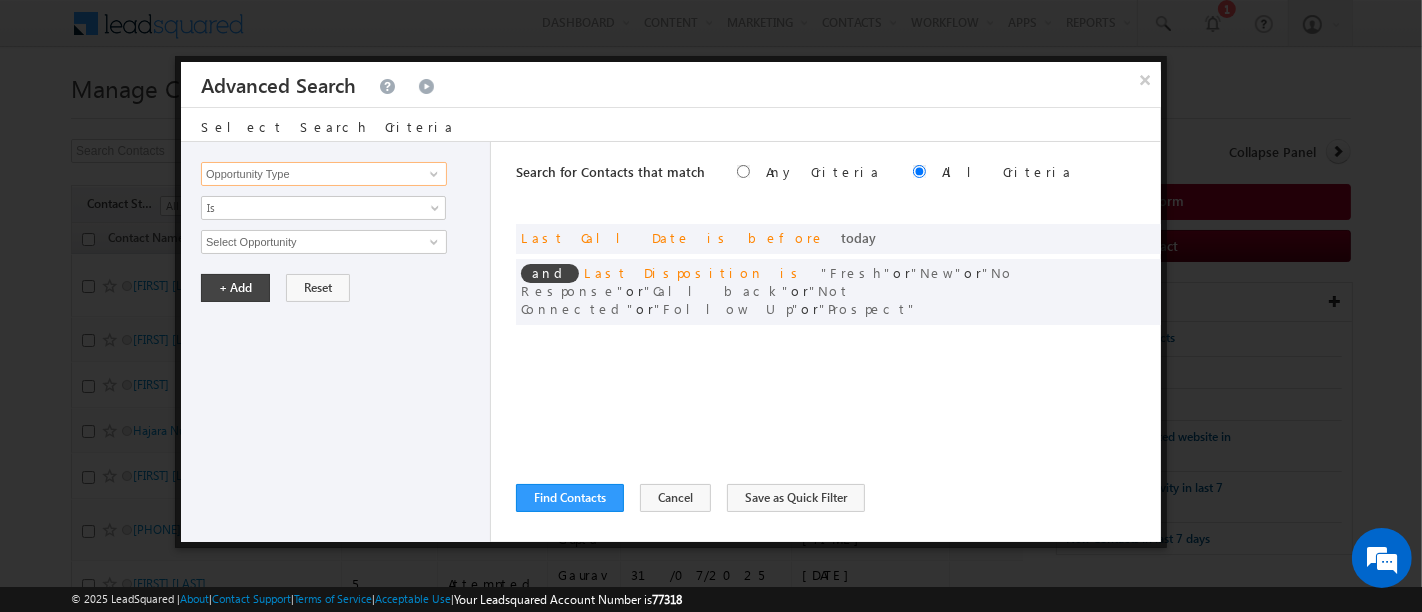 click on "Opportunity Type" at bounding box center (324, 174) 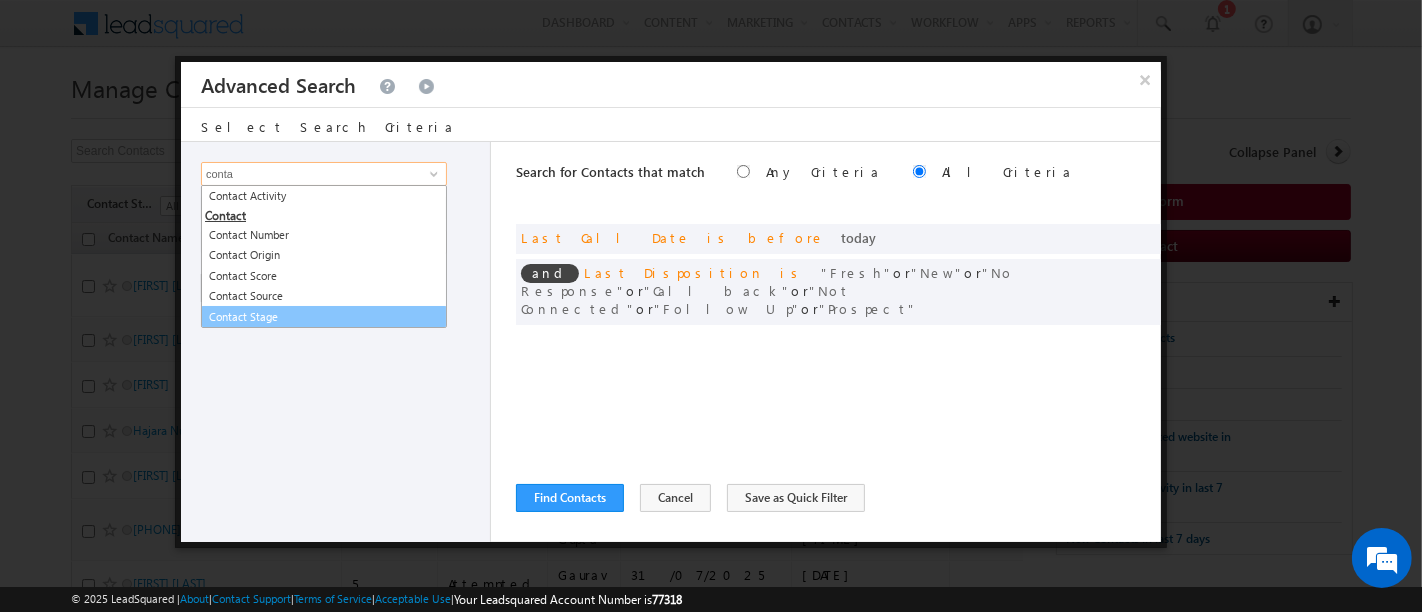 click on "Contact Stage" at bounding box center [324, 317] 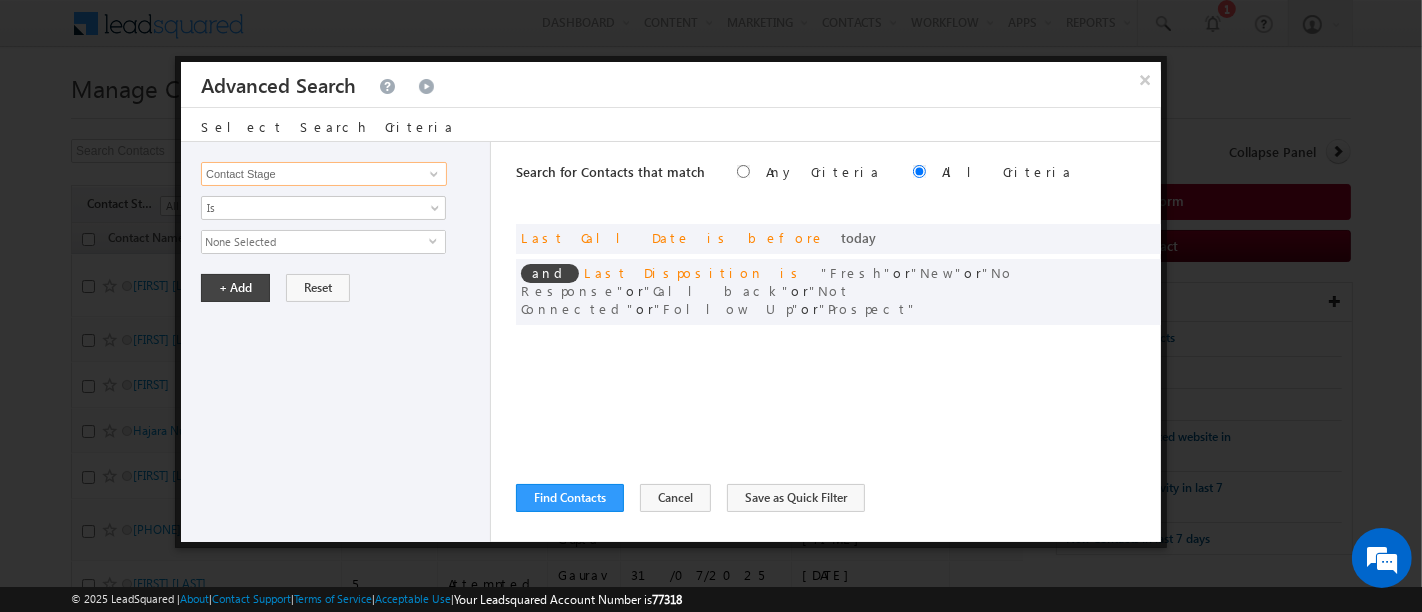 type on "Contact Stage" 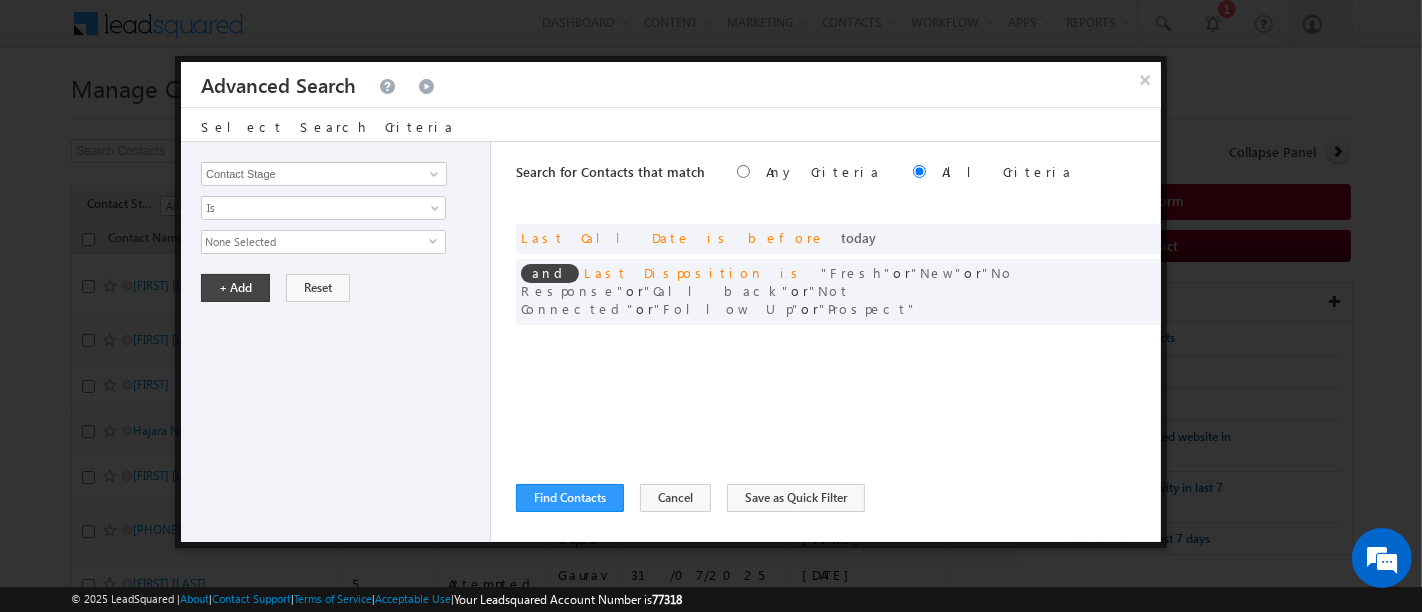 click on "None Selected" at bounding box center [315, 242] 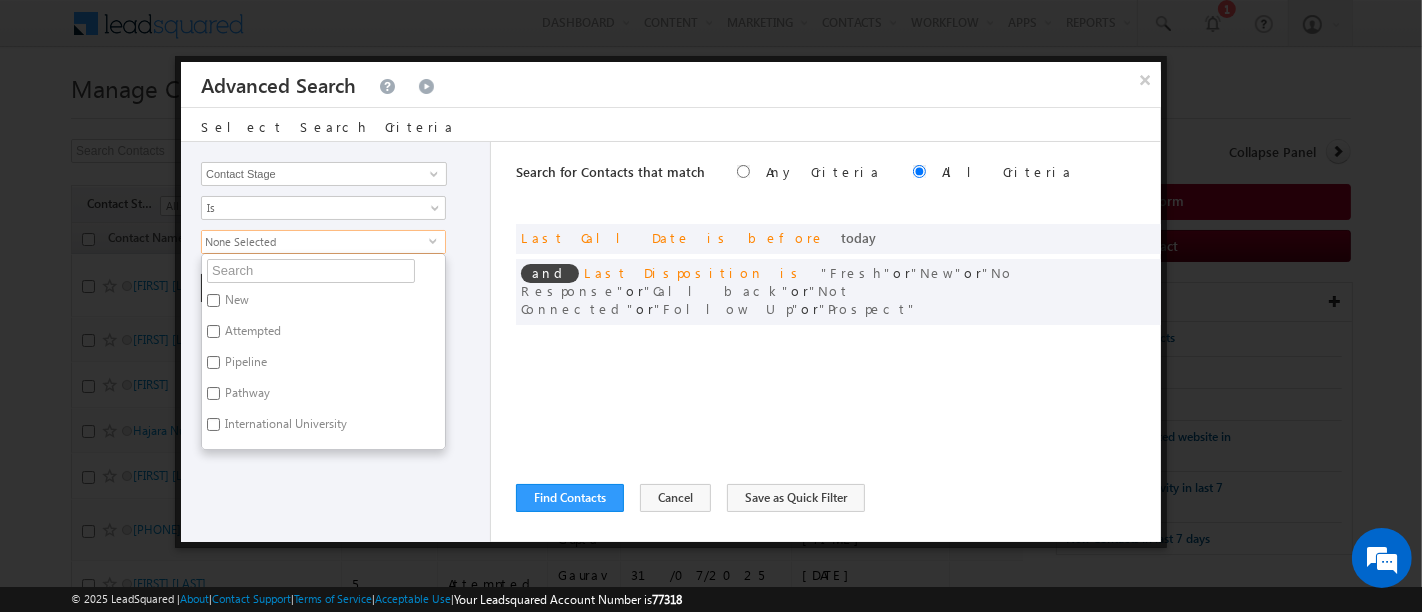 click on "New" at bounding box center (235, 303) 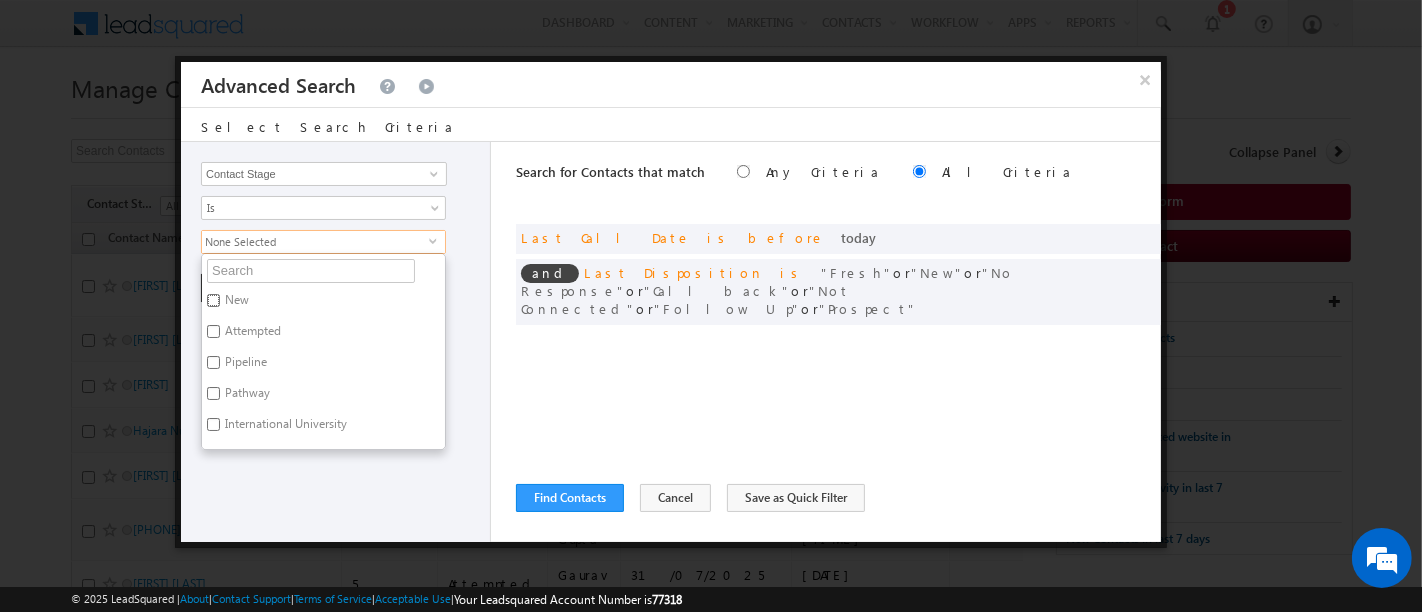 click on "New" at bounding box center (213, 300) 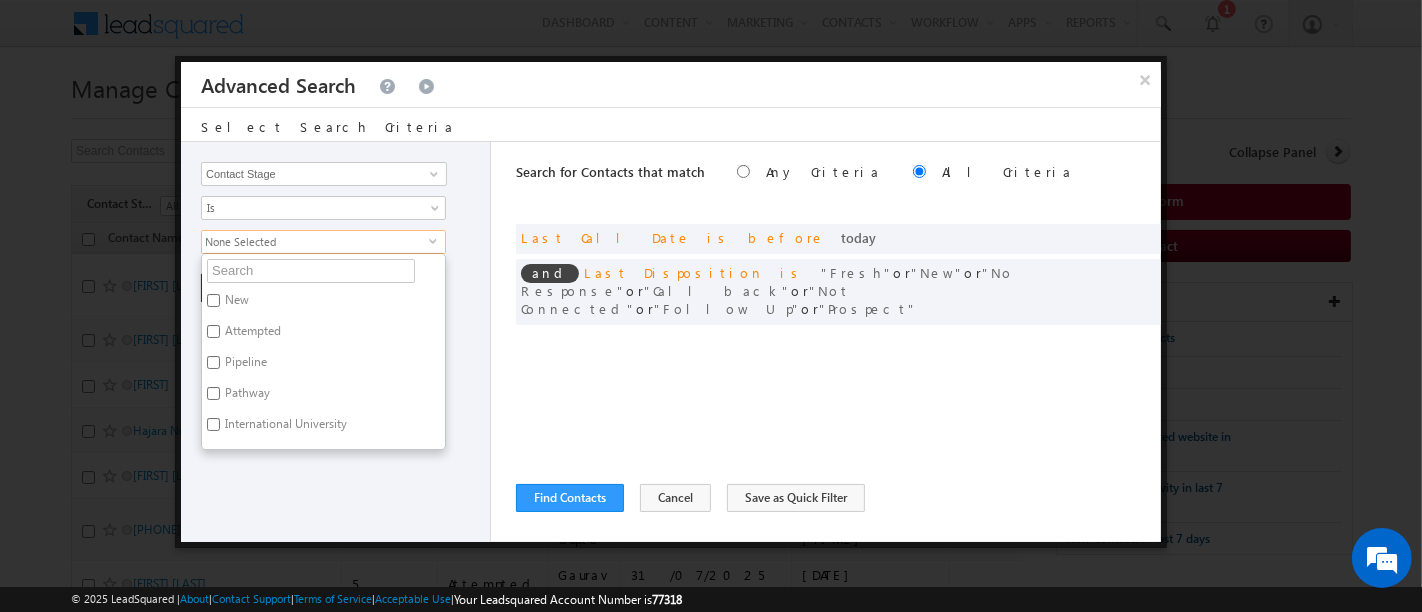 checkbox on "true" 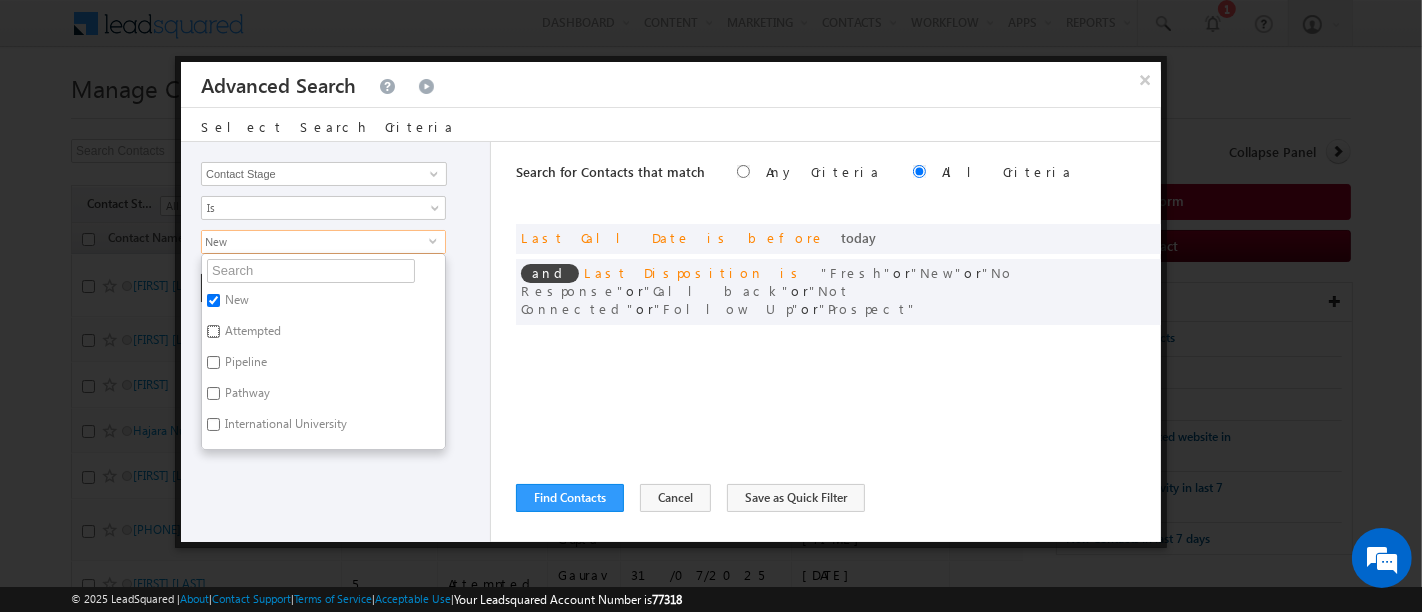 click on "Attempted" at bounding box center (213, 331) 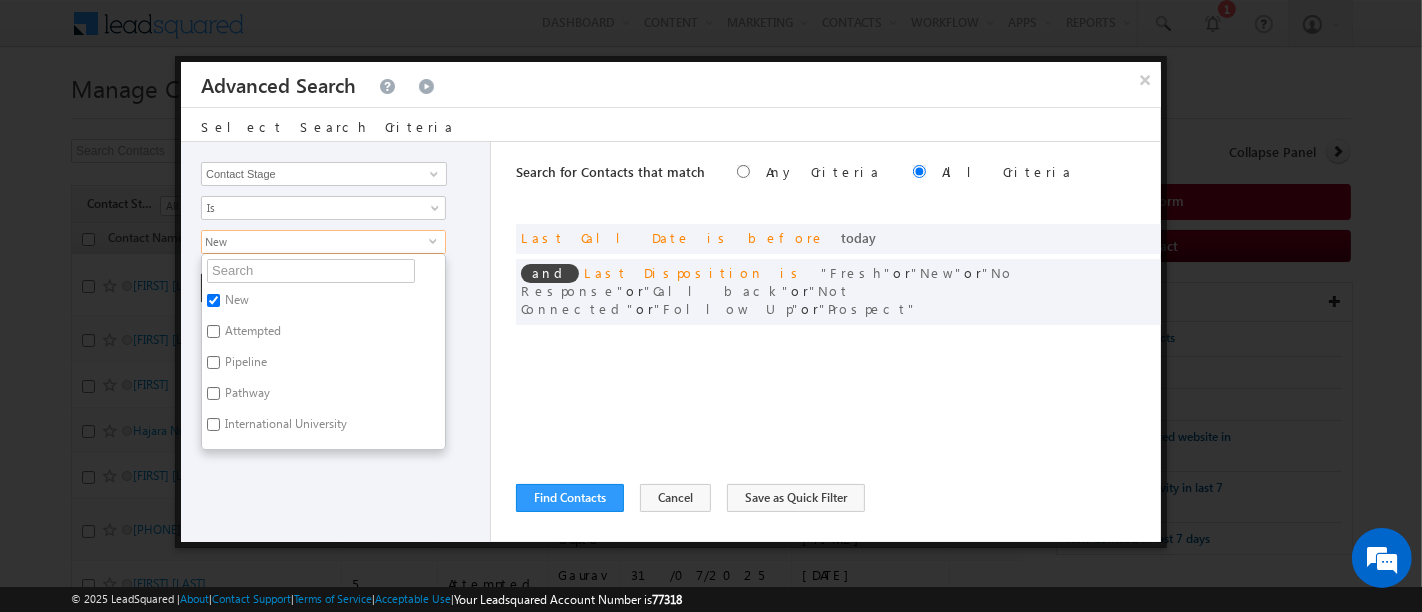 checkbox on "true" 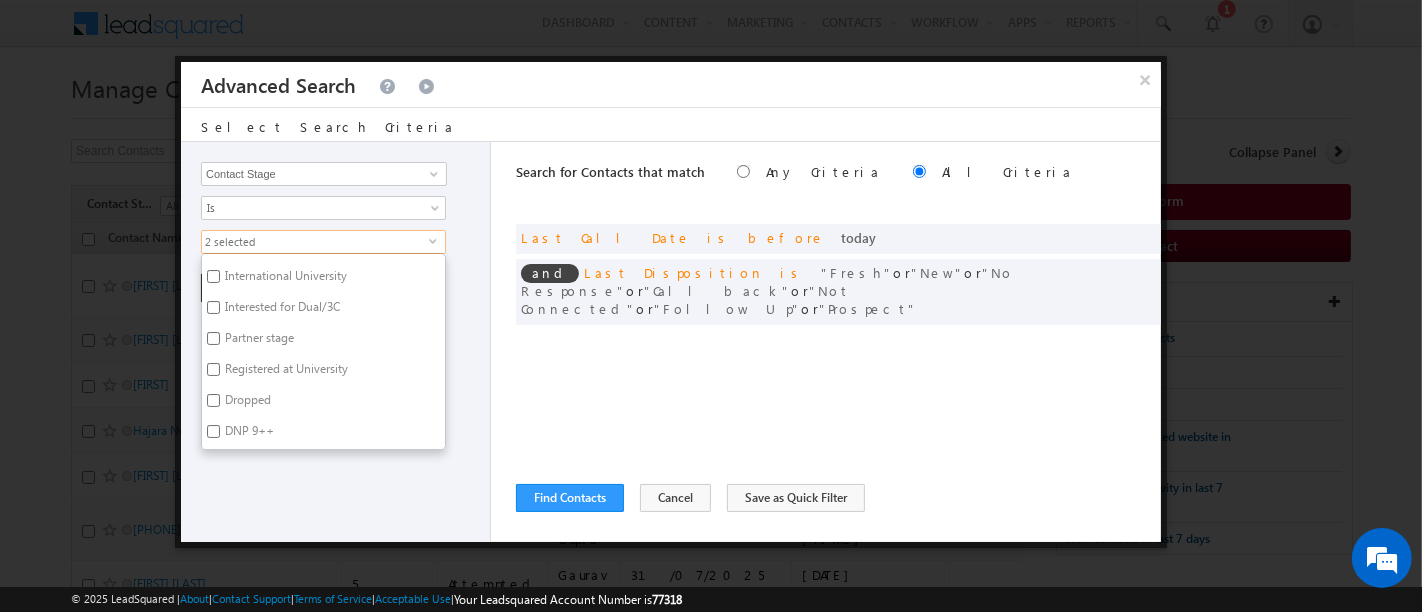 scroll, scrollTop: 0, scrollLeft: 0, axis: both 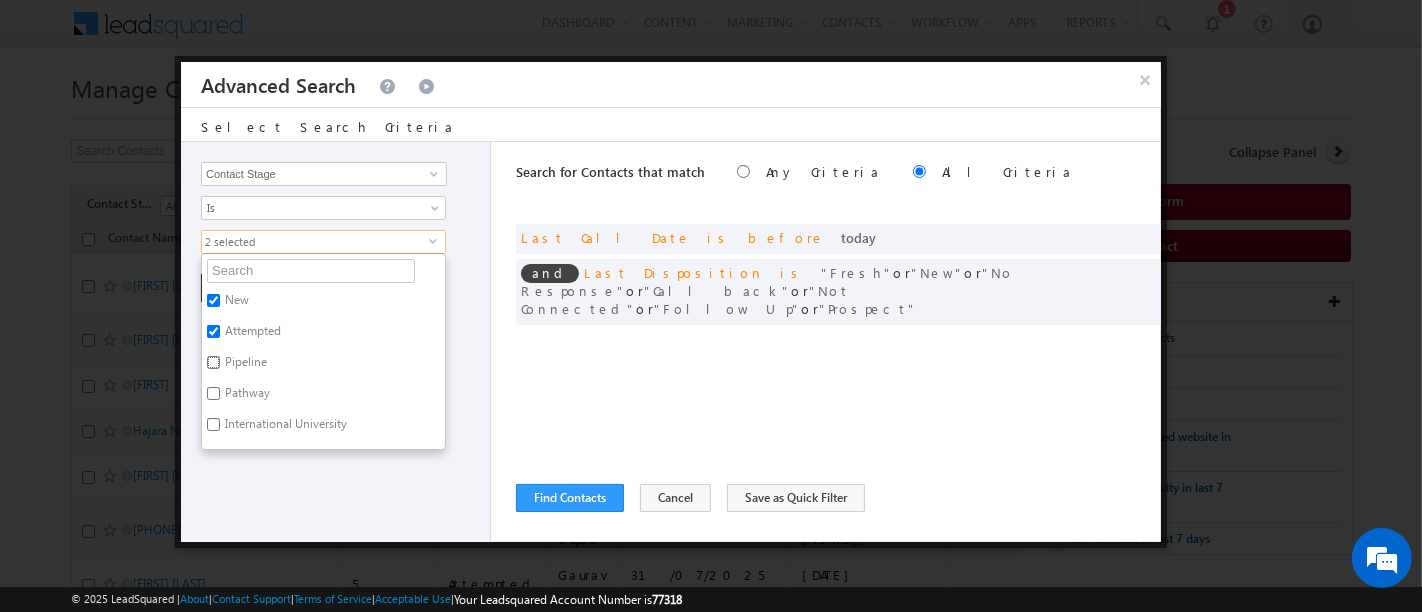 click on "Pipeline" at bounding box center (213, 362) 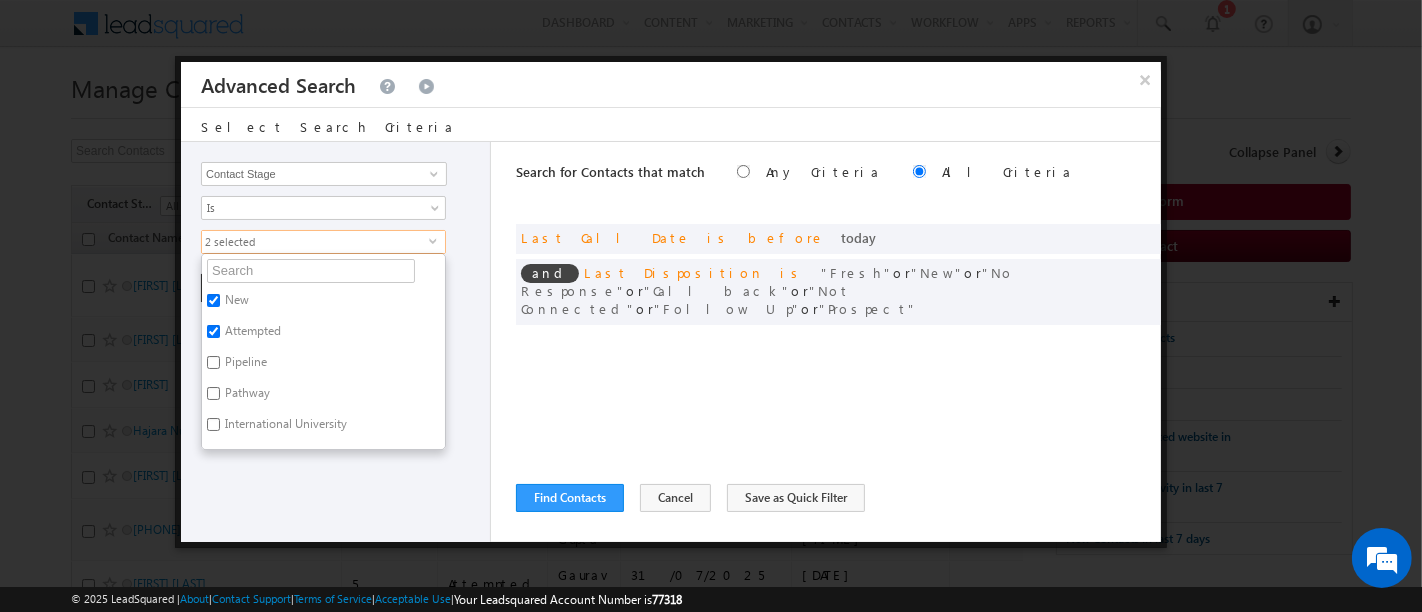 checkbox on "true" 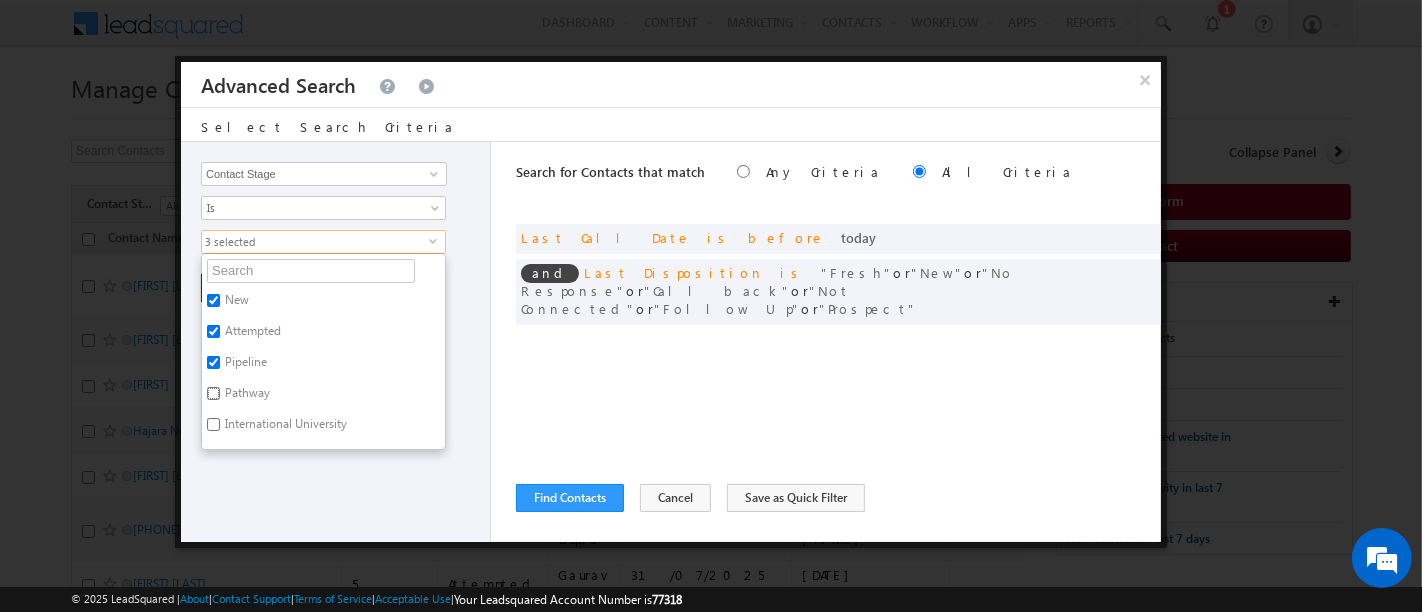 click on "Pathway" at bounding box center [213, 393] 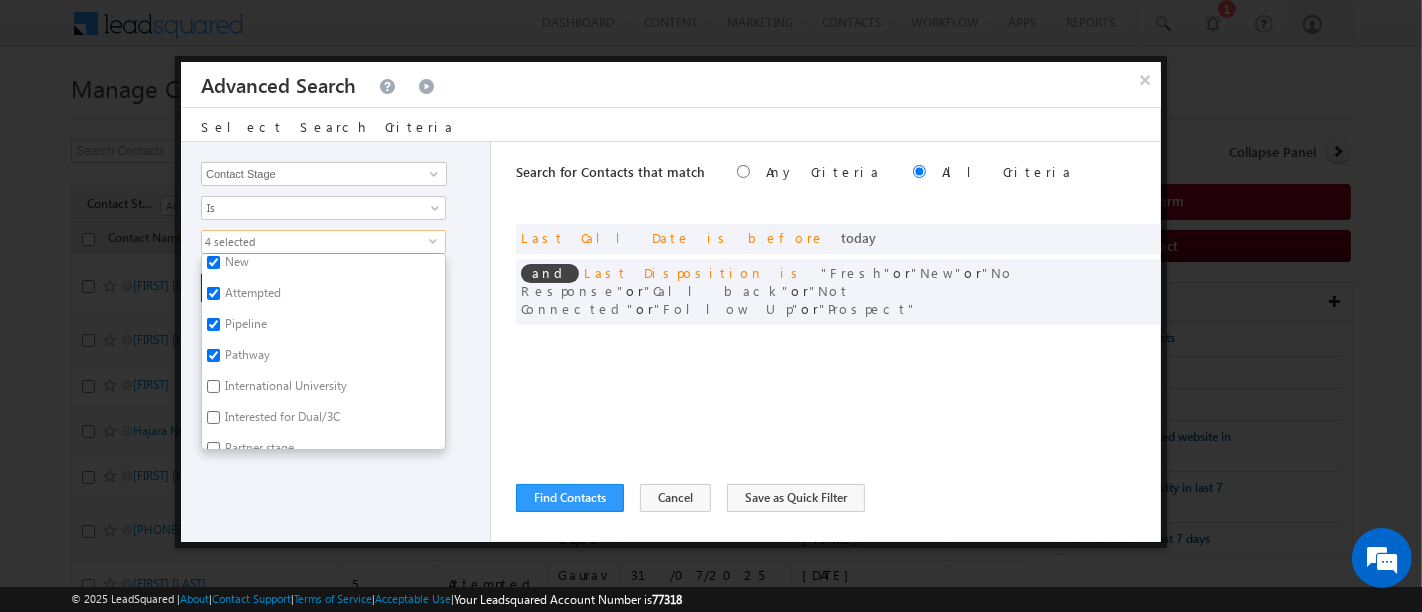 scroll, scrollTop: 32, scrollLeft: 0, axis: vertical 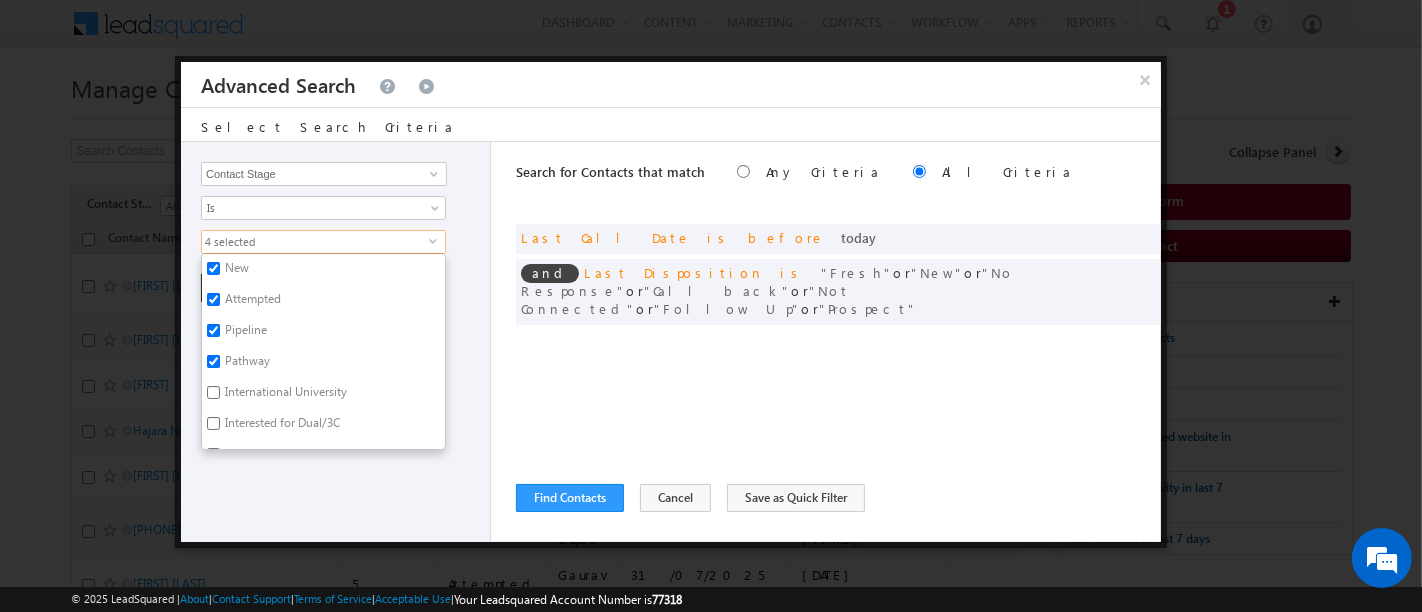 click on "Pathway" at bounding box center [246, 364] 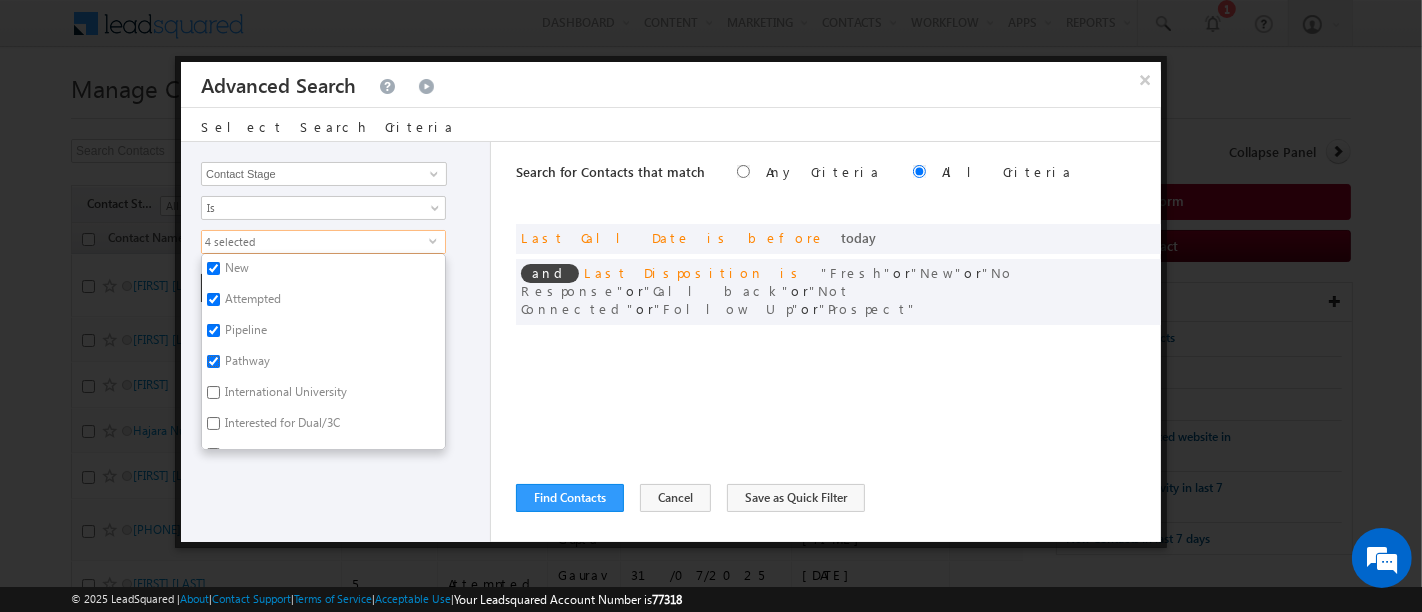 click on "Pathway" at bounding box center (213, 361) 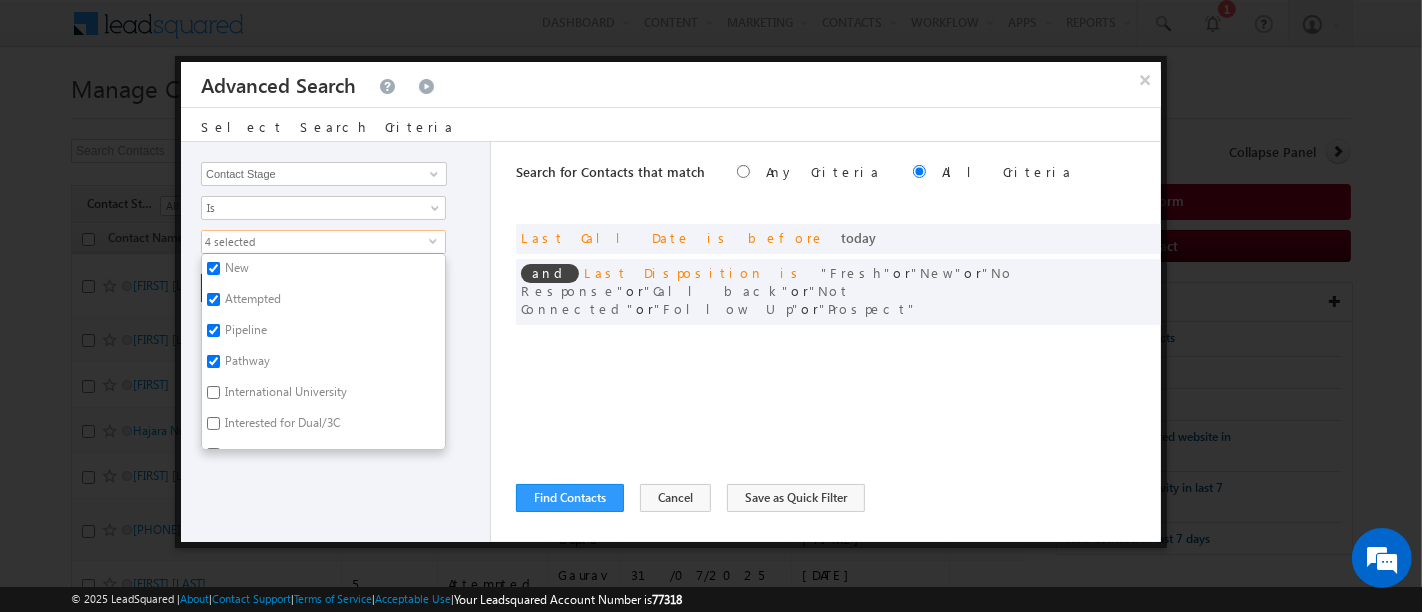 checkbox on "false" 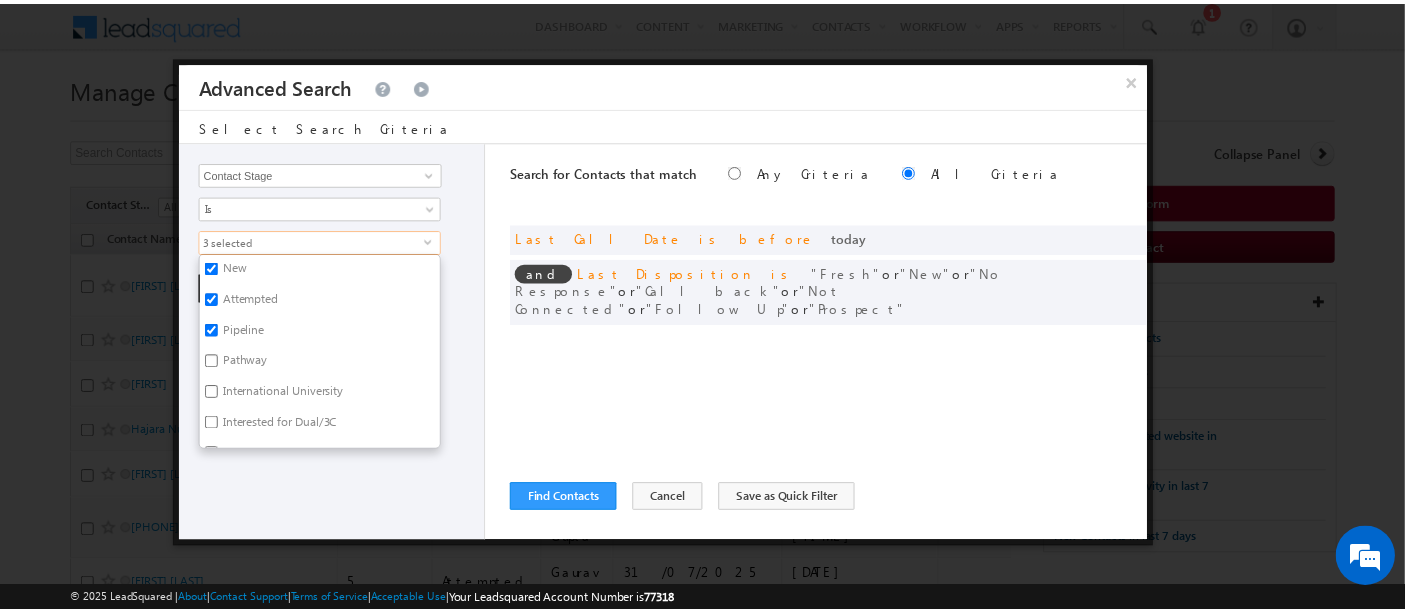 scroll, scrollTop: 148, scrollLeft: 0, axis: vertical 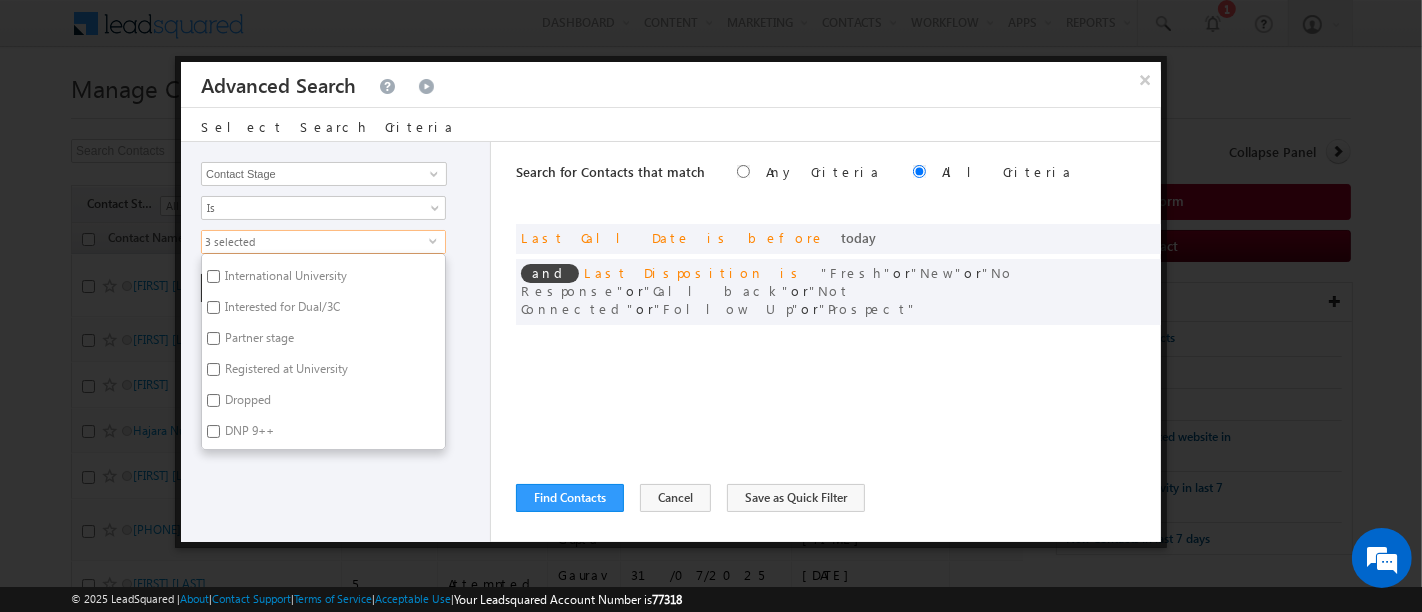 click on "Opportunity Type Contact Activity Task Sales Group  Prospect Id Address 1 Address 2 Any Specific University Or Program Application Status Auto Login URL City Class XII Marks Company Concentration Contact Number Contact Origin Contact Score Contact Source Contact Stage Conversion Referrer URL Counselling mode Country Country Interested In New Country Interested In Old Course Course Priority Created By Id Created On Created On Old Current Opt In Status Do Not Call Do Not Email Do Not SMS Do Not Track Do You Have Scholarships Do You Have Valid Passport Documents - Status Documents - University Proof Doc Documents - 10th Marksheet Documents - 12th Marksheet Documents - UG Degree Documents - UG Marksheets Documents - PG Degree Documents - PG Marksheets Documents - Resume/CV Documents - LOR Documents - SOP Documents - Passport Documents - ELT Documents - Amity Pathway Certificate Documents - COL Documents - Deposit fee Documents - UCOL Documents - I20 Documents - SEVIS Fee doc Email" at bounding box center (336, 342) 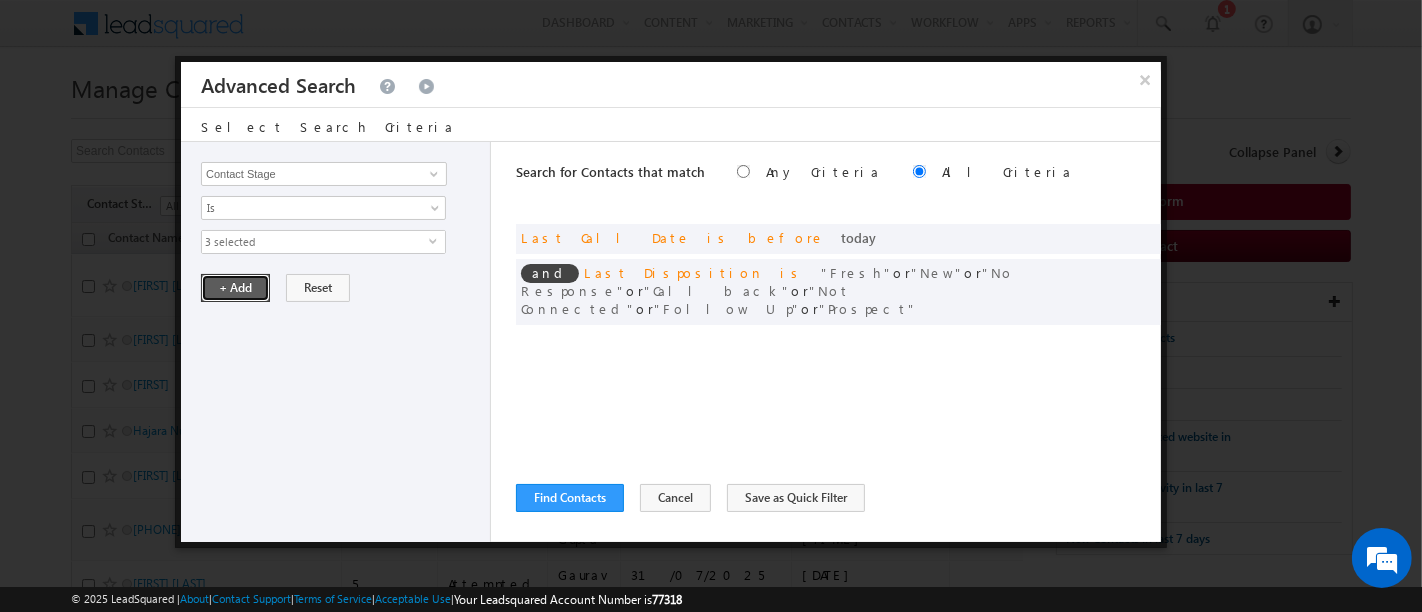 click on "+ Add" at bounding box center (235, 288) 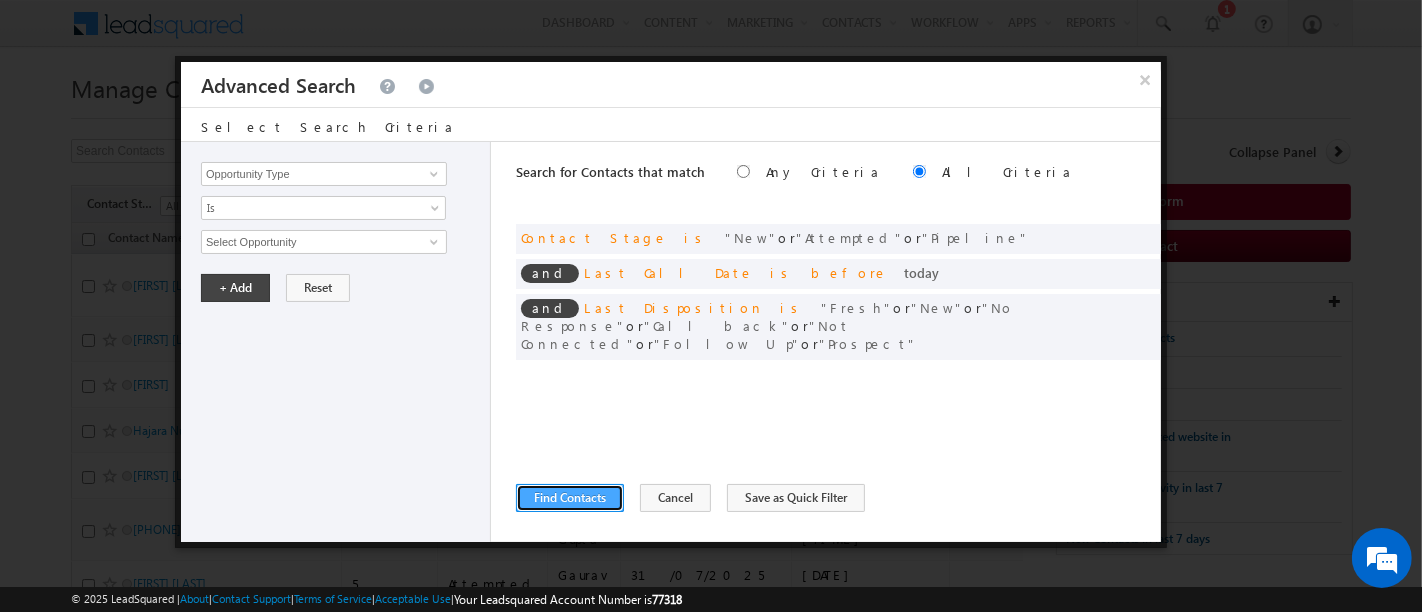 click on "Find Contacts" at bounding box center [570, 498] 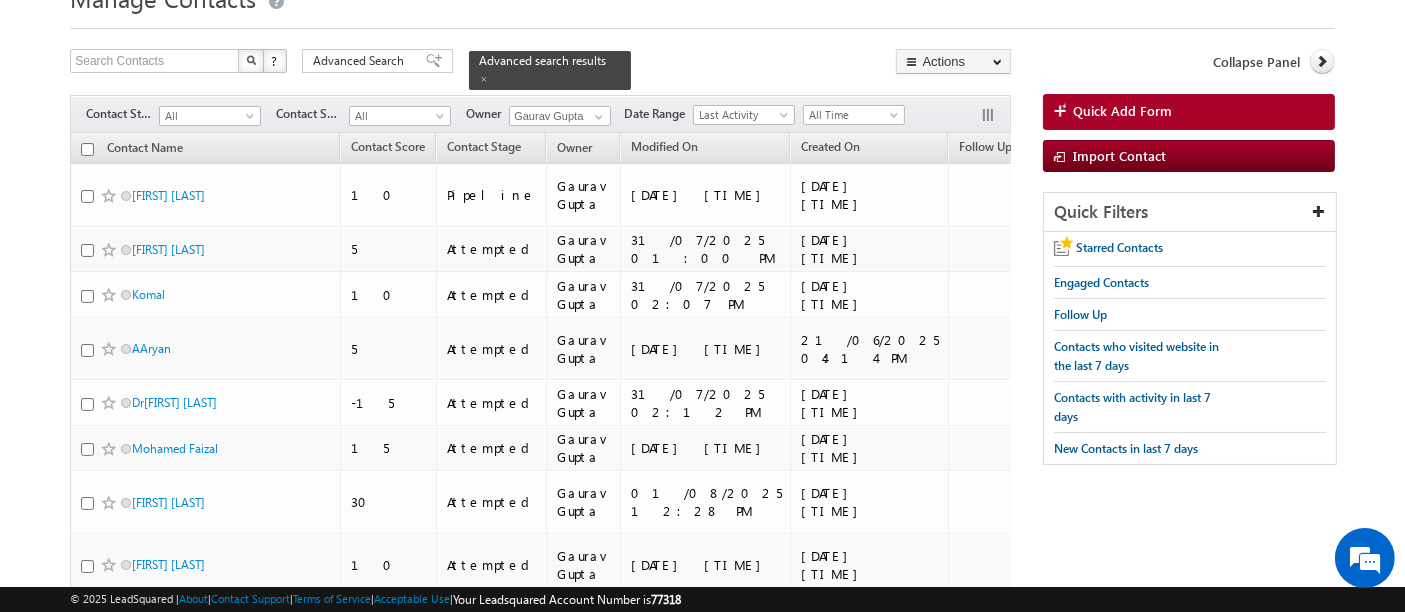 scroll, scrollTop: 0, scrollLeft: 0, axis: both 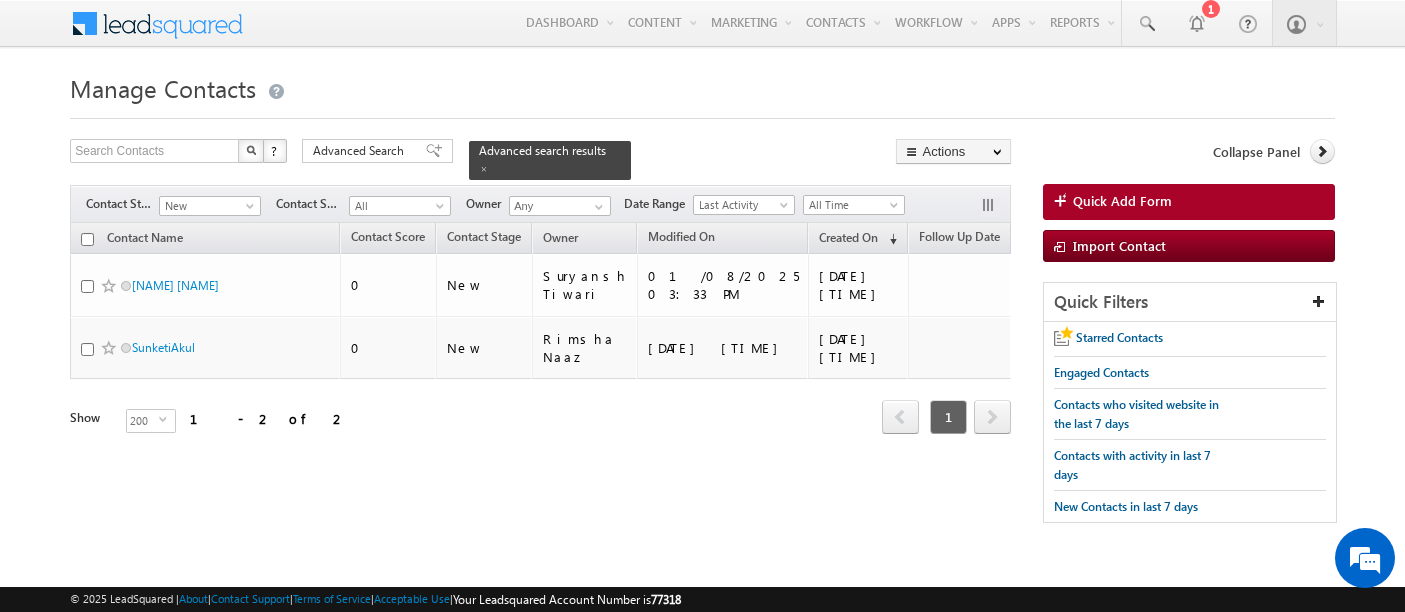 click on "Advanced Search" at bounding box center (377, 151) 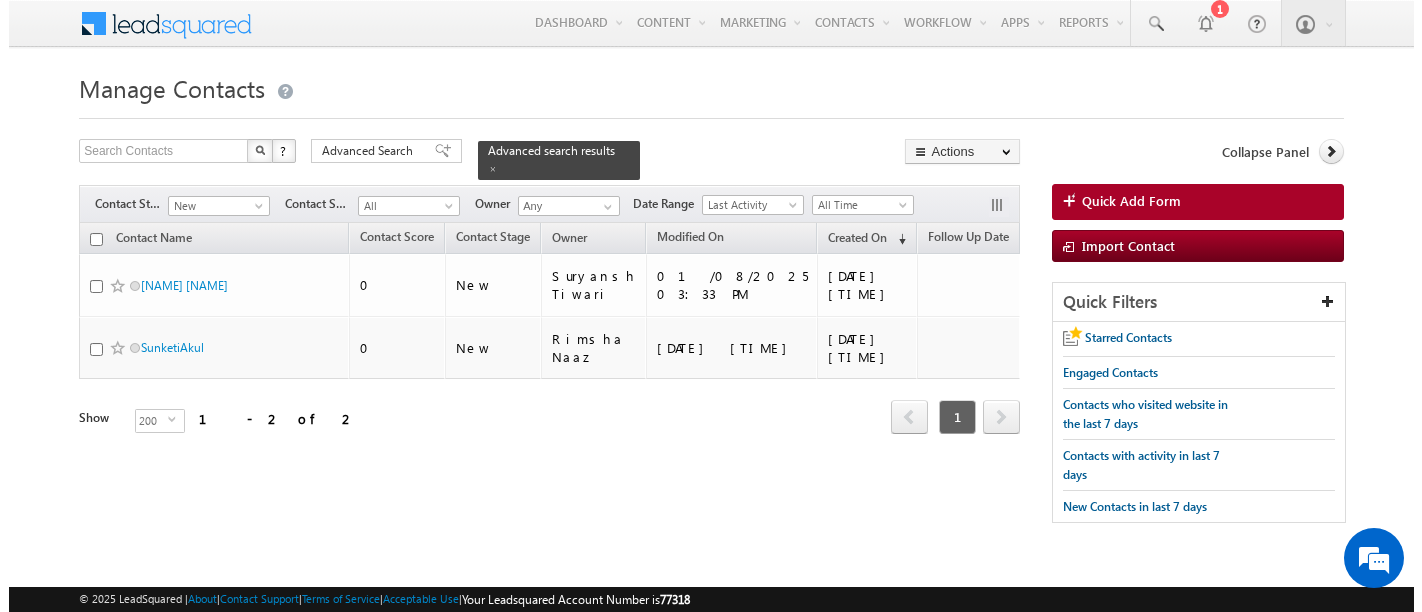 scroll, scrollTop: 0, scrollLeft: 0, axis: both 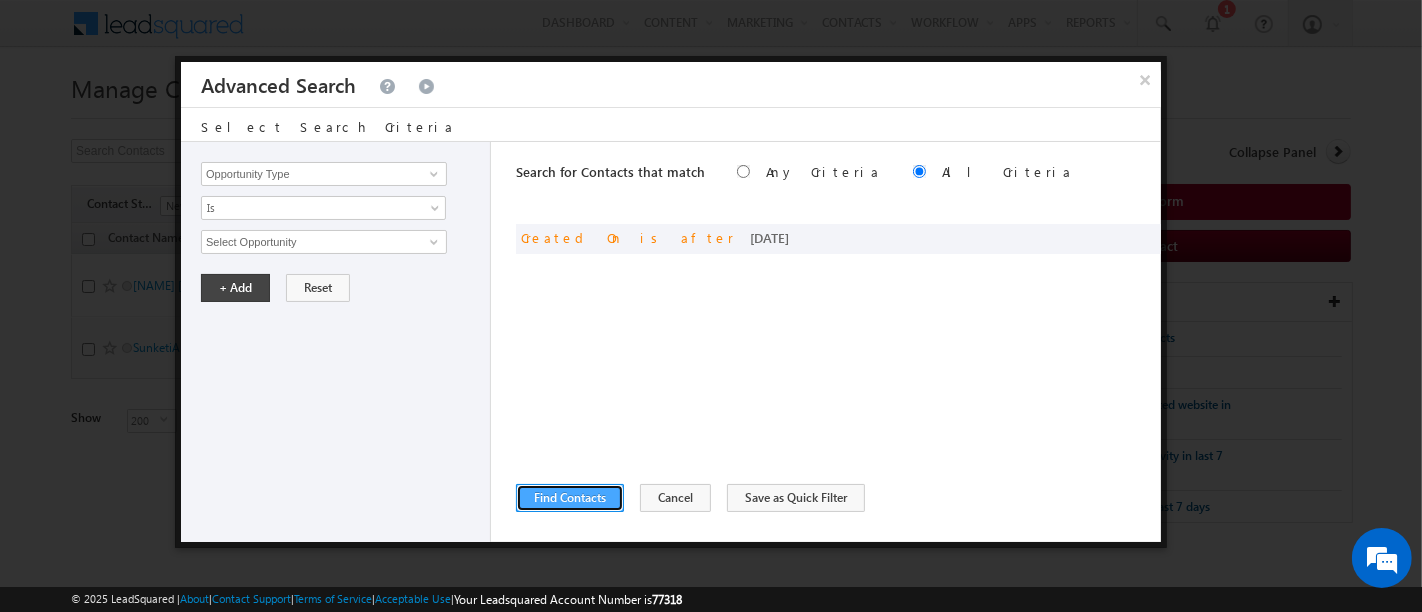 click on "Find Contacts" at bounding box center (570, 498) 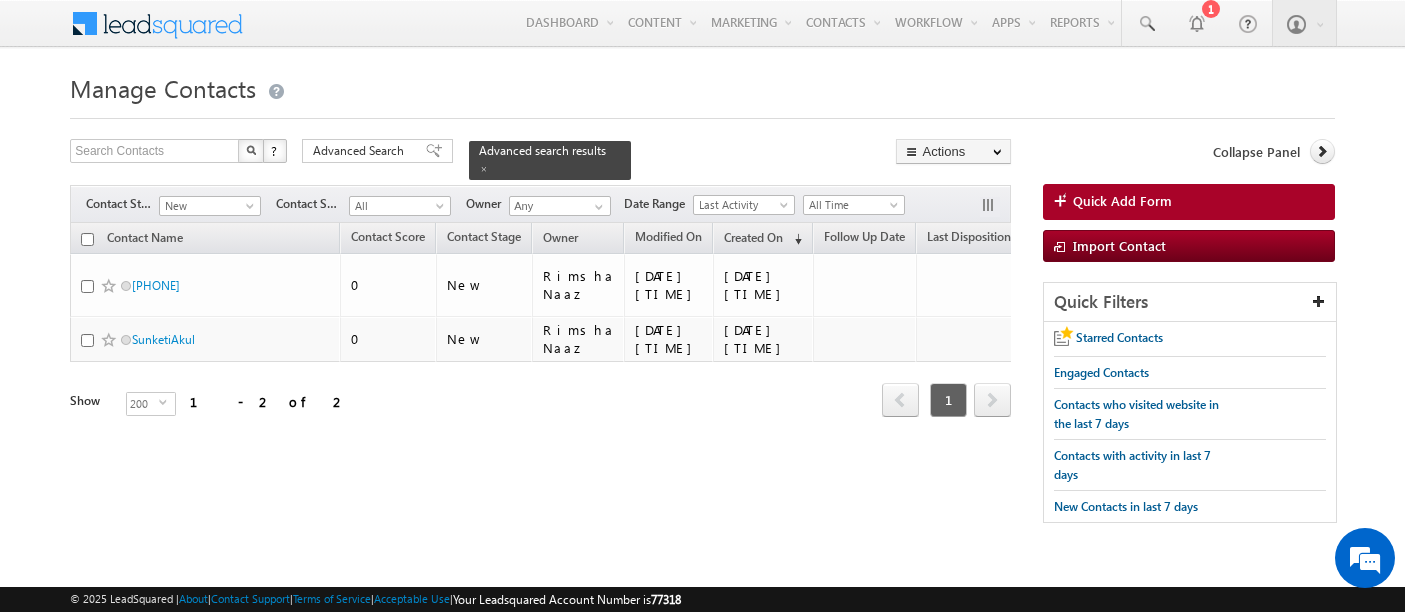 scroll, scrollTop: 0, scrollLeft: 0, axis: both 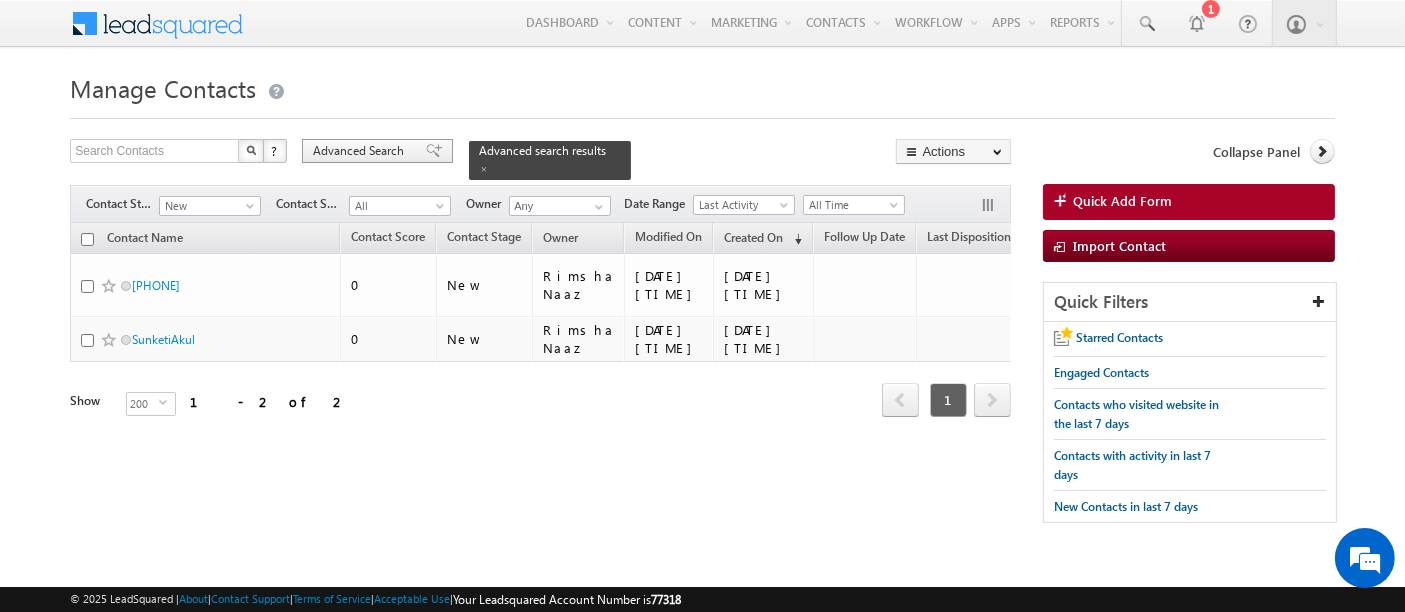 click on "Advanced Search" at bounding box center [361, 151] 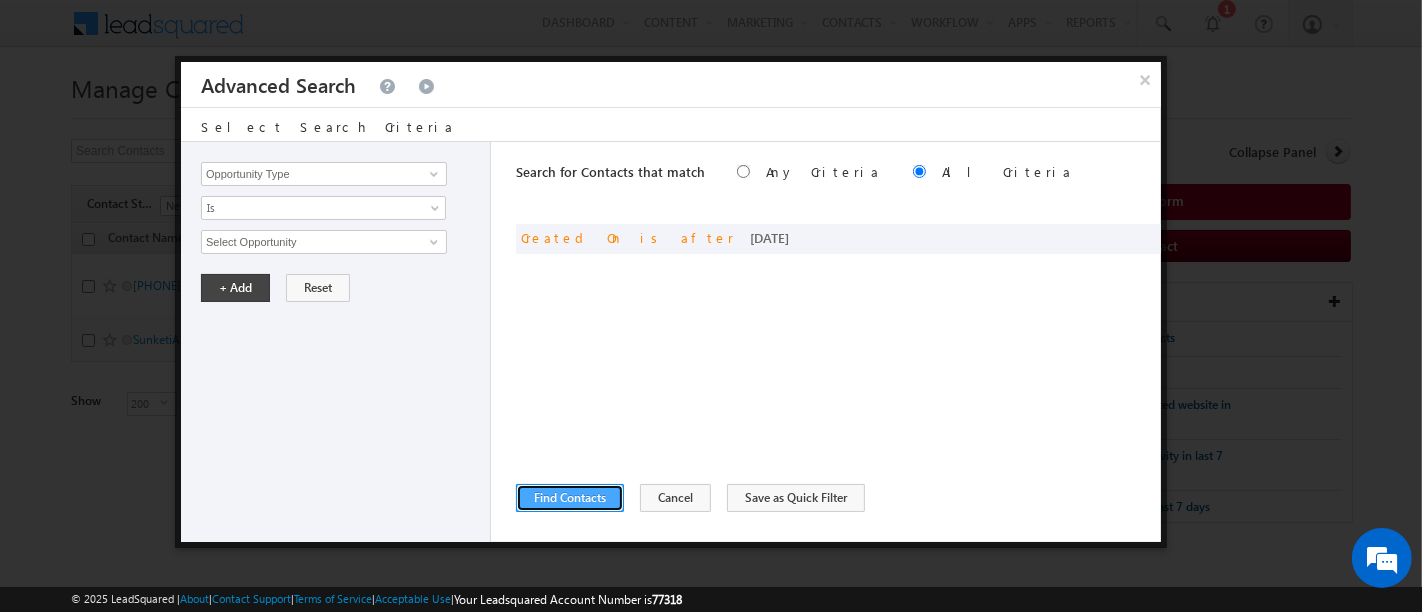click on "Find Contacts" at bounding box center (570, 498) 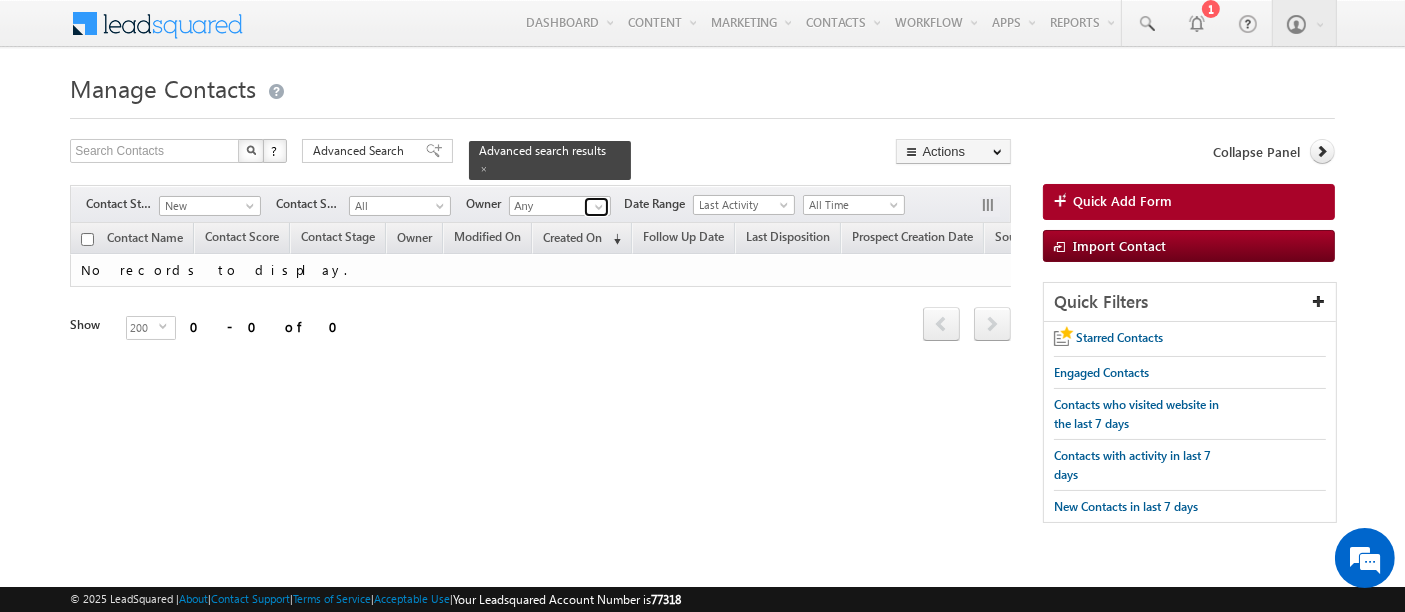 click at bounding box center [599, 207] 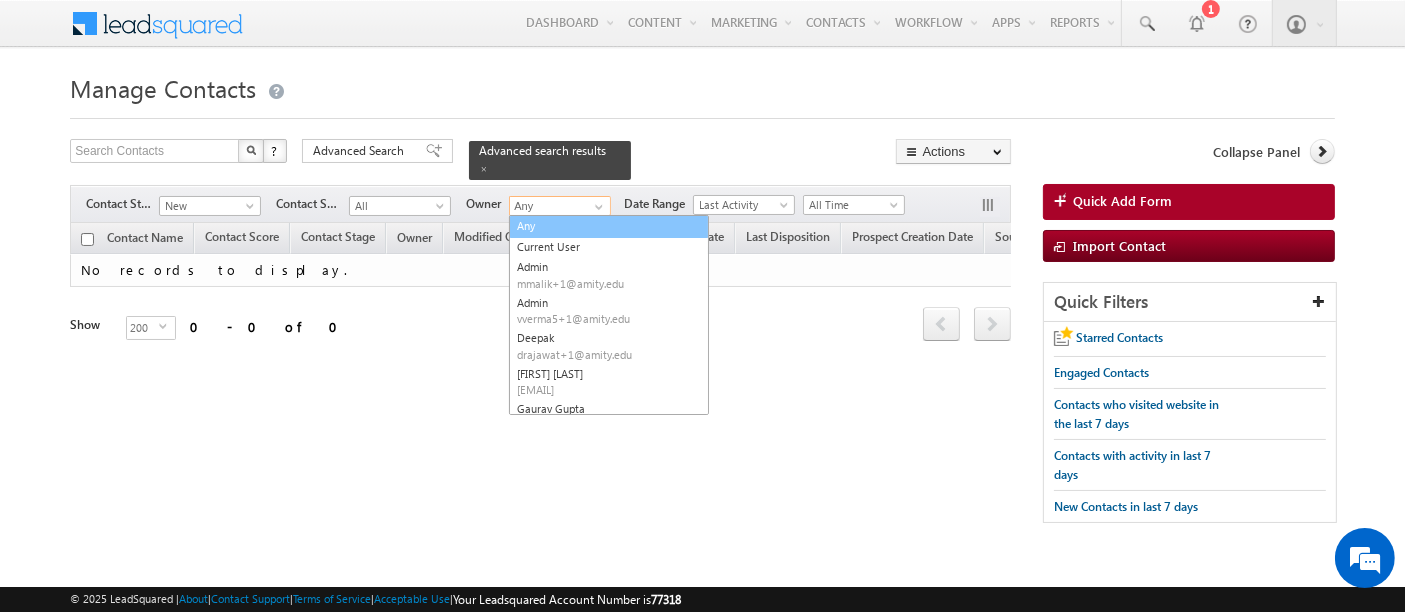 click on "Any" at bounding box center [609, 226] 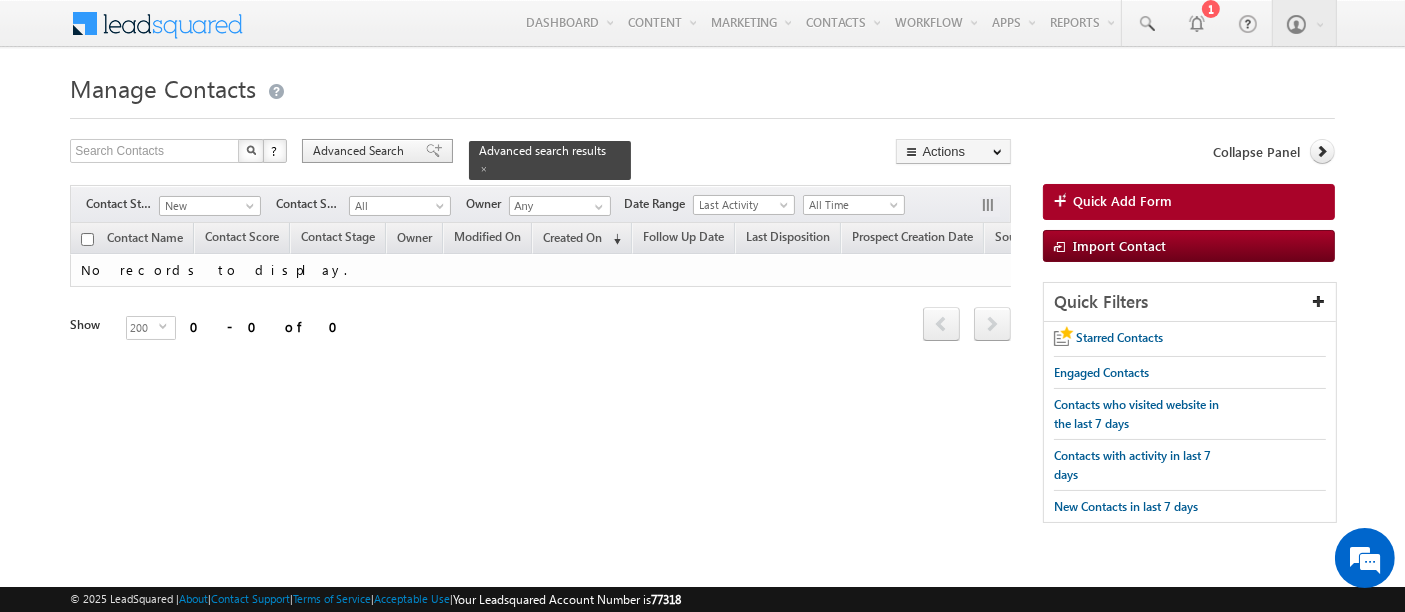 click on "Advanced Search" at bounding box center [361, 151] 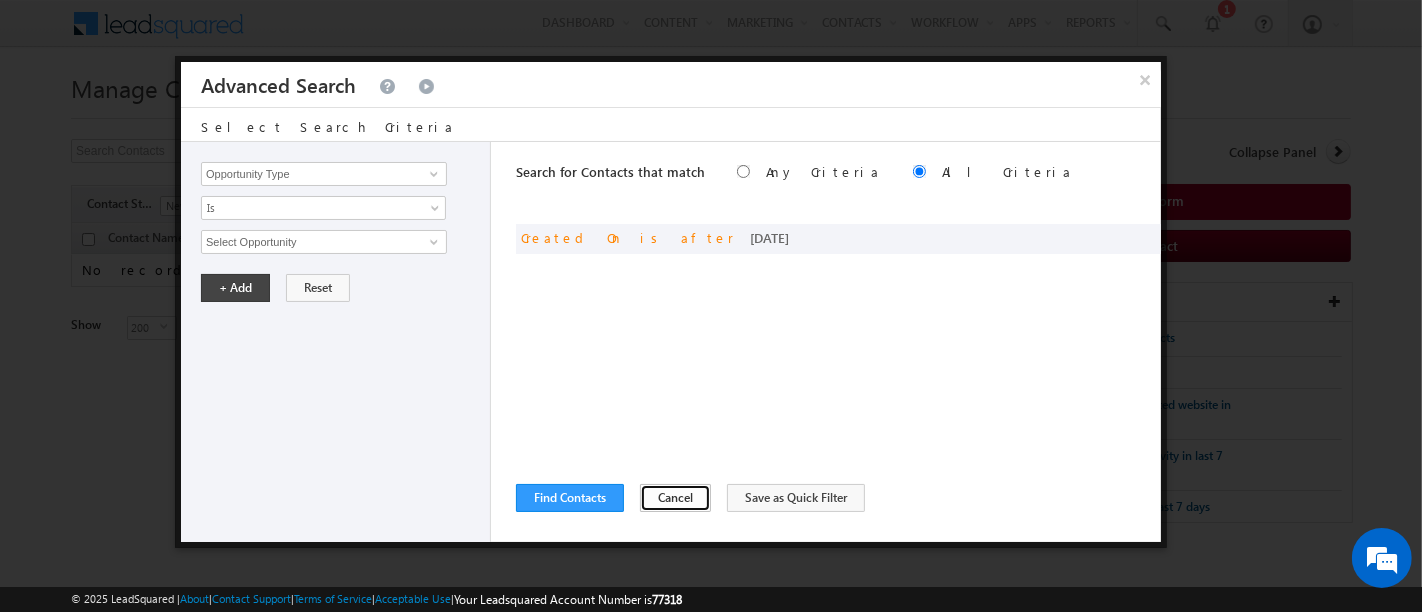 click on "Cancel" at bounding box center (675, 498) 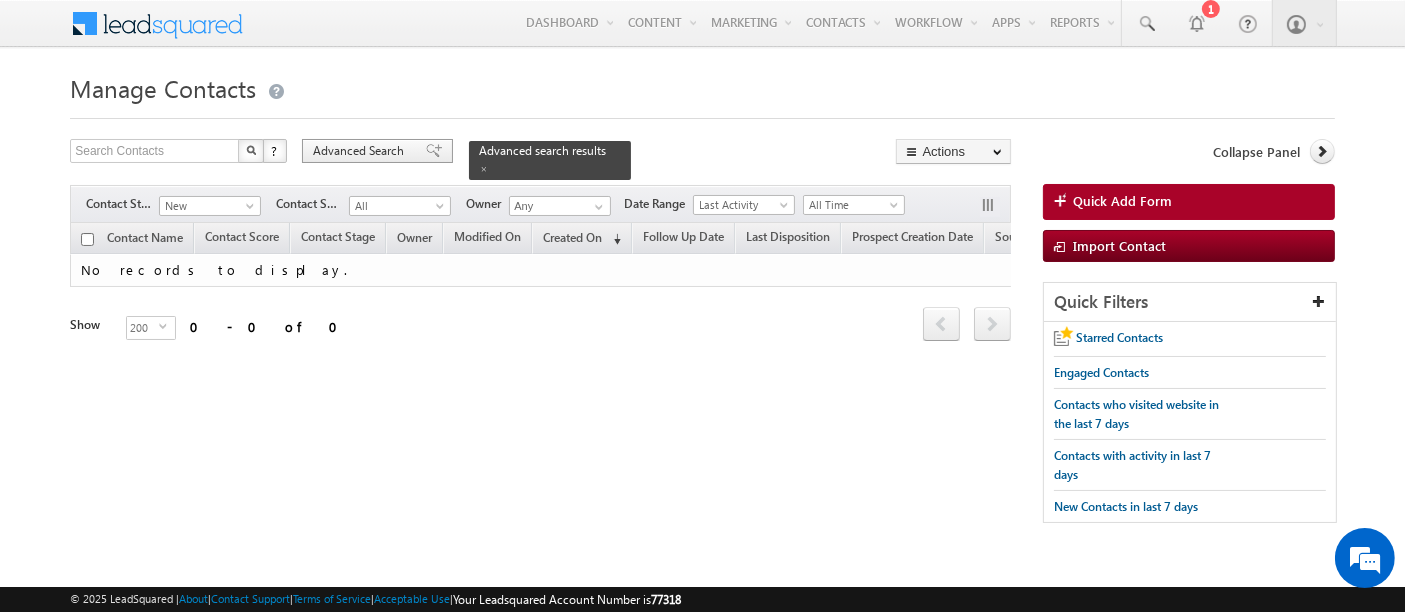 click on "Advanced Search" at bounding box center (361, 151) 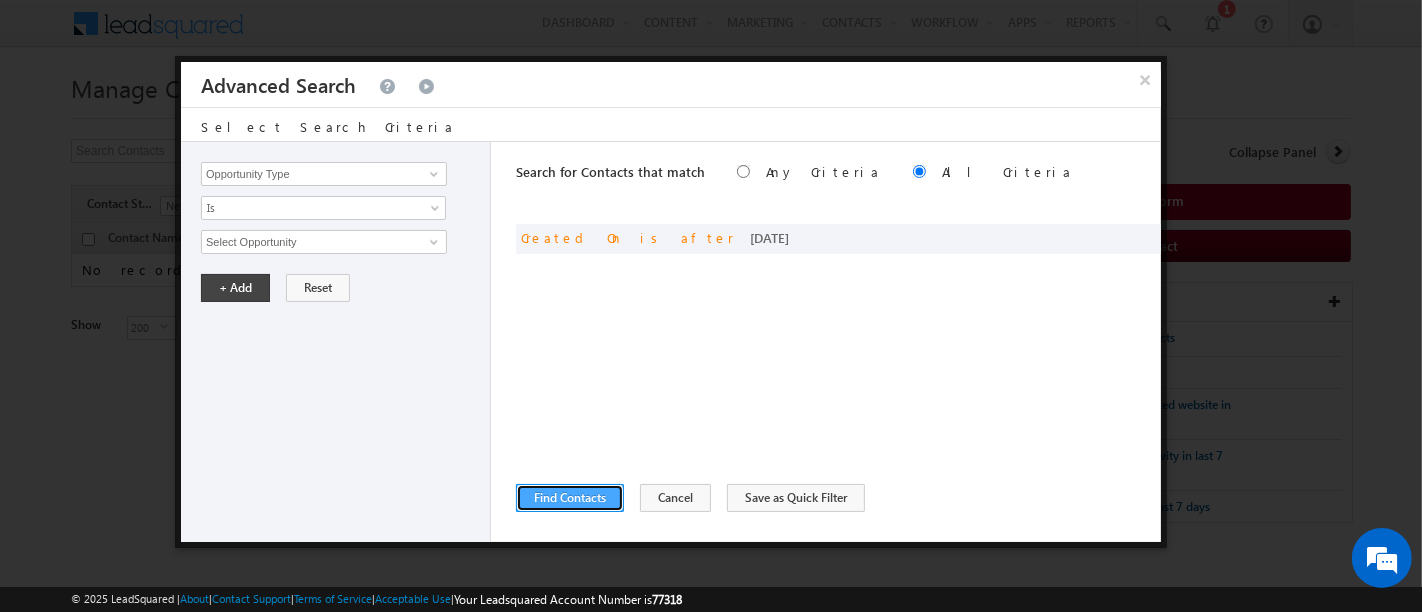 click on "Find Contacts" at bounding box center [570, 498] 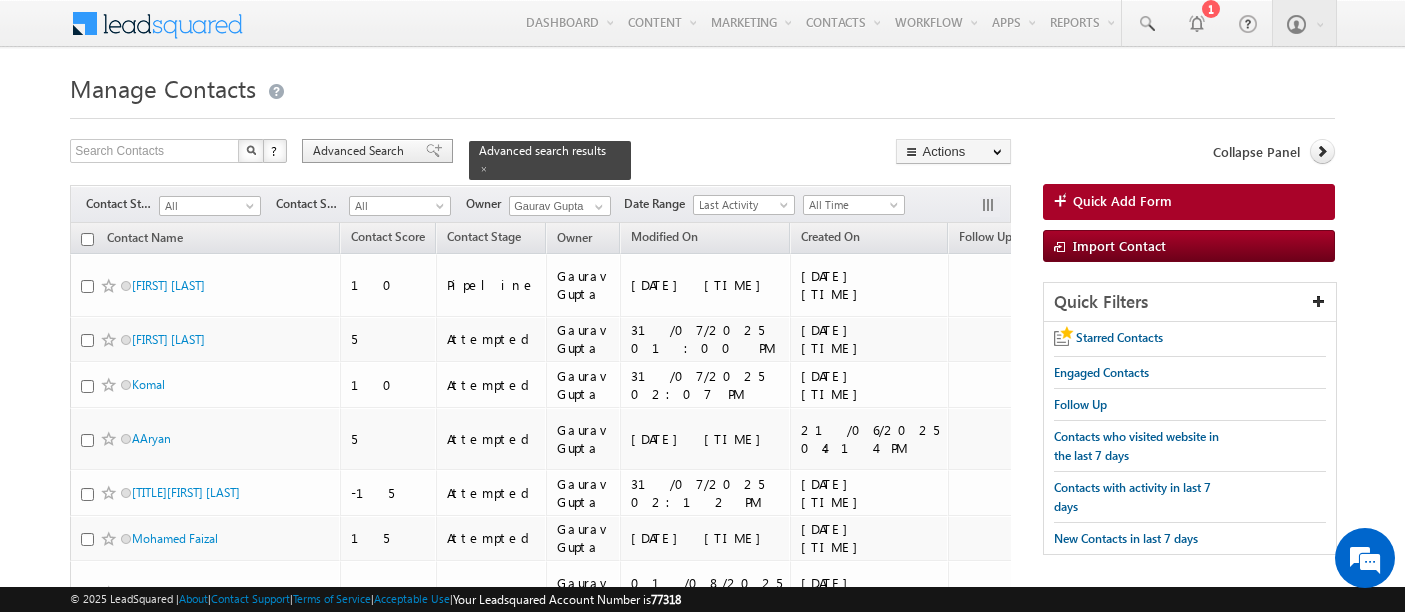 scroll, scrollTop: 0, scrollLeft: 0, axis: both 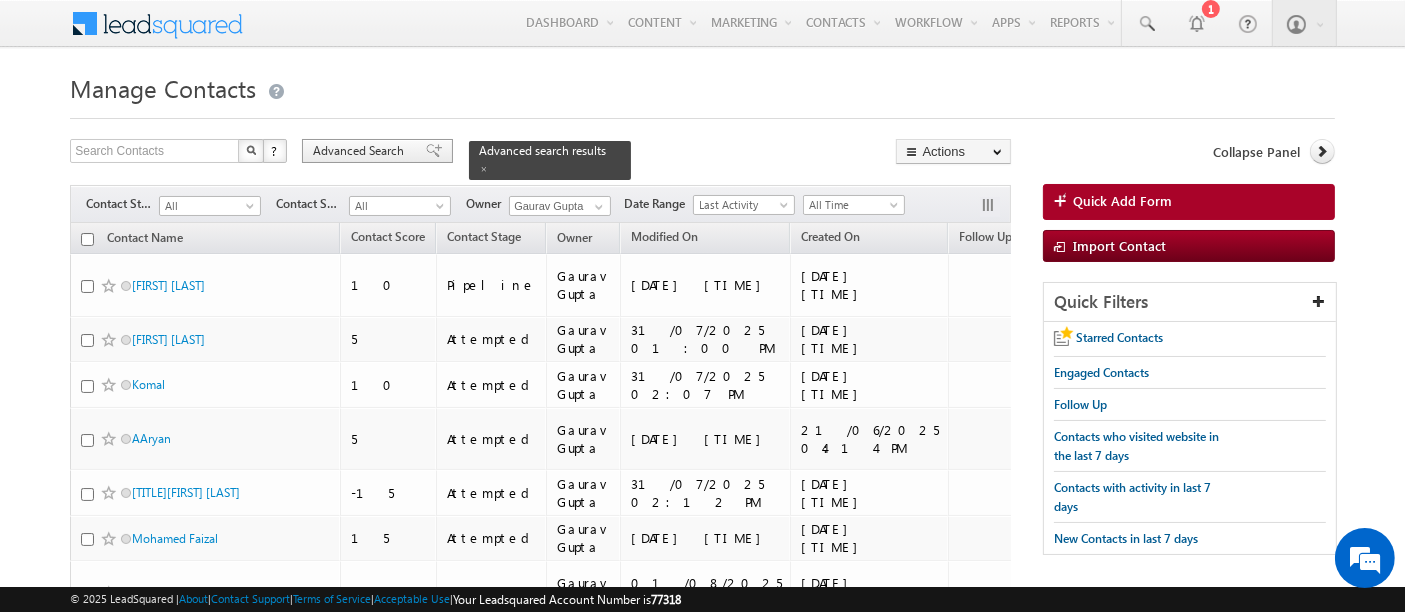click on "Advanced Search" at bounding box center (361, 151) 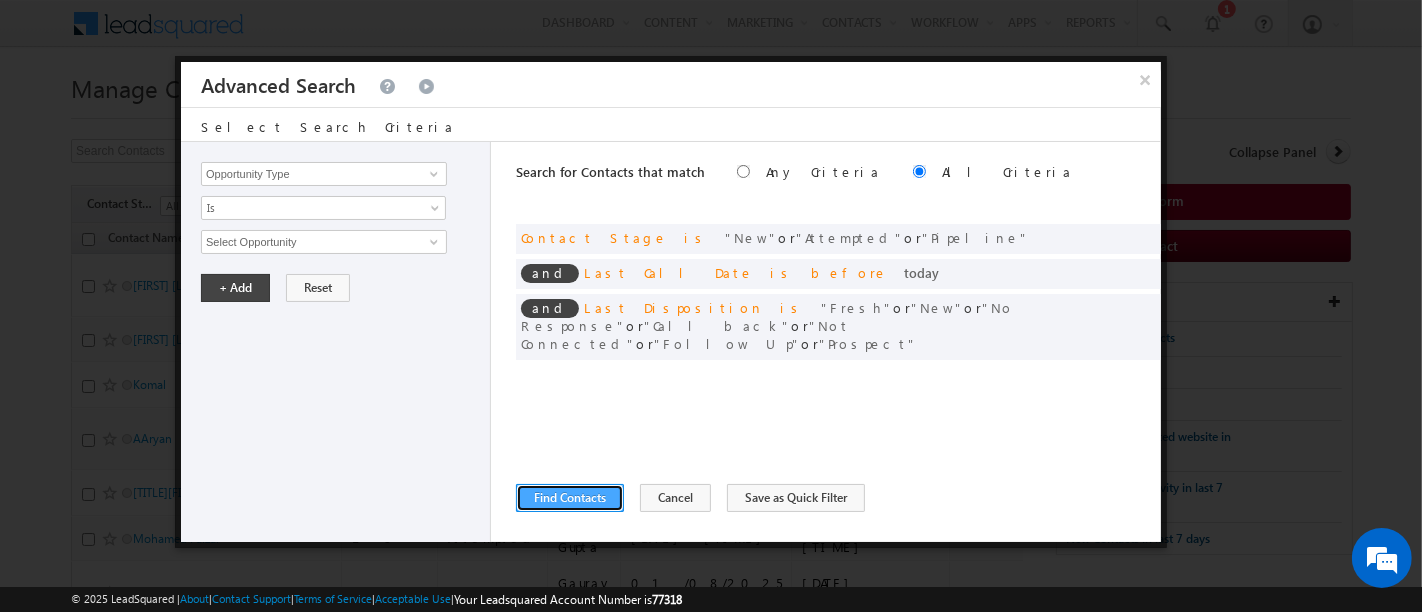 click on "Find Contacts" at bounding box center [570, 498] 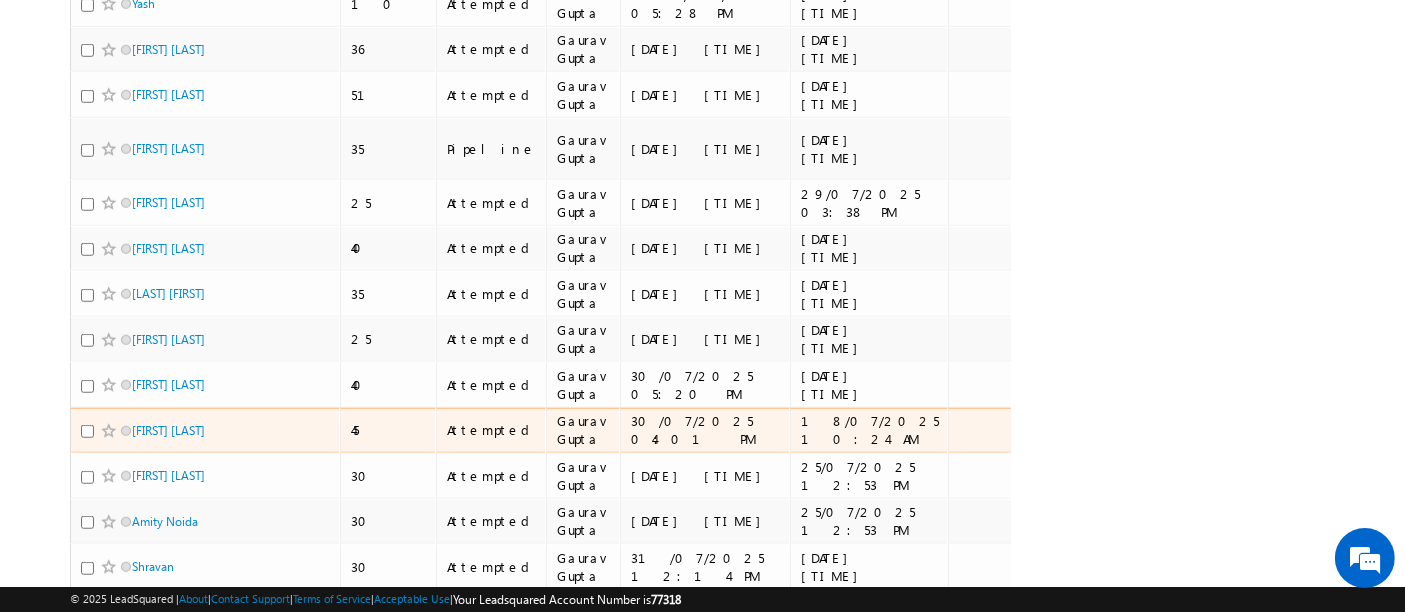scroll, scrollTop: 1797, scrollLeft: 0, axis: vertical 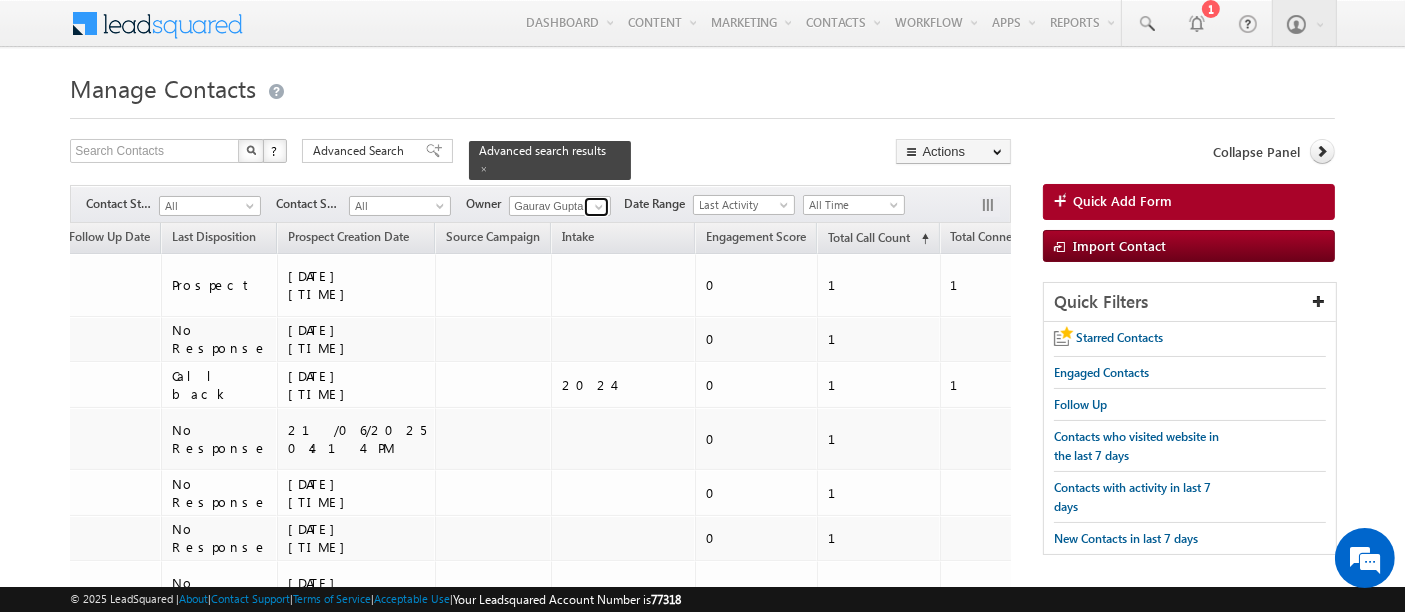 click at bounding box center [599, 207] 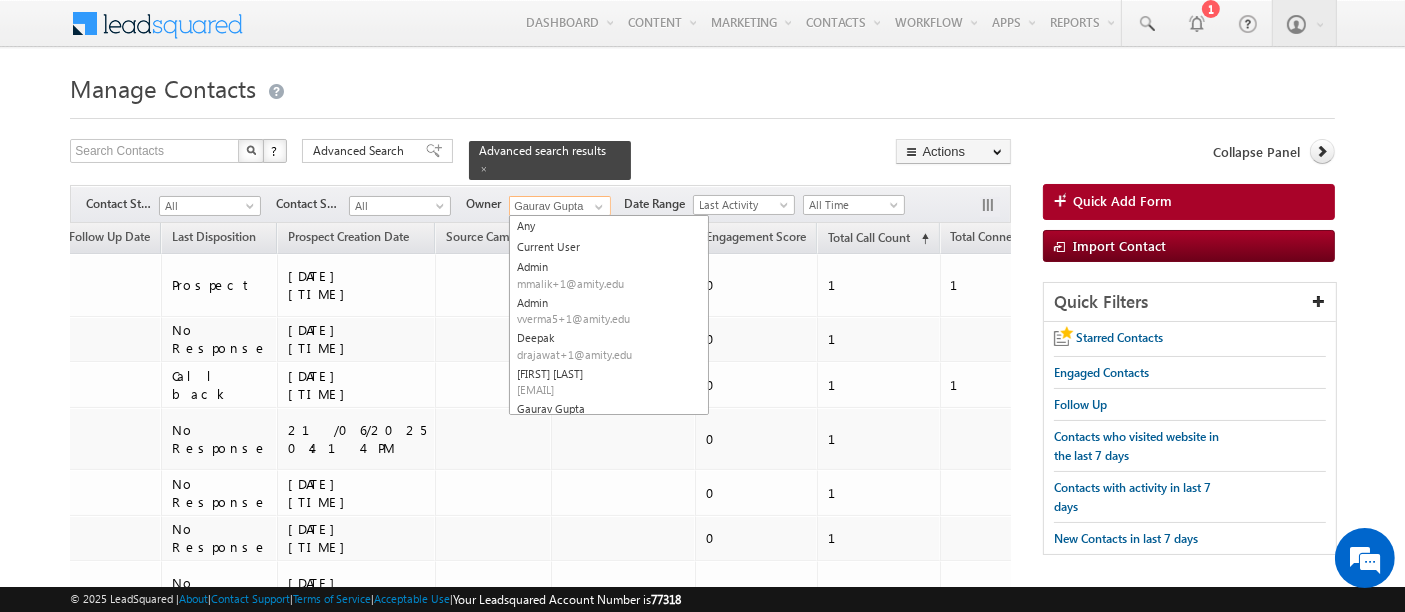 scroll, scrollTop: 0, scrollLeft: 0, axis: both 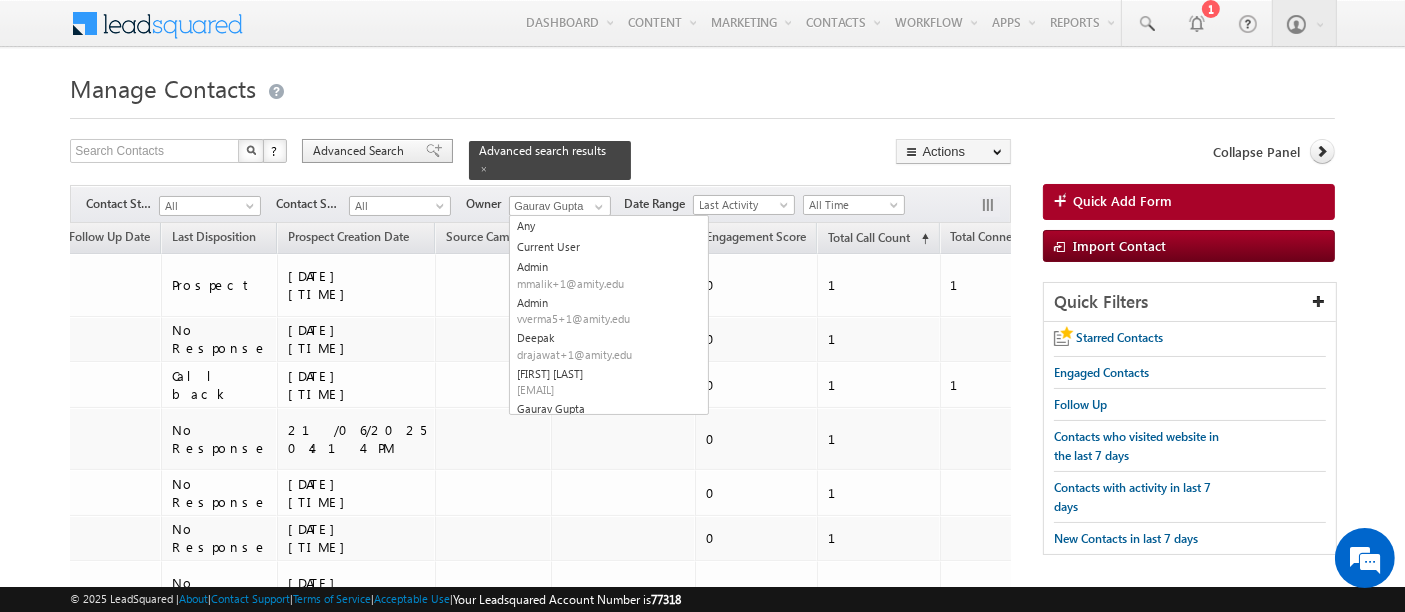 click on "Advanced Search" at bounding box center [361, 151] 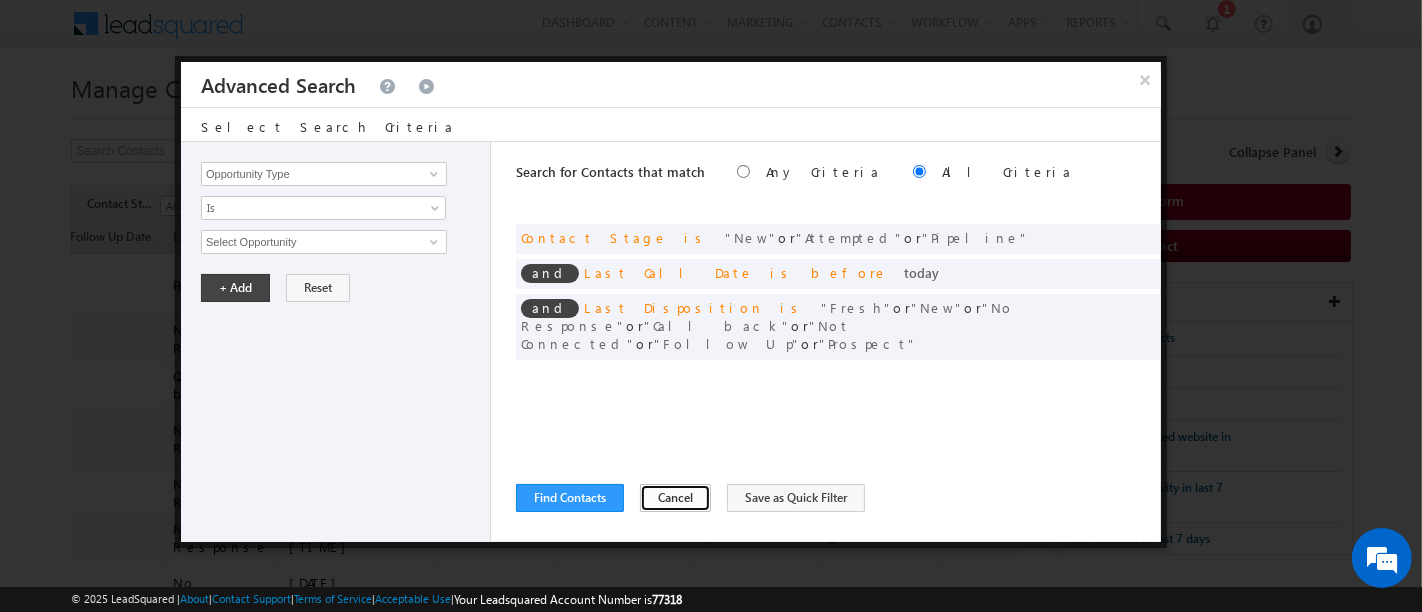 click on "Cancel" at bounding box center (675, 498) 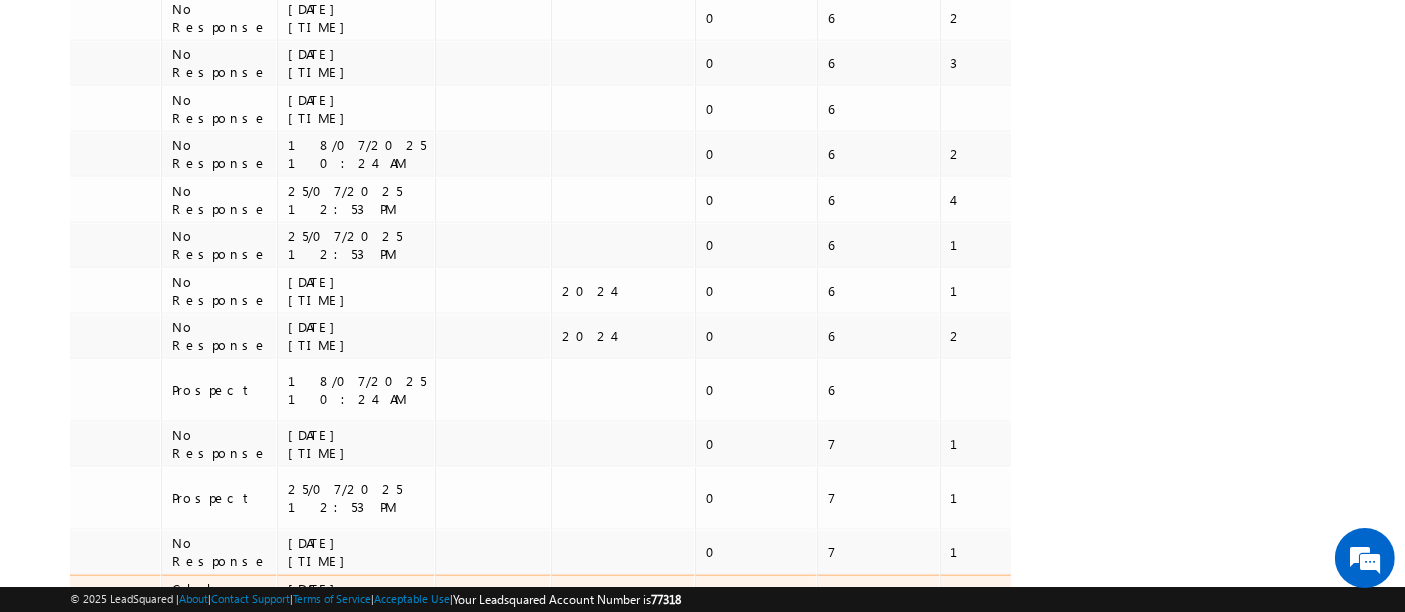scroll, scrollTop: 1797, scrollLeft: 0, axis: vertical 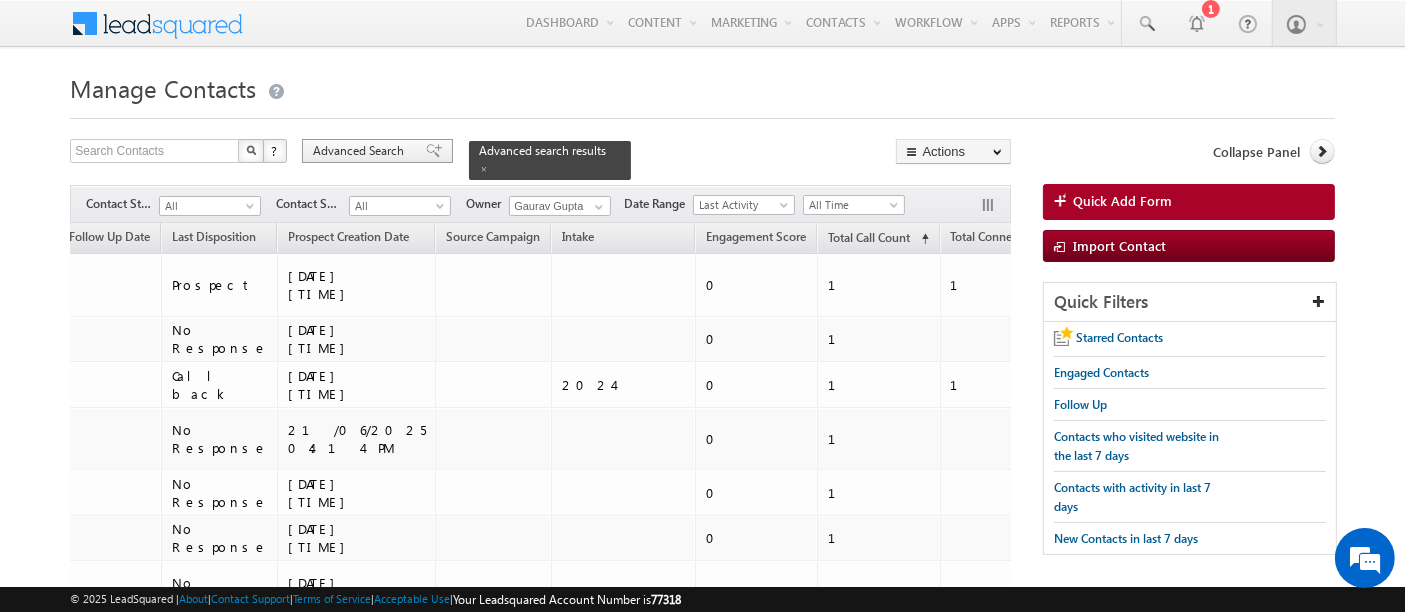 click on "Advanced Search" at bounding box center (361, 151) 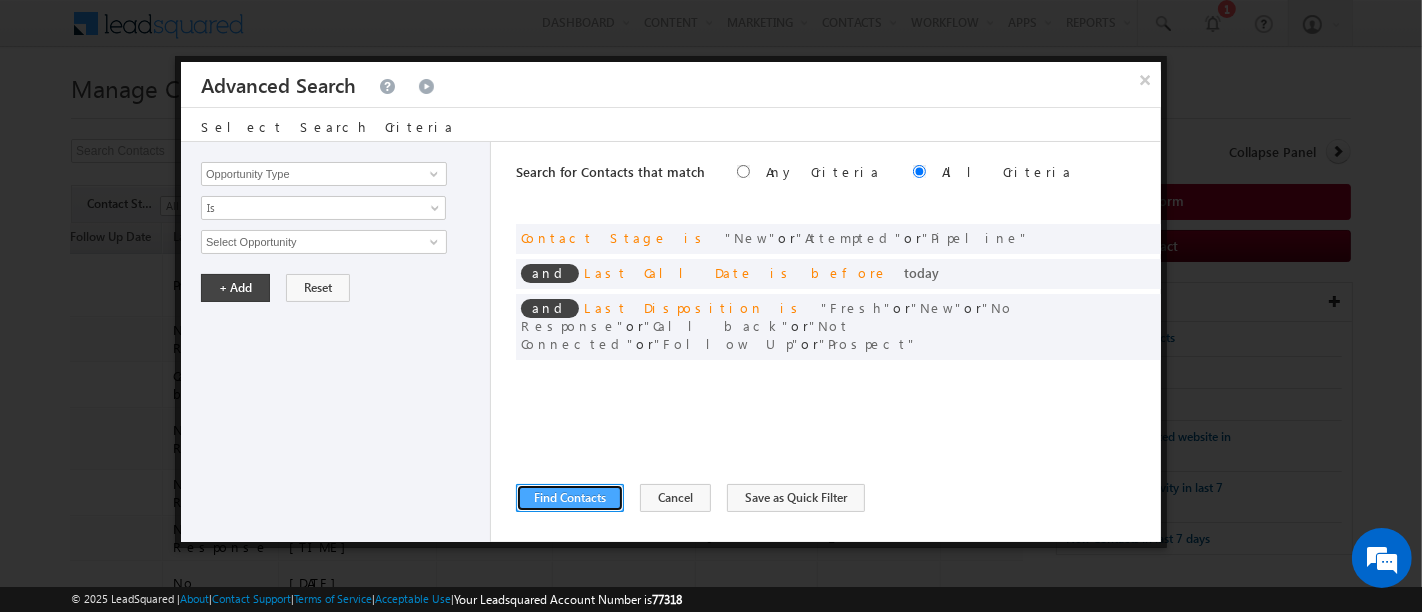 click on "Find Contacts" at bounding box center [570, 498] 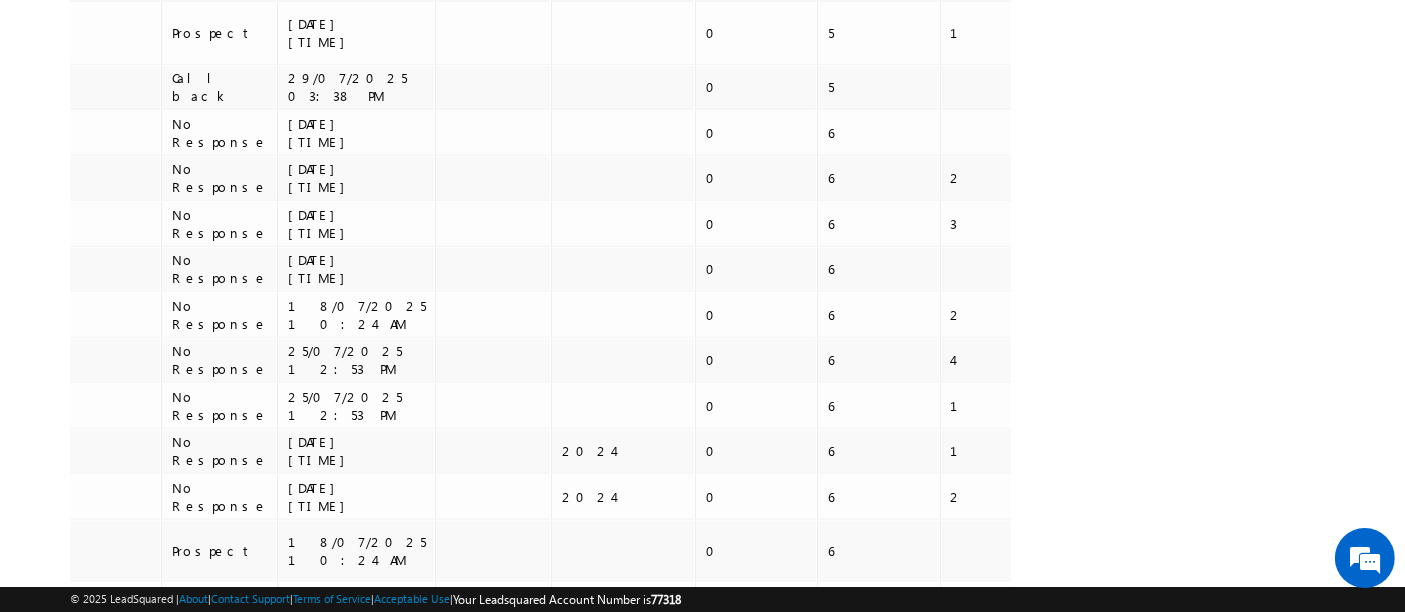 scroll, scrollTop: 1645, scrollLeft: 0, axis: vertical 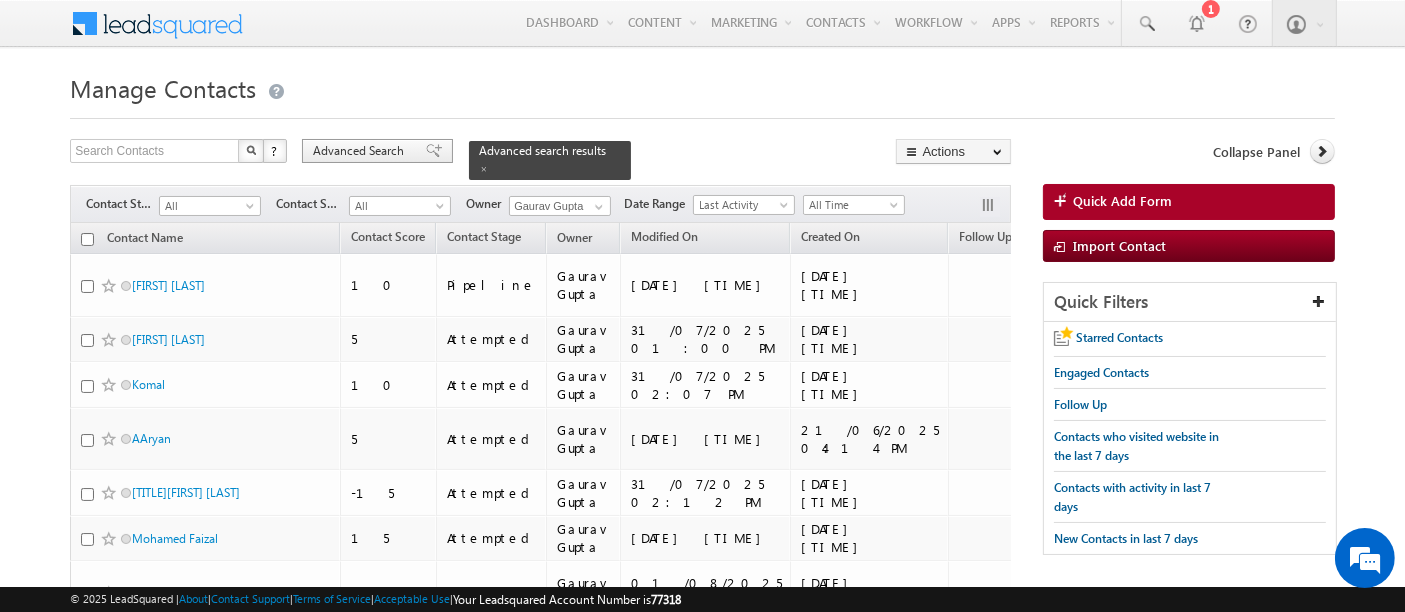 click on "Advanced Search" at bounding box center (361, 151) 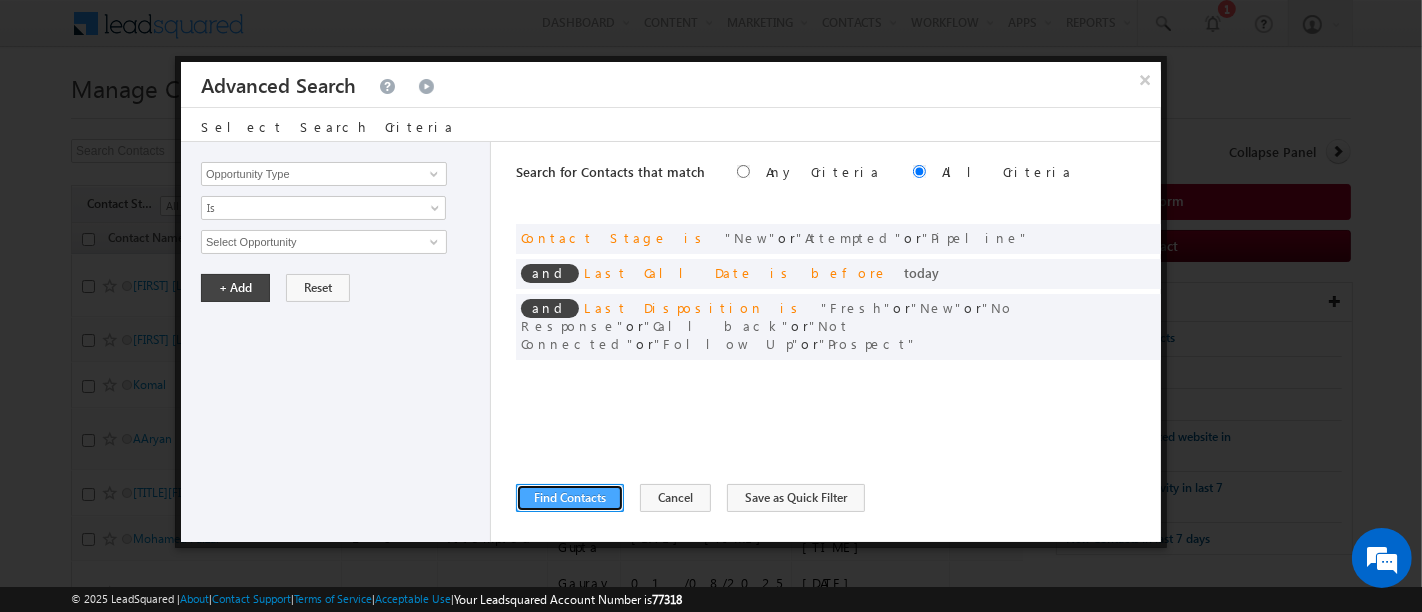 click on "Find Contacts" at bounding box center [570, 498] 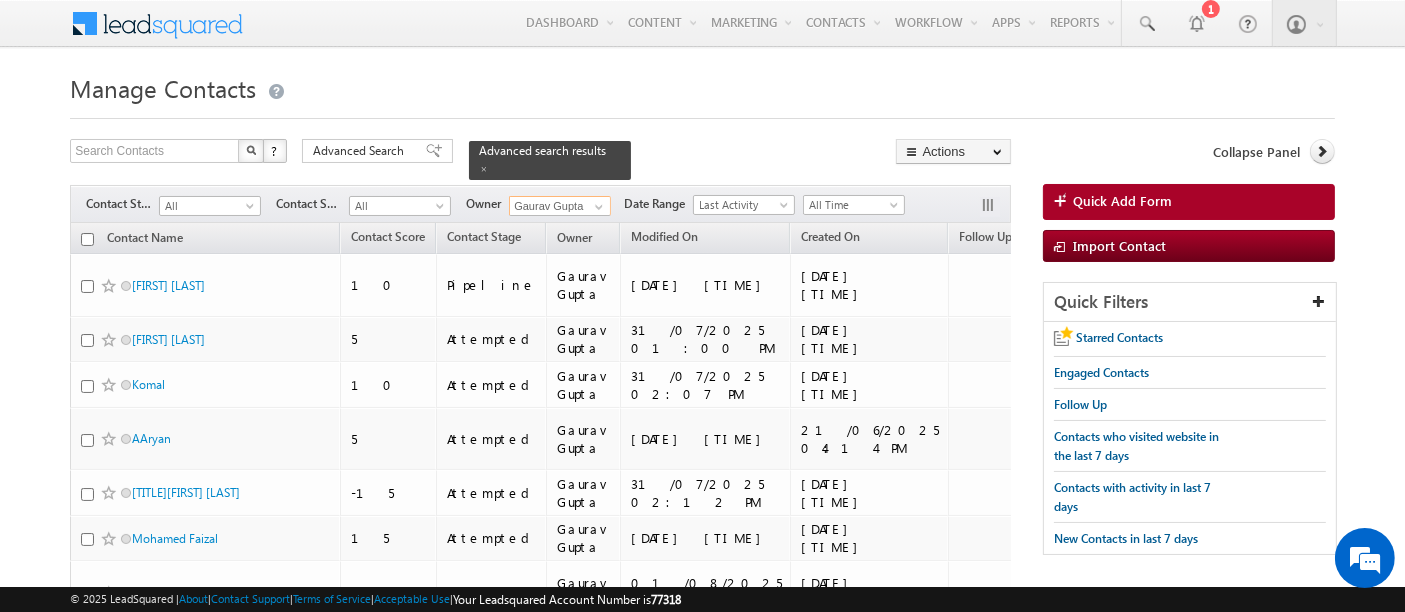 click on "Gaurav Gupta" at bounding box center (560, 206) 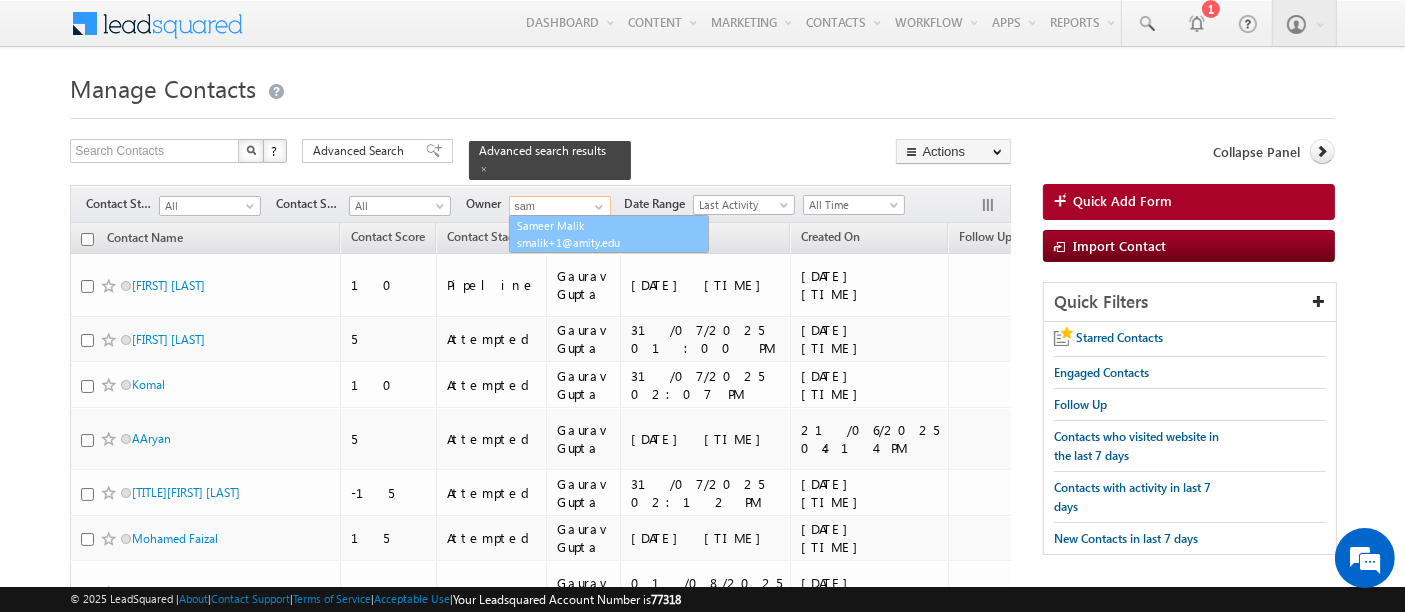 click on "smalik+1@amity.edu" at bounding box center (607, 242) 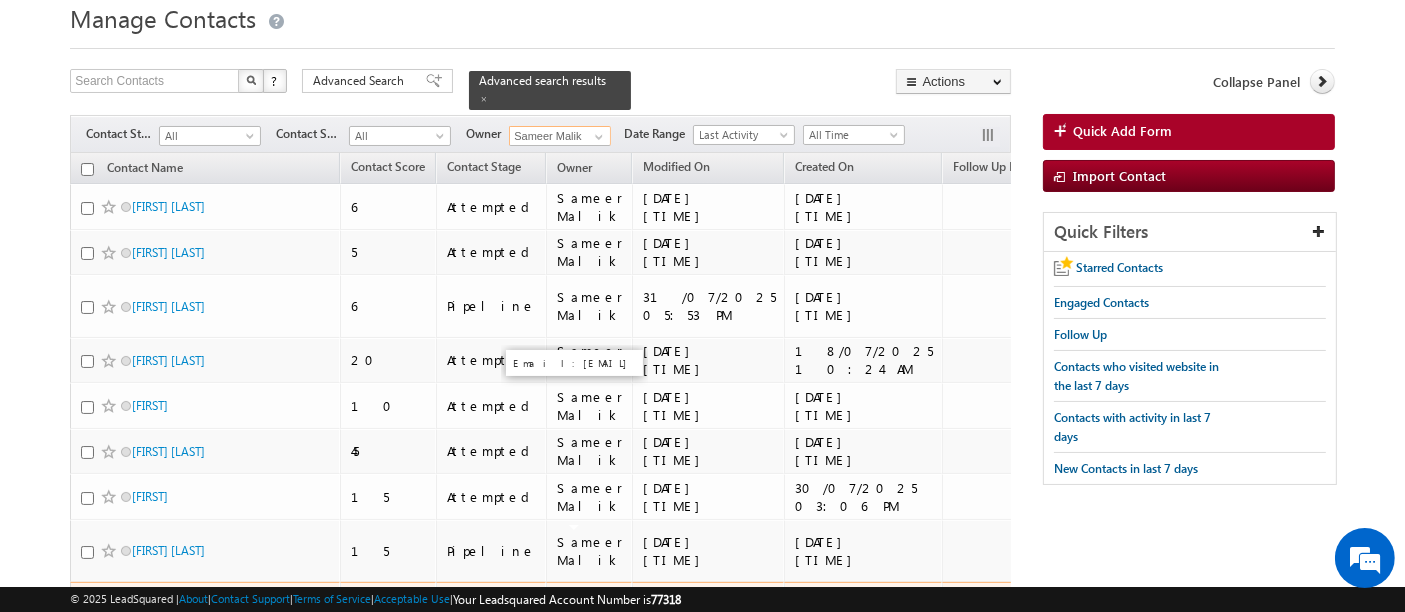 scroll, scrollTop: 0, scrollLeft: 0, axis: both 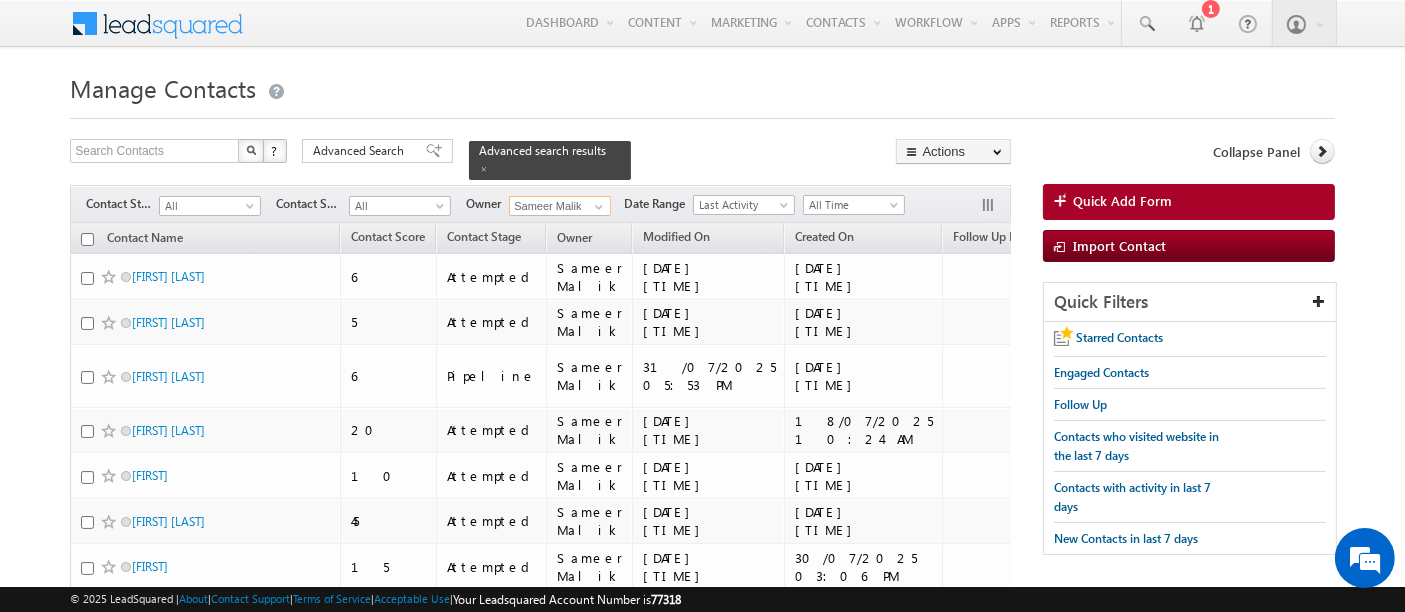 click on "Sameer Malik" at bounding box center (560, 206) 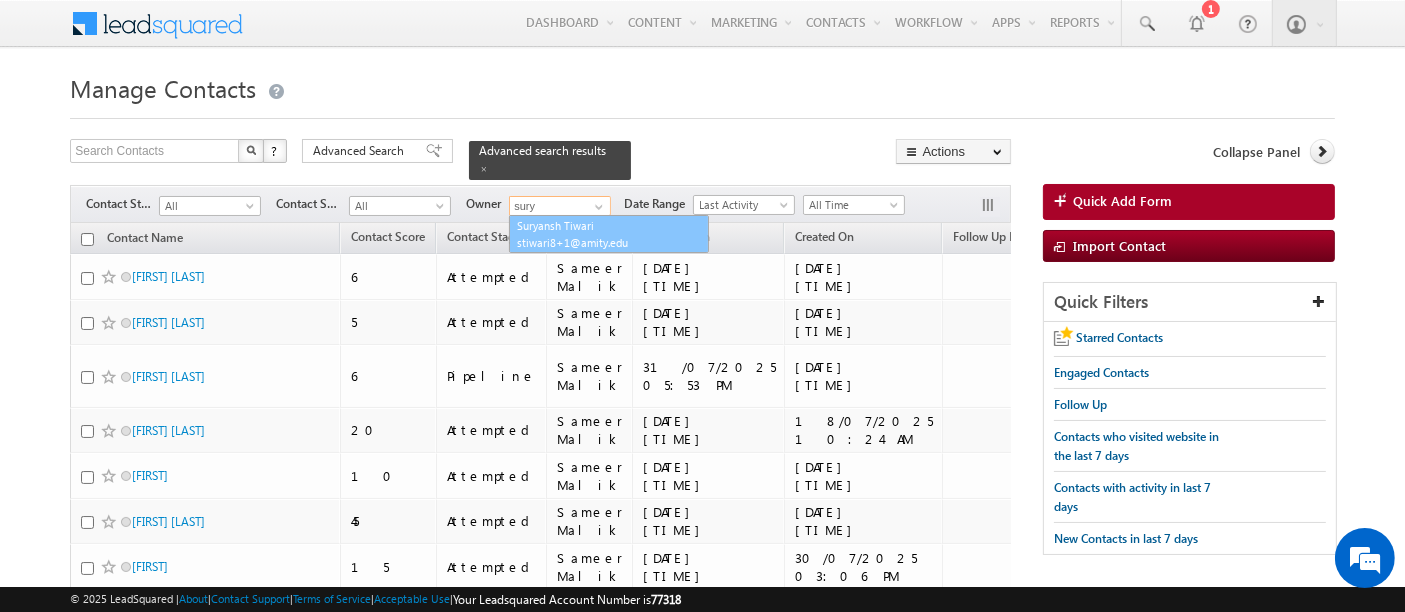 click on "Suryansh Tiwari   stiwari8+1@amity.edu" at bounding box center (609, 234) 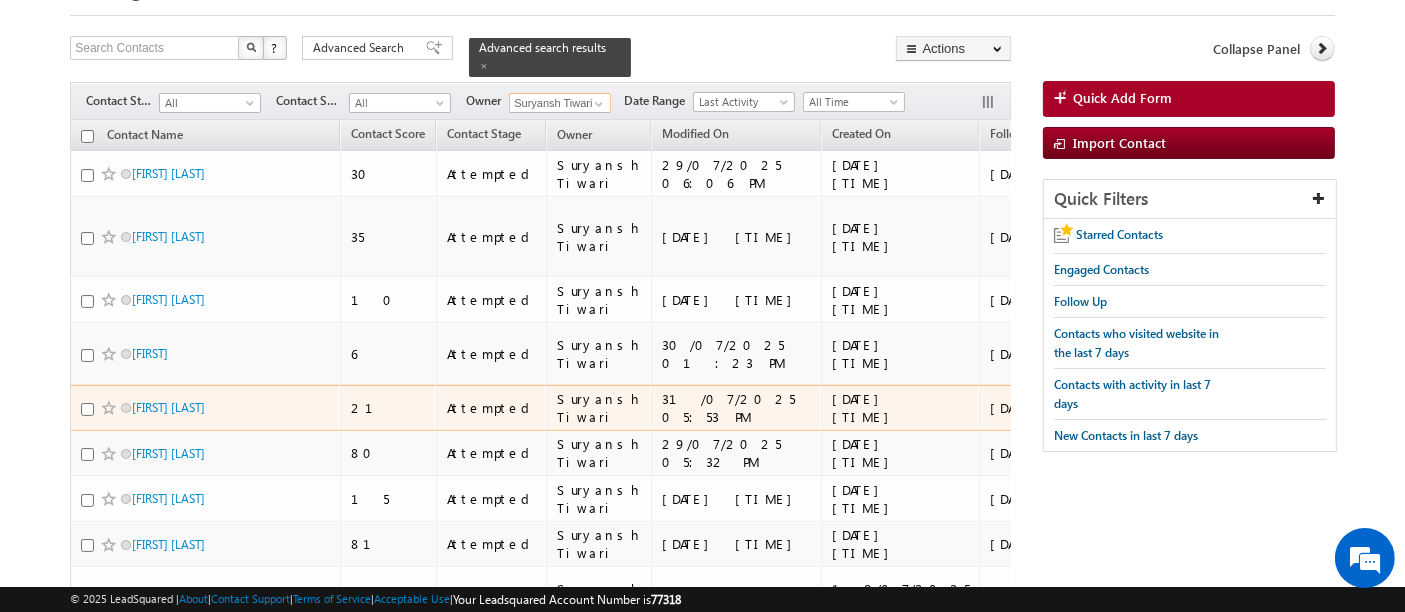 scroll, scrollTop: 0, scrollLeft: 0, axis: both 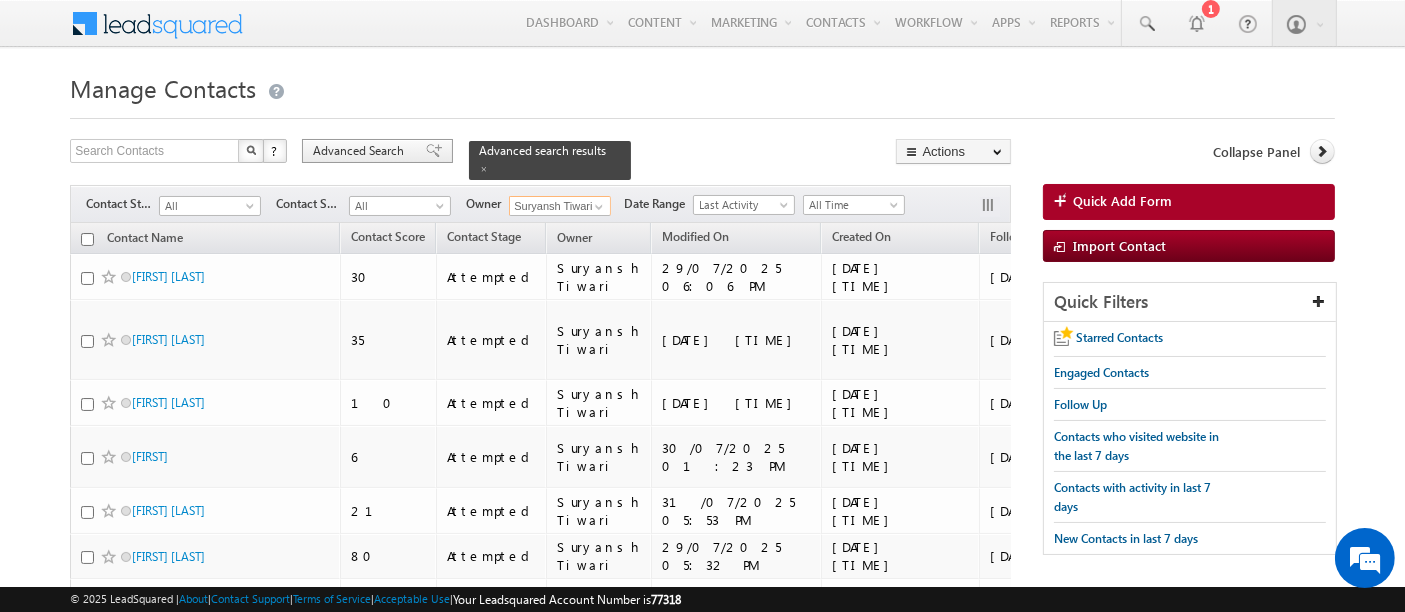 type on "Suryansh Tiwari" 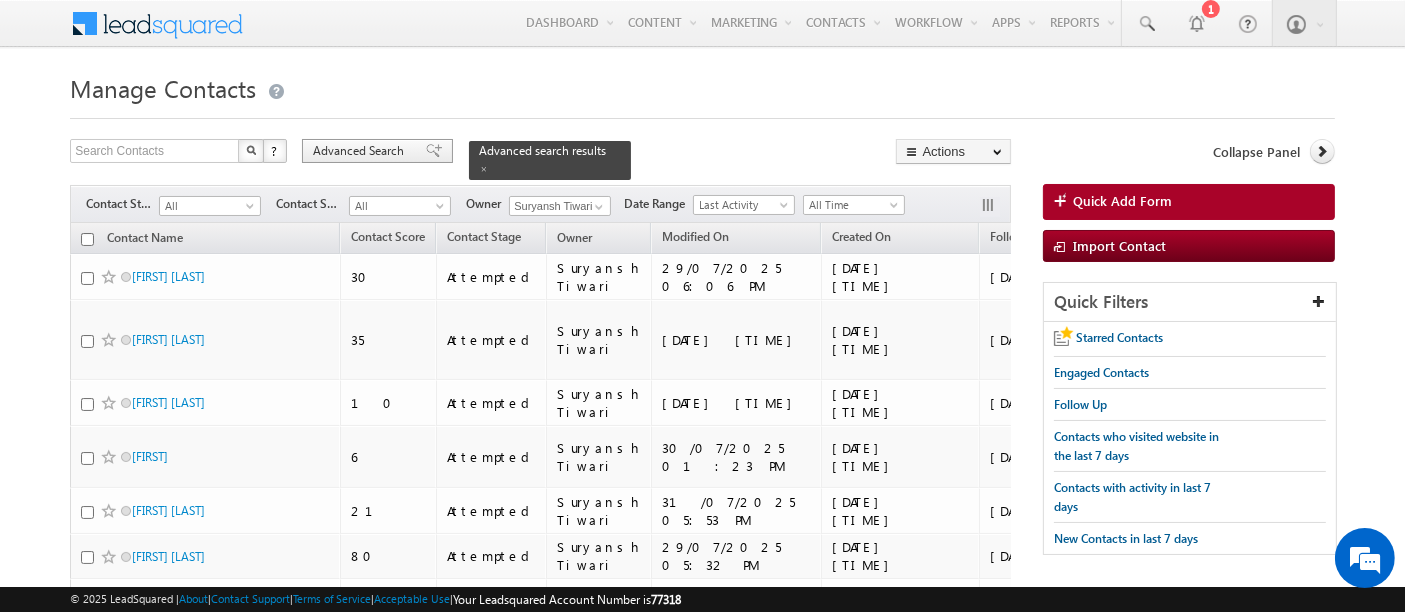 click on "Advanced Search" at bounding box center [361, 151] 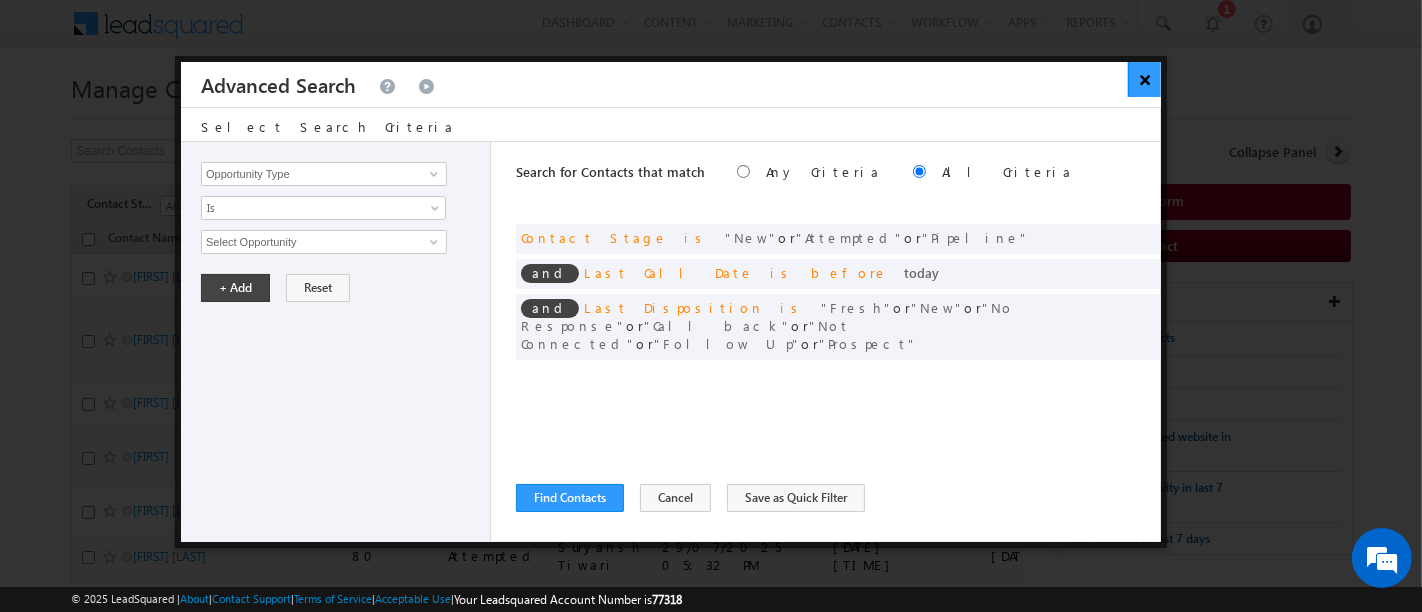 click on "×" at bounding box center [1144, 79] 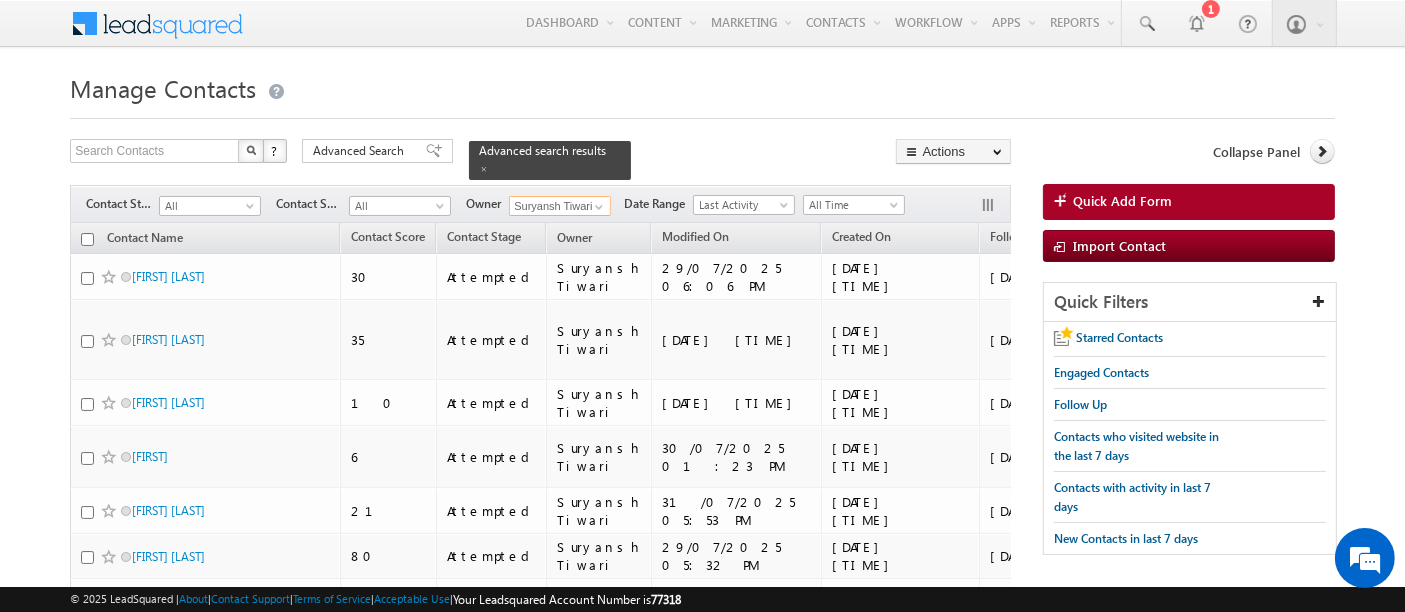 click on "Suryansh Tiwari" at bounding box center (560, 206) 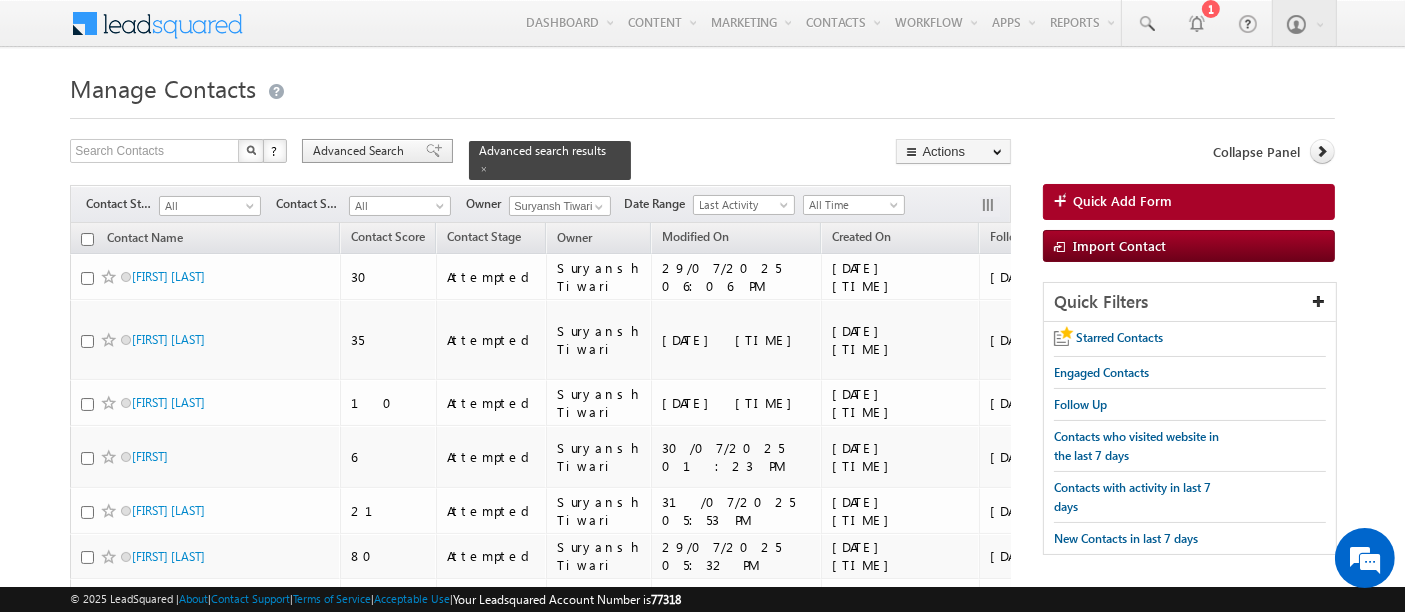click on "Advanced Search" at bounding box center (361, 151) 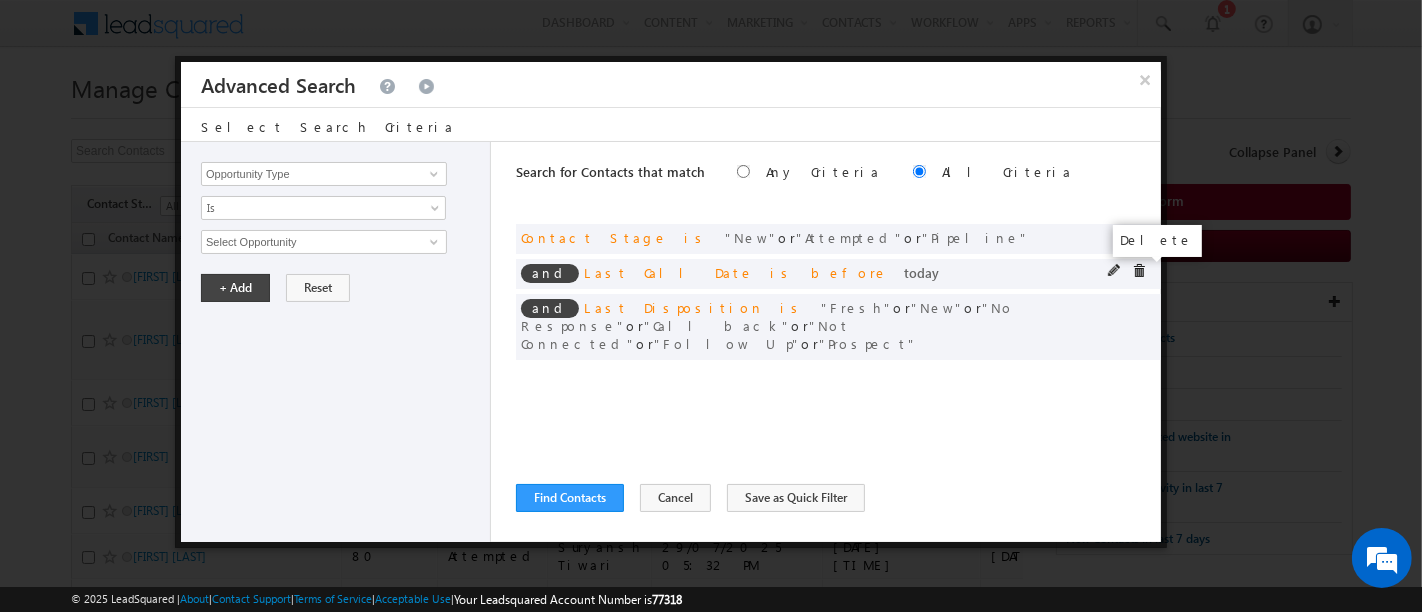 click at bounding box center (1139, 271) 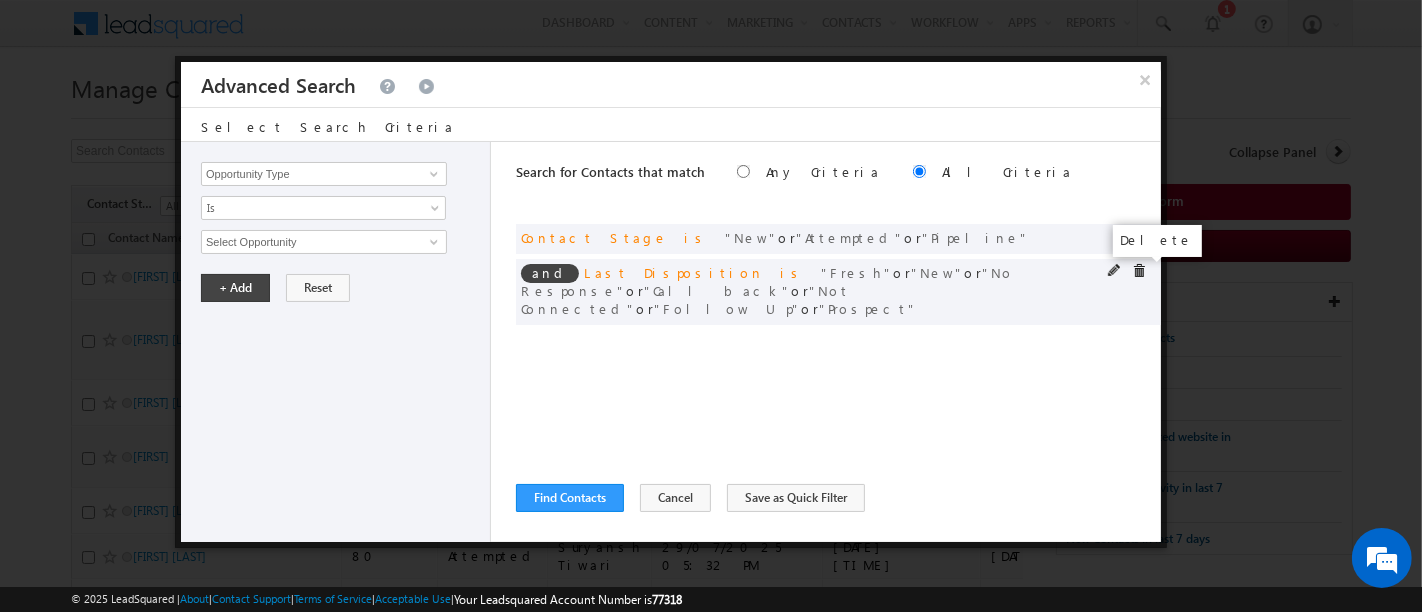 click at bounding box center [1139, 271] 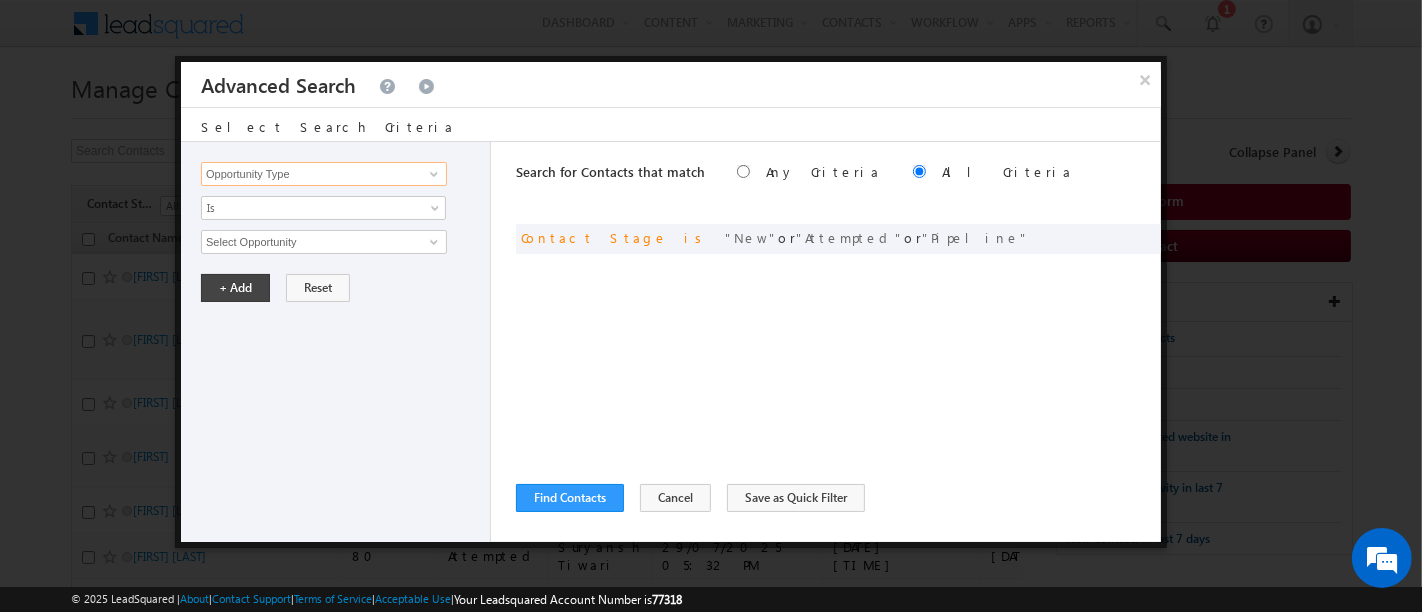 click on "Opportunity Type" at bounding box center (324, 174) 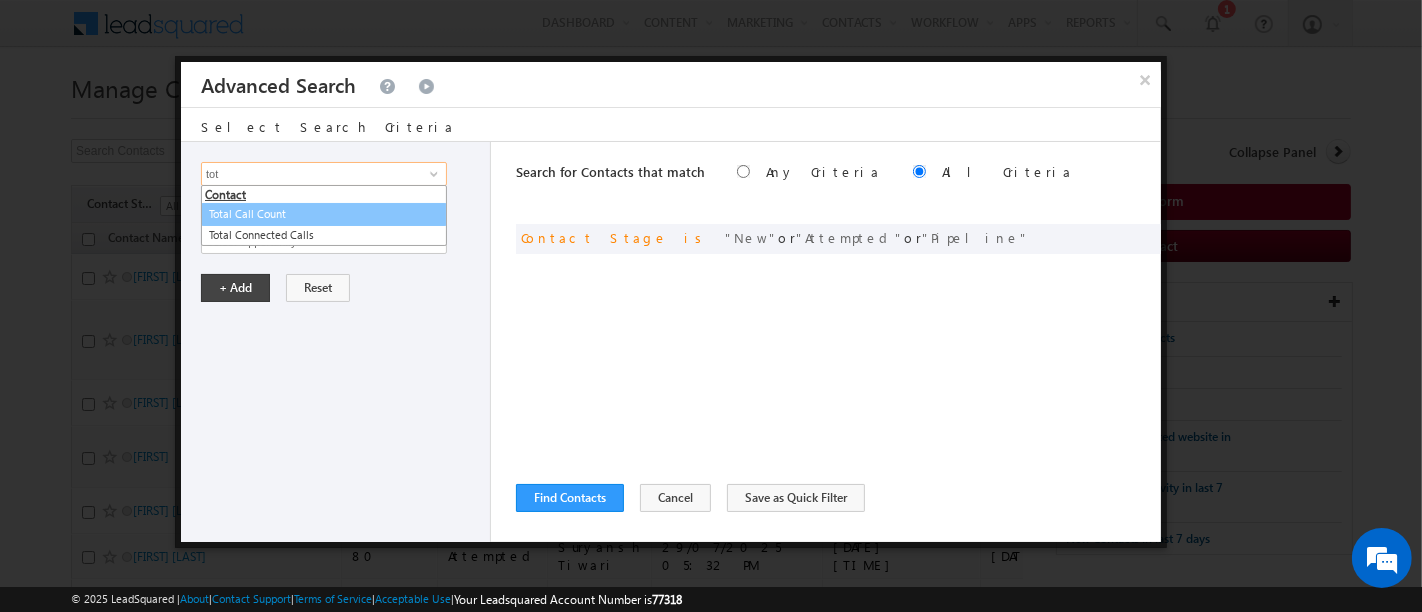 click on "Total Call Count" at bounding box center (324, 214) 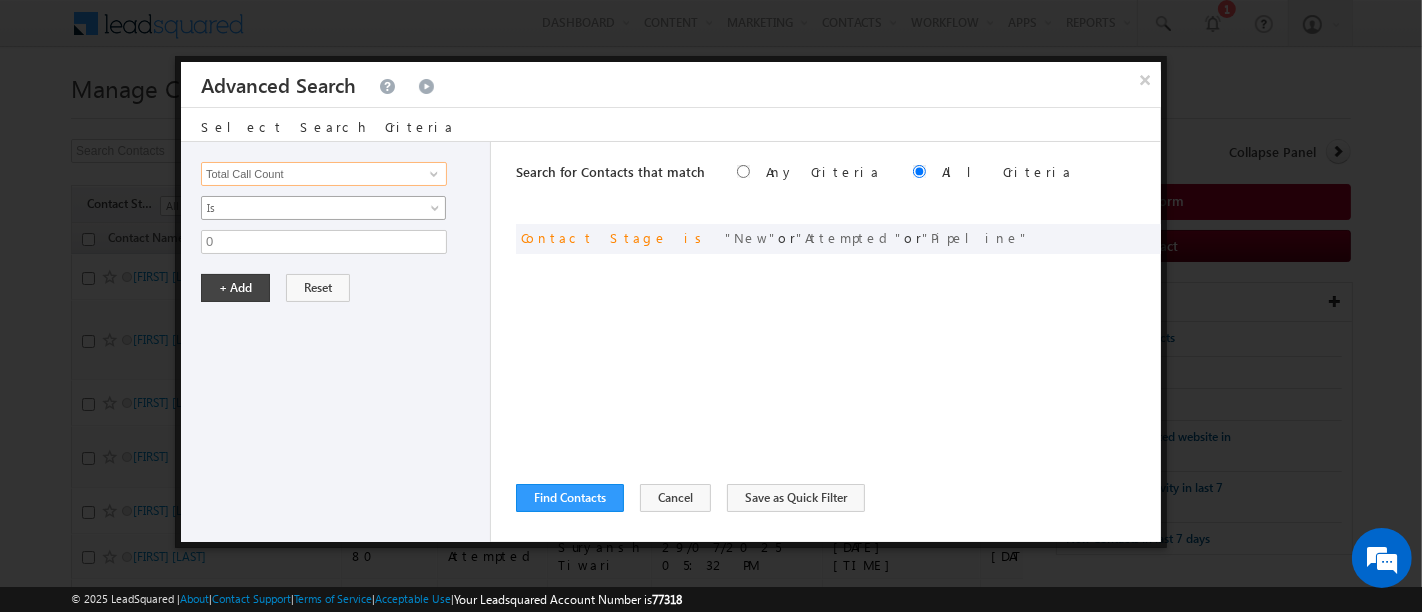 type on "Total Call Count" 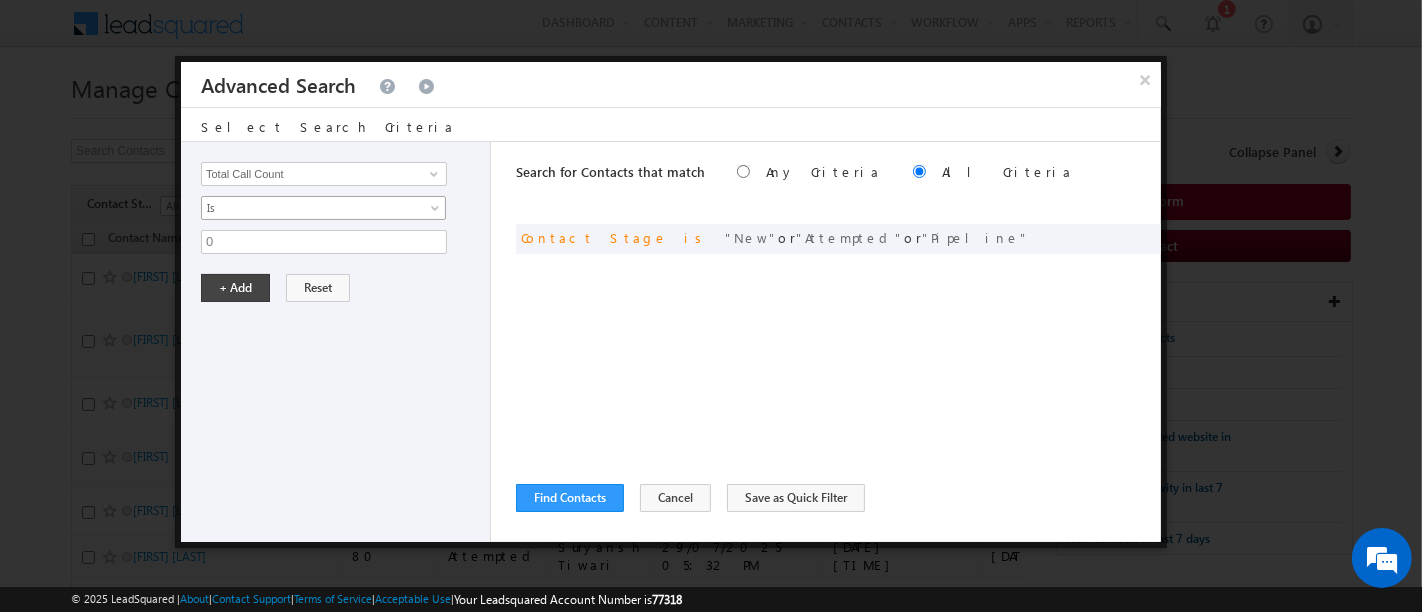 click on "Is" at bounding box center (310, 208) 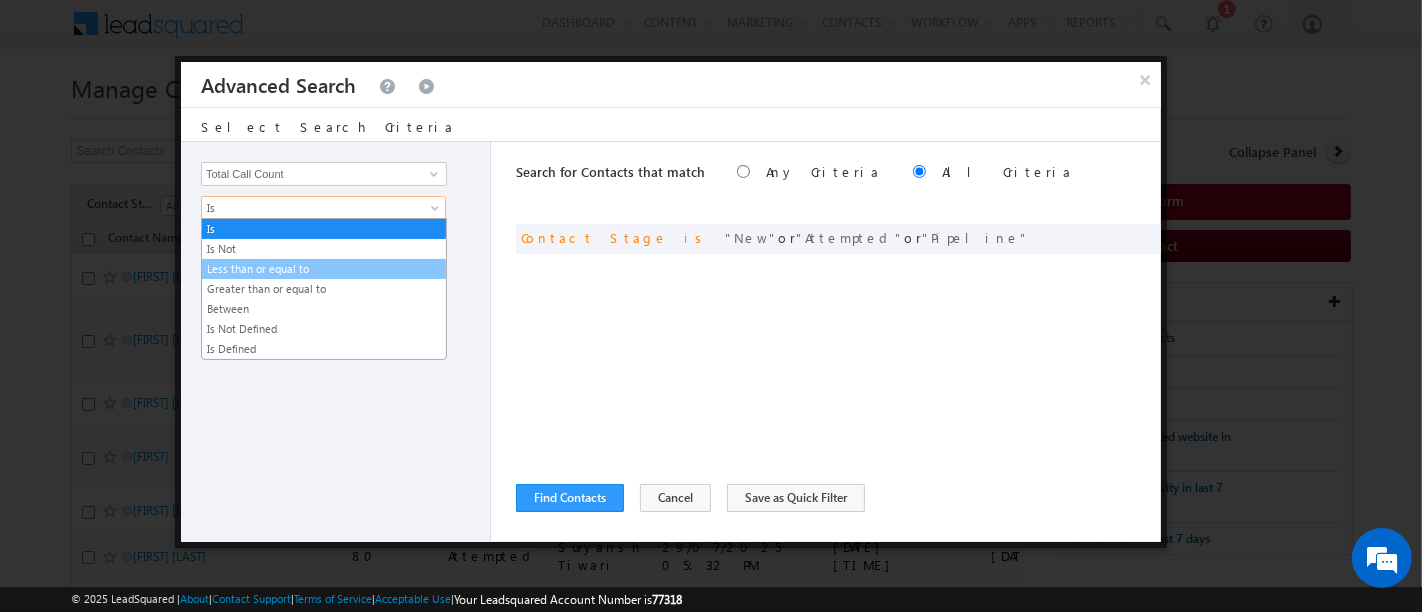 click on "Less than or equal to" at bounding box center [324, 269] 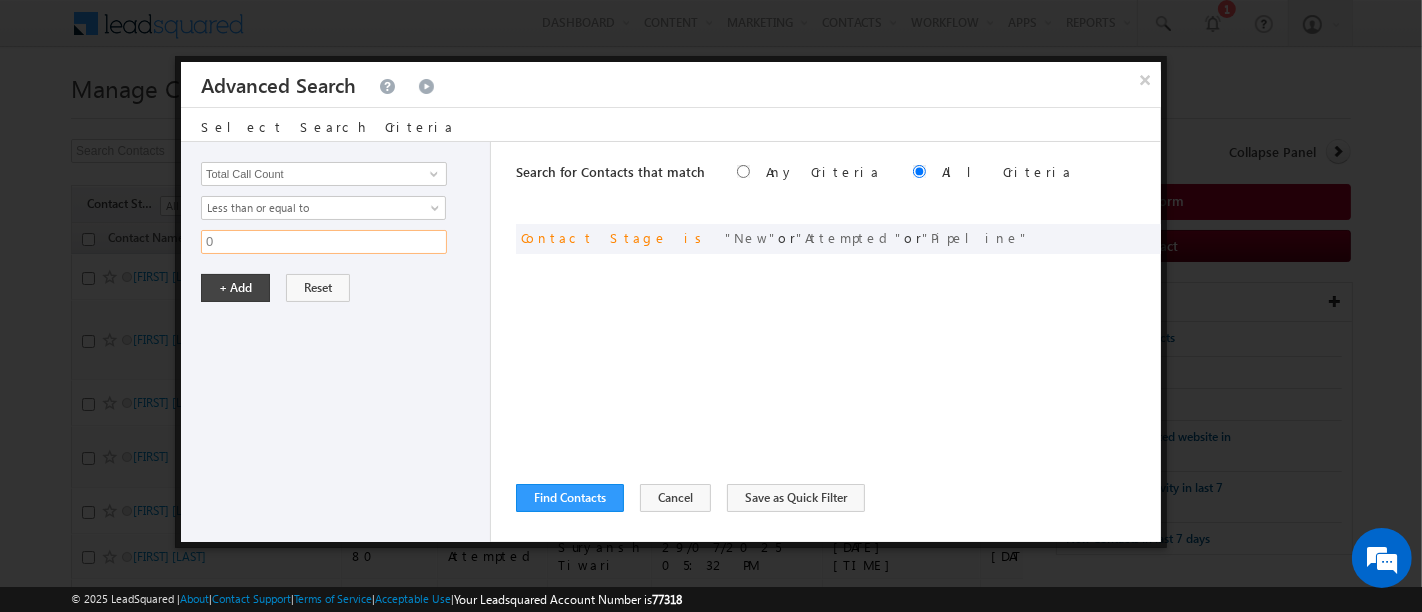 click on "0" at bounding box center [324, 242] 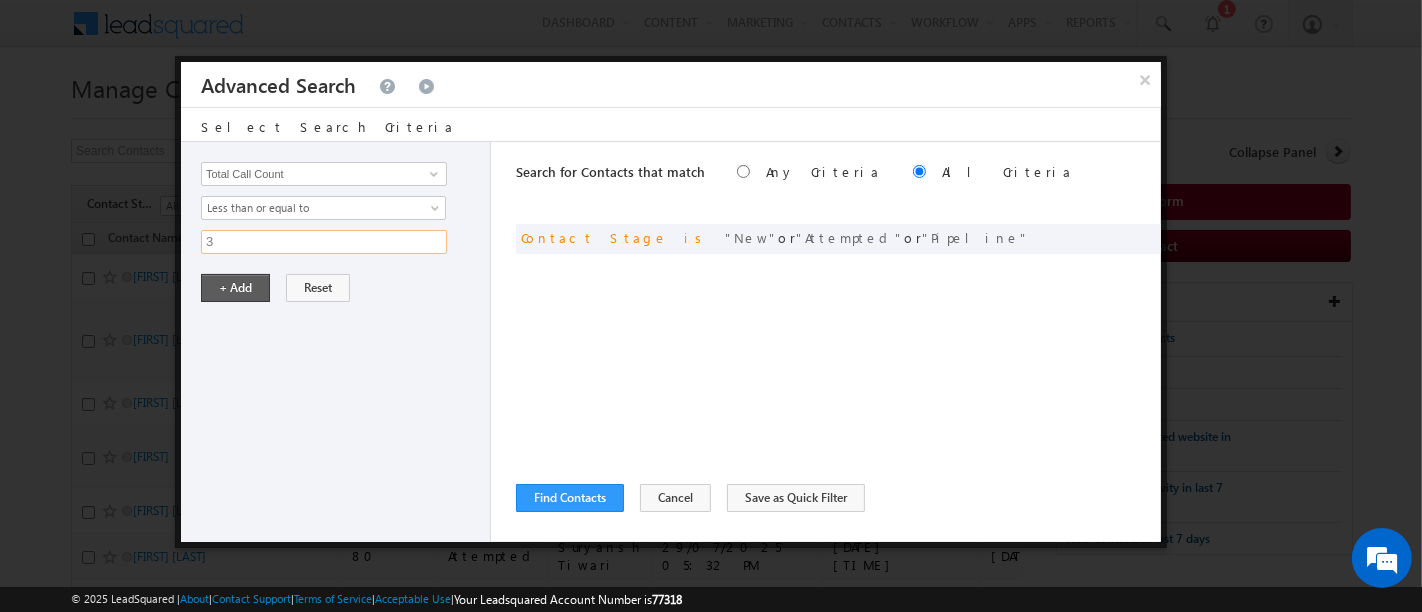 type on "3" 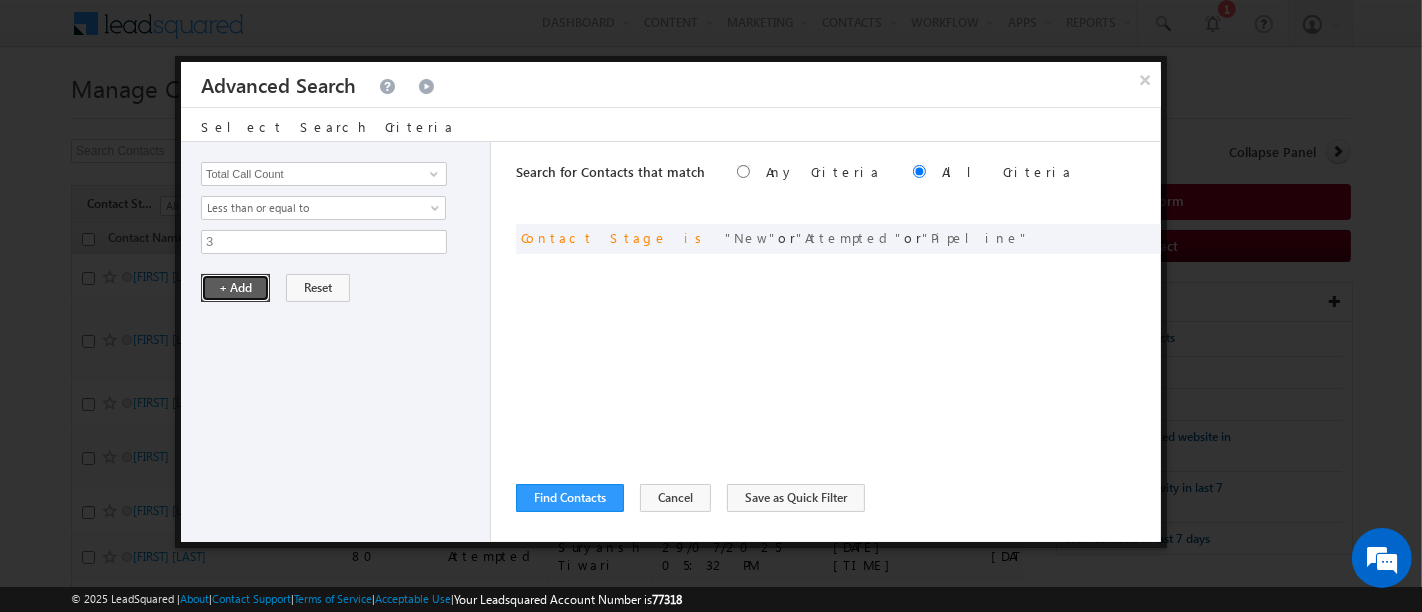 click on "+ Add" at bounding box center (235, 288) 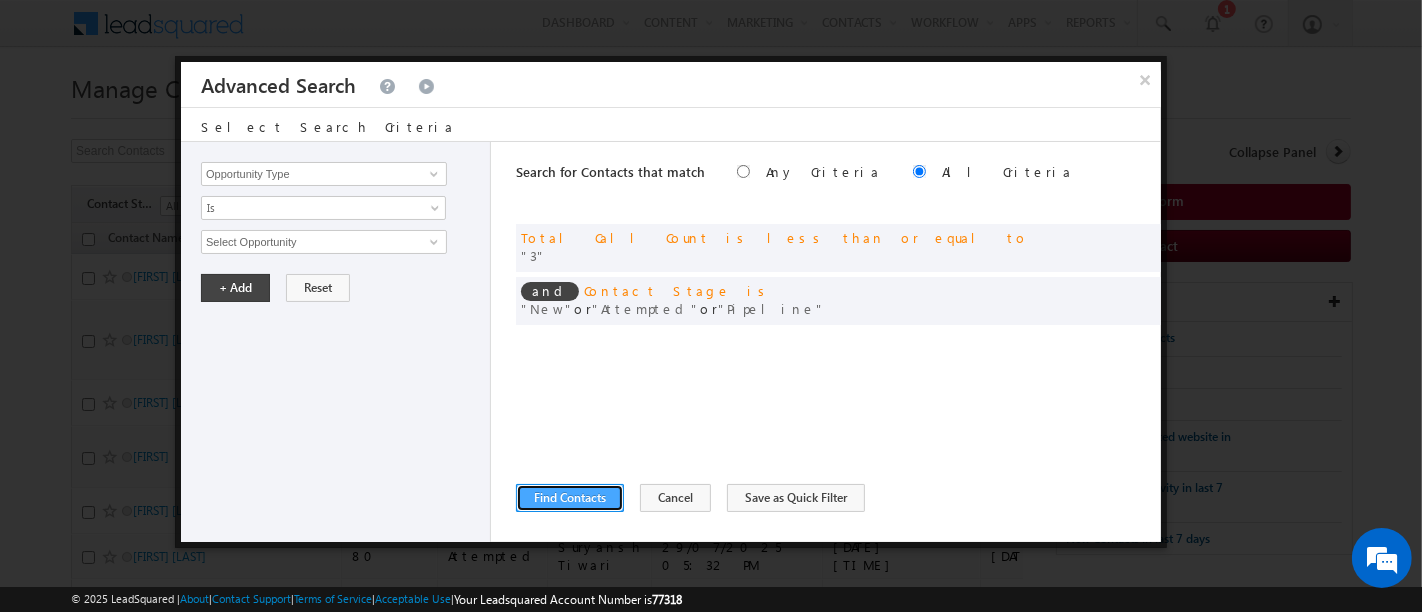 click on "Find Contacts" at bounding box center [570, 498] 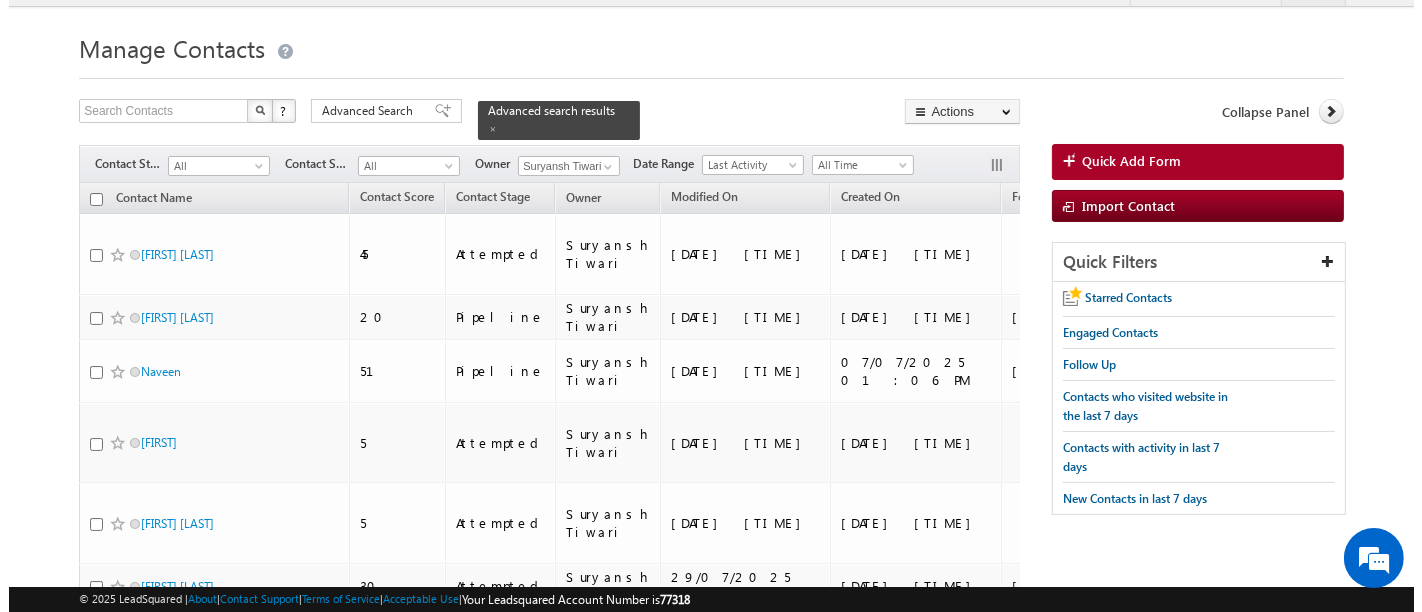 scroll, scrollTop: 0, scrollLeft: 0, axis: both 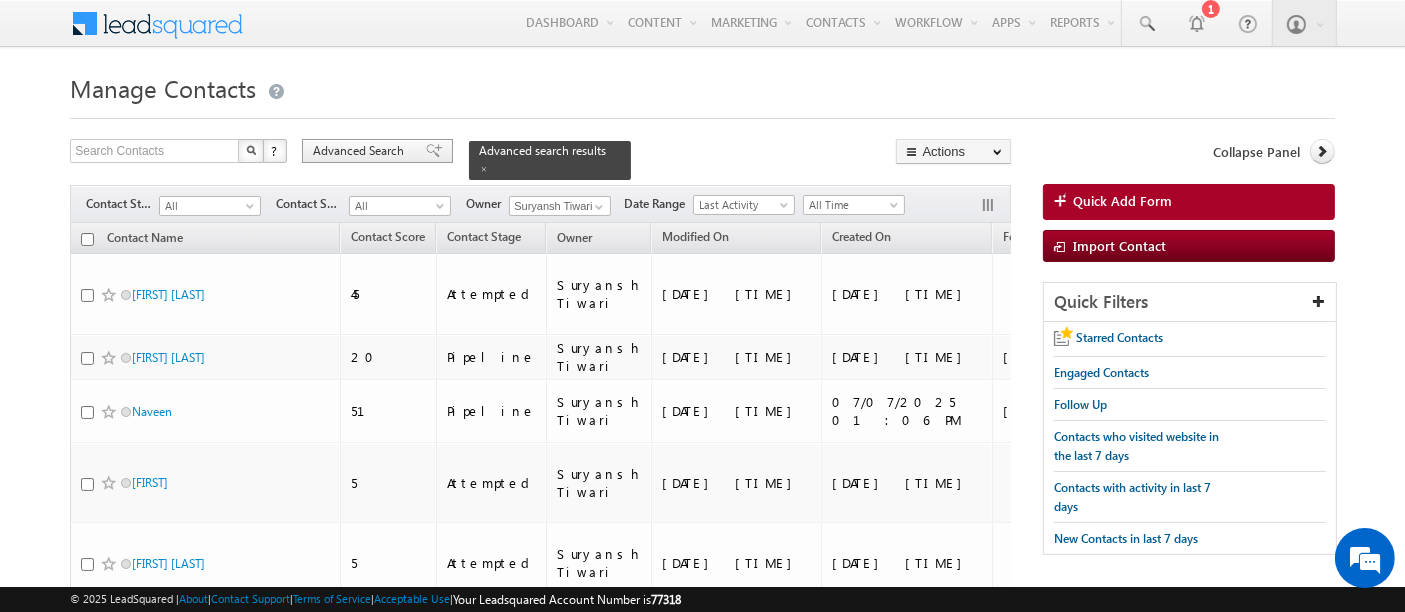 click on "Advanced Search" at bounding box center (361, 151) 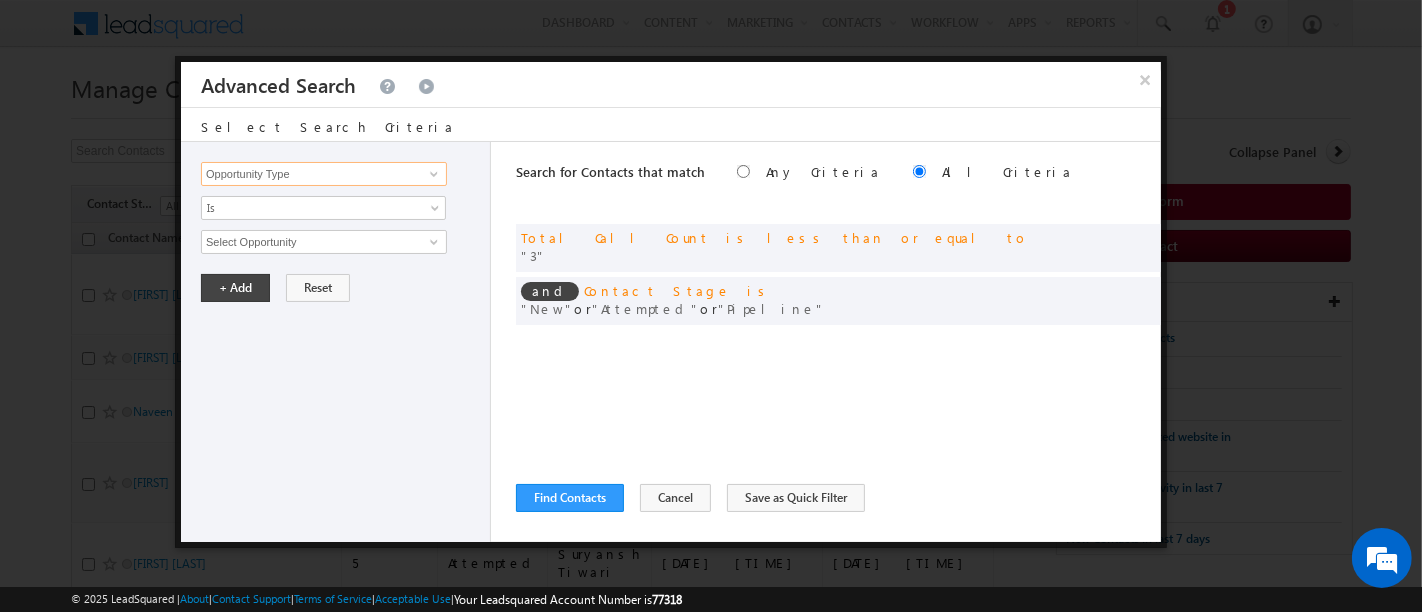 click on "Opportunity Type" at bounding box center [324, 174] 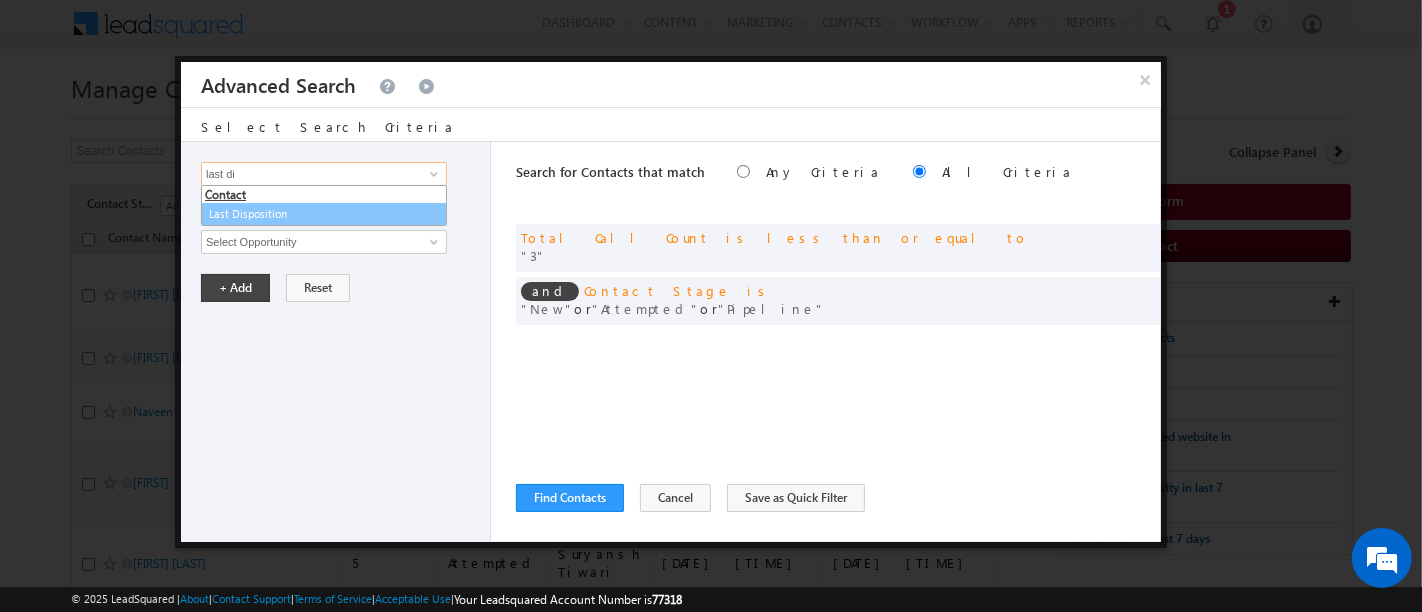 click on "Last Disposition" at bounding box center (324, 214) 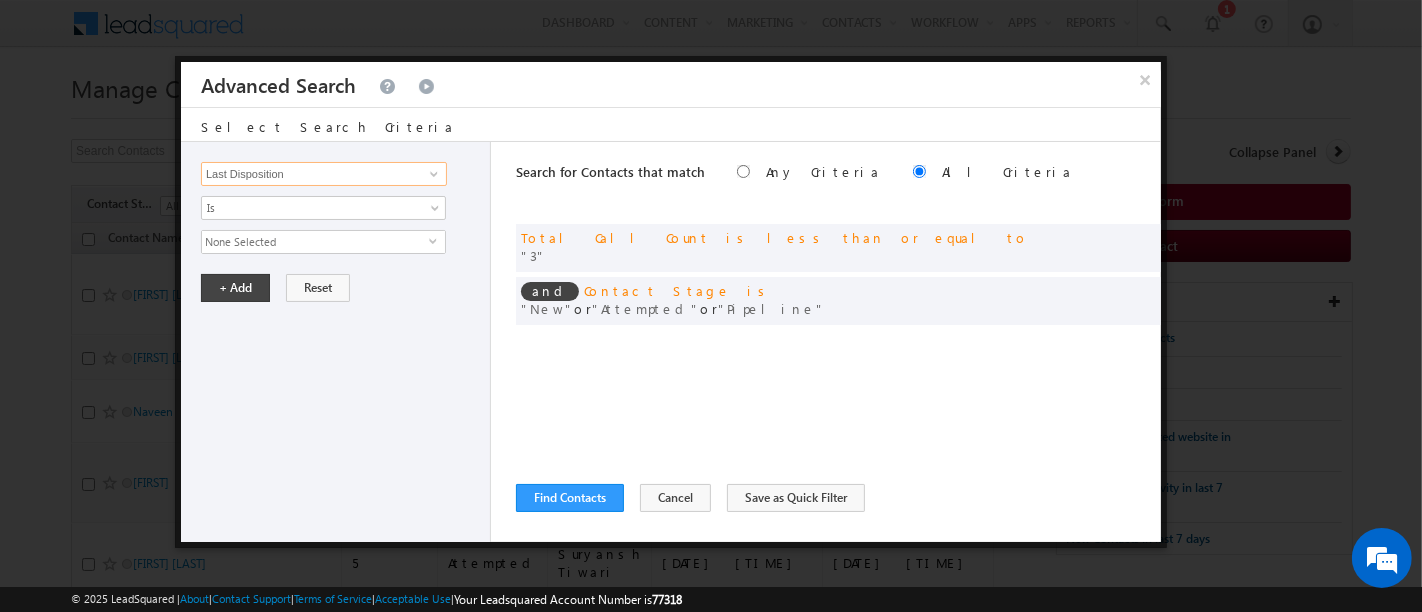 type on "Last Disposition" 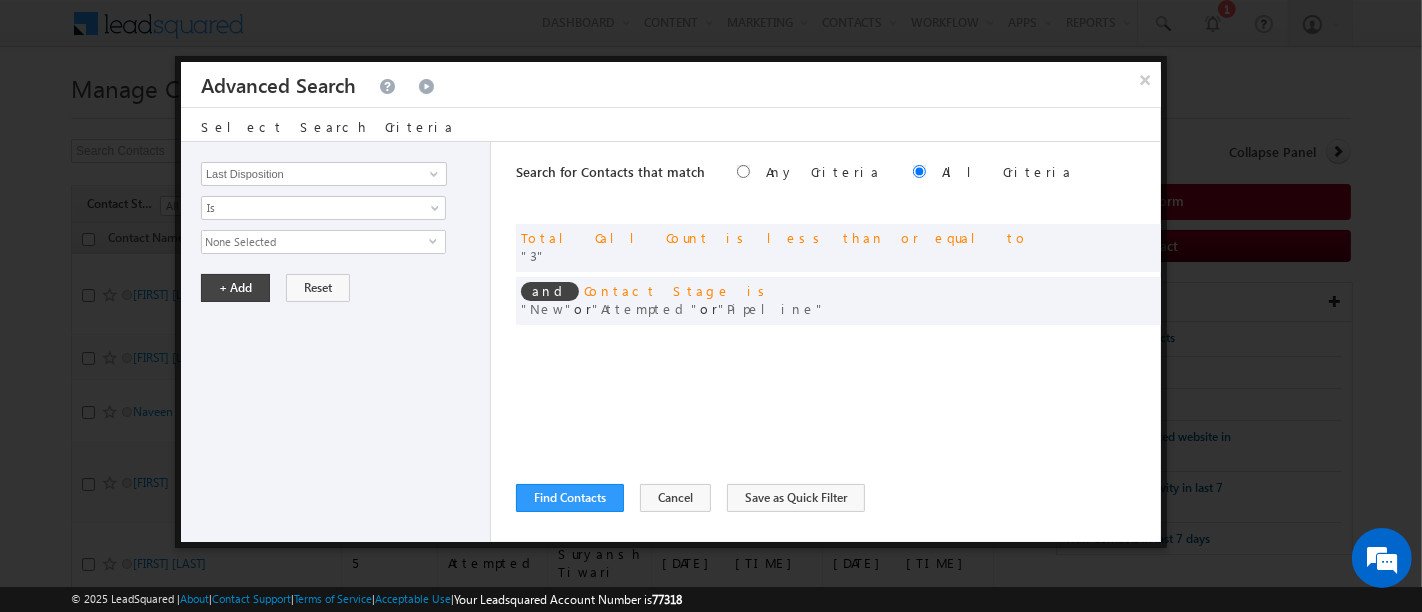 click on "None Selected" at bounding box center [315, 242] 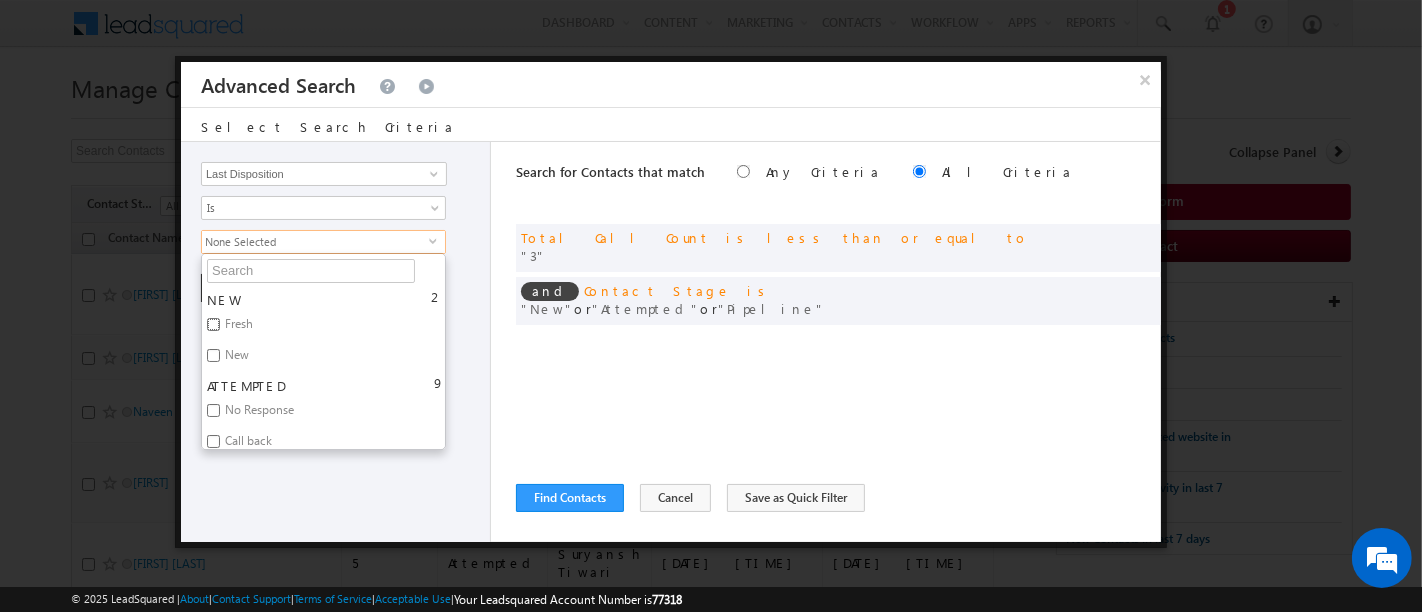 click on "Fresh" at bounding box center (213, 324) 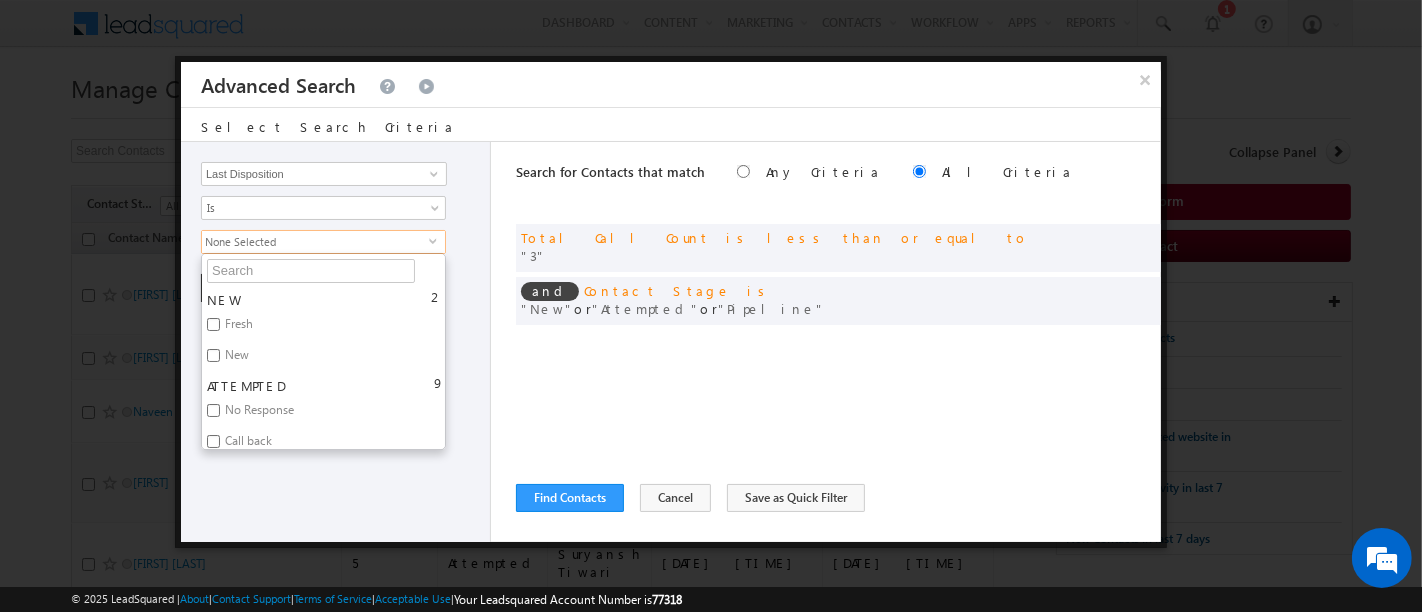 checkbox on "true" 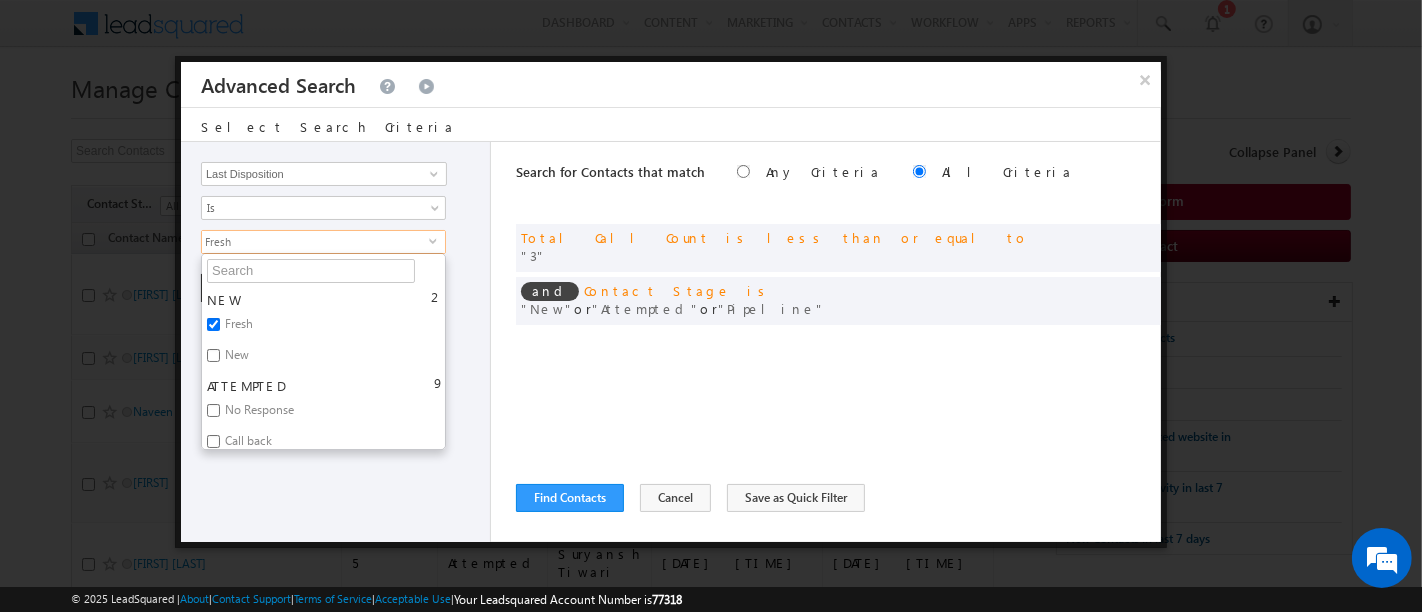 click on "New" at bounding box center [235, 358] 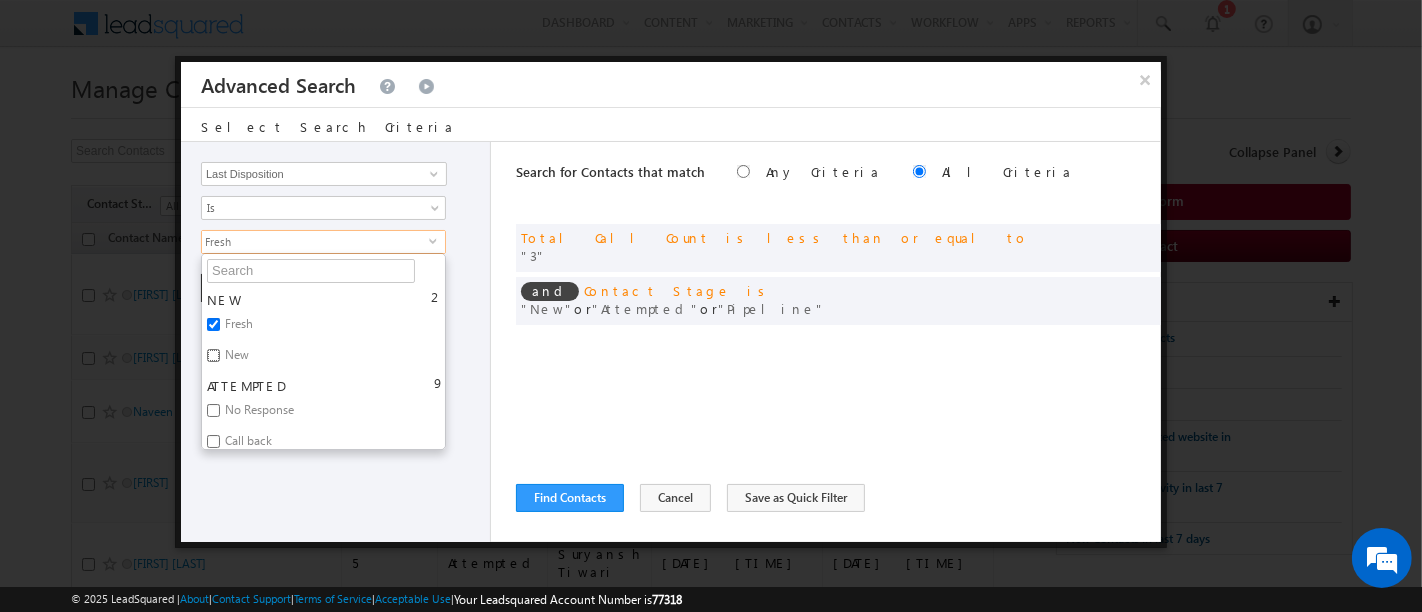 click on "New" at bounding box center [213, 355] 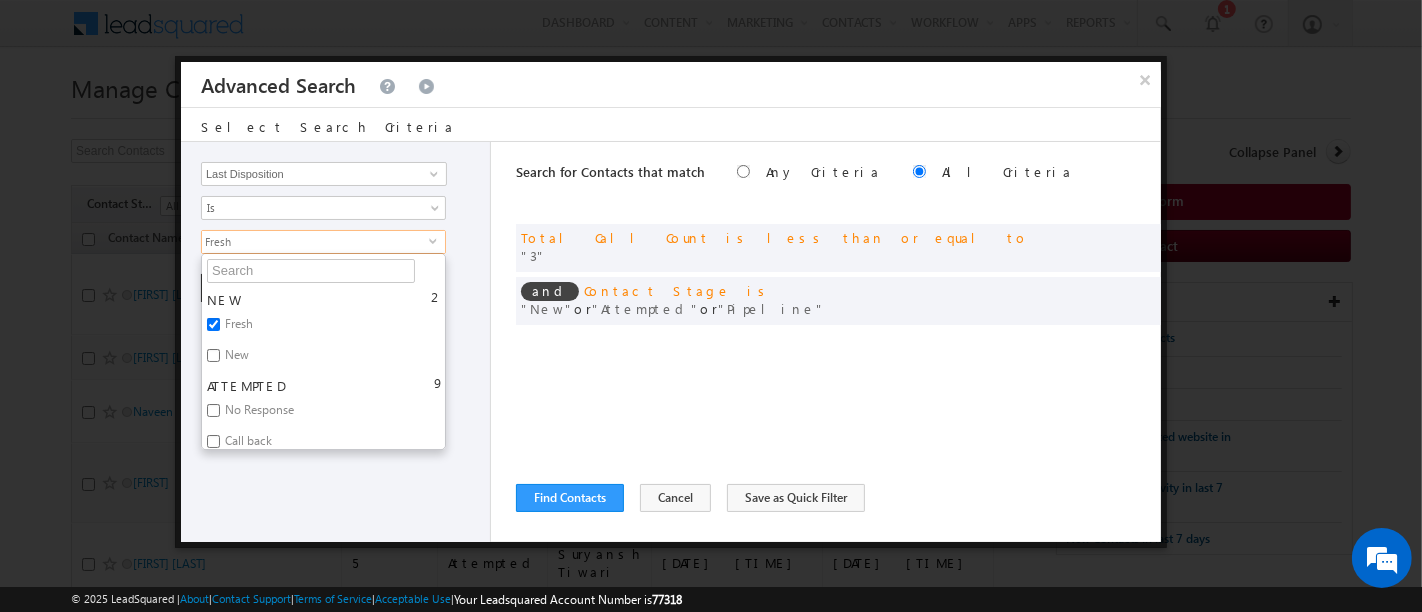 checkbox on "true" 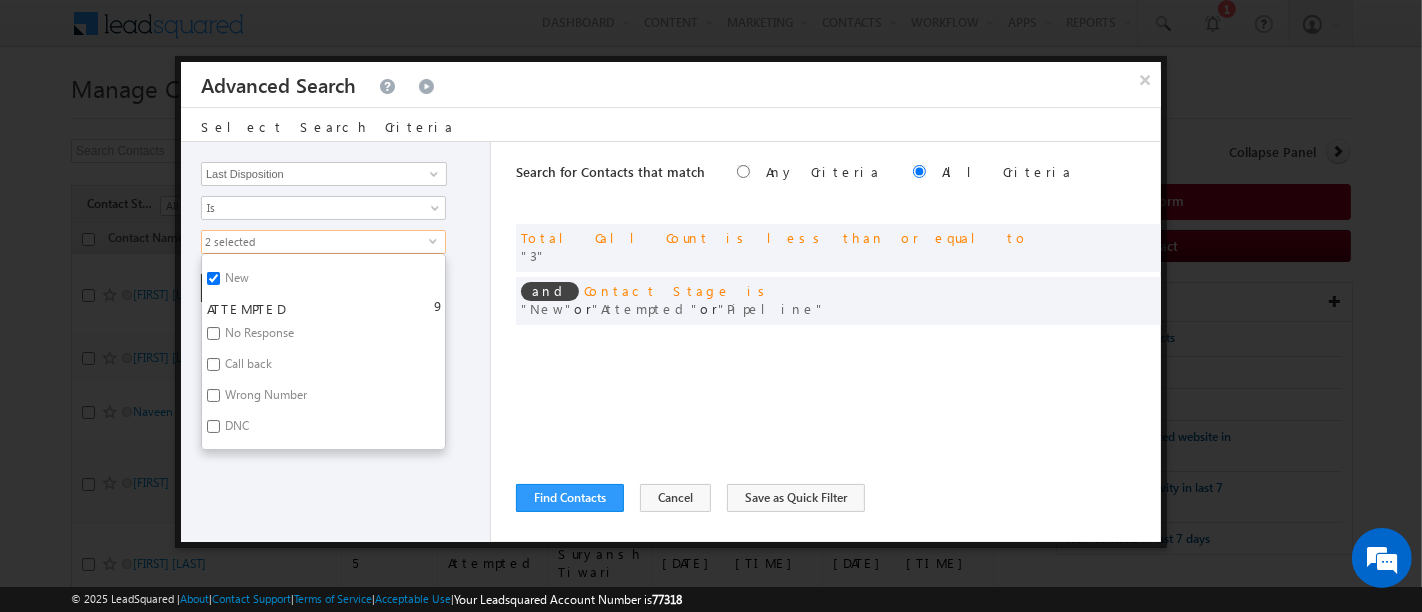 scroll, scrollTop: 111, scrollLeft: 0, axis: vertical 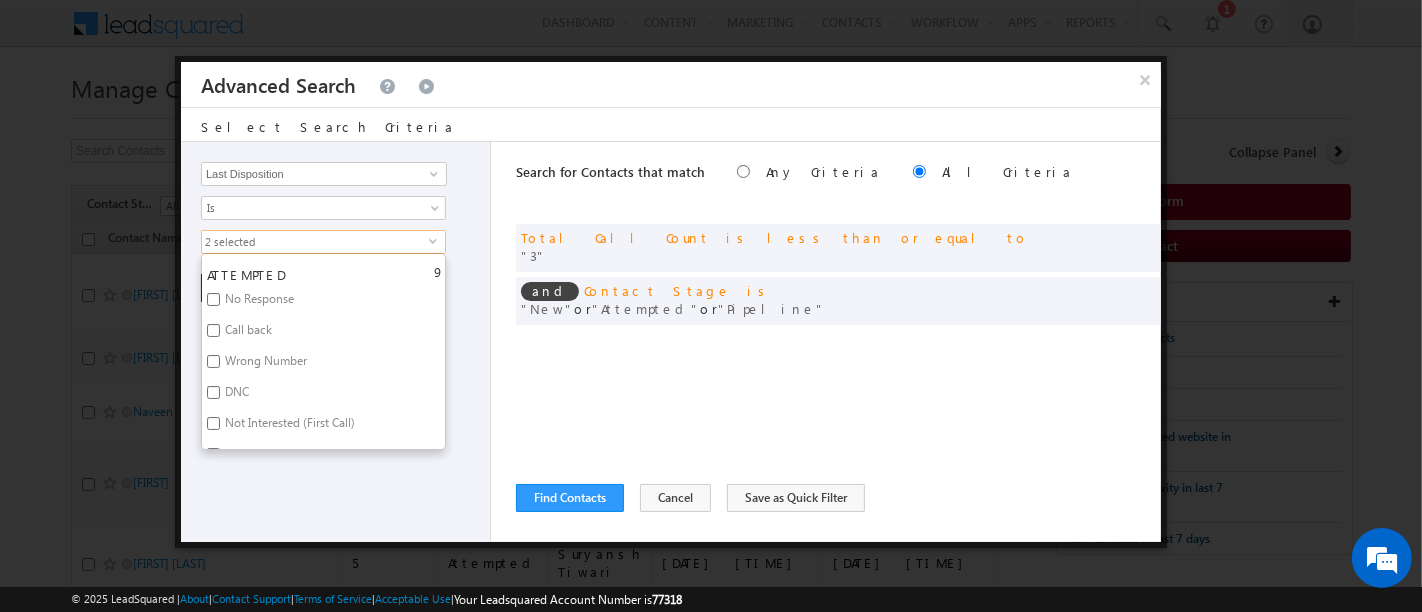 click on "No Response" at bounding box center [258, 302] 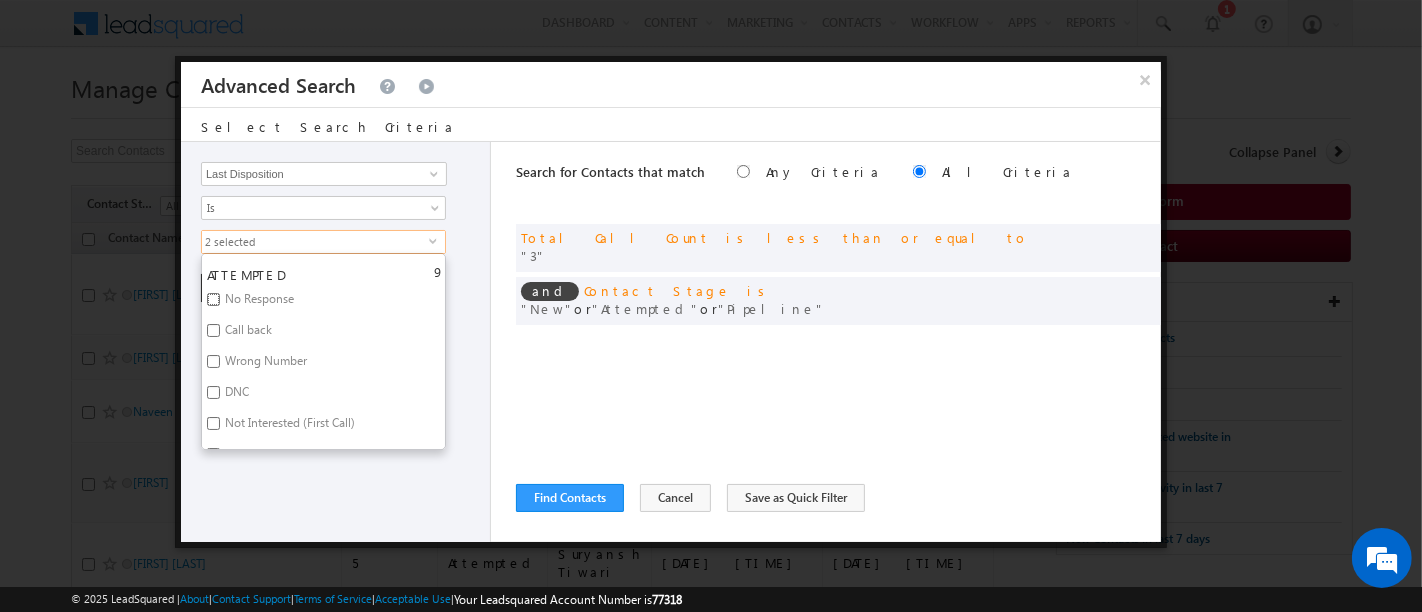 click on "No Response" at bounding box center (213, 299) 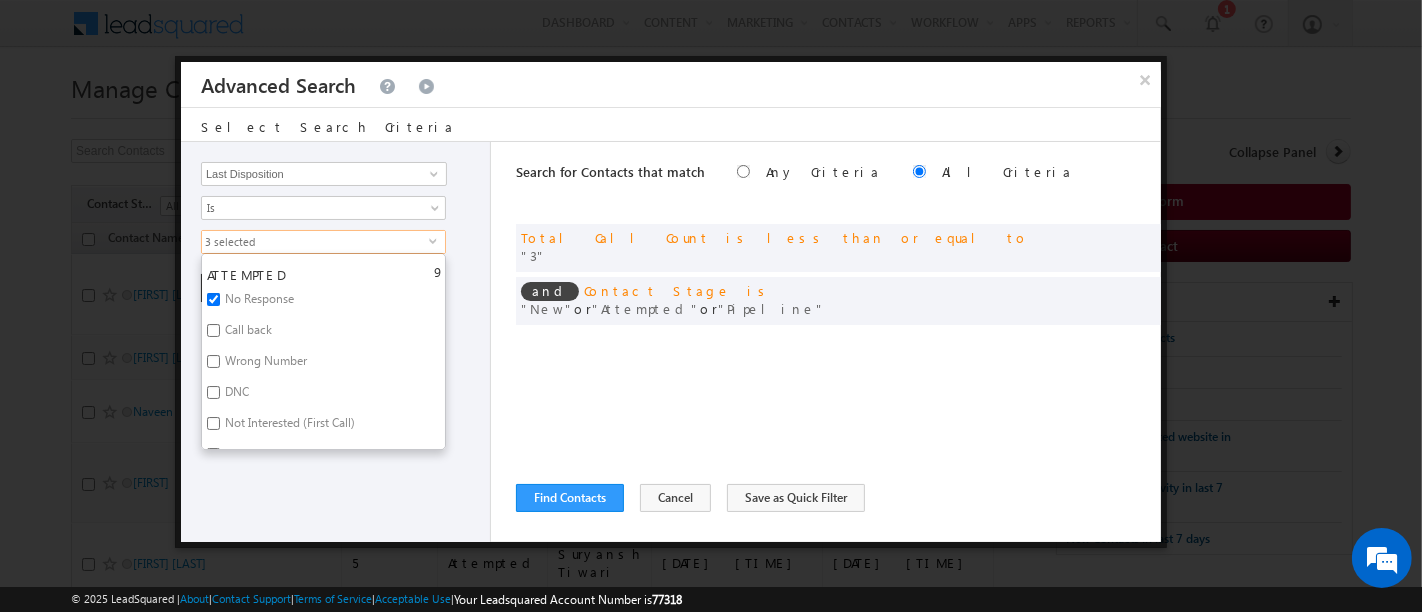click on "Call back" at bounding box center [247, 333] 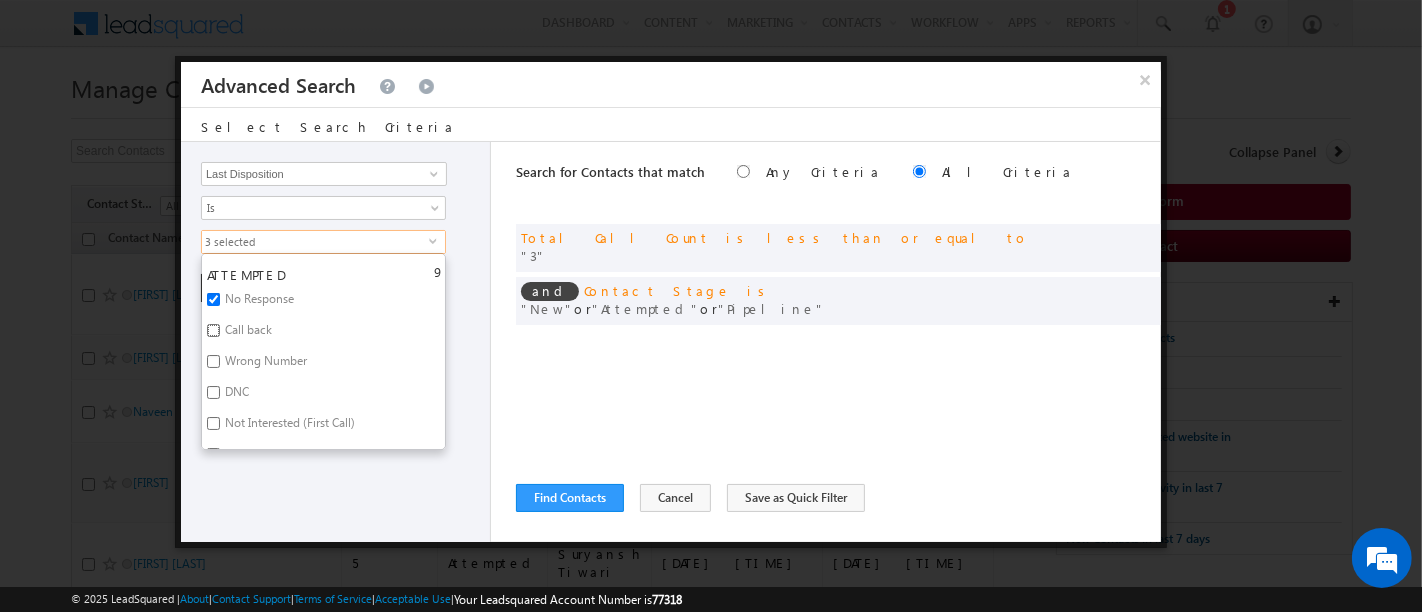 click on "Call back" at bounding box center [213, 330] 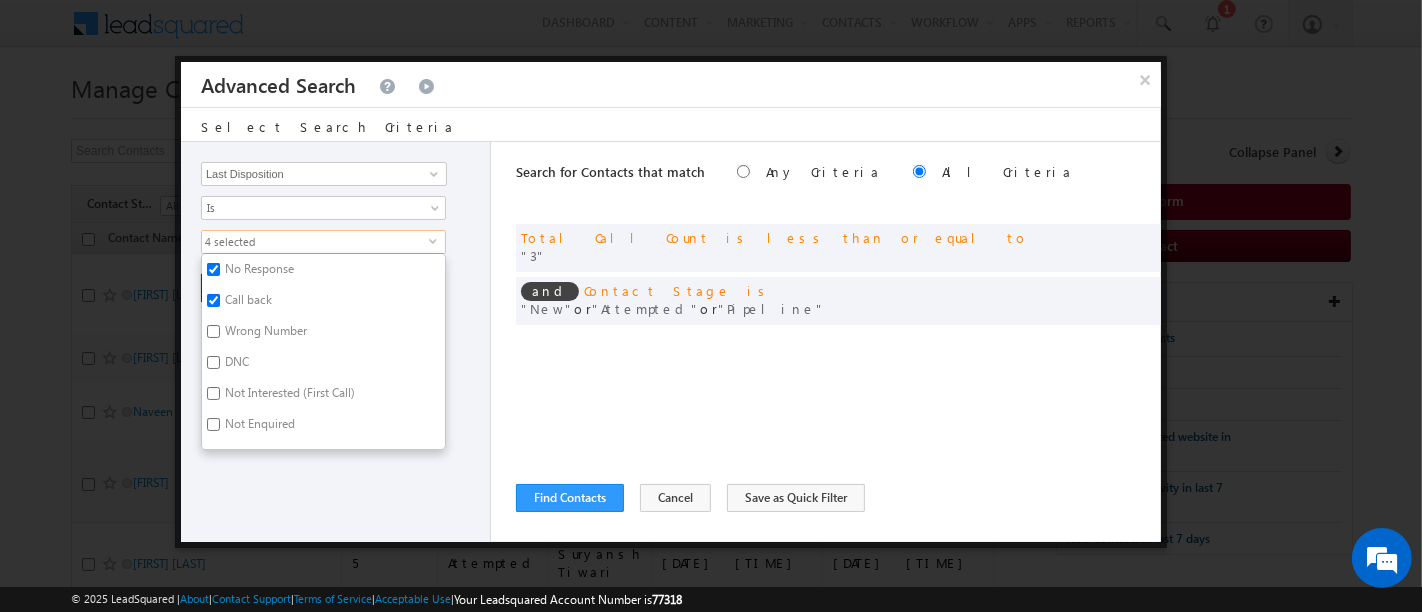 scroll, scrollTop: 111, scrollLeft: 0, axis: vertical 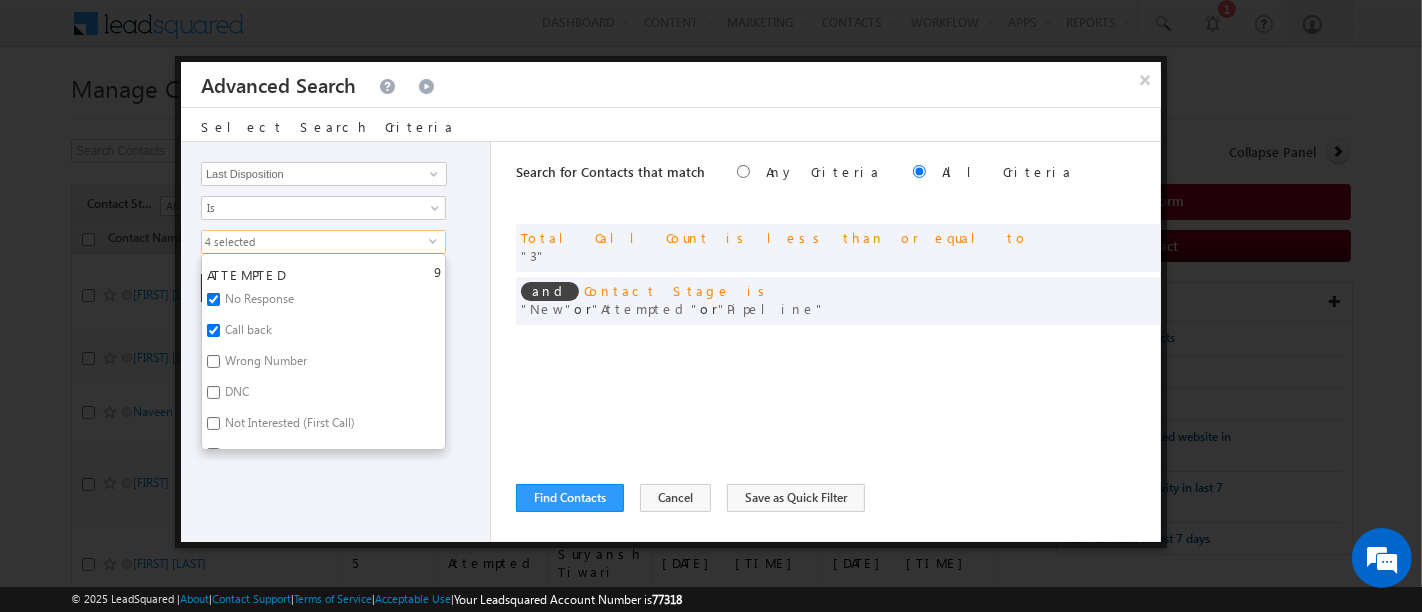 click on "Call back" at bounding box center (247, 333) 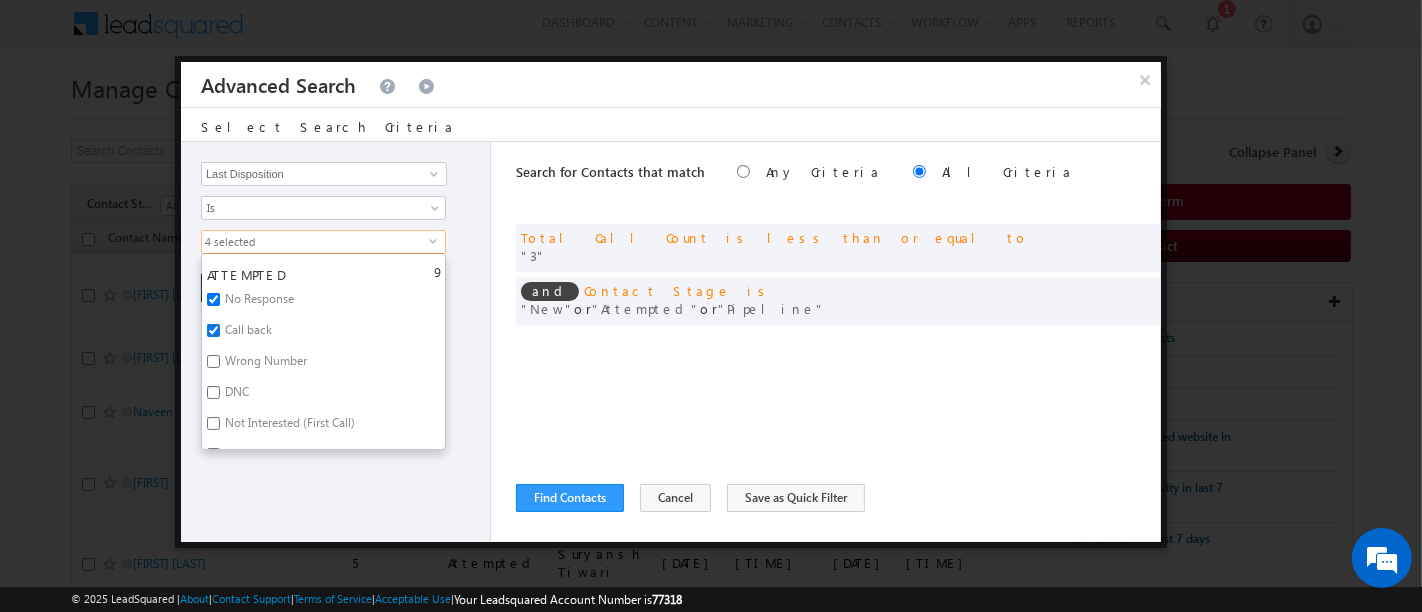 click on "Call back" at bounding box center [213, 330] 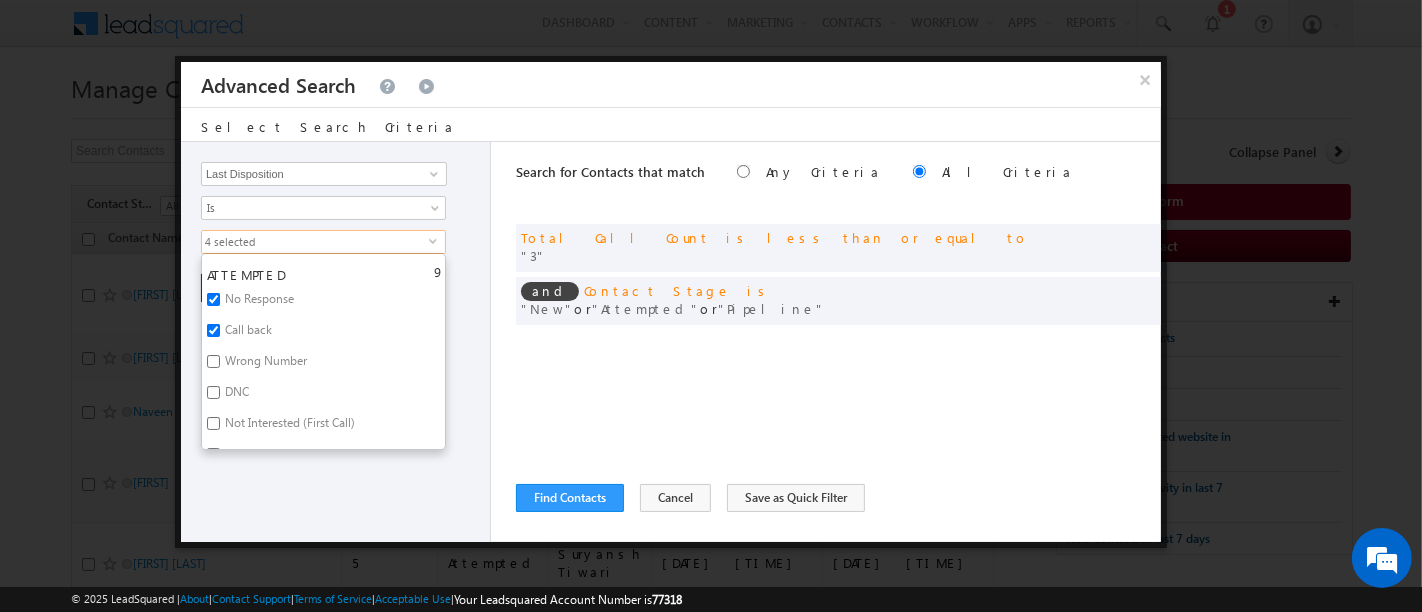 checkbox on "false" 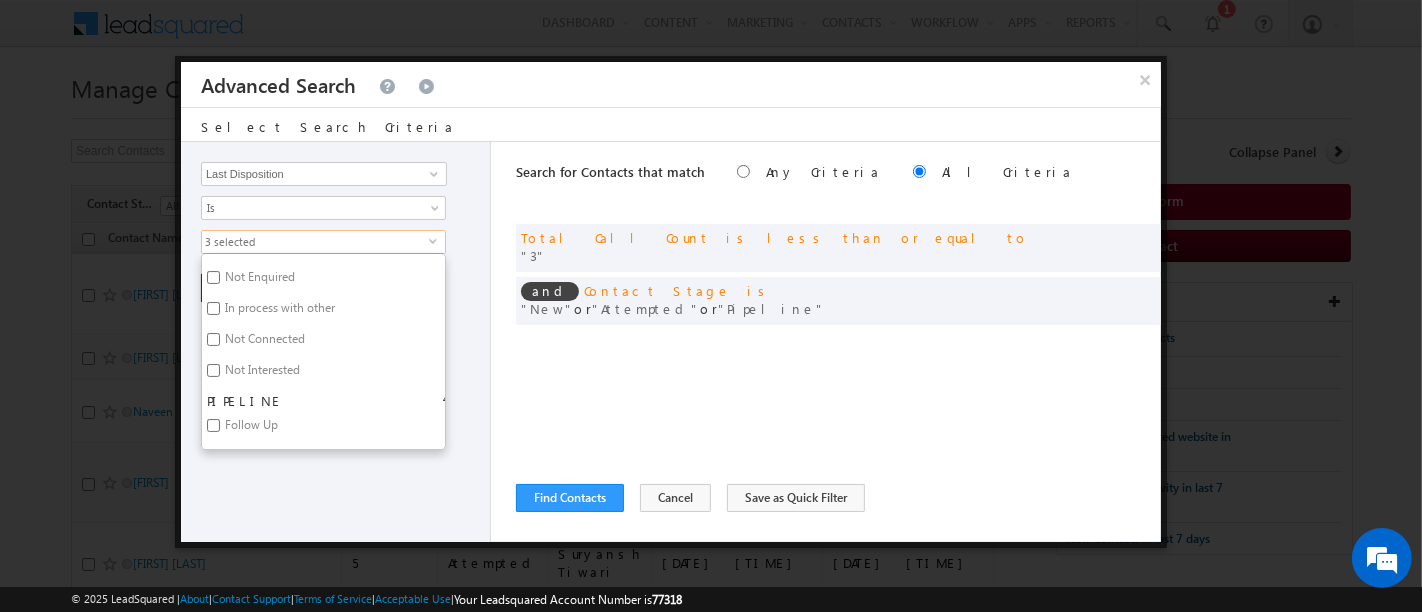scroll, scrollTop: 333, scrollLeft: 0, axis: vertical 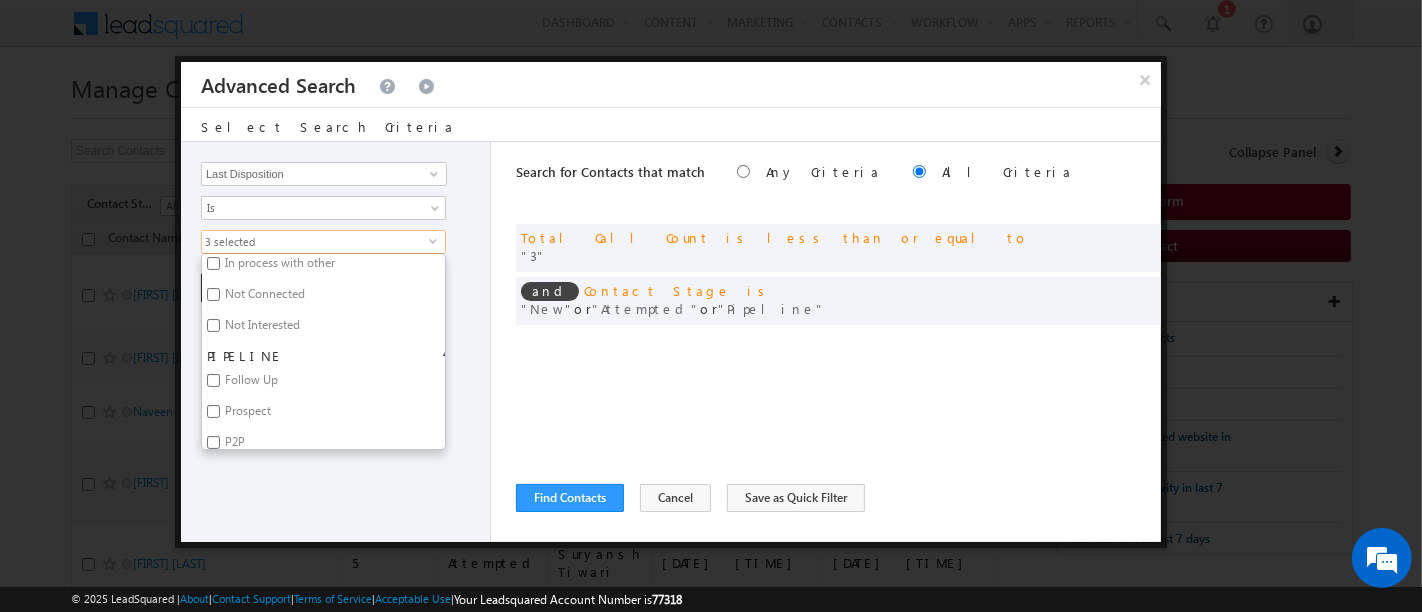 click on "Not Connected" at bounding box center (263, 297) 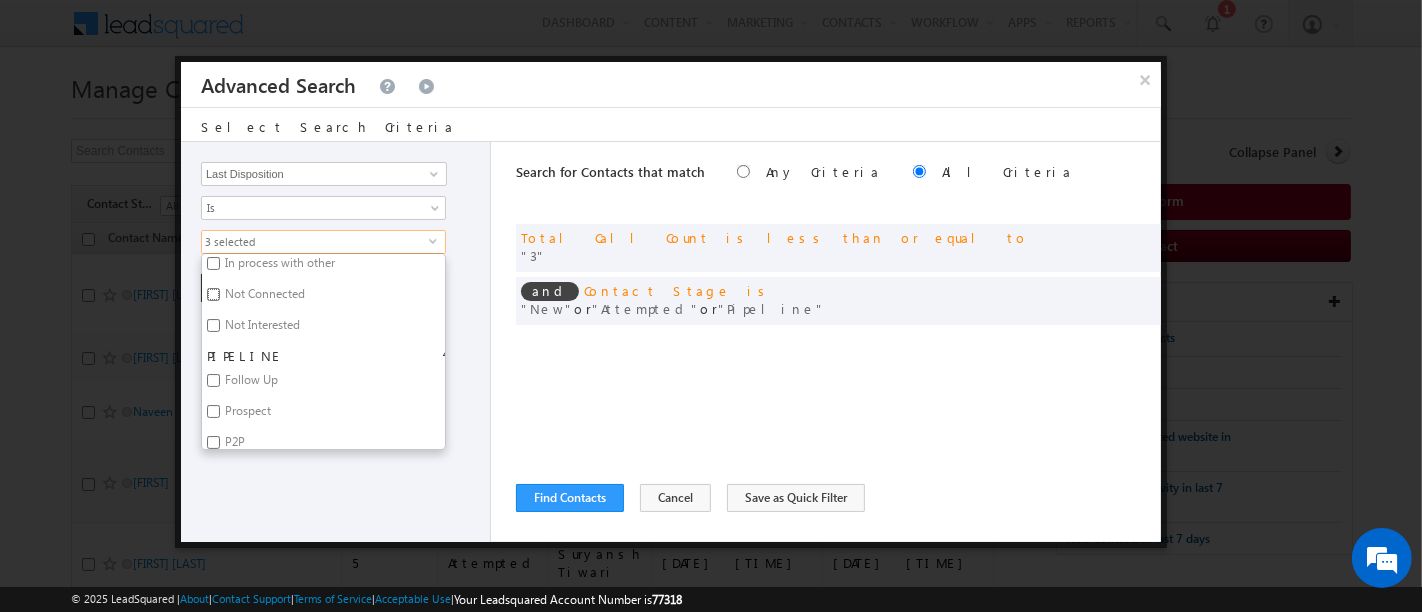 click on "Not Connected" at bounding box center (213, 294) 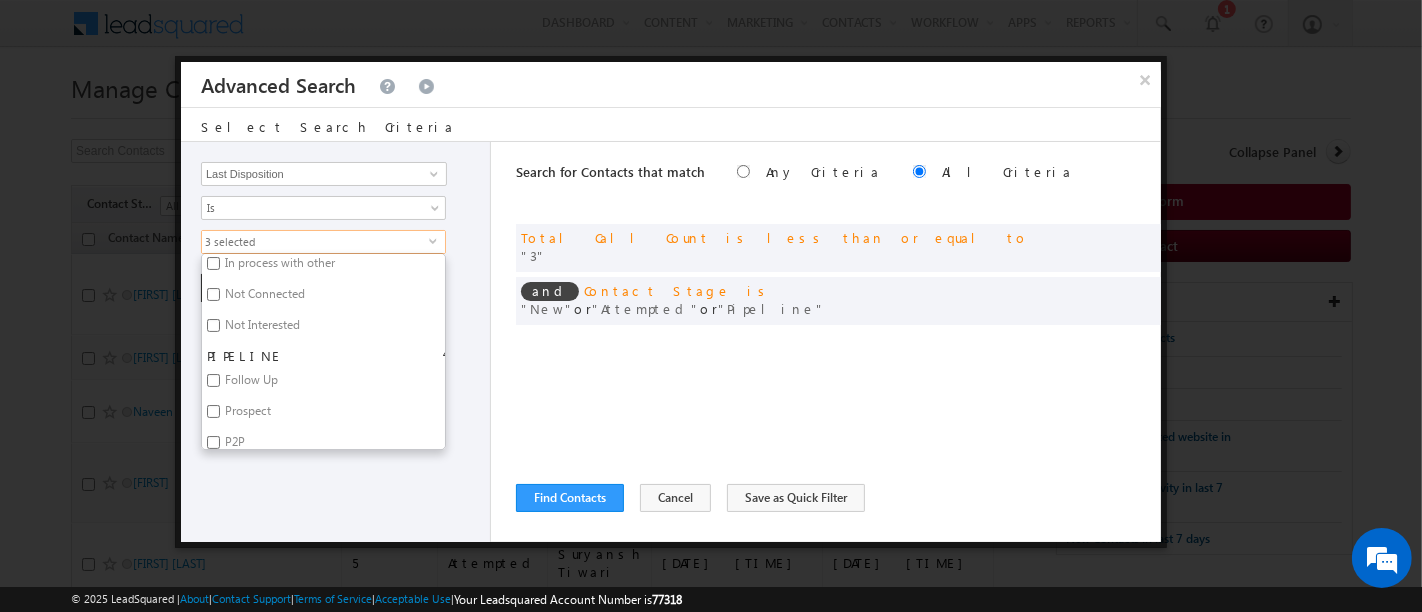 checkbox on "true" 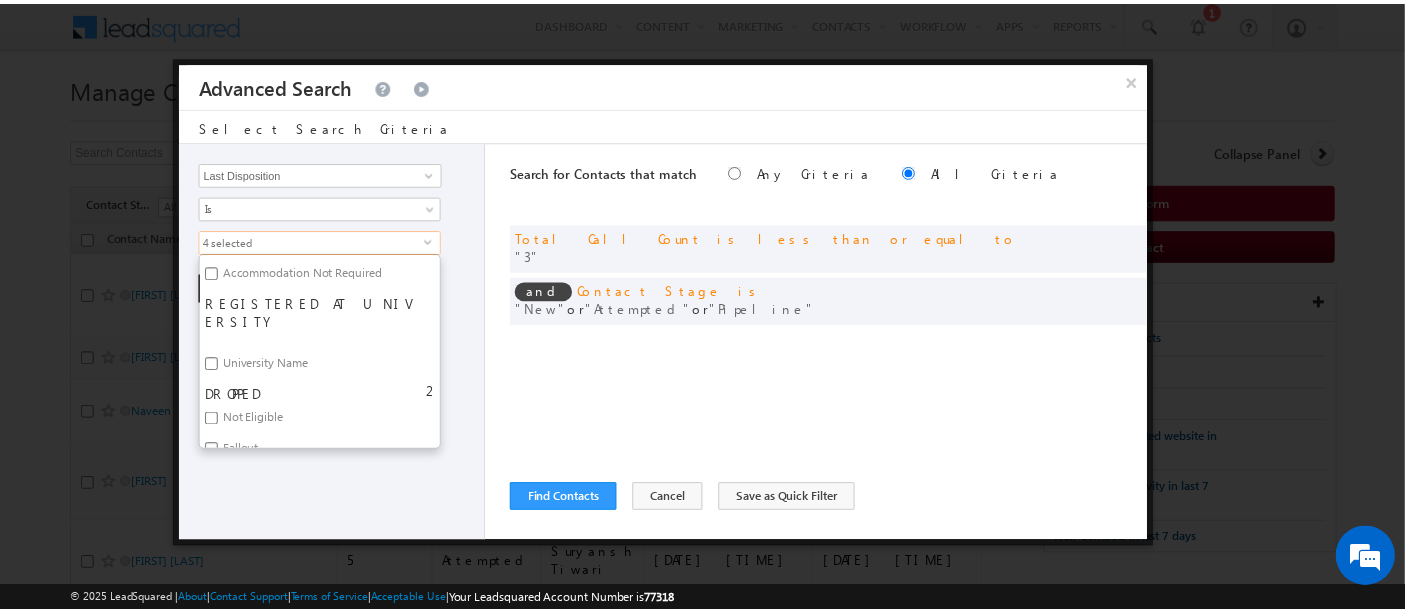 scroll, scrollTop: 867, scrollLeft: 0, axis: vertical 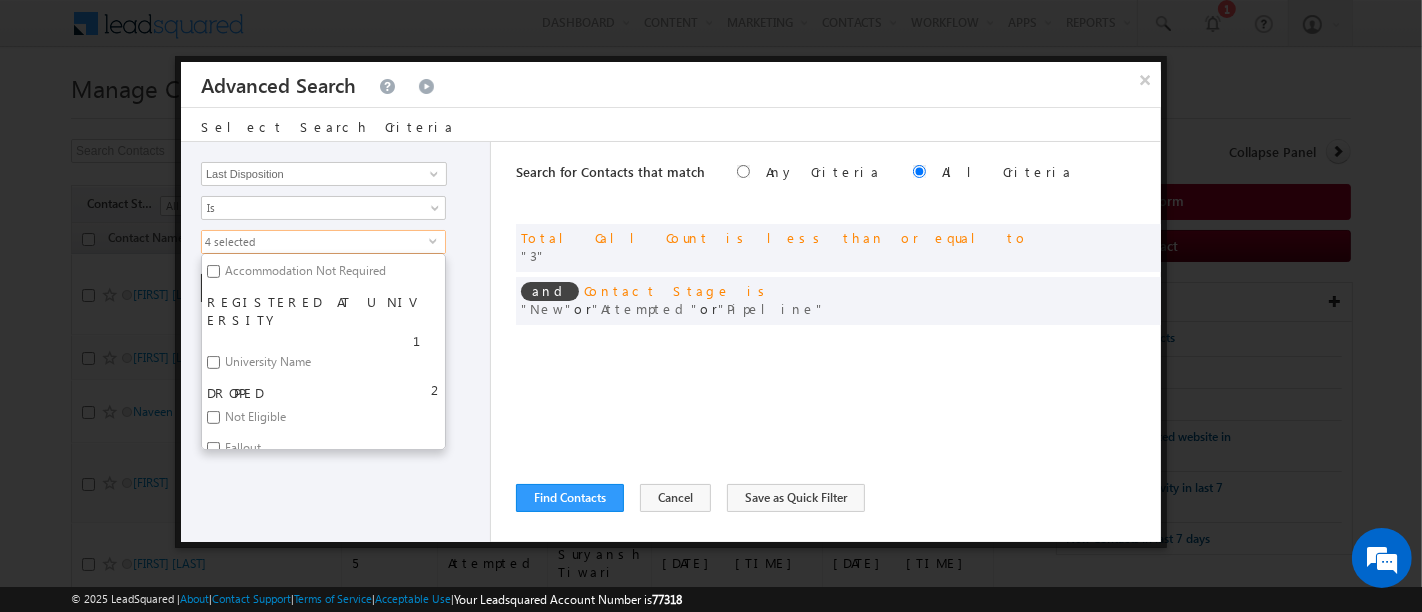 click on "Opportunity Type Contact Activity Task Sales Group  Prospect Id Address 1 Address 2 Any Specific University Or Program Application Status Auto Login URL City Class XII Marks Company Concentration Contact Number Contact Origin Contact Score Contact Source Contact Stage Conversion Referrer URL Counselling mode Country Country Interested In New Country Interested In Old Course Course Priority Created By Id Created On Created On Old Current Opt In Status Do Not Call Do Not Email Do Not SMS Do Not Track Do You Have Scholarships Do You Have Valid Passport Documents - Status Documents - University Proof Doc Documents - 10th Marksheet Documents - 12th Marksheet Documents - UG Degree Documents - UG Marksheets Documents - PG Degree Documents - PG Marksheets Documents - Resume/CV Documents - LOR Documents - SOP Documents - Passport Documents - ELT Documents - Amity Pathway Certificate Documents - COL Documents - Deposit fee Documents - UCOL Documents - I20 Documents - SEVIS Fee doc Email" at bounding box center (336, 342) 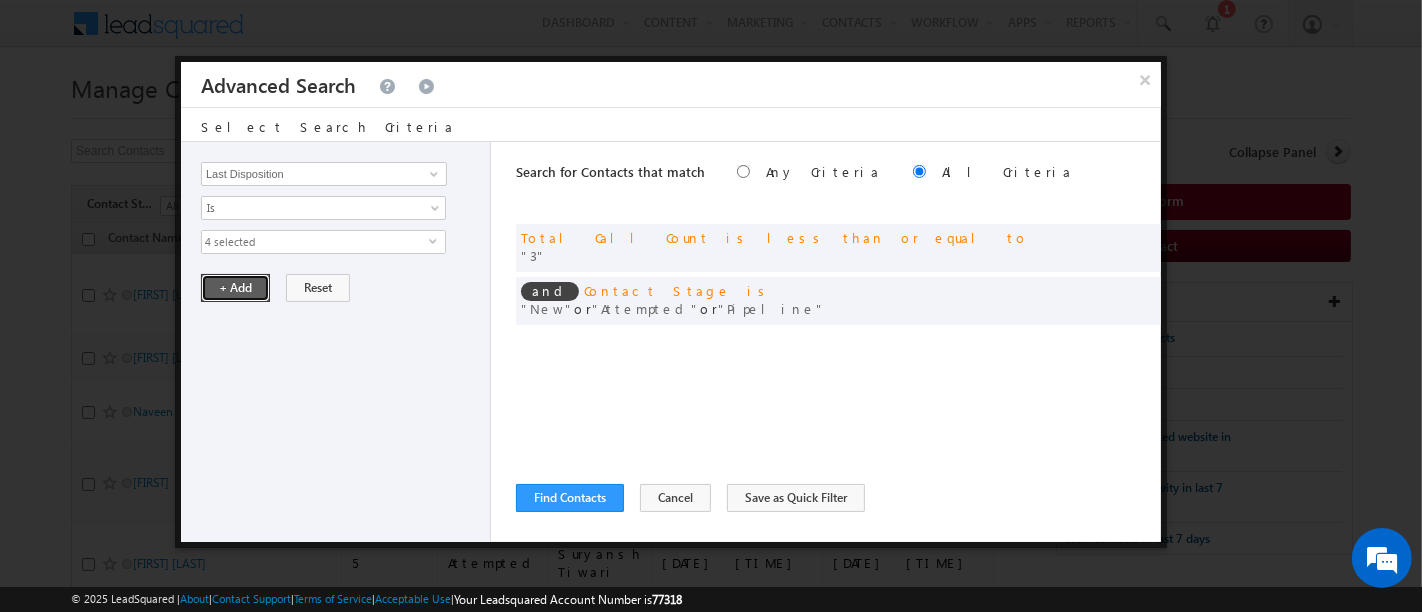 click on "+ Add" at bounding box center (235, 288) 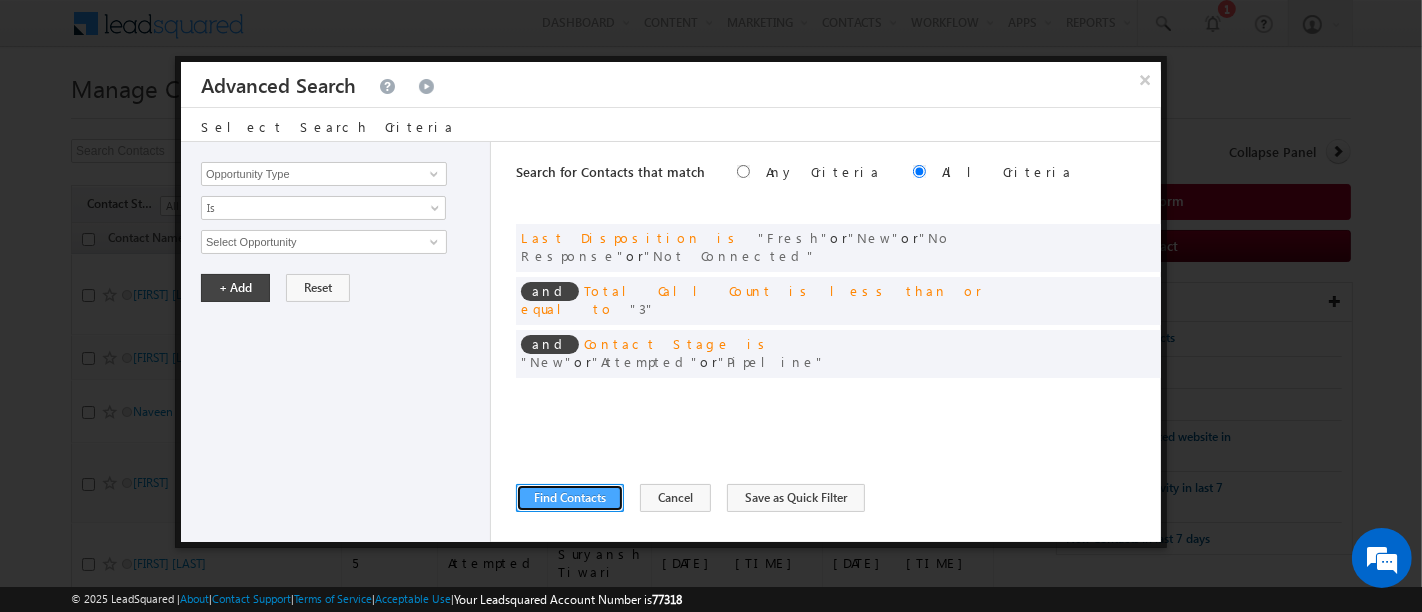 click on "Find Contacts" at bounding box center [570, 498] 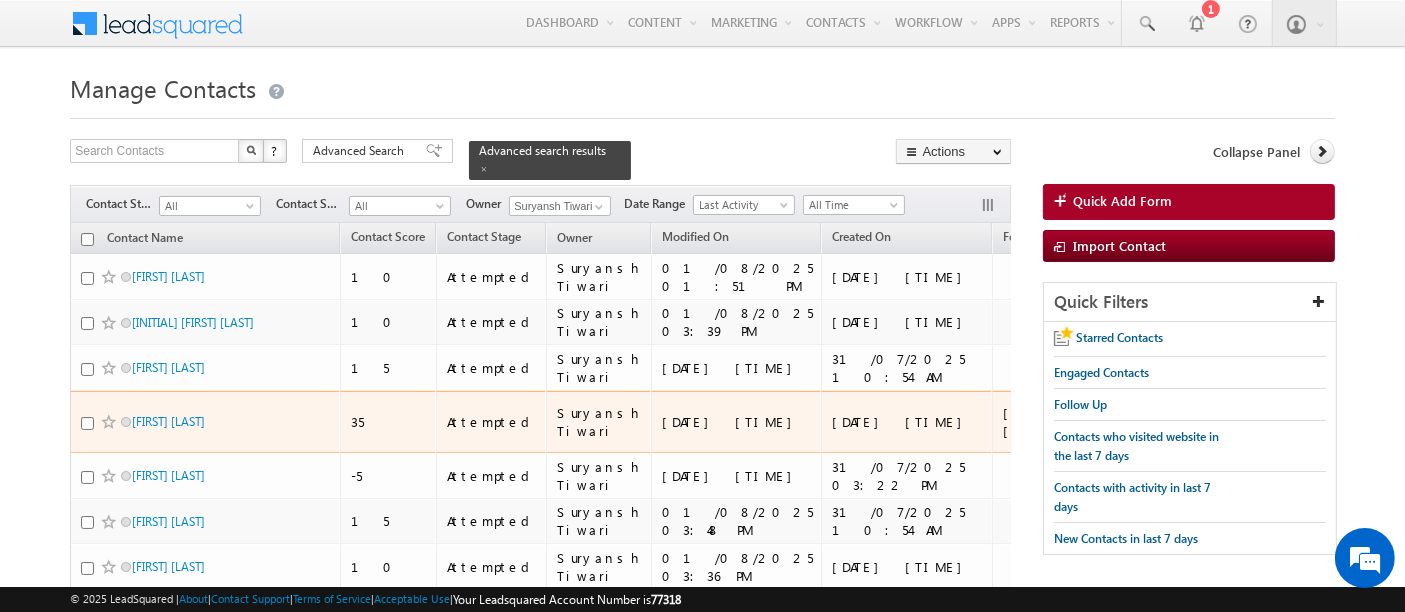 scroll, scrollTop: 209, scrollLeft: 0, axis: vertical 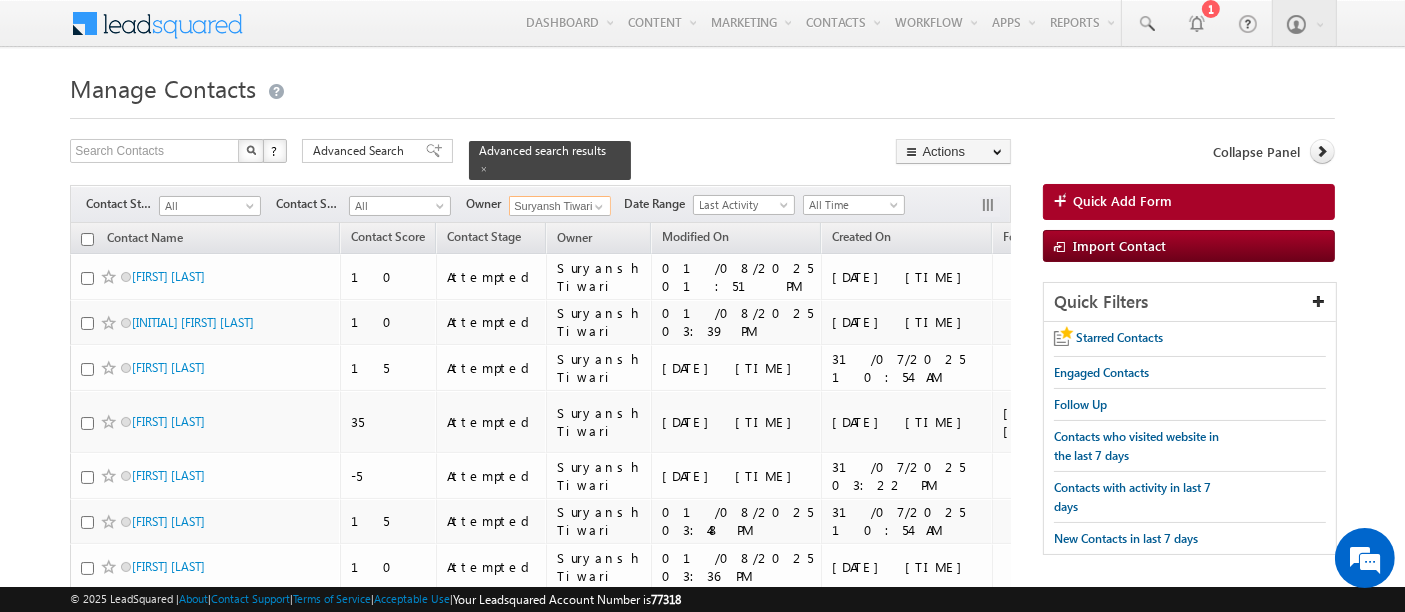 click on "Suryansh Tiwari" at bounding box center (560, 206) 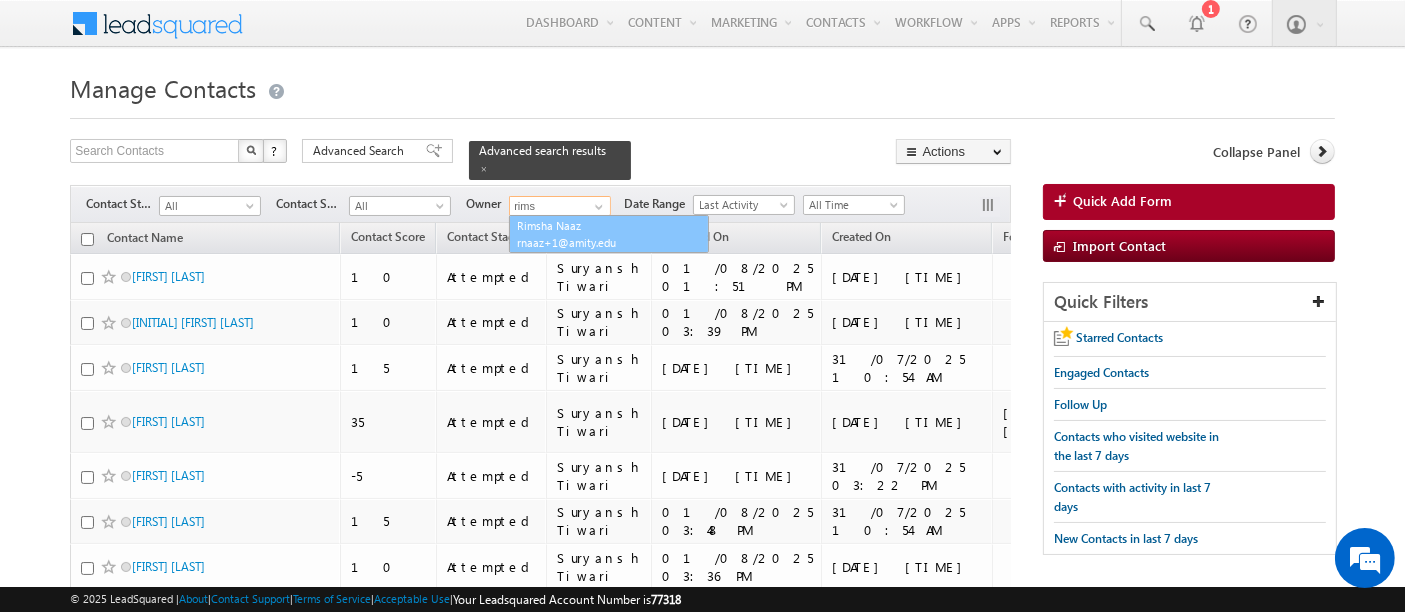 click on "Rimsha Naaz   rnaaz+1@amity.edu" at bounding box center [609, 234] 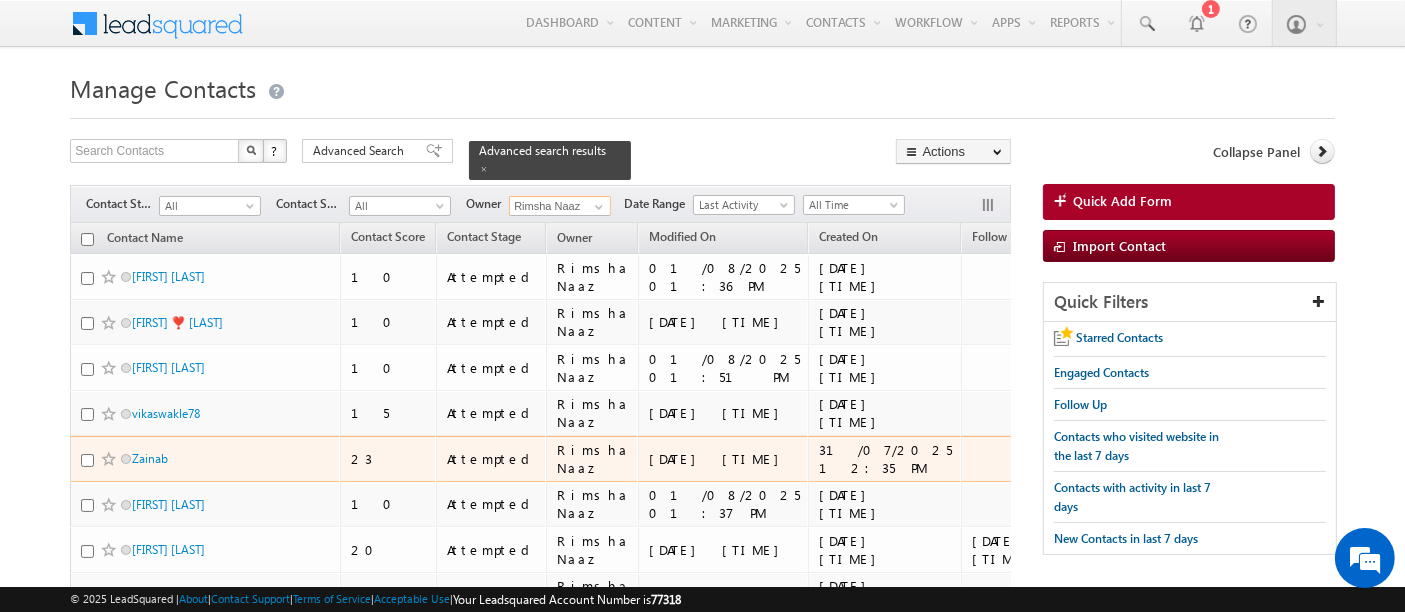 scroll, scrollTop: 263, scrollLeft: 0, axis: vertical 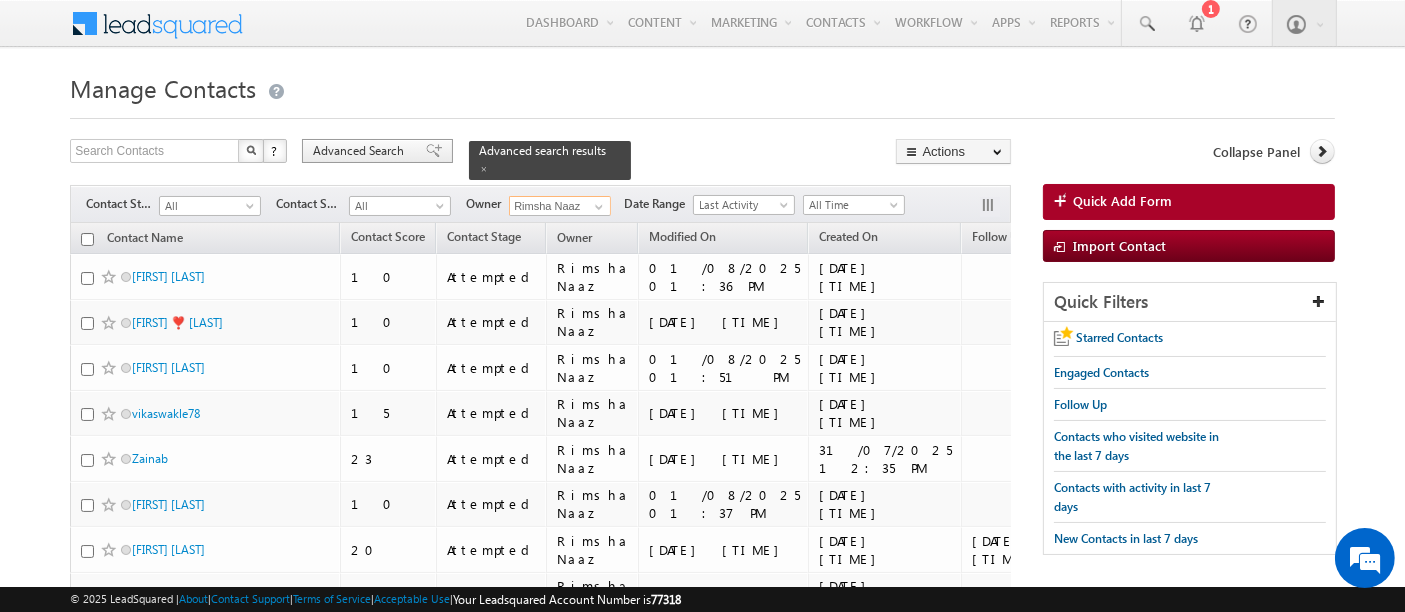 type on "Rimsha Naaz" 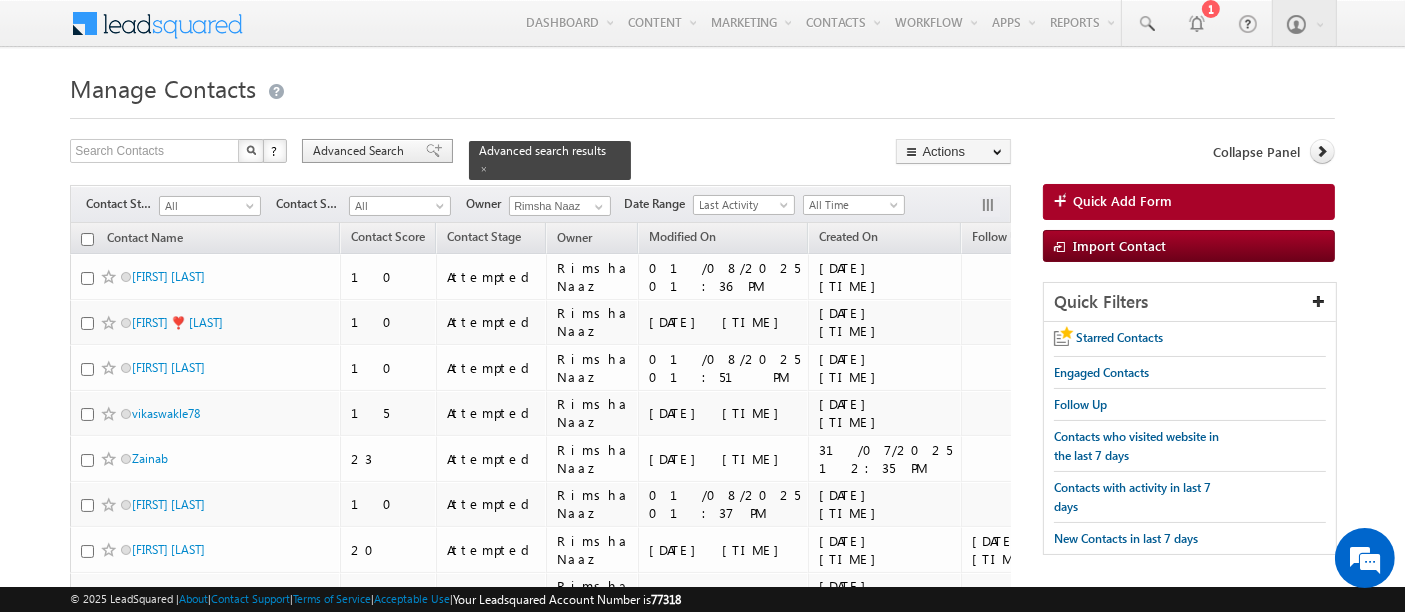 click on "Advanced Search" at bounding box center [361, 151] 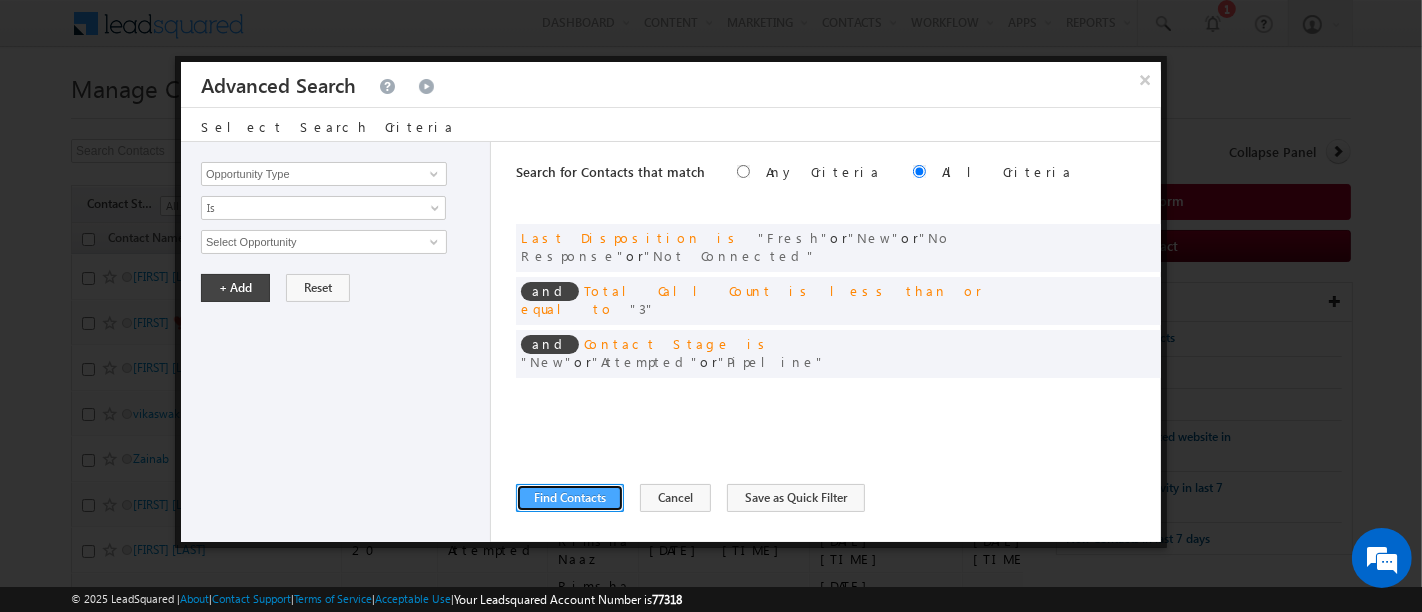 click on "Find Contacts" at bounding box center (570, 498) 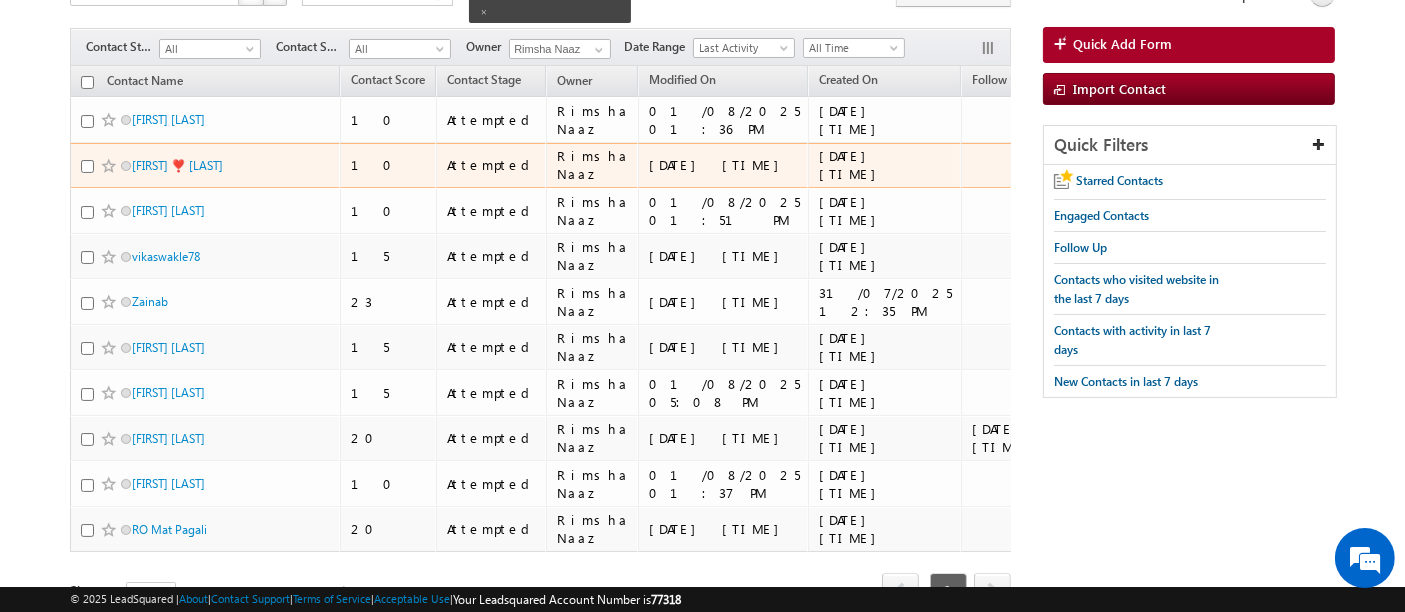 scroll, scrollTop: 263, scrollLeft: 0, axis: vertical 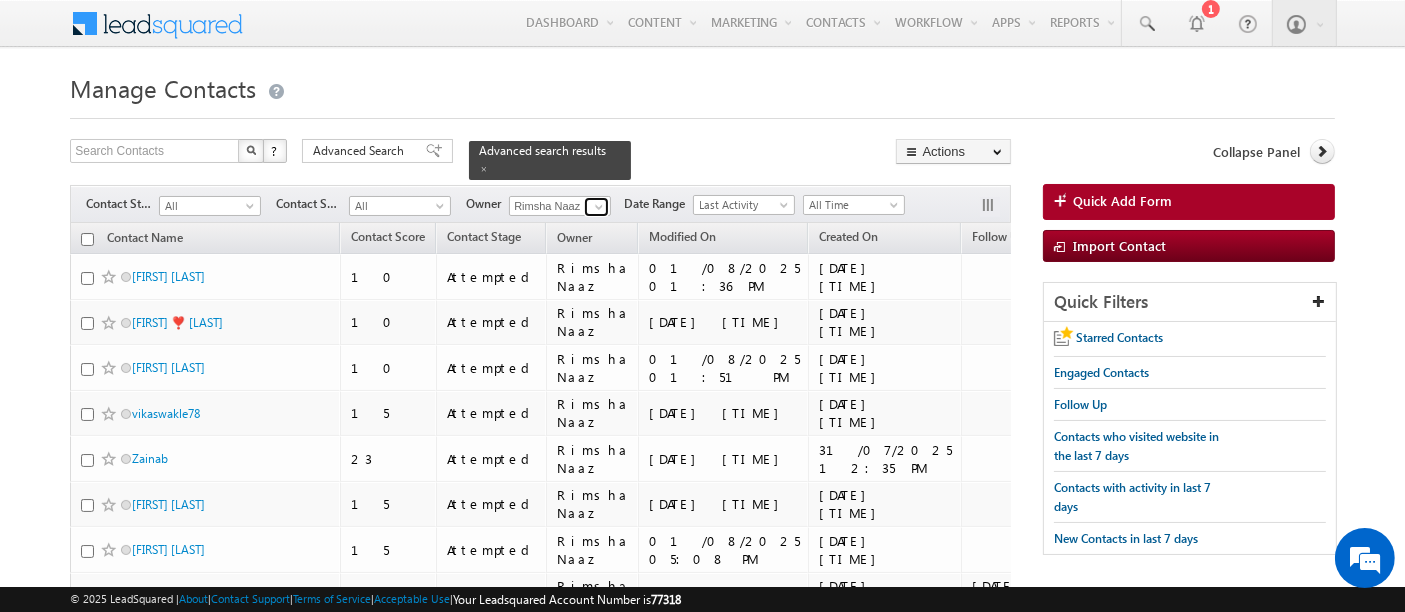 click at bounding box center (599, 207) 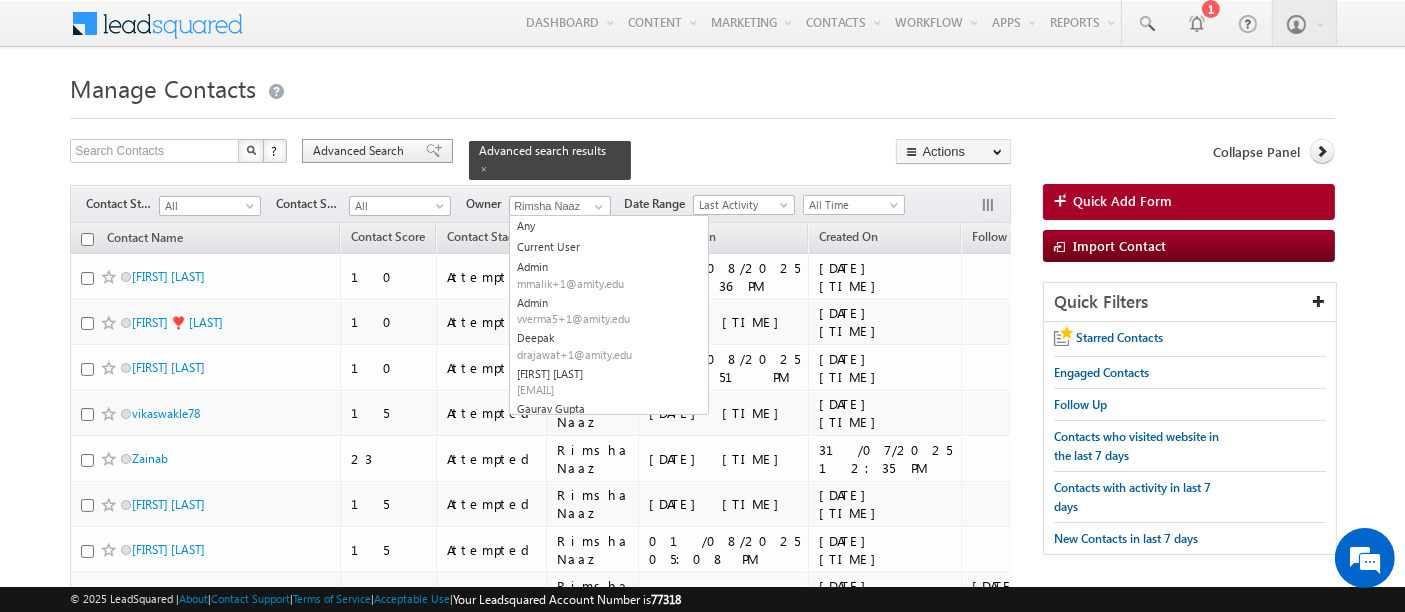 click on "Advanced Search" at bounding box center (361, 151) 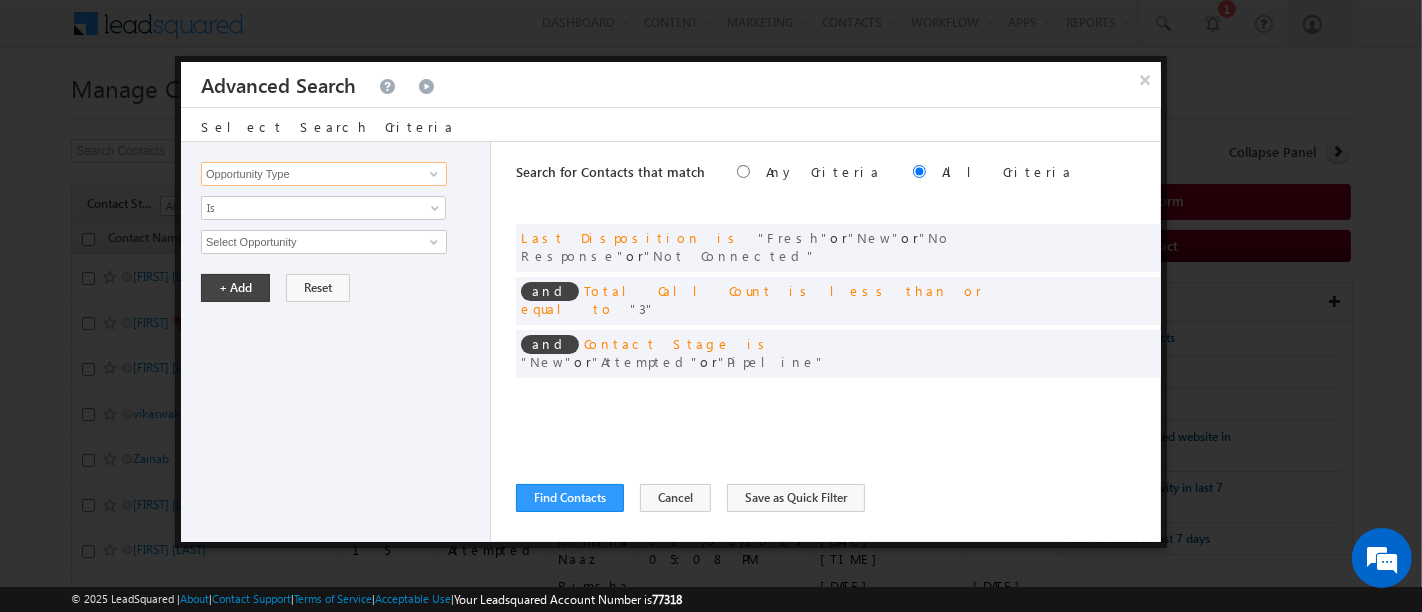 click on "Opportunity Type" at bounding box center [324, 174] 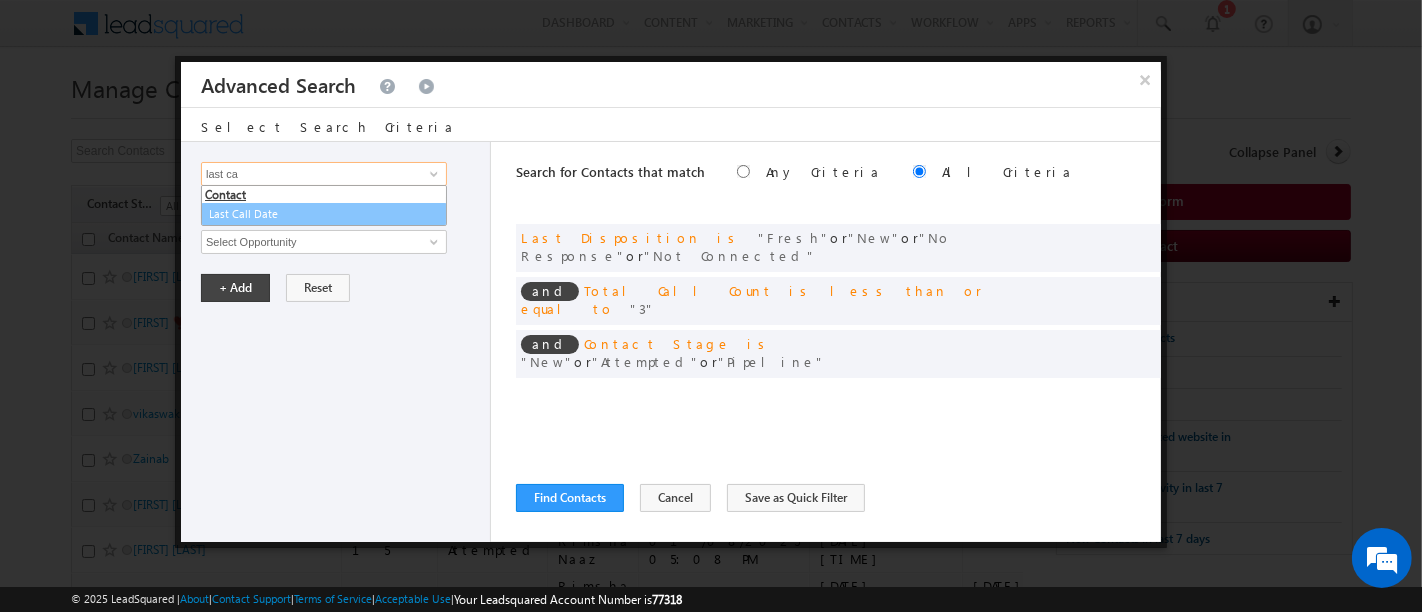 click on "Last Call Date" at bounding box center (324, 214) 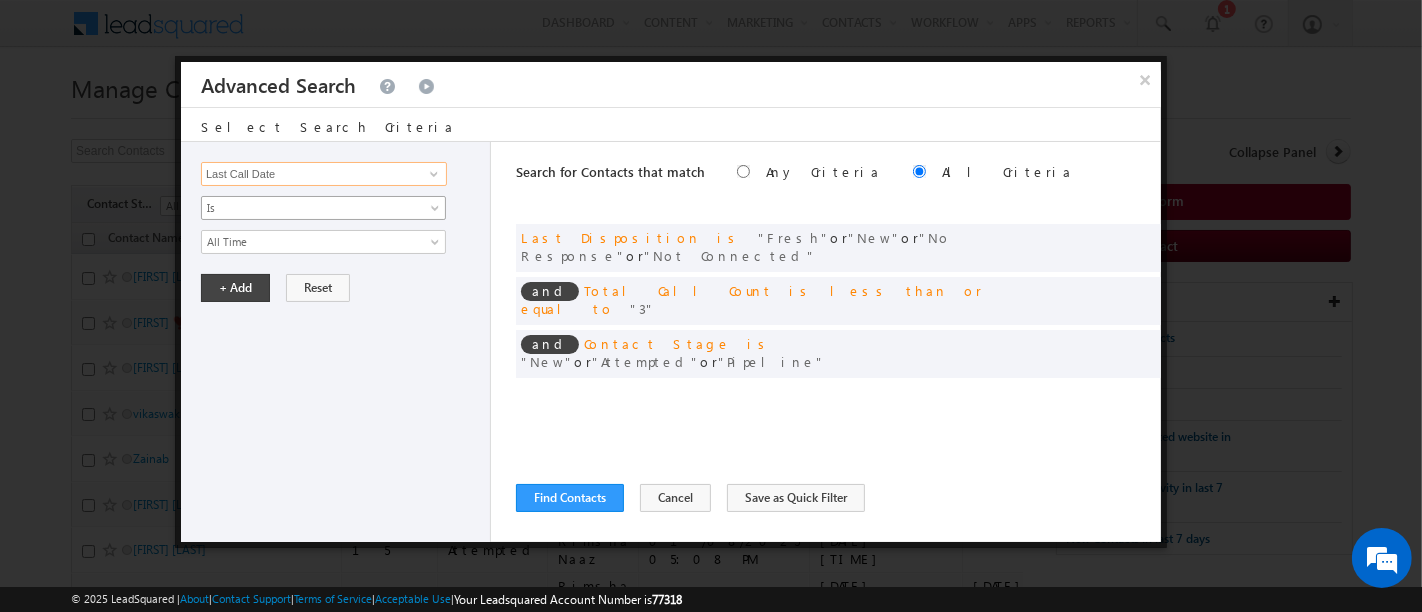 type on "Last Call Date" 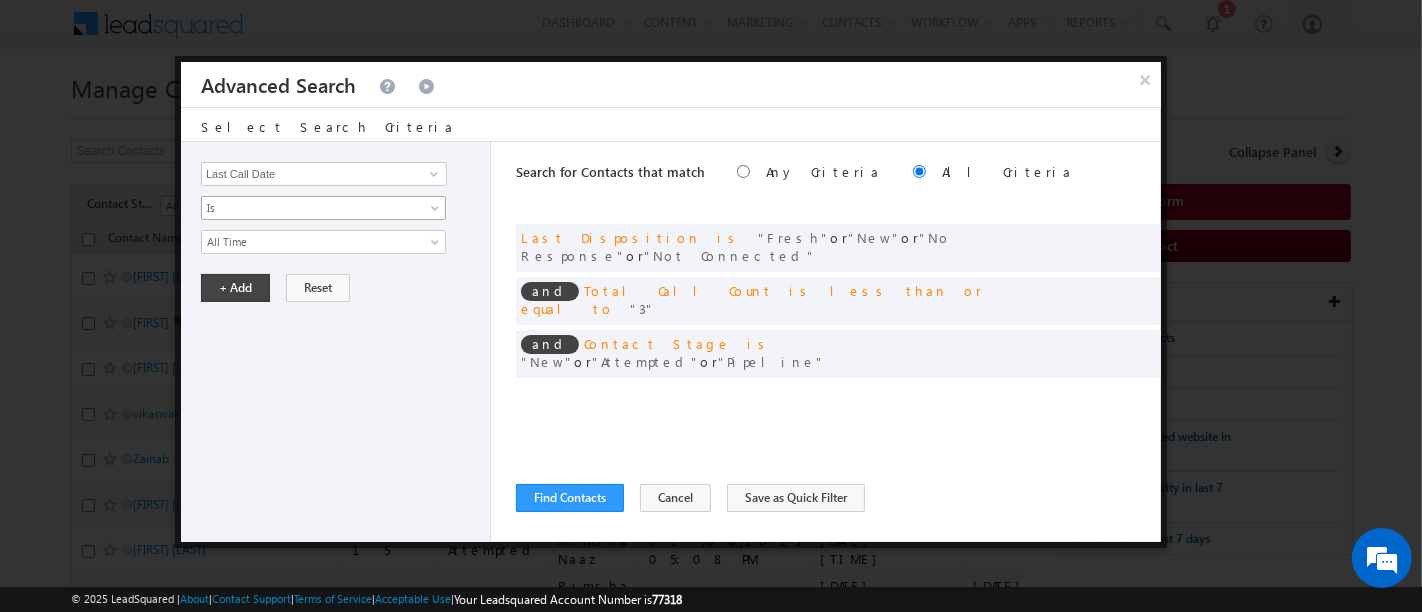 click on "Menu
Deepak Panwar
dpanw ar@am ity.e du" at bounding box center [711, 410] 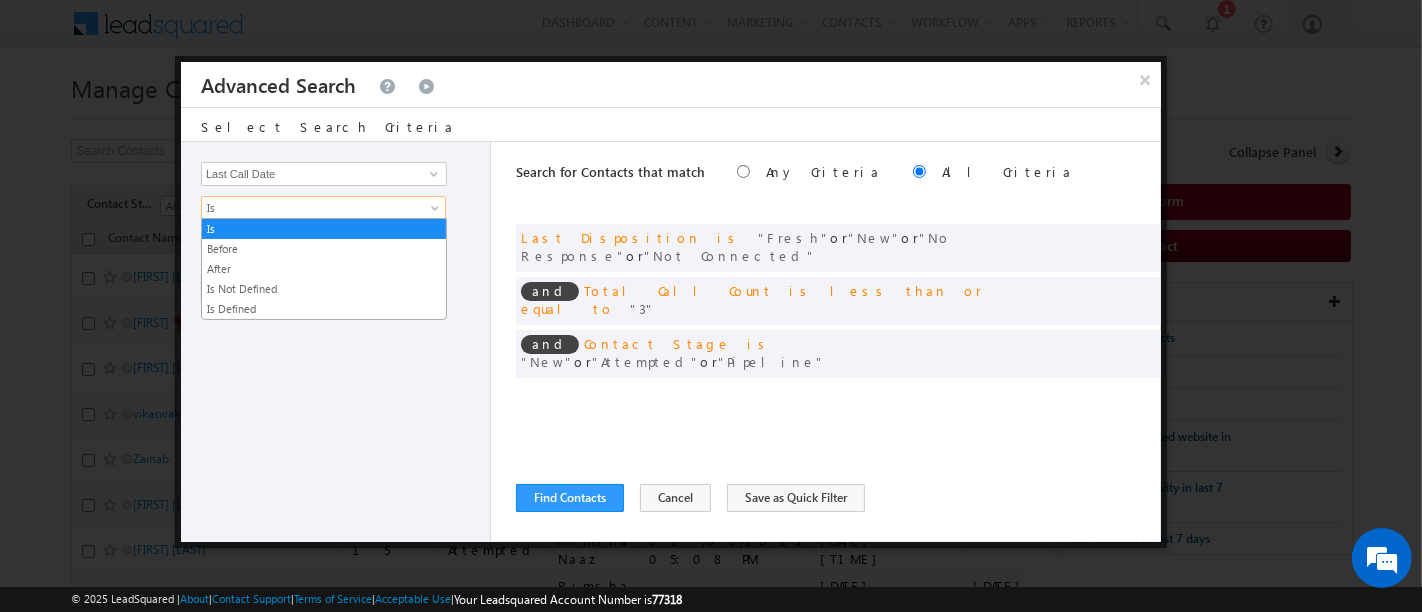 click on "Is" at bounding box center [310, 208] 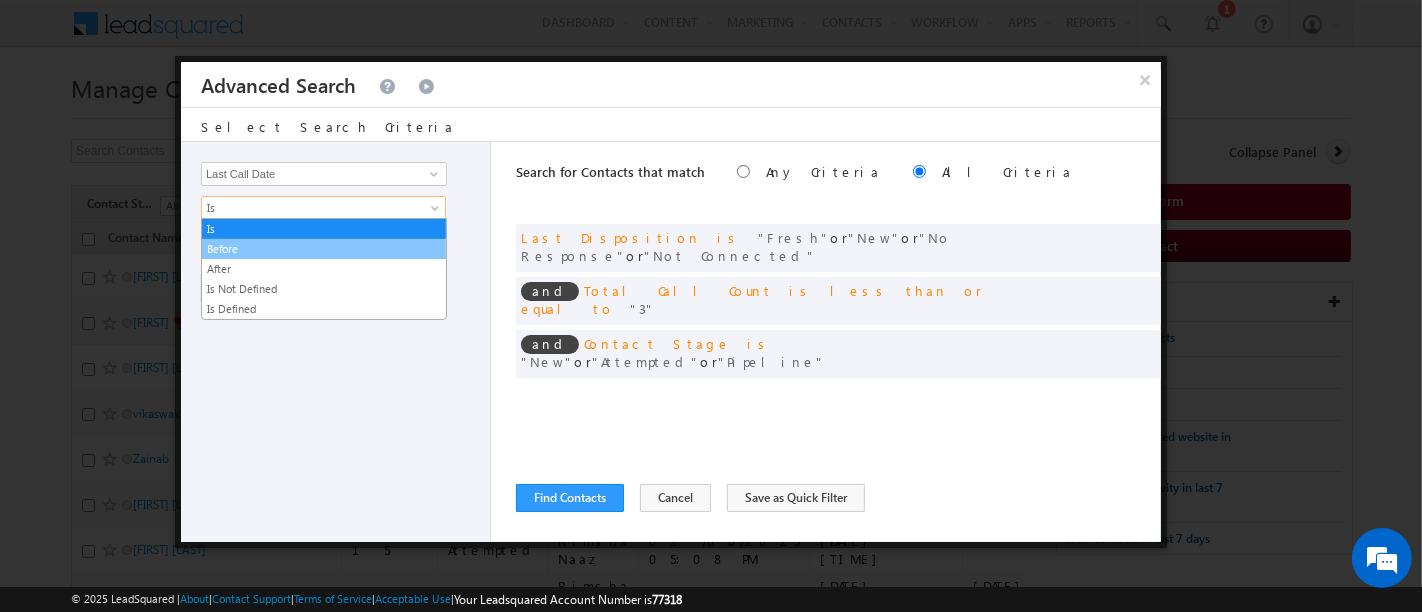 click on "Before" at bounding box center [324, 249] 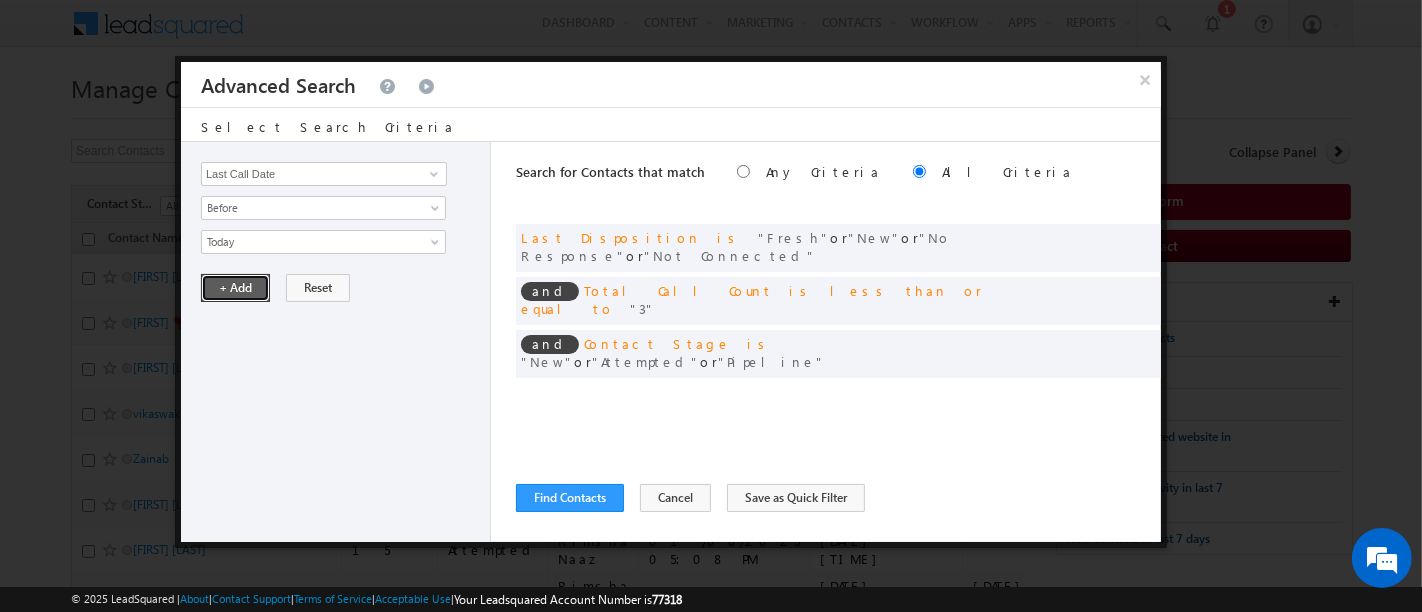 click on "+ Add" at bounding box center (235, 288) 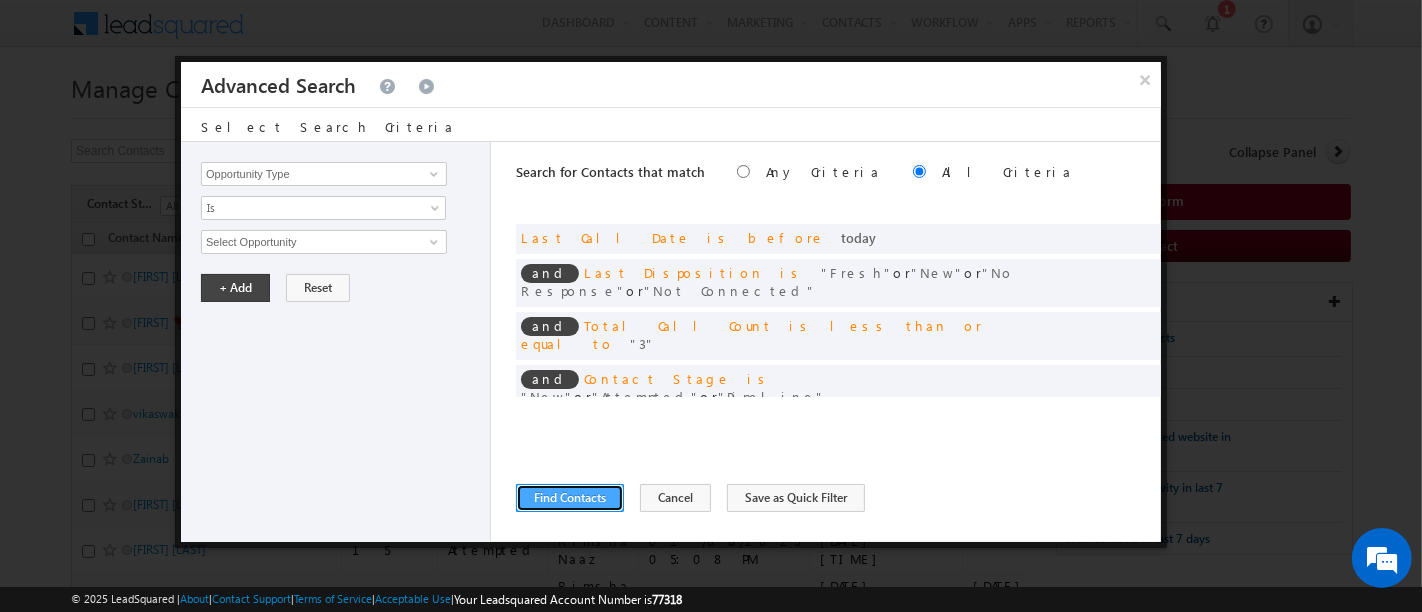 click on "Find Contacts" at bounding box center (570, 498) 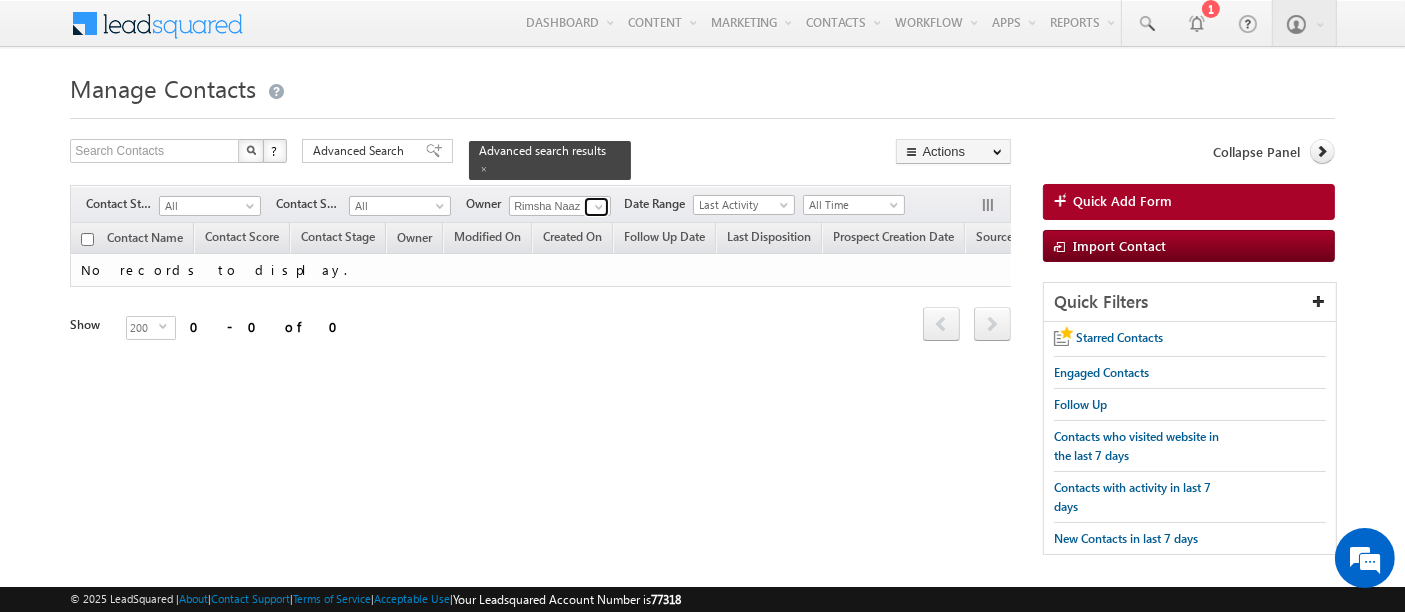 click at bounding box center (599, 207) 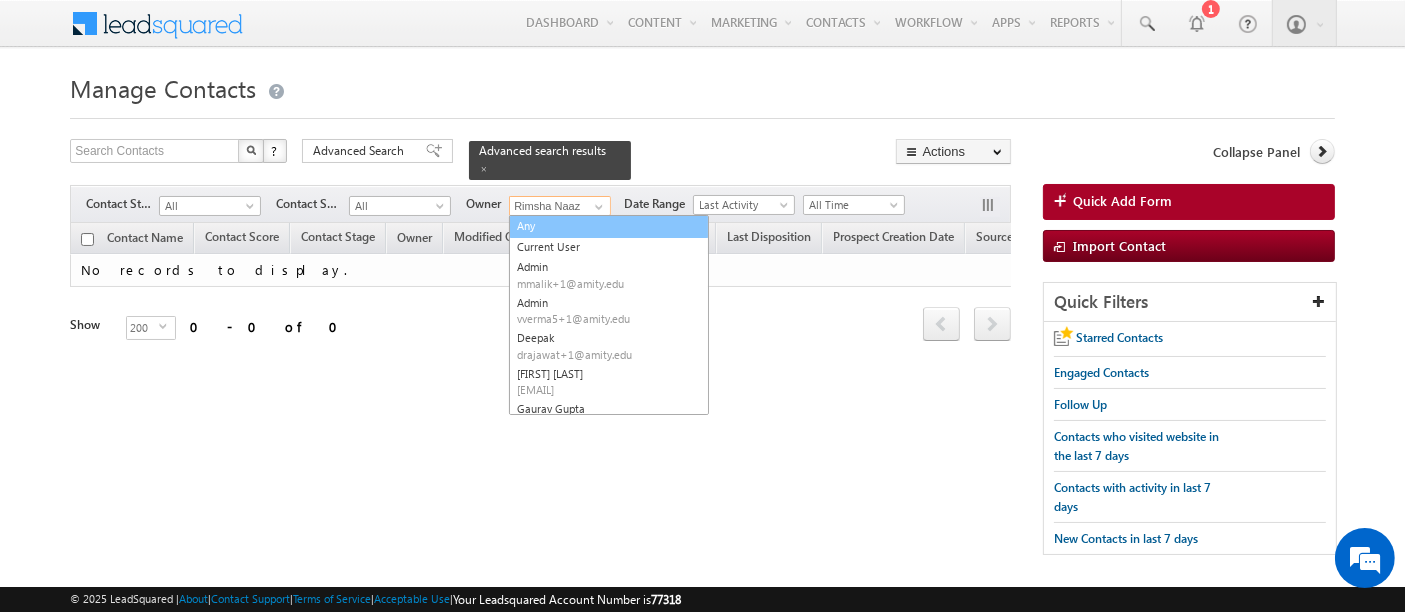 click on "Any" at bounding box center (609, 226) 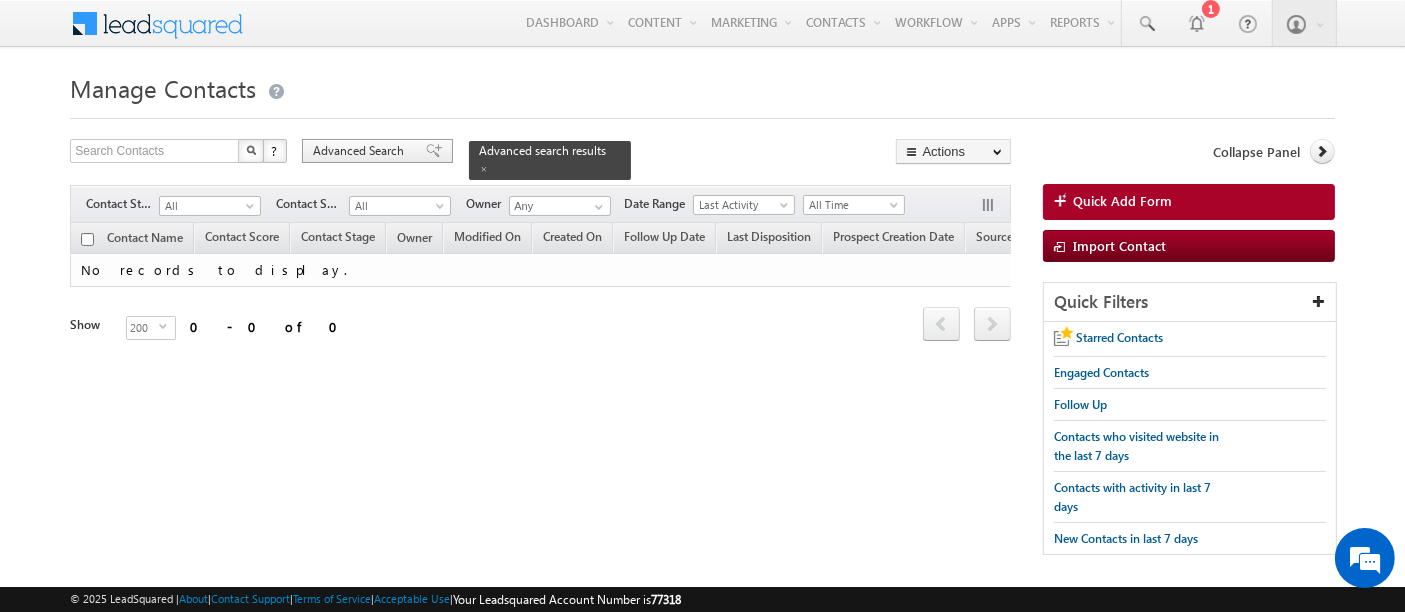 click on "Advanced Search" at bounding box center (361, 151) 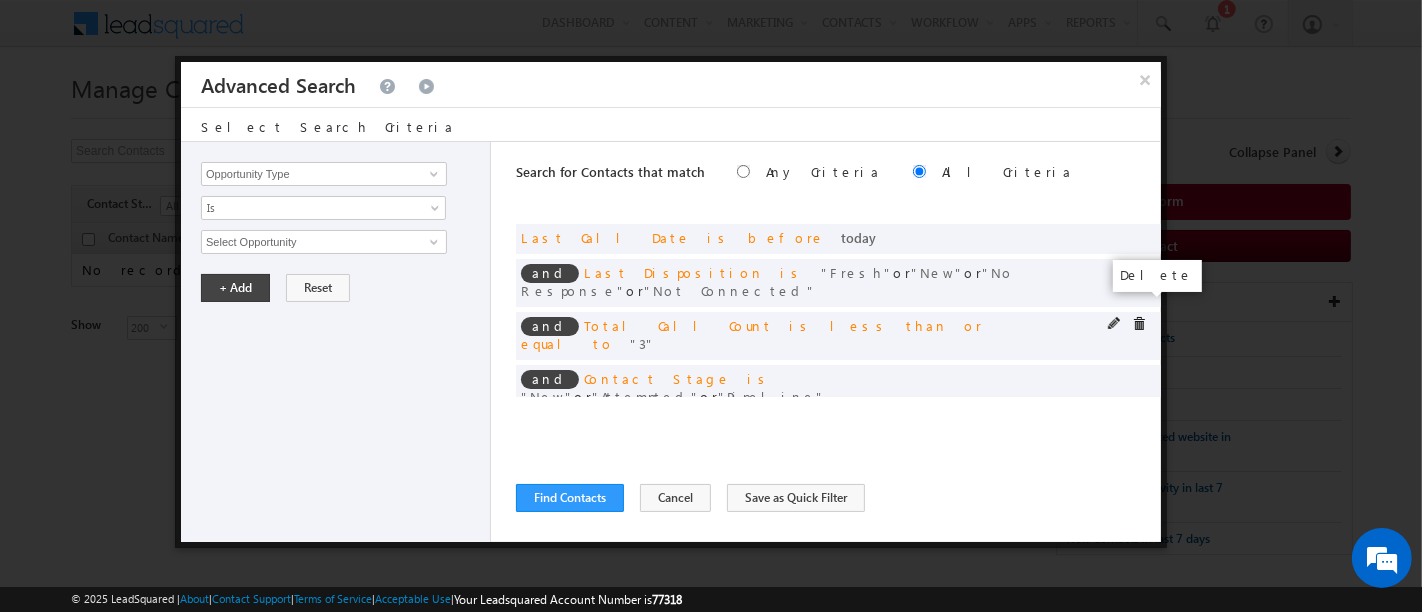 click at bounding box center (1139, 324) 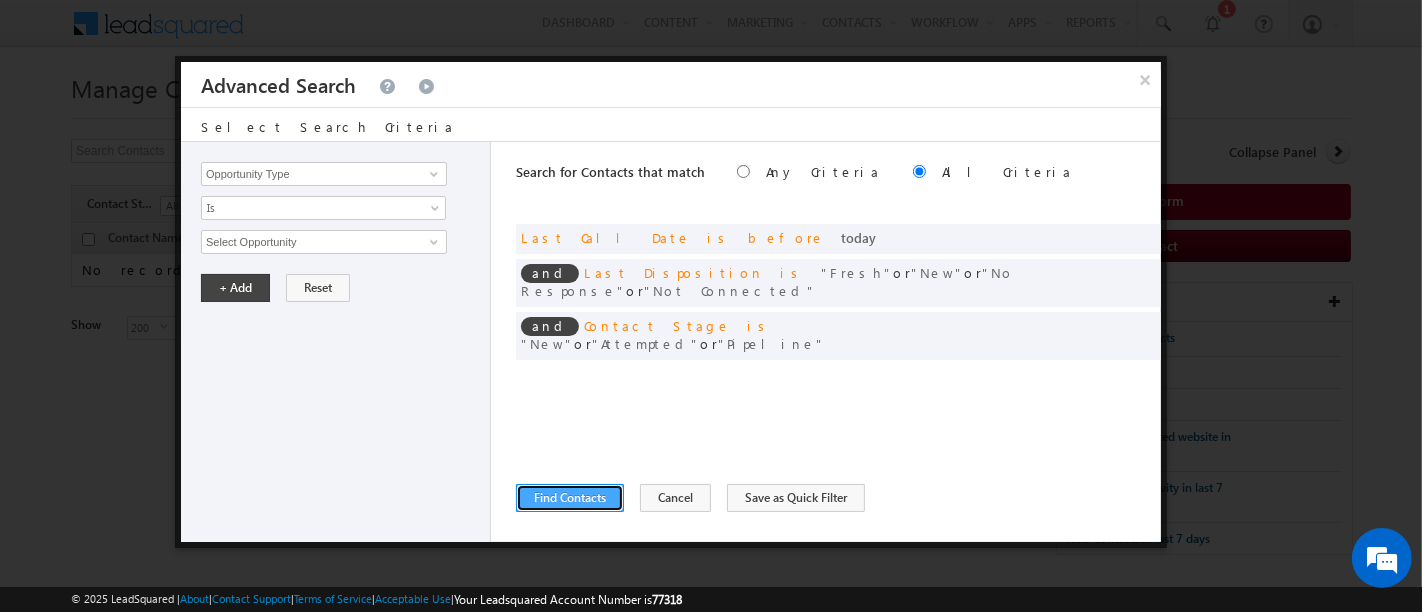 click on "Find Contacts" at bounding box center [570, 498] 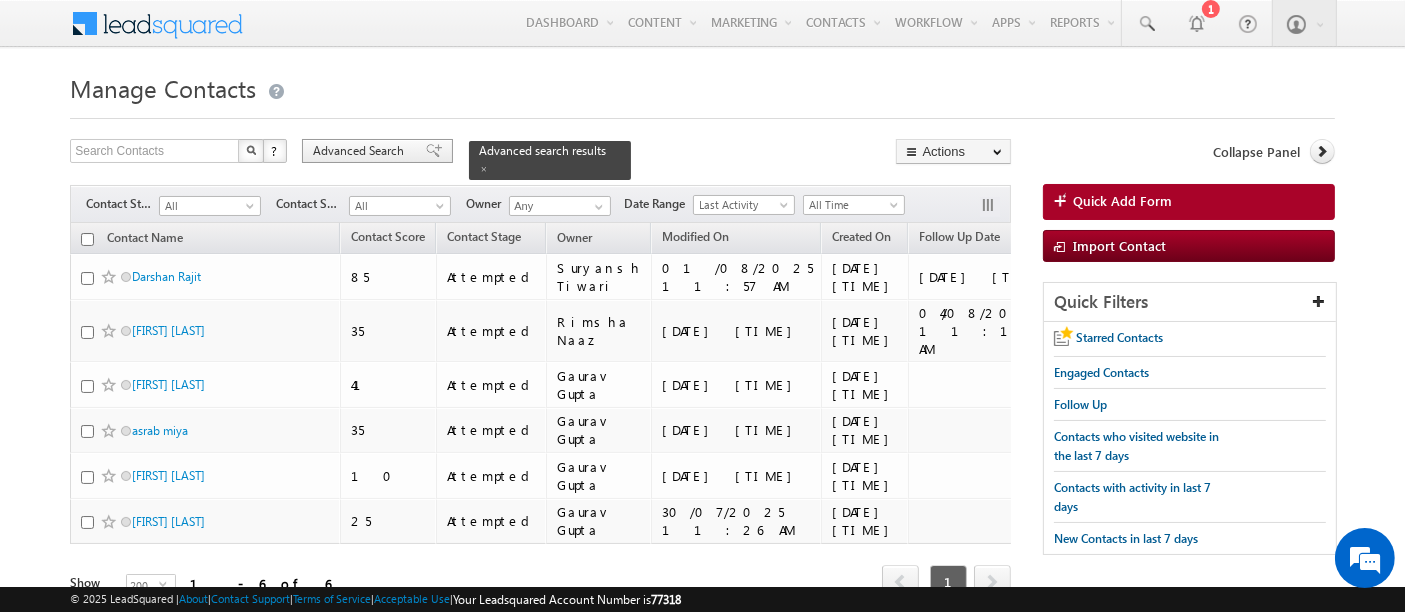 click on "Advanced Search" at bounding box center [361, 151] 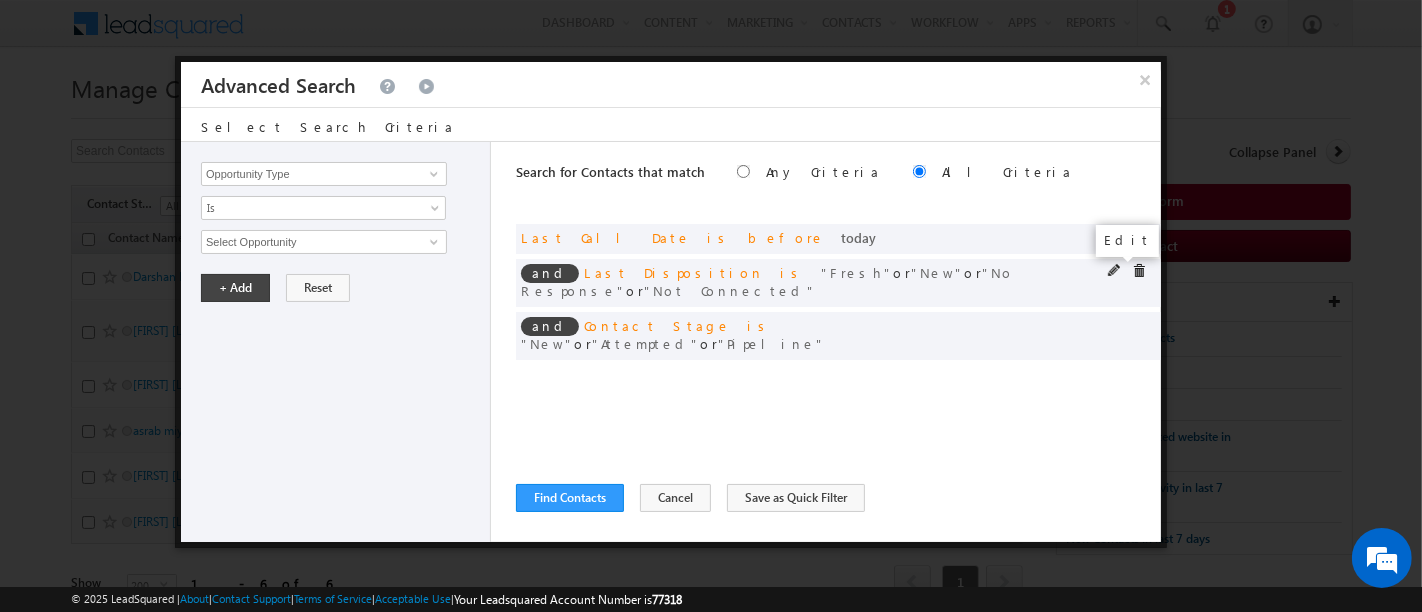 click at bounding box center (1115, 271) 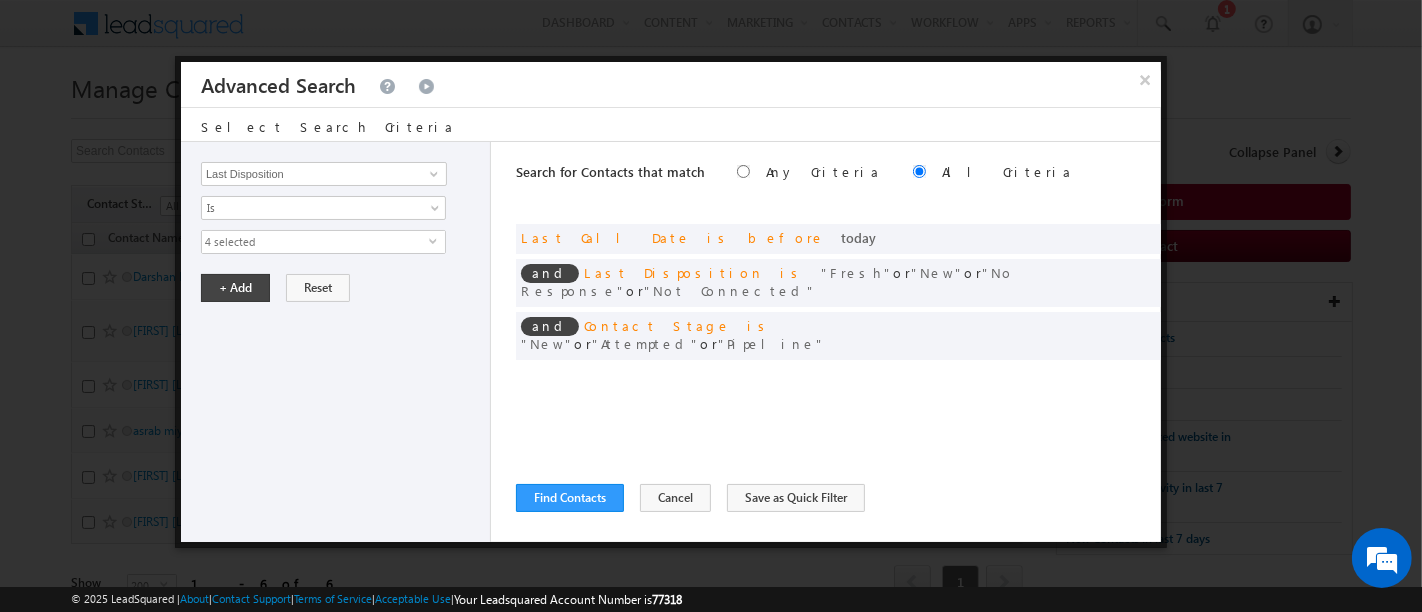 click on "4 selected" at bounding box center [315, 242] 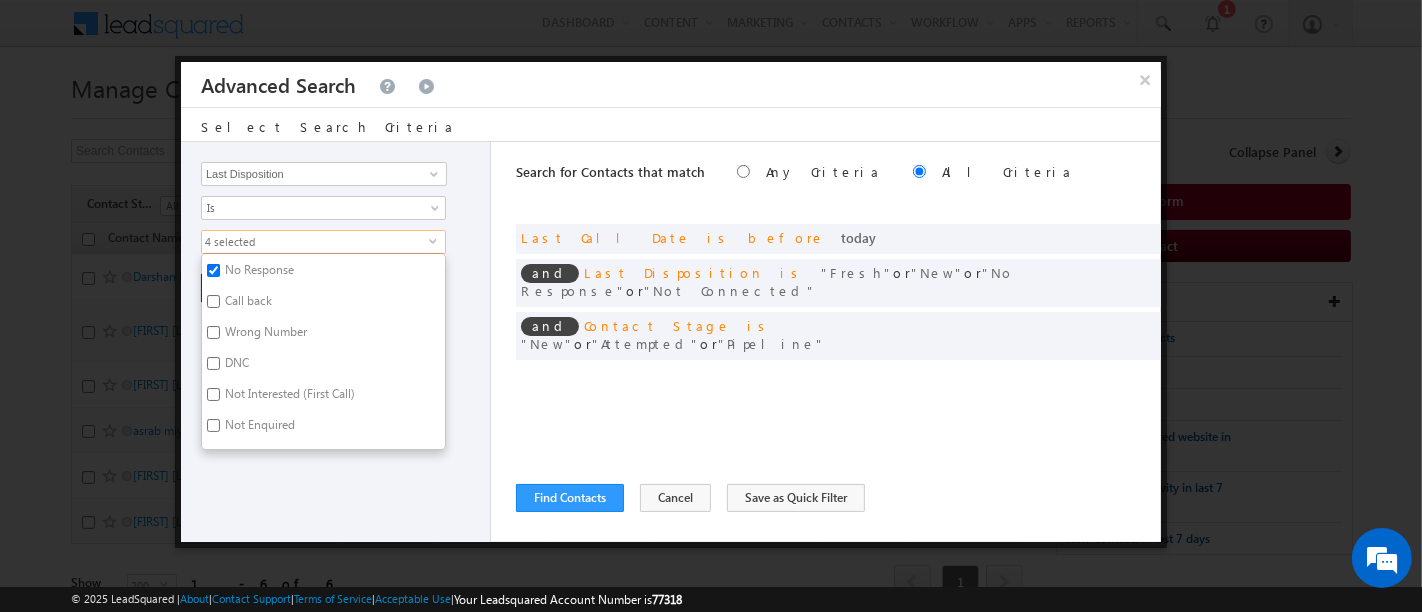 scroll, scrollTop: 150, scrollLeft: 0, axis: vertical 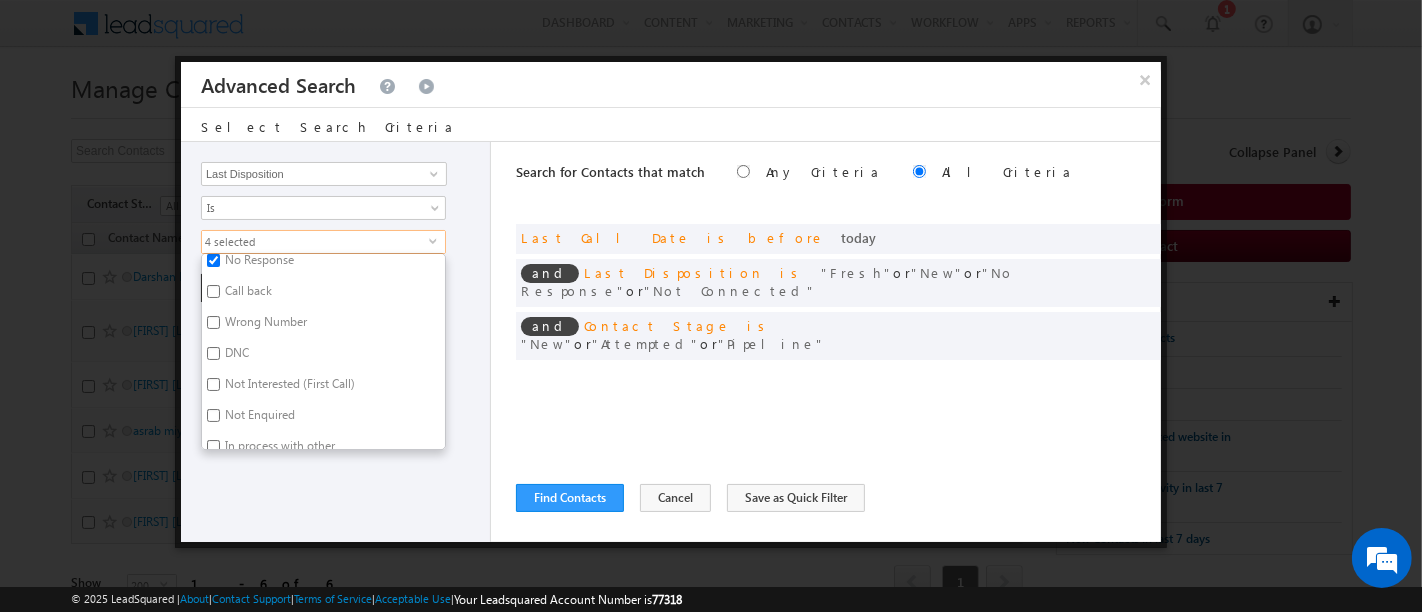 click on "Call back" at bounding box center (247, 294) 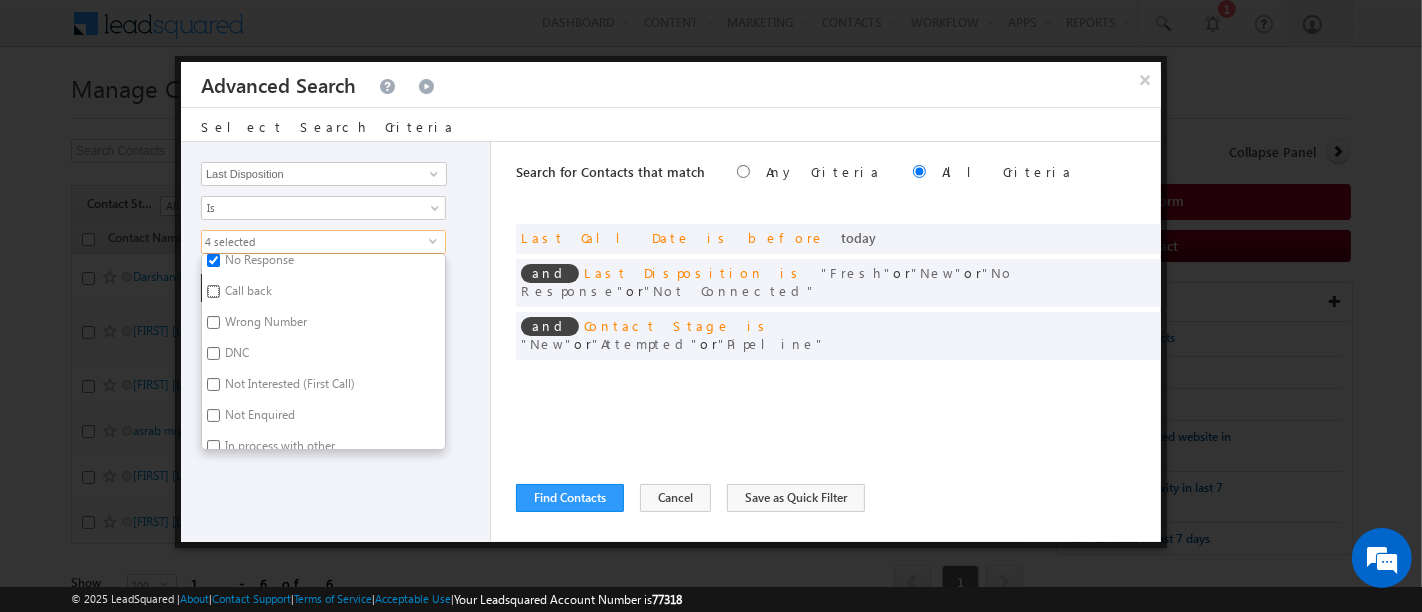 click on "Call back" at bounding box center [213, 291] 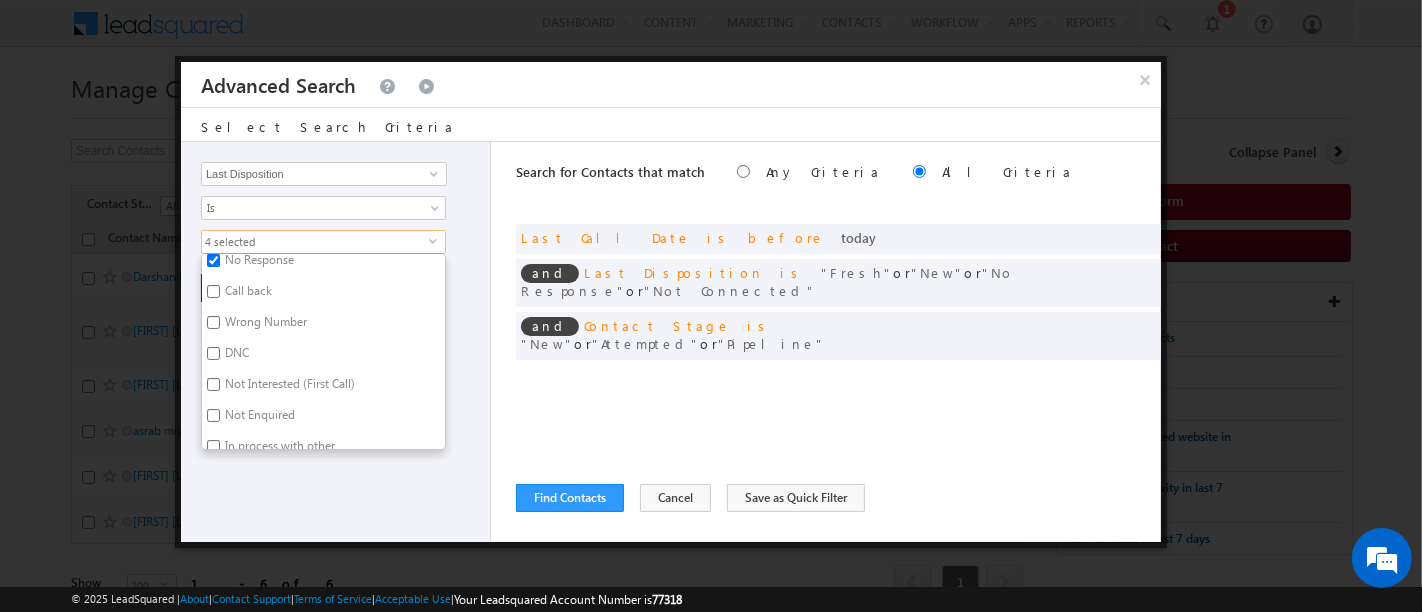 checkbox on "true" 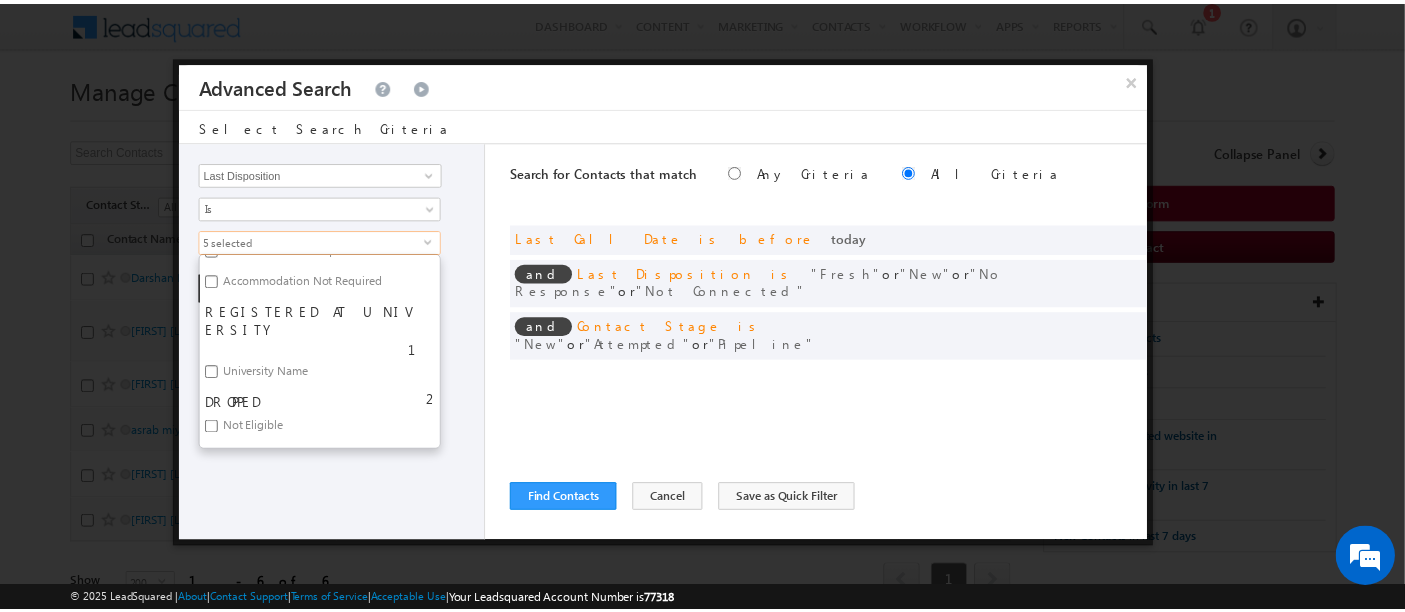 scroll, scrollTop: 867, scrollLeft: 0, axis: vertical 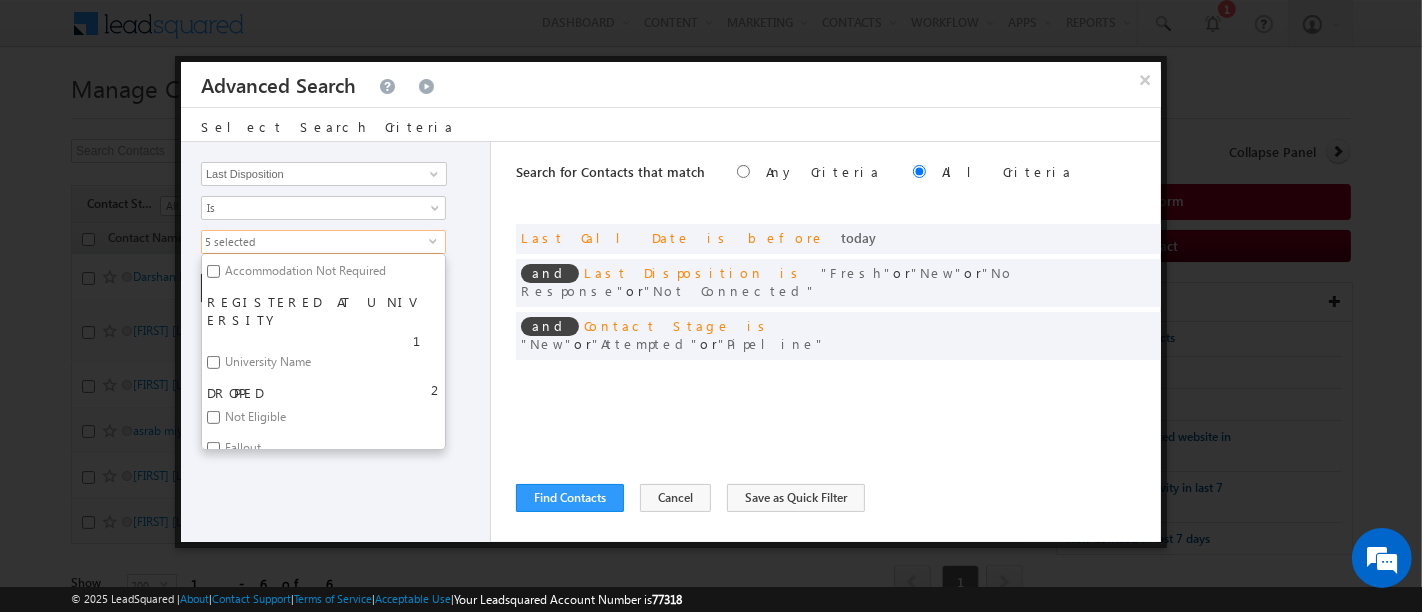 click on "Opportunity Type Contact Activity Task Sales Group  Prospect Id Address 1 Address 2 Any Specific University Or Program Application Status Auto Login URL City Class XII Marks Company Concentration Contact Number Contact Origin Contact Score Contact Source Contact Stage Conversion Referrer URL Counselling mode Country Country Interested In New Country Interested In Old Course Course Priority Created By Id Created On Created On Old Current Opt In Status Do Not Call Do Not Email Do Not SMS Do Not Track Do You Have Scholarships Do You Have Valid Passport Documents - Status Documents - University Proof Doc Documents - 10th Marksheet Documents - 12th Marksheet Documents - UG Degree Documents - UG Marksheets Documents - PG Degree Documents - PG Marksheets Documents - Resume/CV Documents - LOR Documents - SOP Documents - Passport Documents - ELT Documents - Amity Pathway Certificate Documents - COL Documents - Deposit fee Documents - UCOL Documents - I20 Documents - SEVIS Fee doc Email" at bounding box center [336, 342] 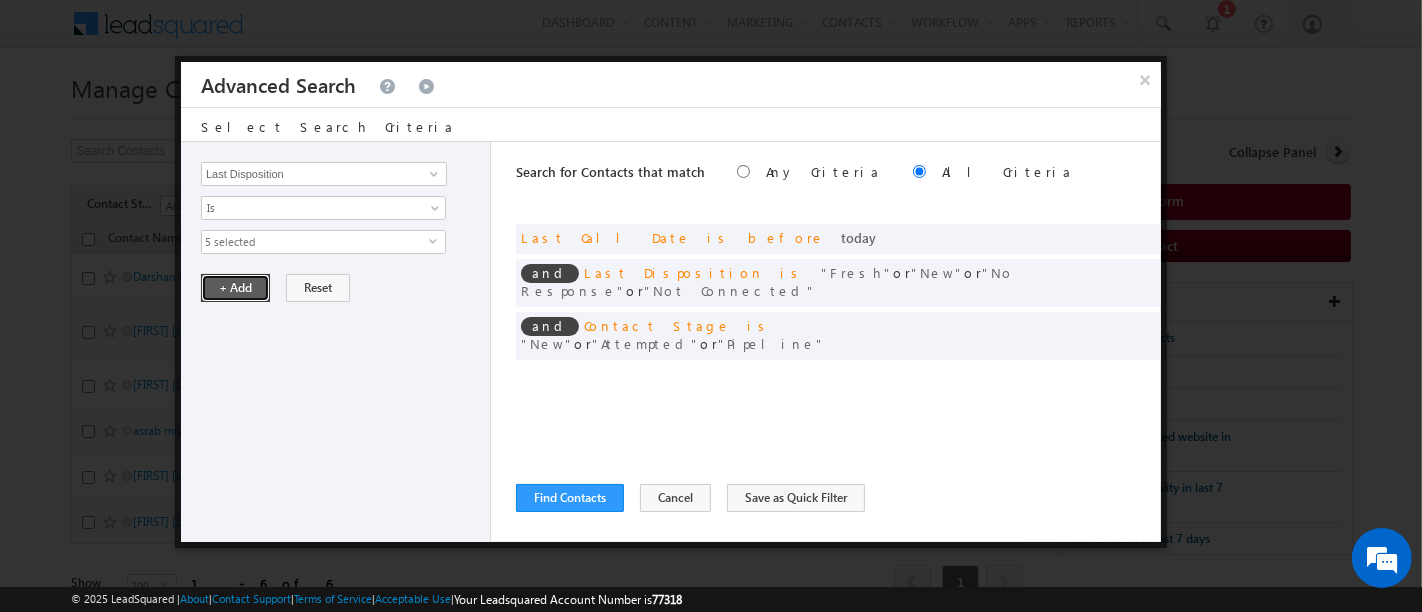 click on "+ Add" at bounding box center (235, 288) 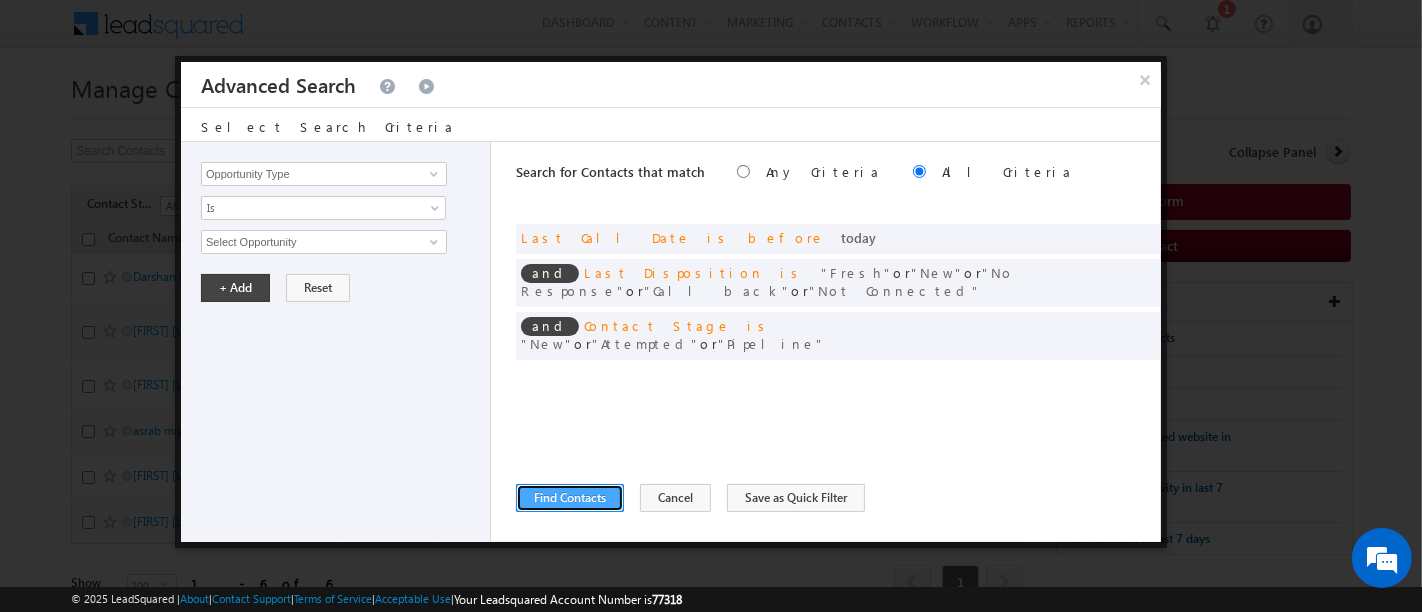 click on "Find Contacts" at bounding box center (570, 498) 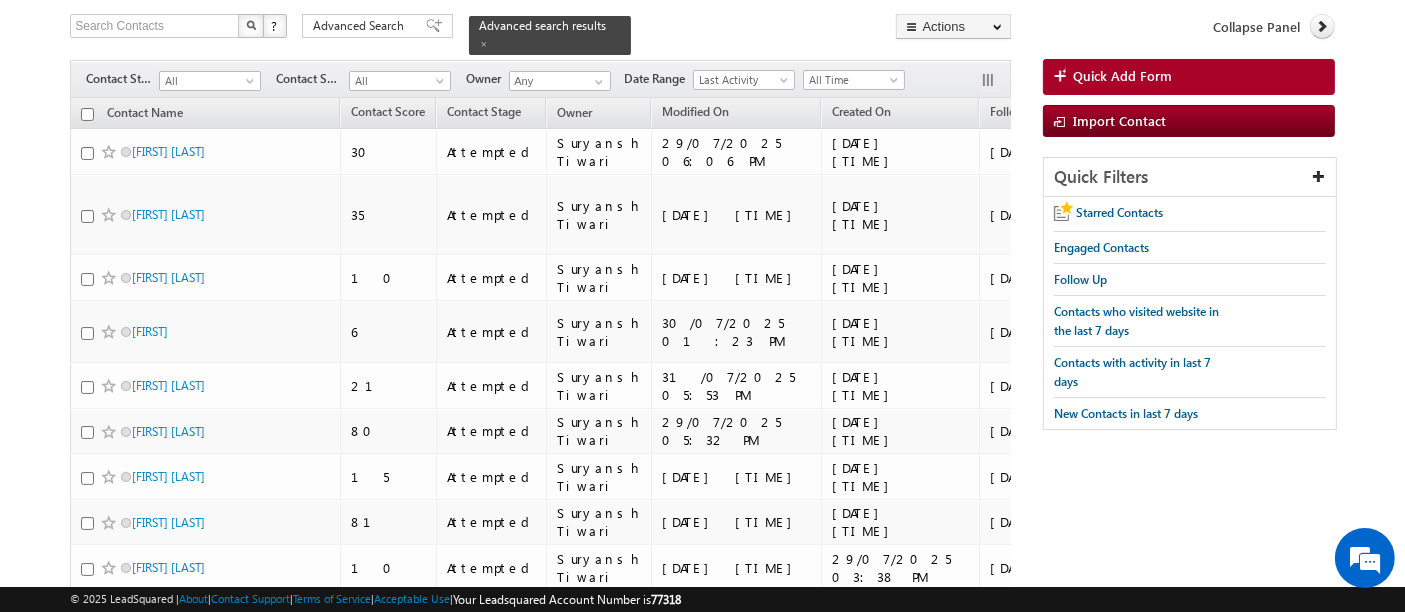 scroll, scrollTop: 0, scrollLeft: 0, axis: both 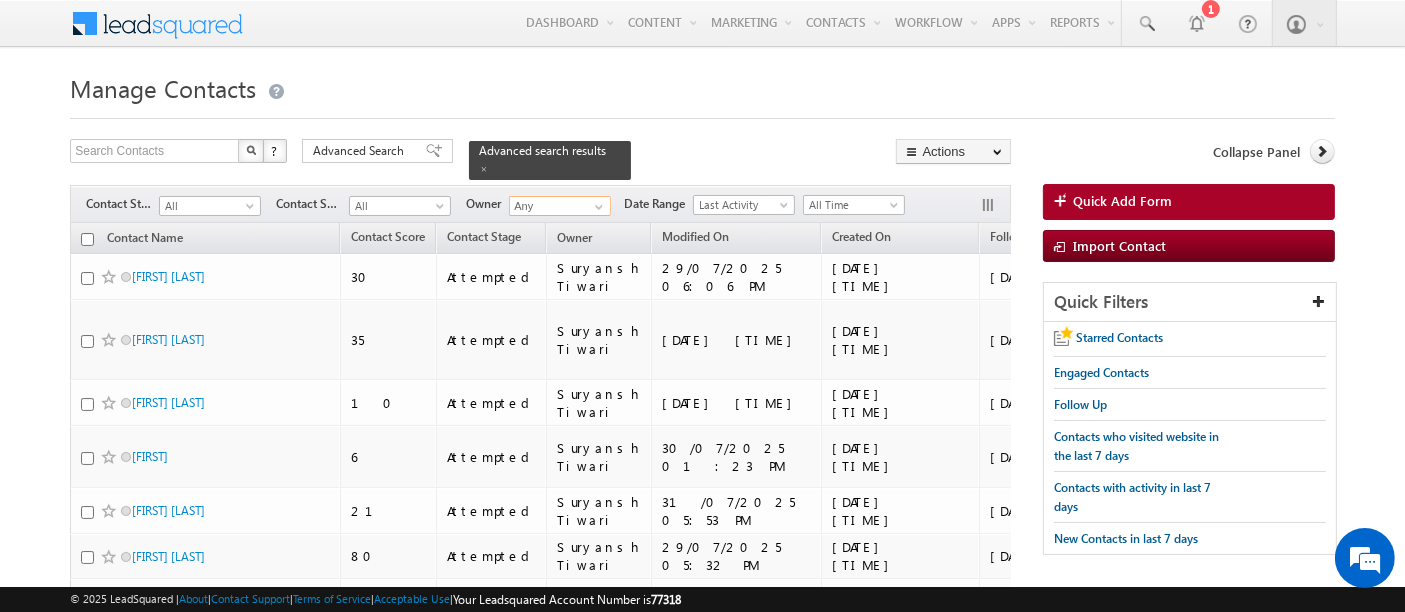 click on "Any" at bounding box center (560, 206) 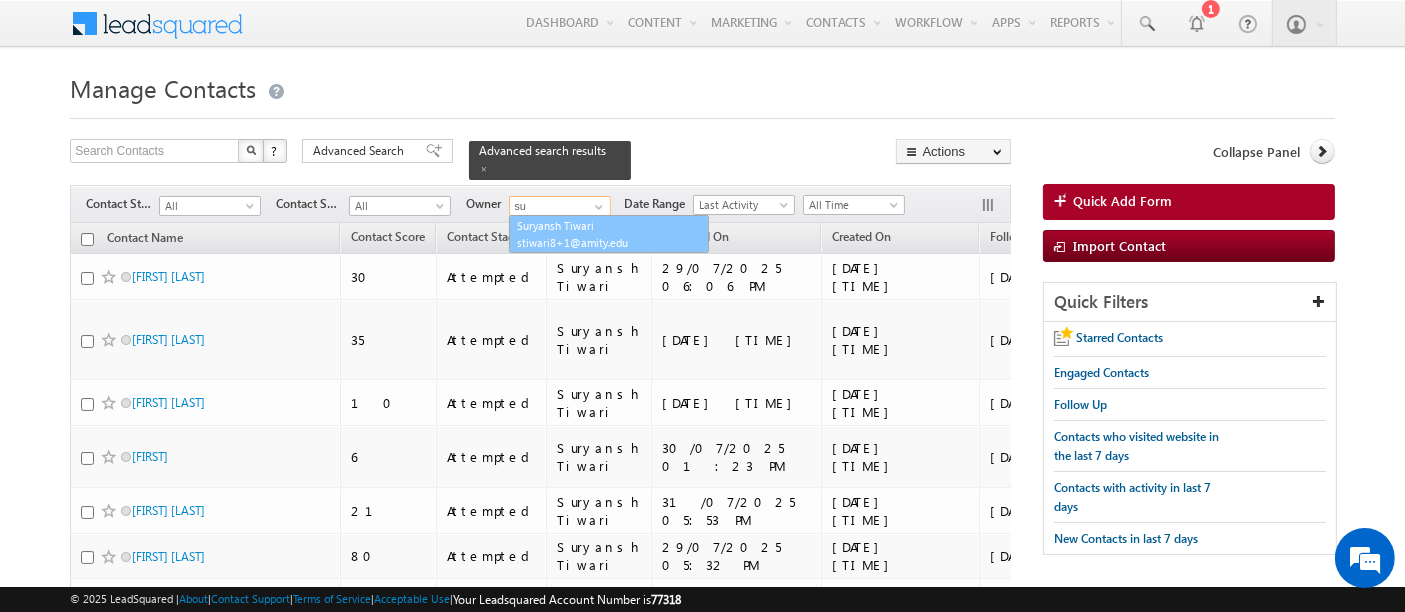 click on "Suryansh Tiwari   stiwari8+1@amity.edu" at bounding box center (609, 234) 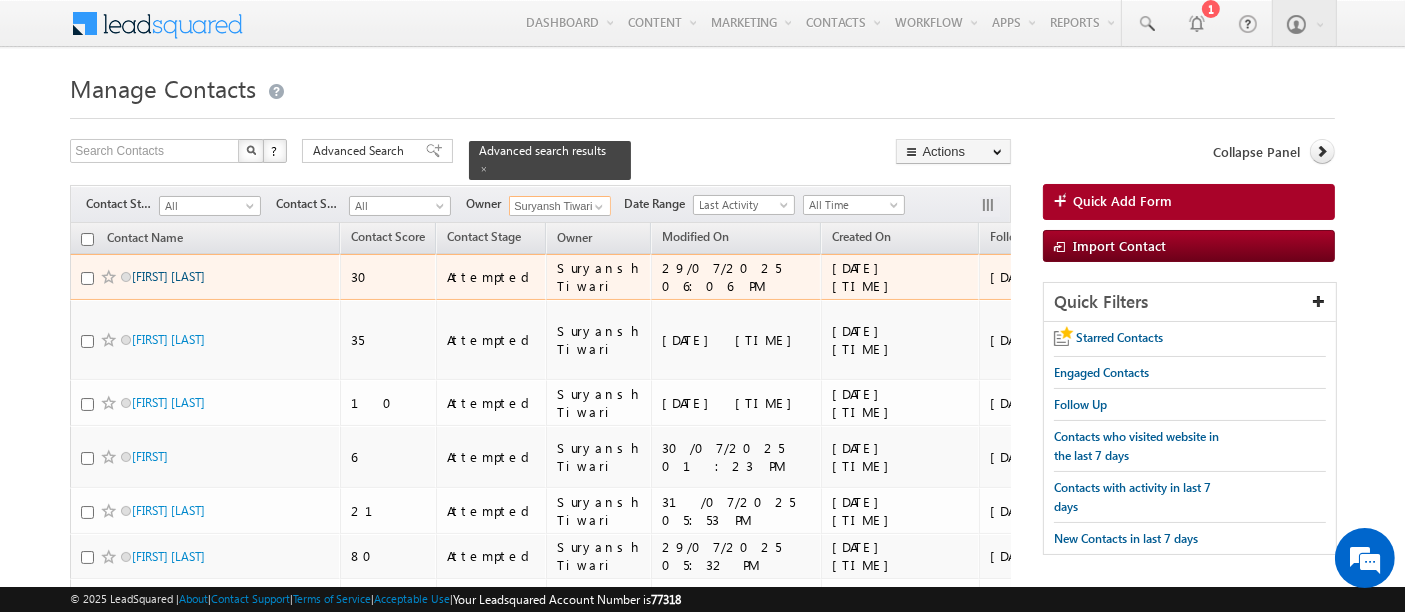 type on "Suryansh Tiwari" 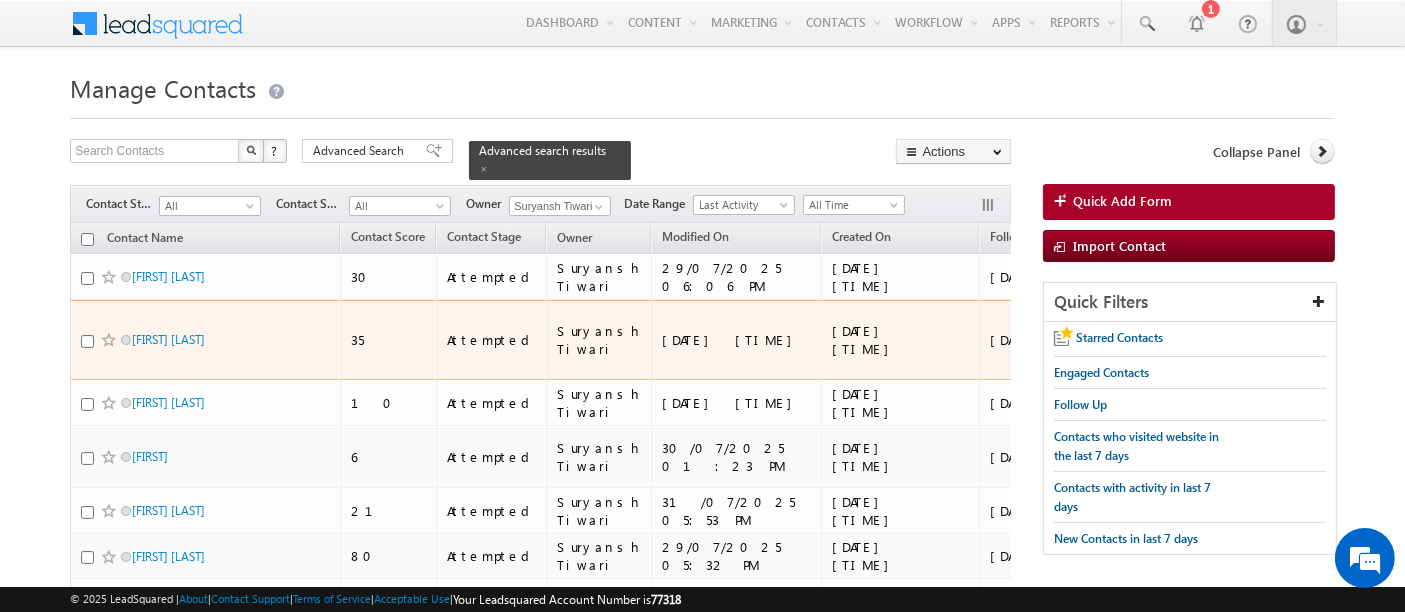 drag, startPoint x: 186, startPoint y: 311, endPoint x: 246, endPoint y: 324, distance: 61.39218 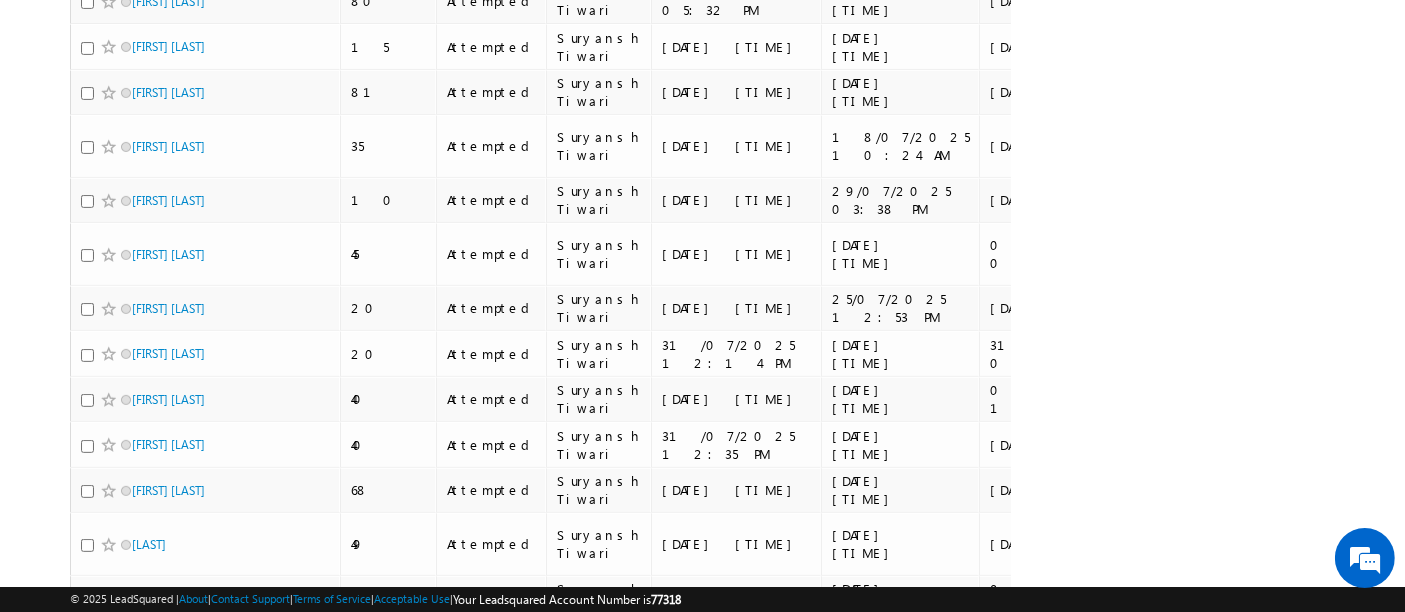 scroll, scrollTop: 777, scrollLeft: 0, axis: vertical 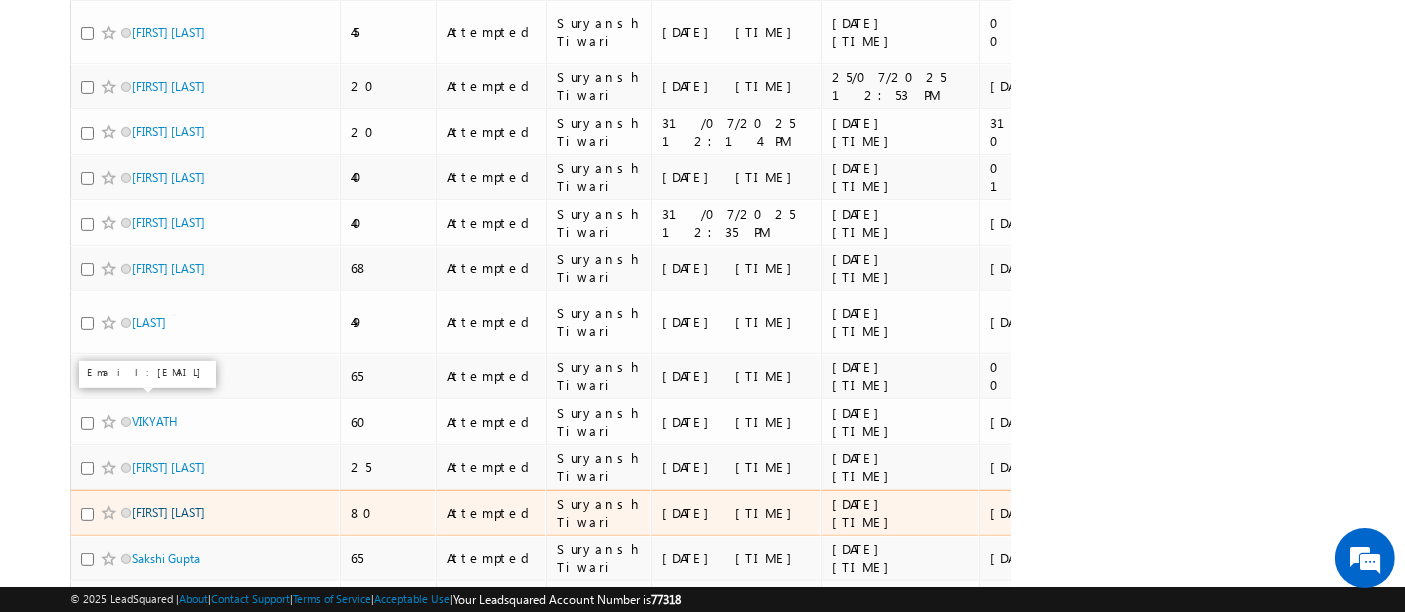 click on "Srishti Vaish" at bounding box center (168, 512) 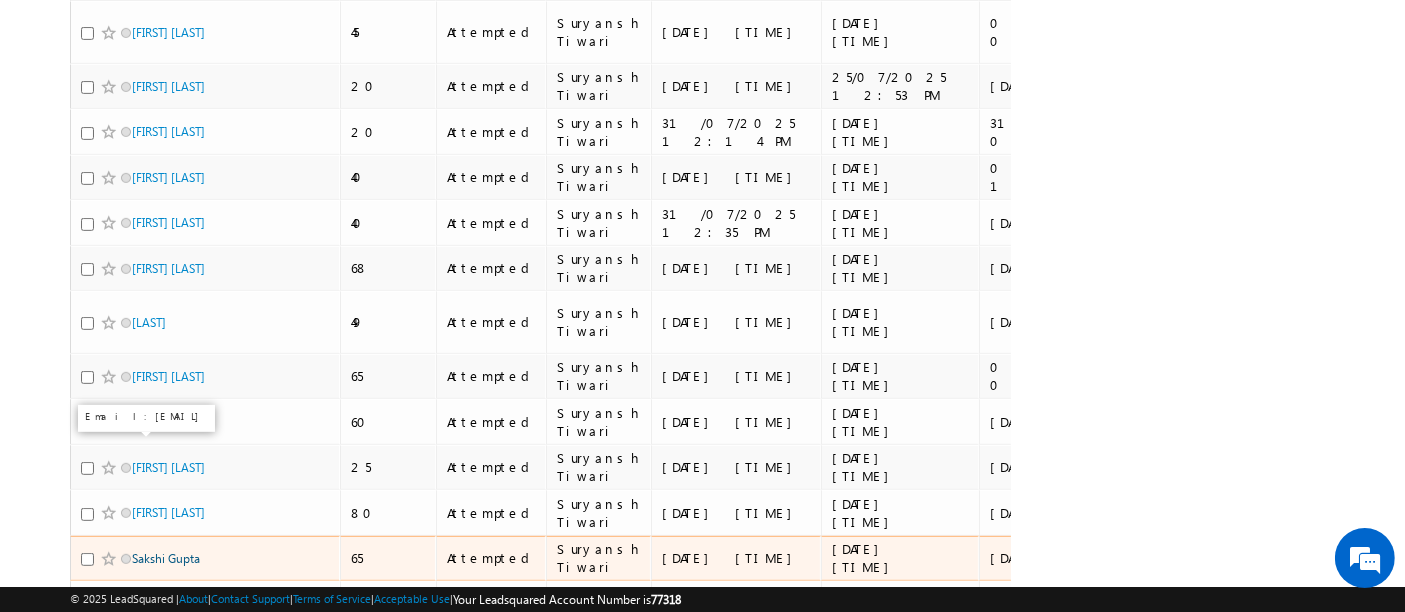 click on "Sakshi Gupta" at bounding box center [166, 558] 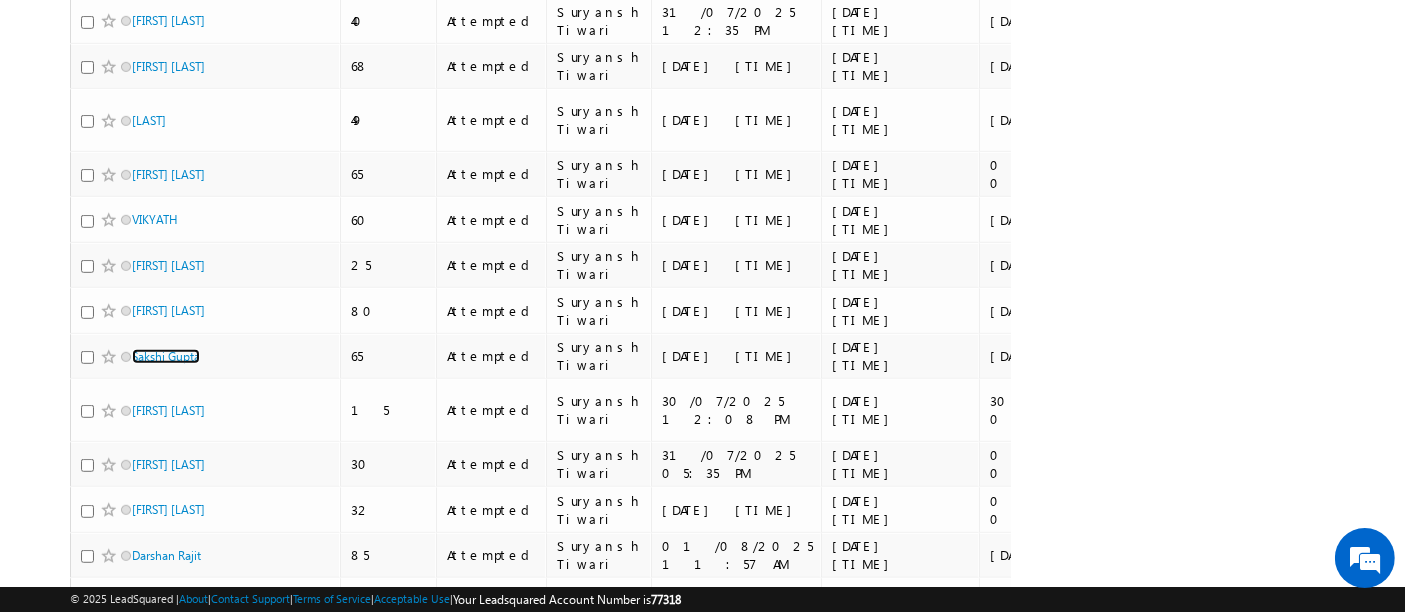 scroll, scrollTop: 1090, scrollLeft: 0, axis: vertical 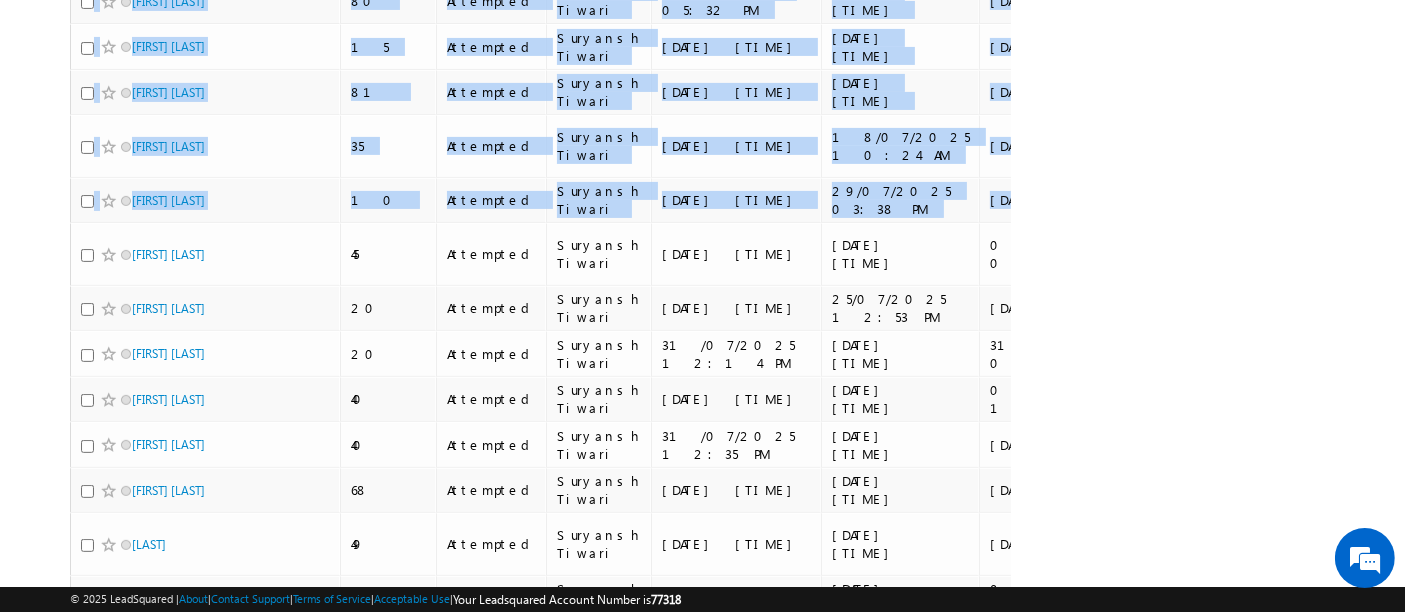 drag, startPoint x: 428, startPoint y: 130, endPoint x: 0, endPoint y: 99, distance: 429.1212 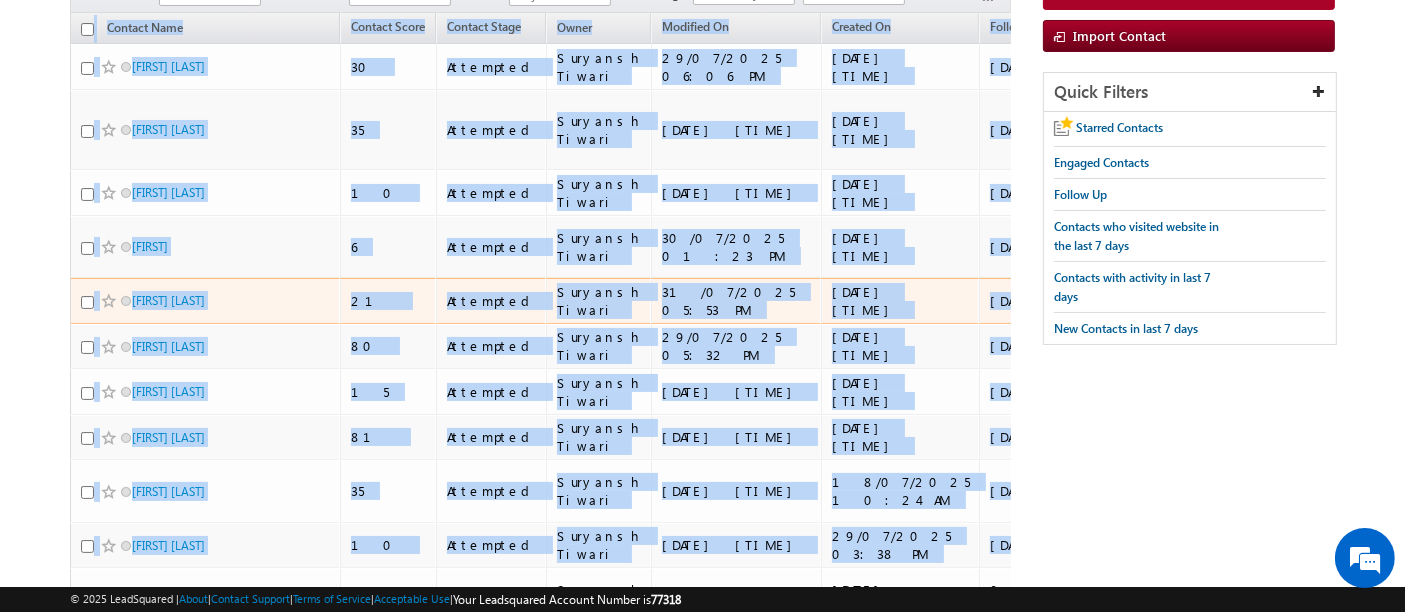 scroll, scrollTop: 333, scrollLeft: 0, axis: vertical 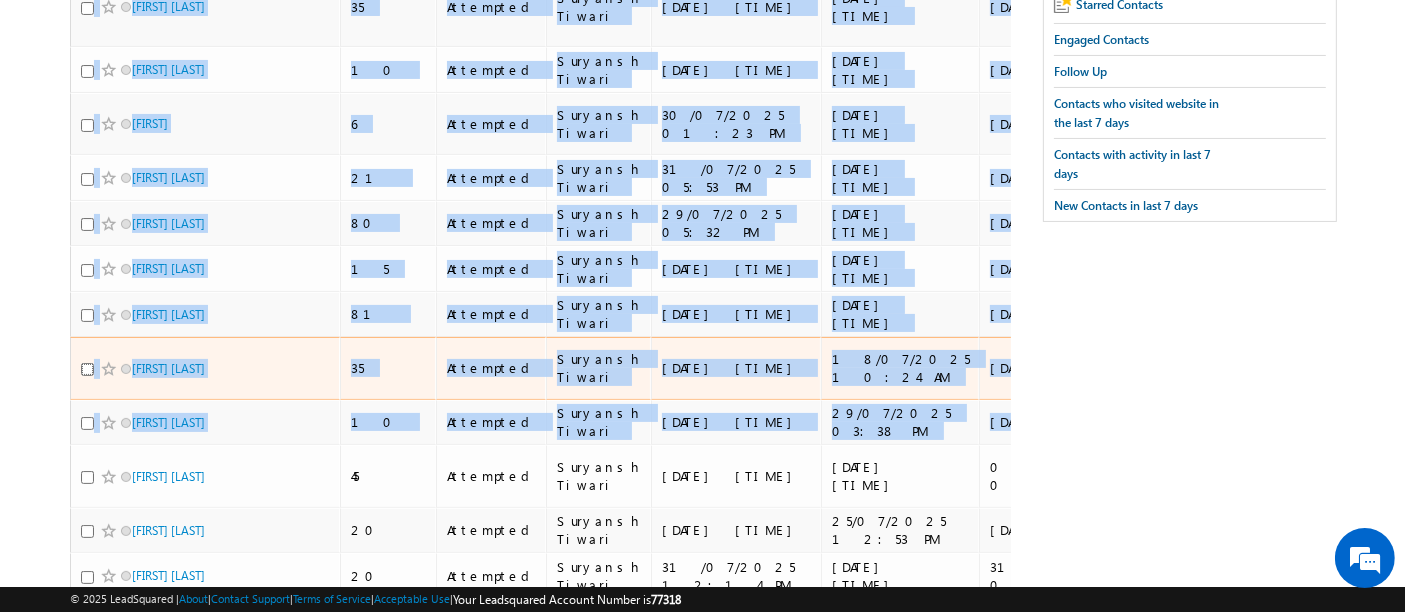 click at bounding box center [87, 369] 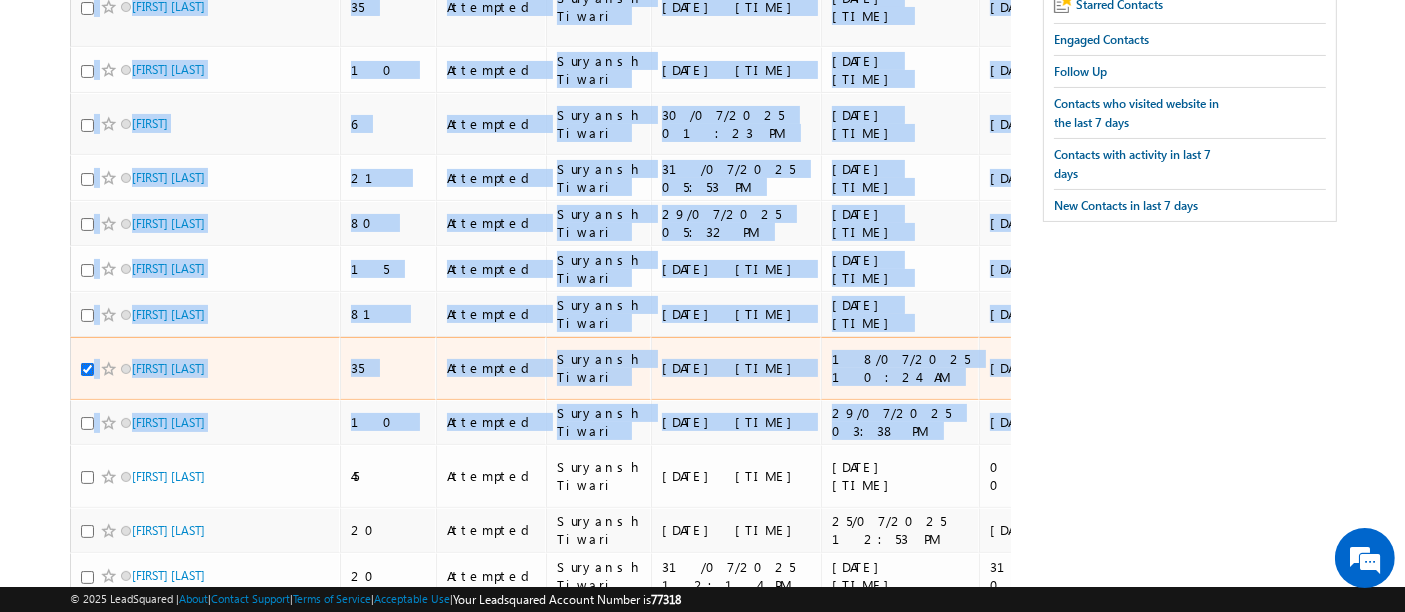 click at bounding box center (87, 369) 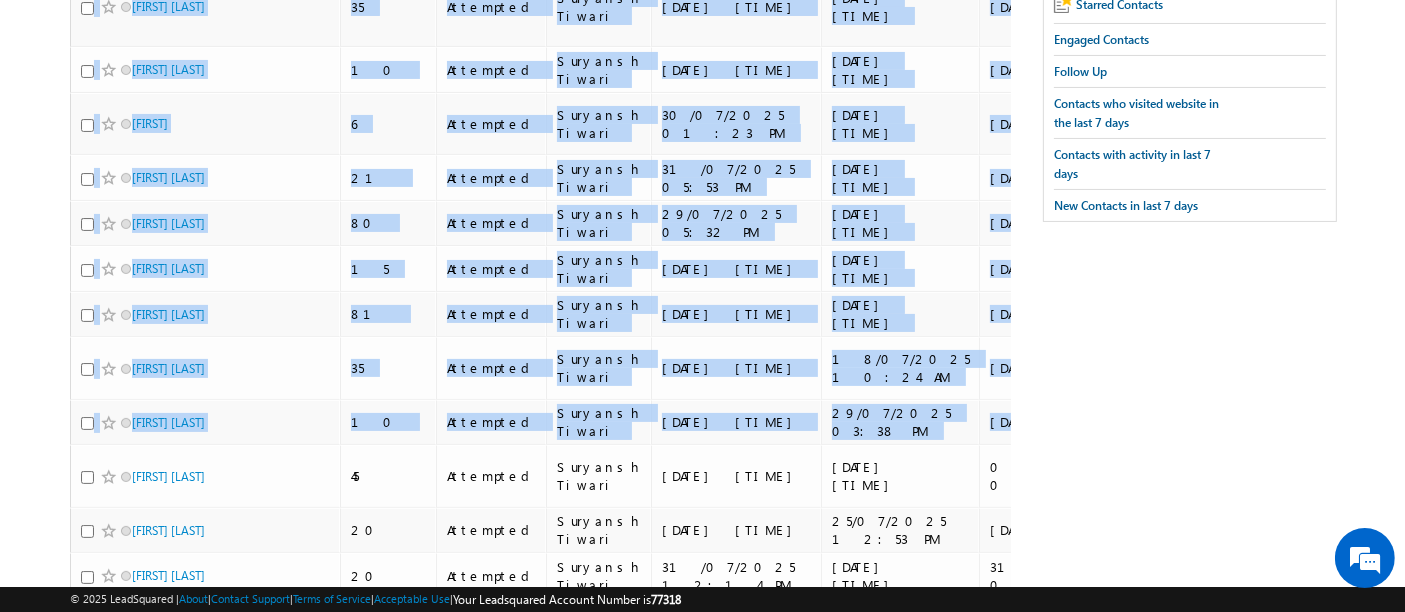 click on "Menu
Deepak Panwar
dpanw ar@am ity.e du" at bounding box center (702, 555) 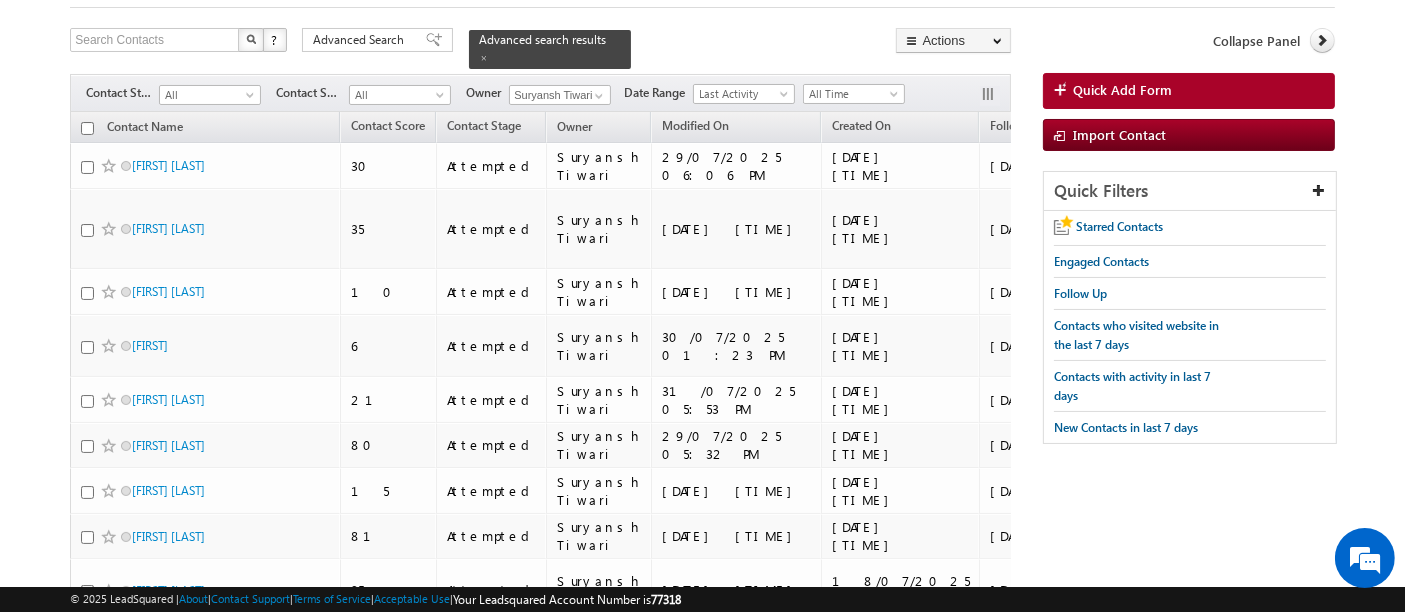scroll, scrollTop: 111, scrollLeft: 0, axis: vertical 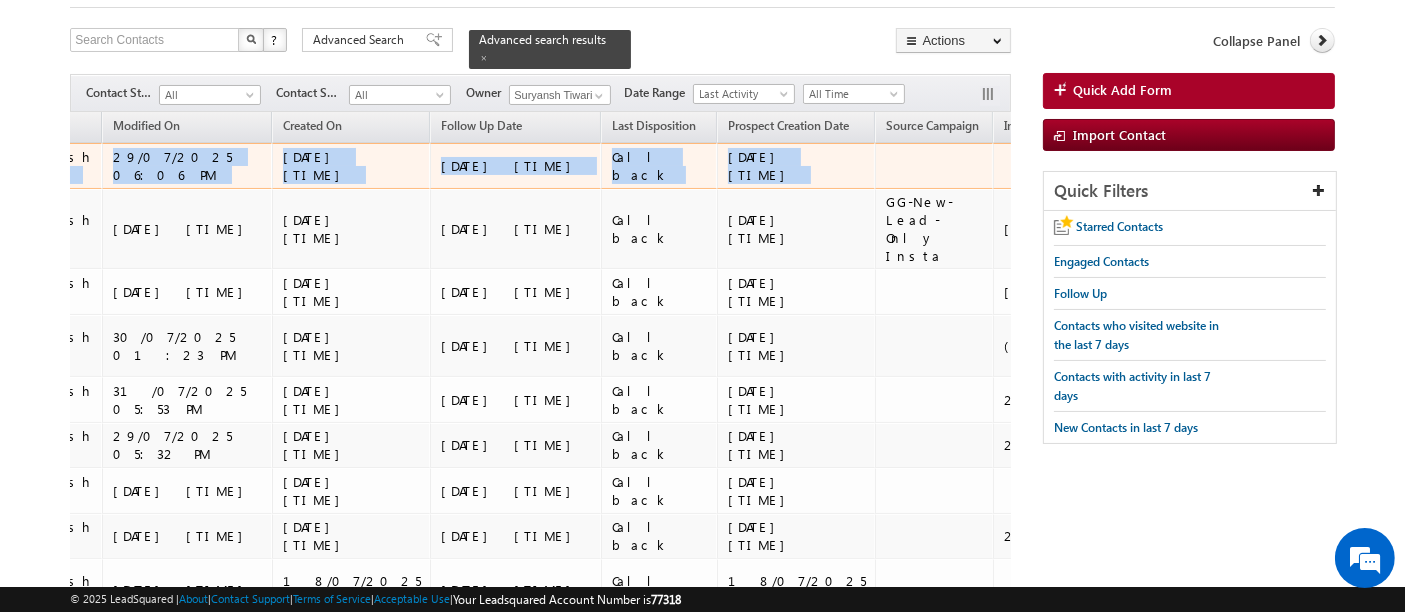 drag, startPoint x: 540, startPoint y: 153, endPoint x: 985, endPoint y: 158, distance: 445.02808 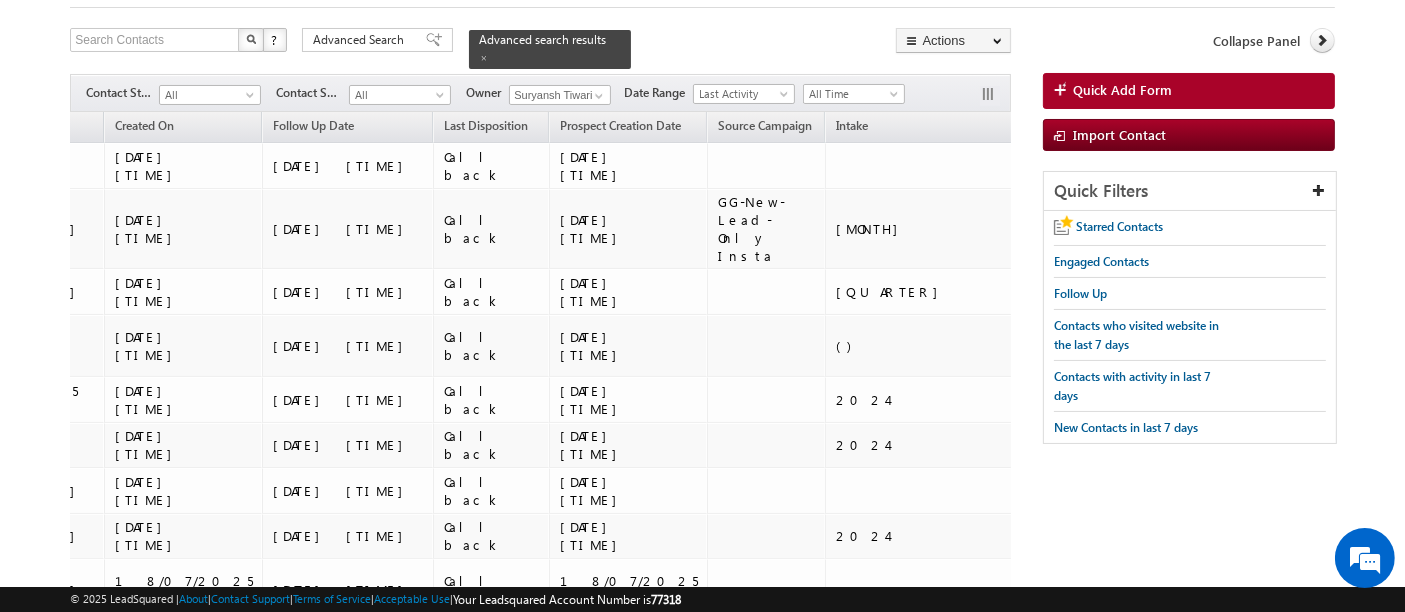 scroll, scrollTop: 0, scrollLeft: 885, axis: horizontal 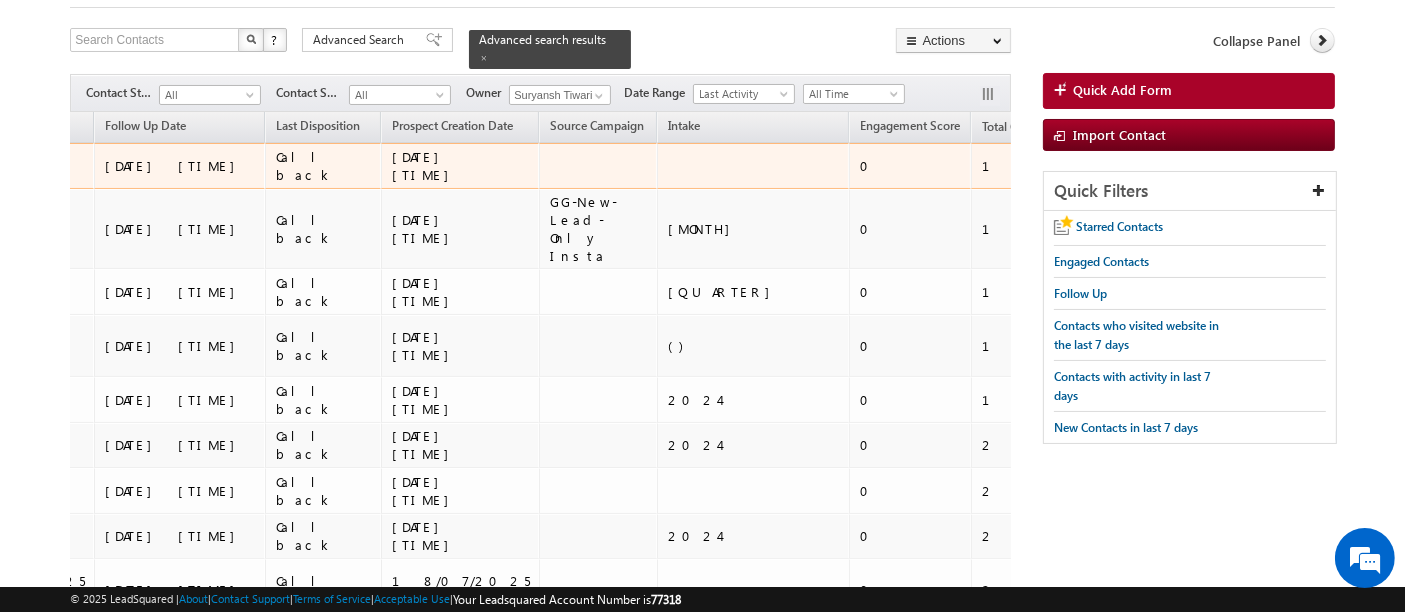drag, startPoint x: 975, startPoint y: 157, endPoint x: 662, endPoint y: 152, distance: 313.03995 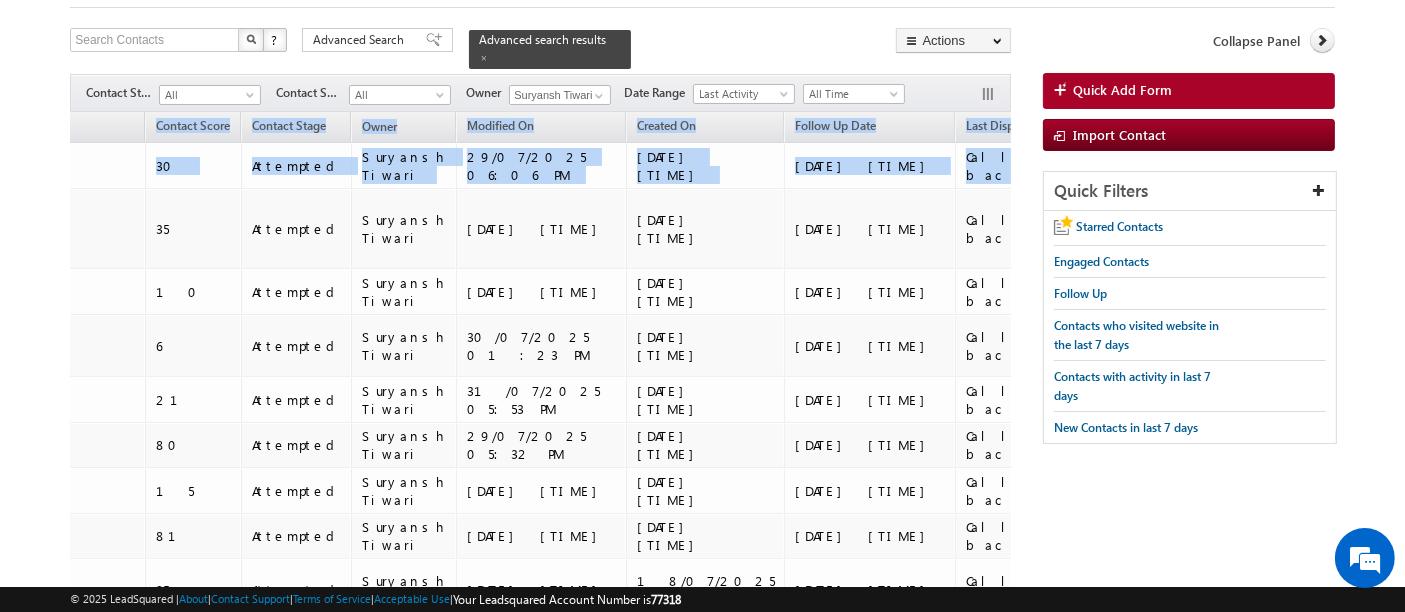 scroll, scrollTop: 0, scrollLeft: 0, axis: both 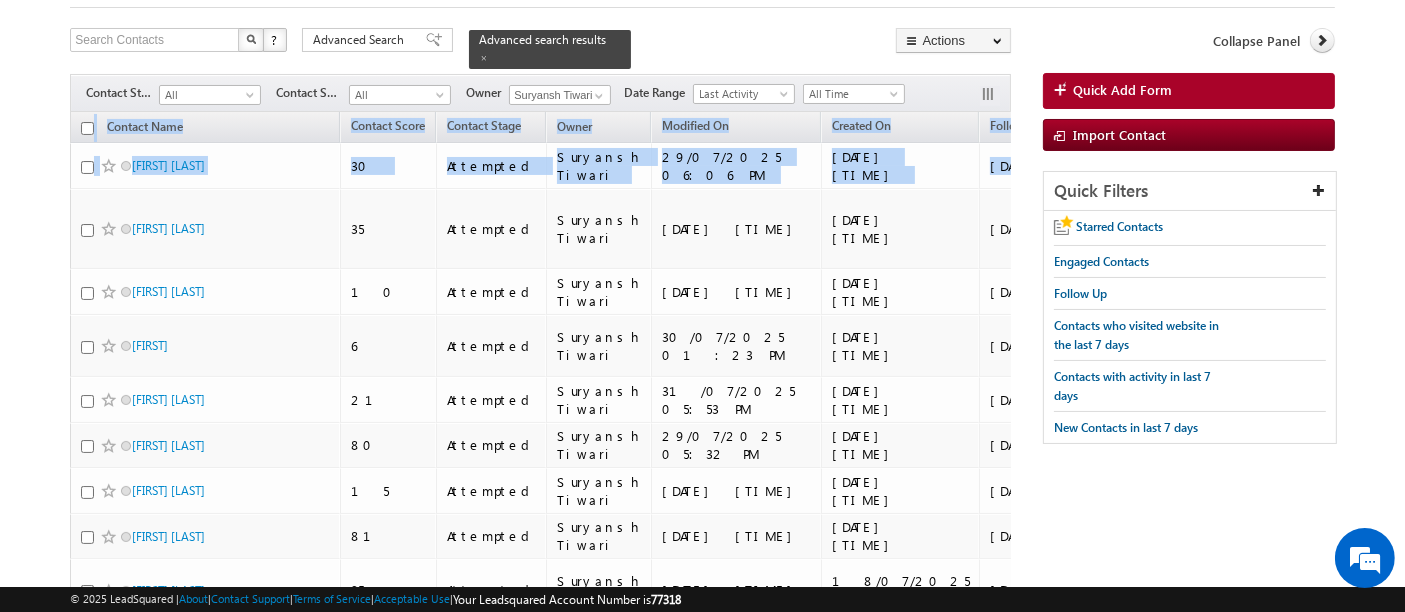 drag, startPoint x: 638, startPoint y: 155, endPoint x: 0, endPoint y: 168, distance: 638.13245 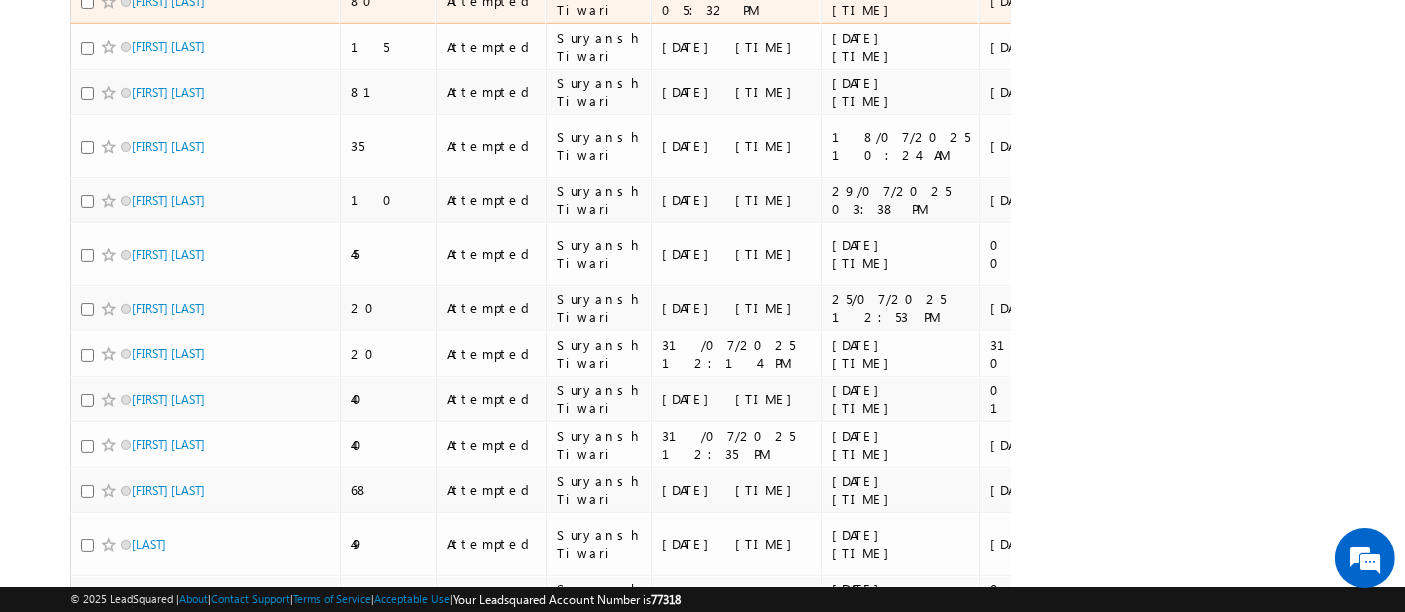 scroll, scrollTop: 0, scrollLeft: 0, axis: both 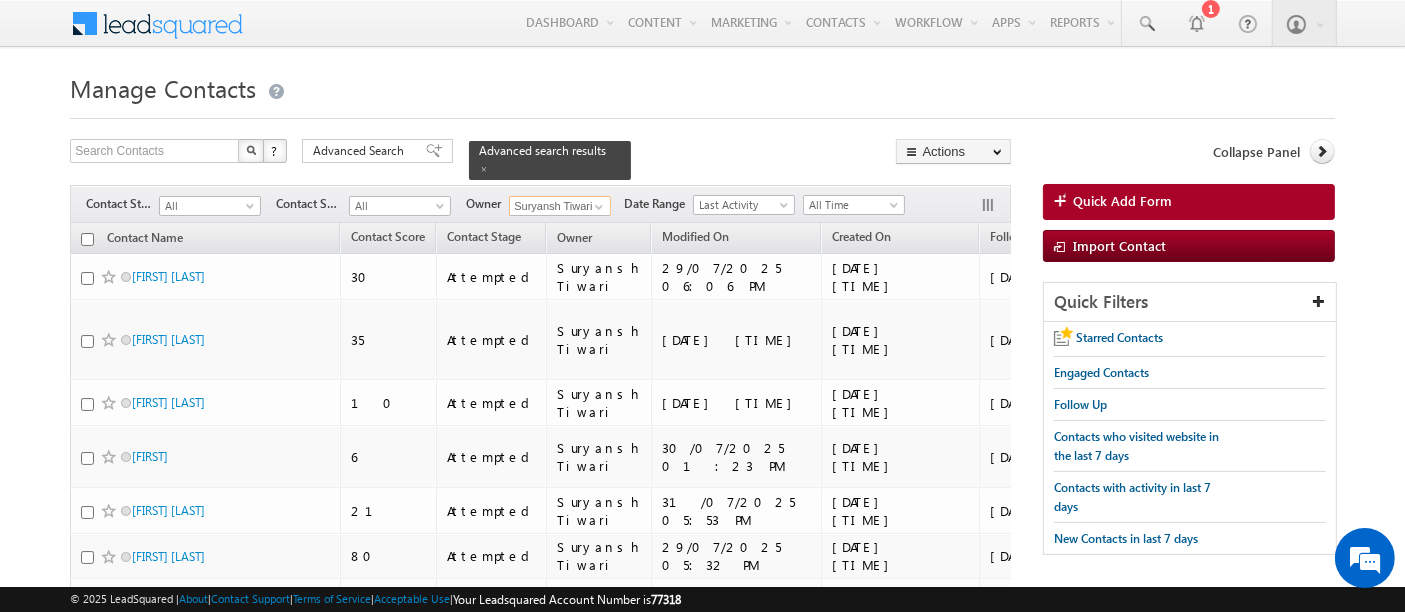click on "Suryansh Tiwari" at bounding box center [560, 206] 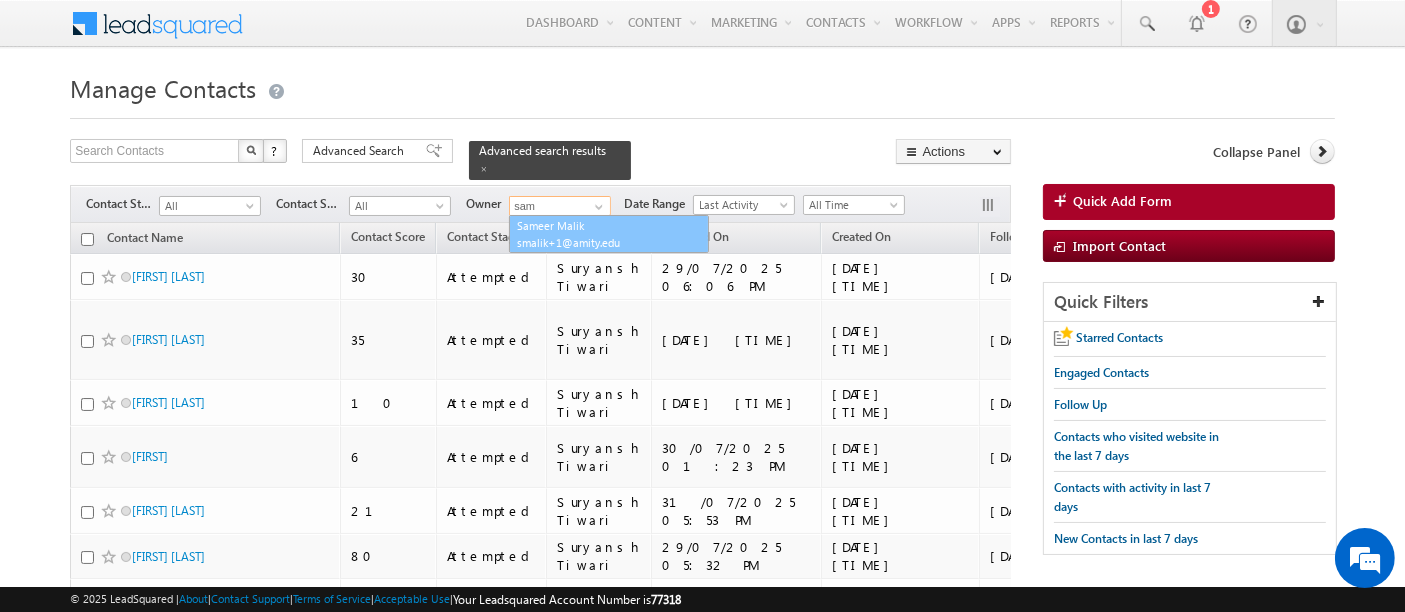 click on "Sameer Malik   smalik+1@amity.edu" at bounding box center [609, 234] 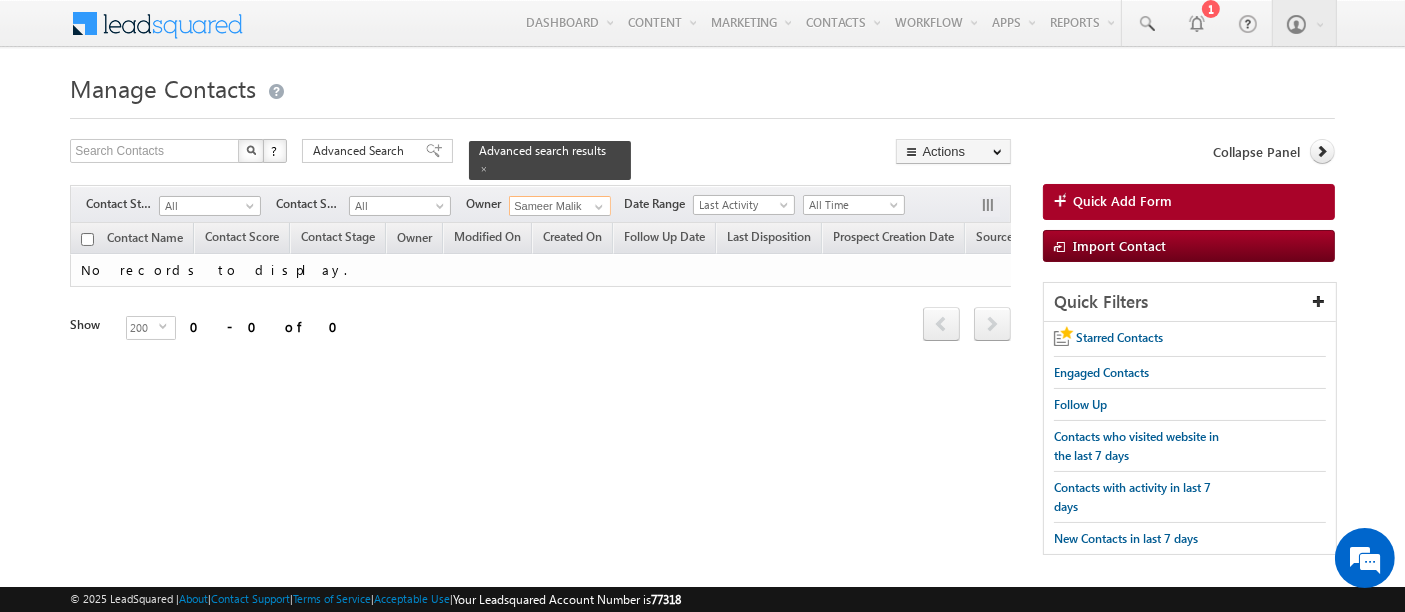 type on "Sameer Malik" 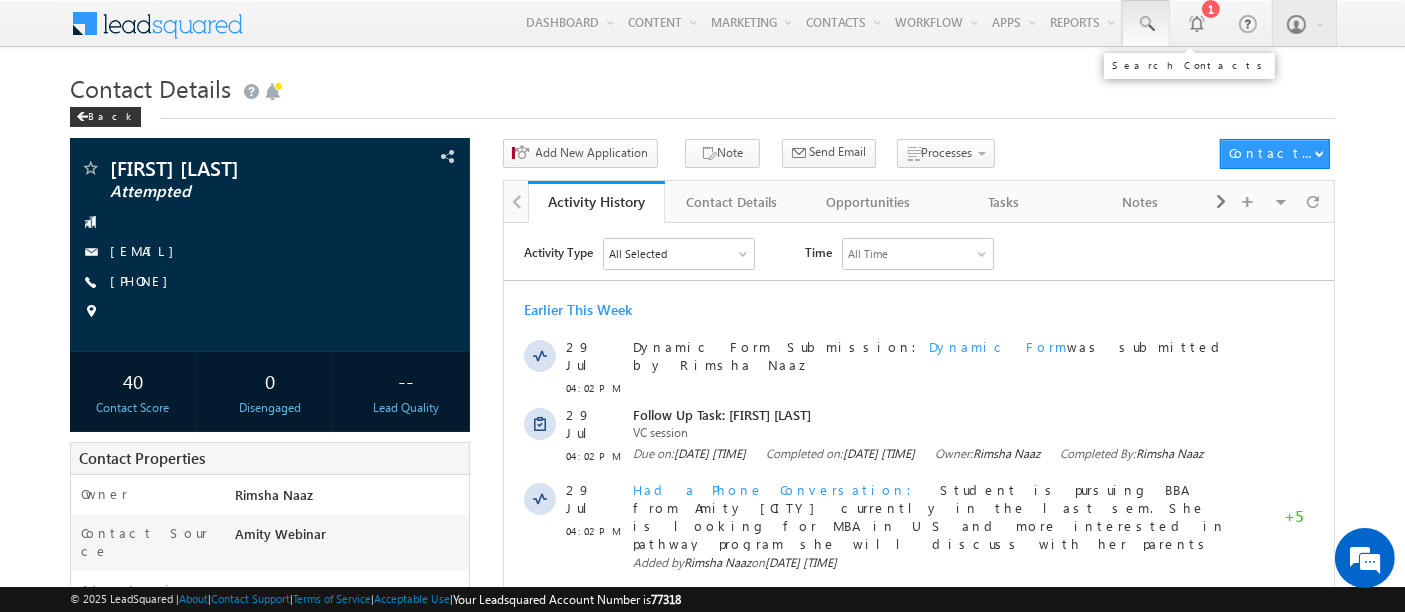 scroll, scrollTop: 0, scrollLeft: 0, axis: both 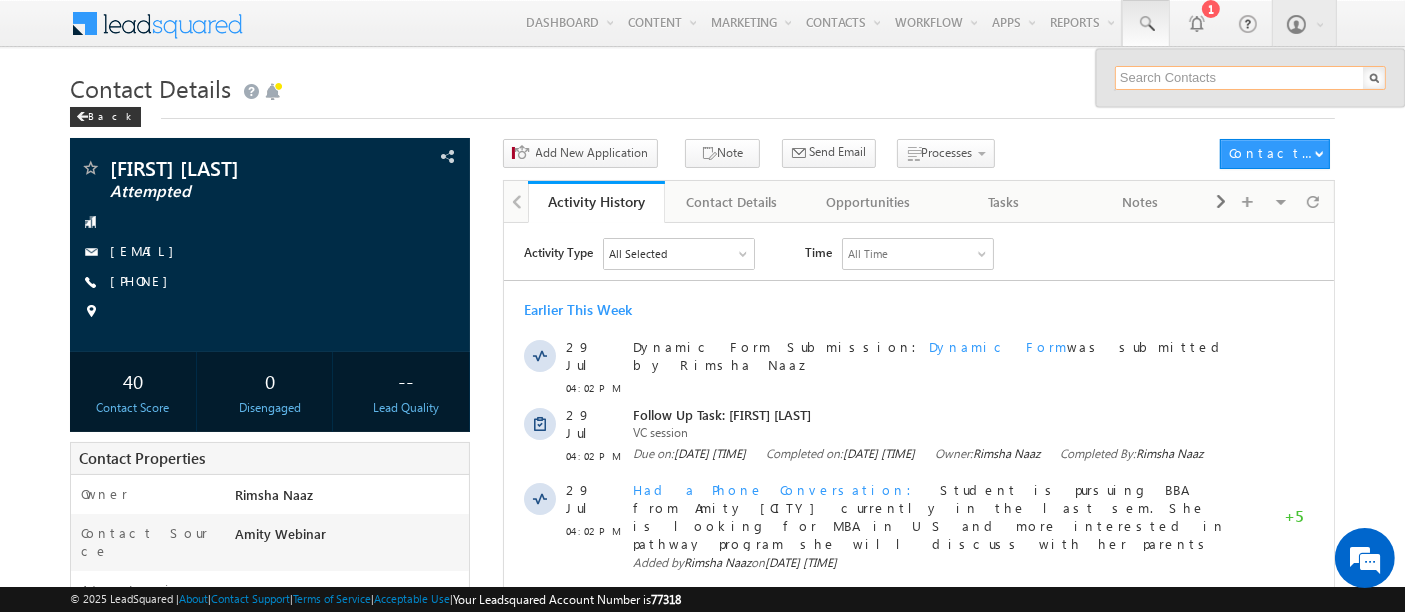 paste on "[EMAIL]" 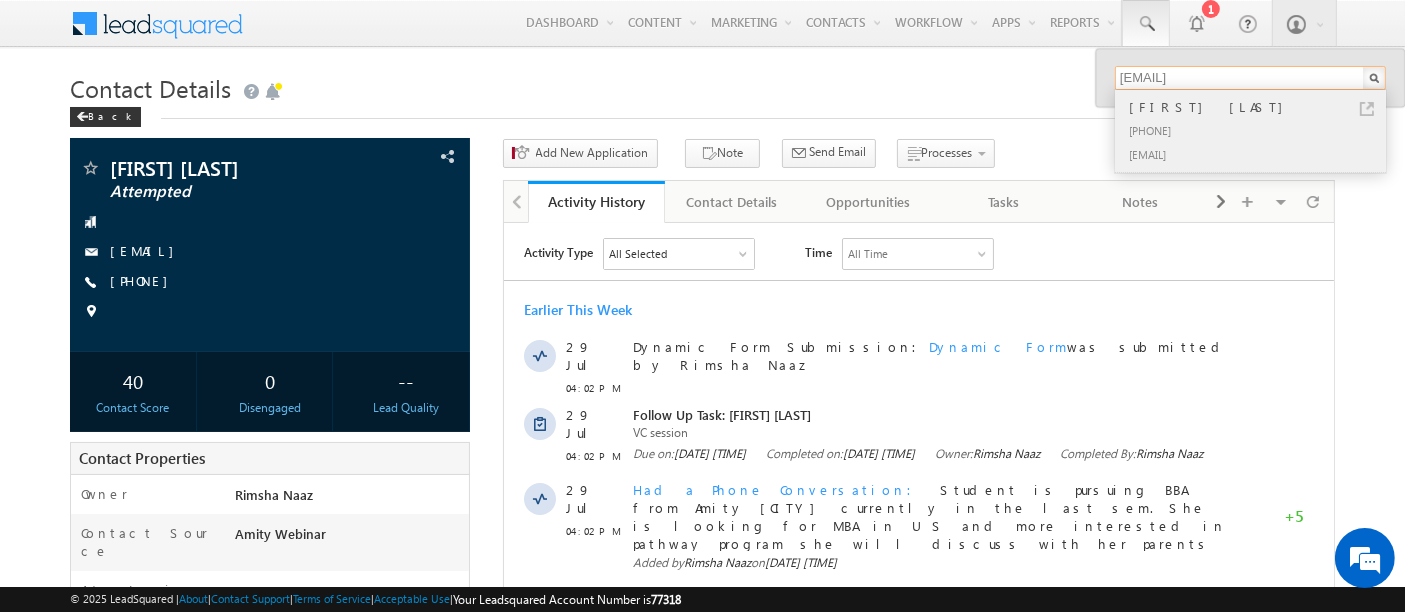 type on "[EMAIL]" 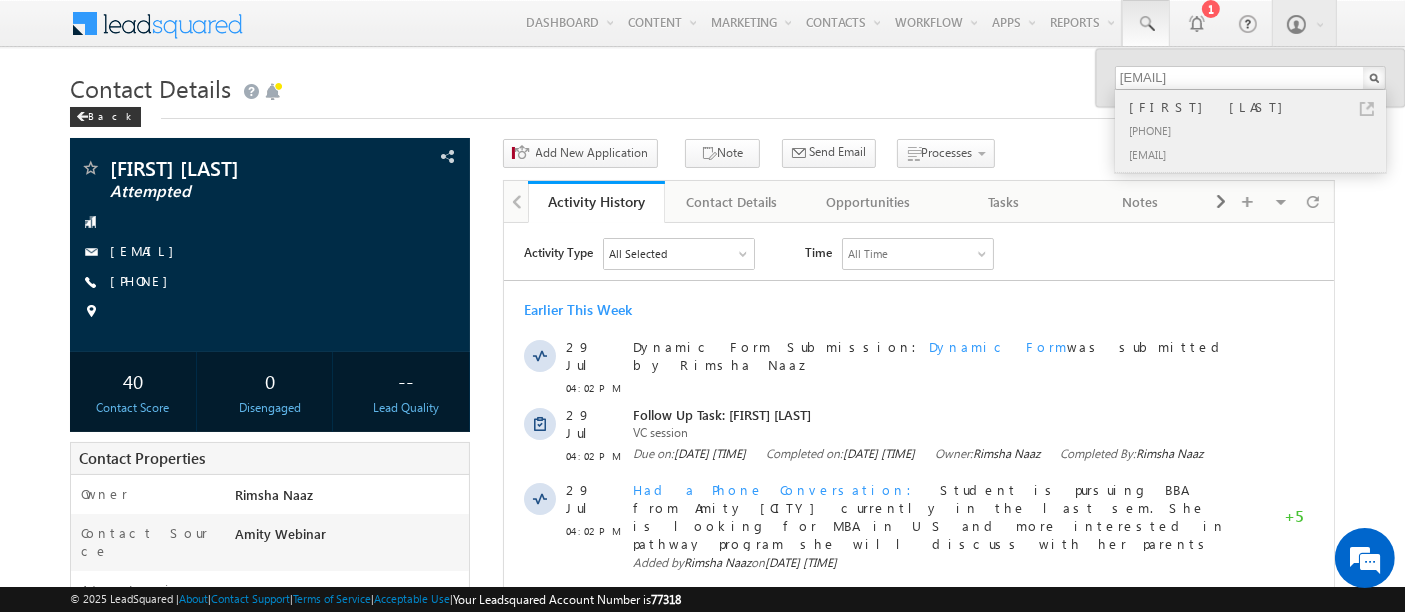 click on "[PHONE]" at bounding box center (1259, 130) 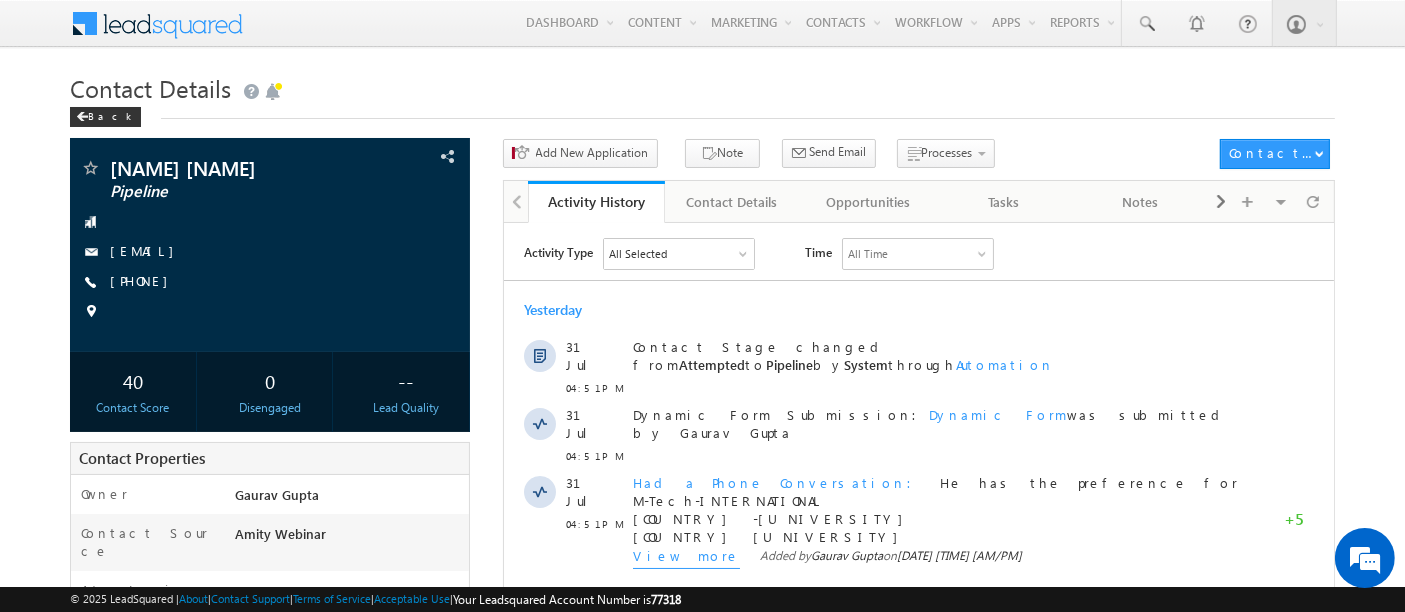 scroll, scrollTop: 0, scrollLeft: 0, axis: both 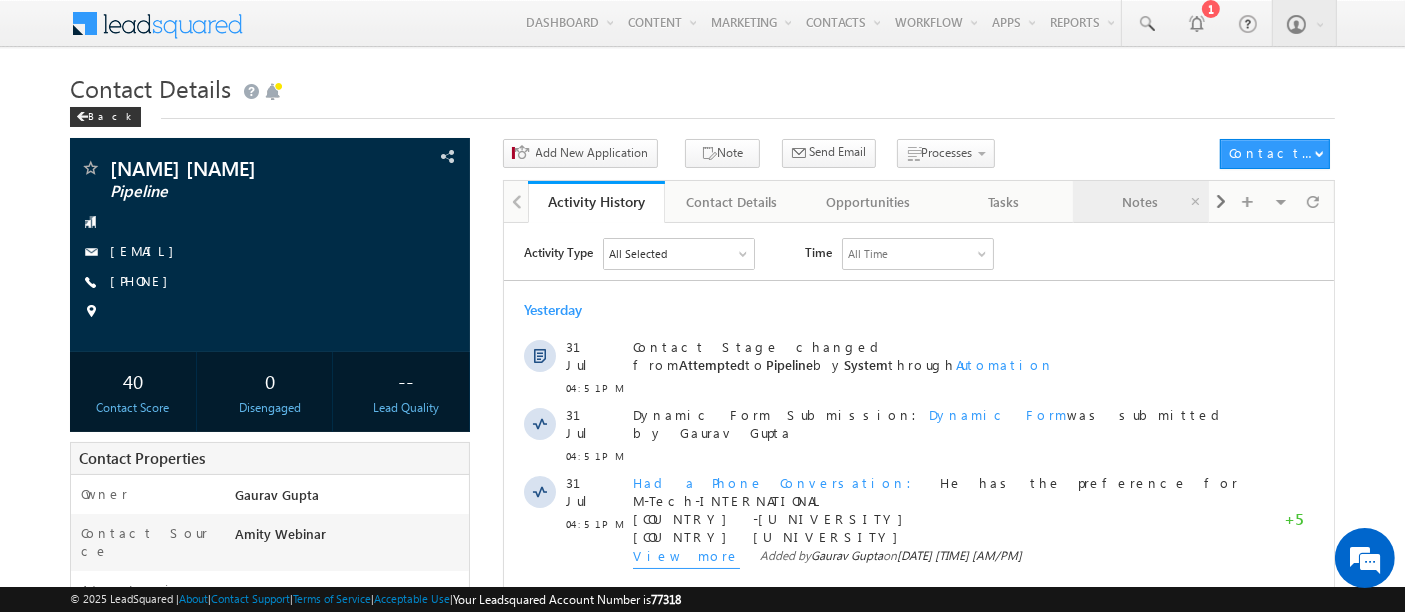 click on "Notes" at bounding box center (1140, 202) 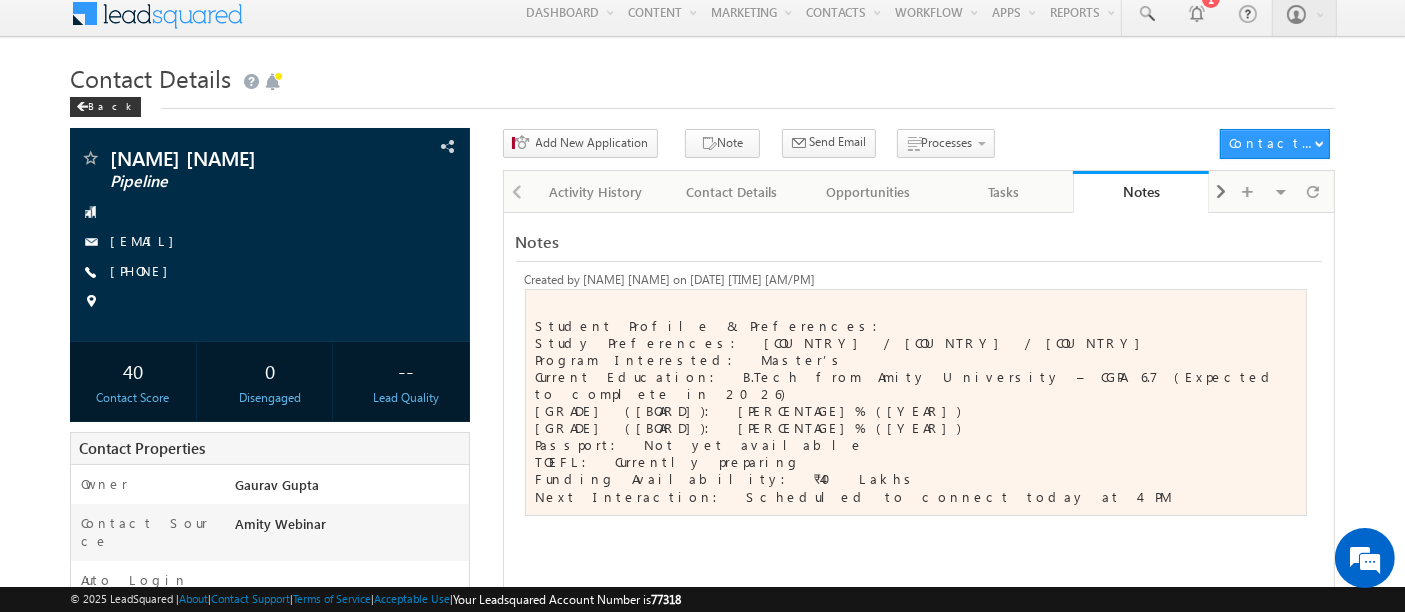scroll, scrollTop: 0, scrollLeft: 0, axis: both 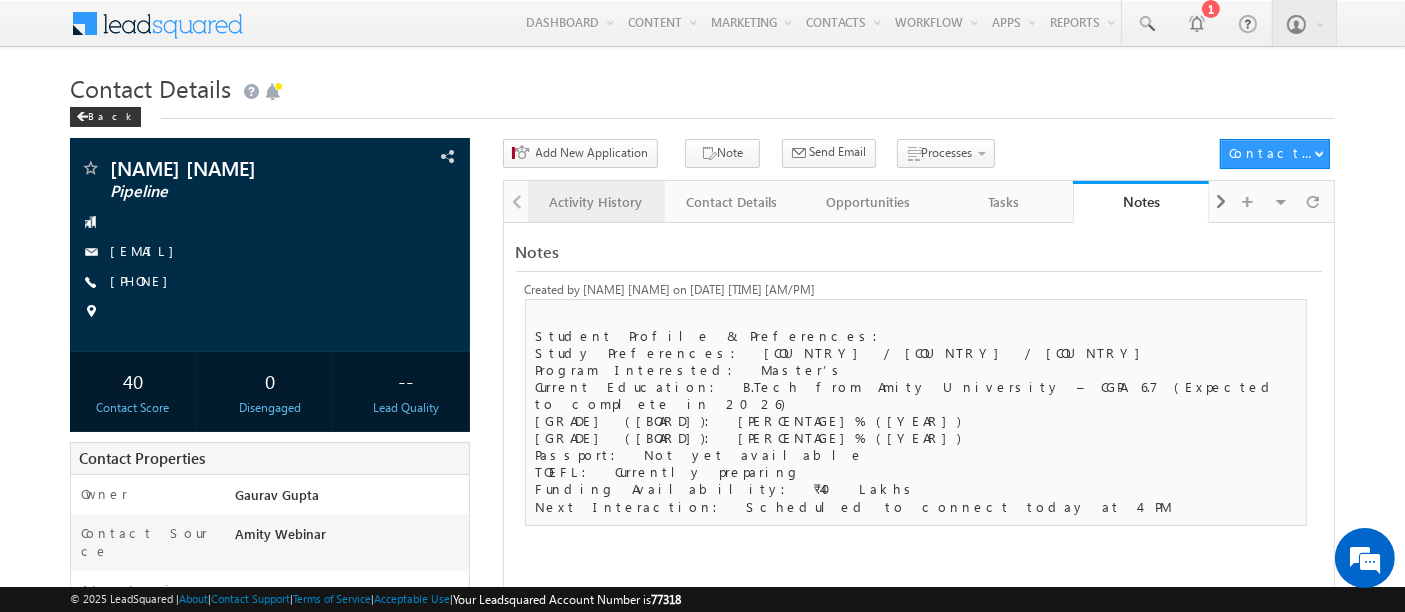 click on "Activity History" at bounding box center [595, 202] 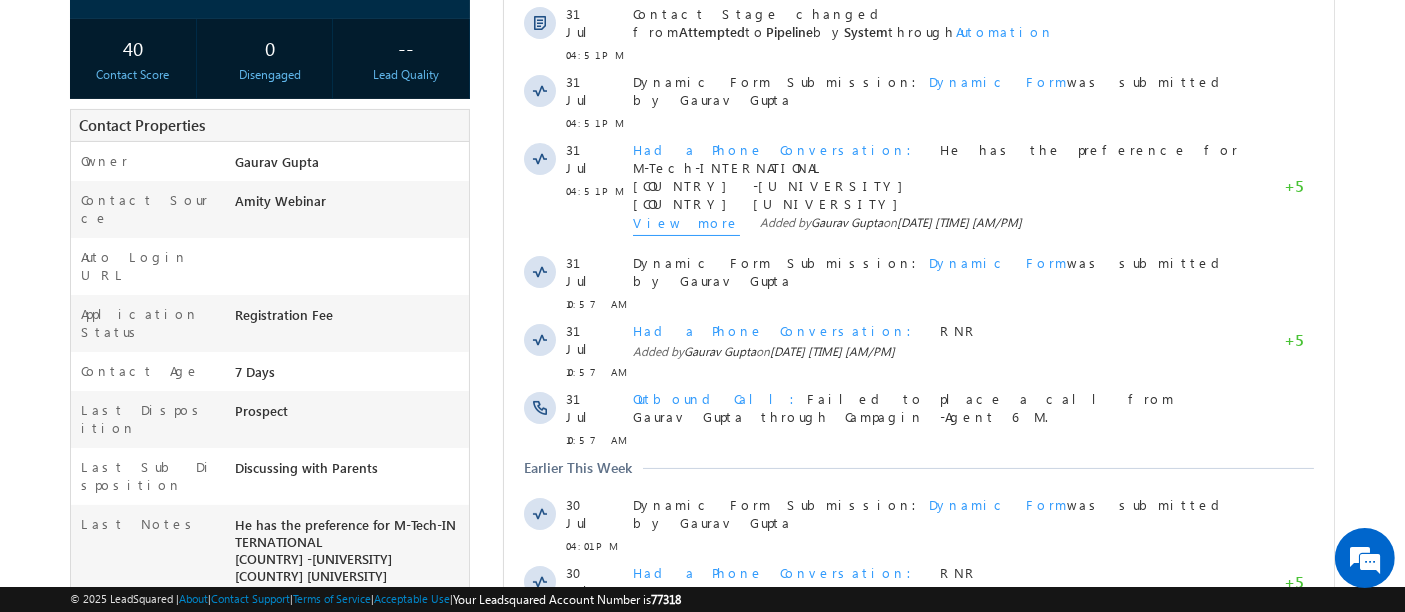 scroll, scrollTop: 555, scrollLeft: 0, axis: vertical 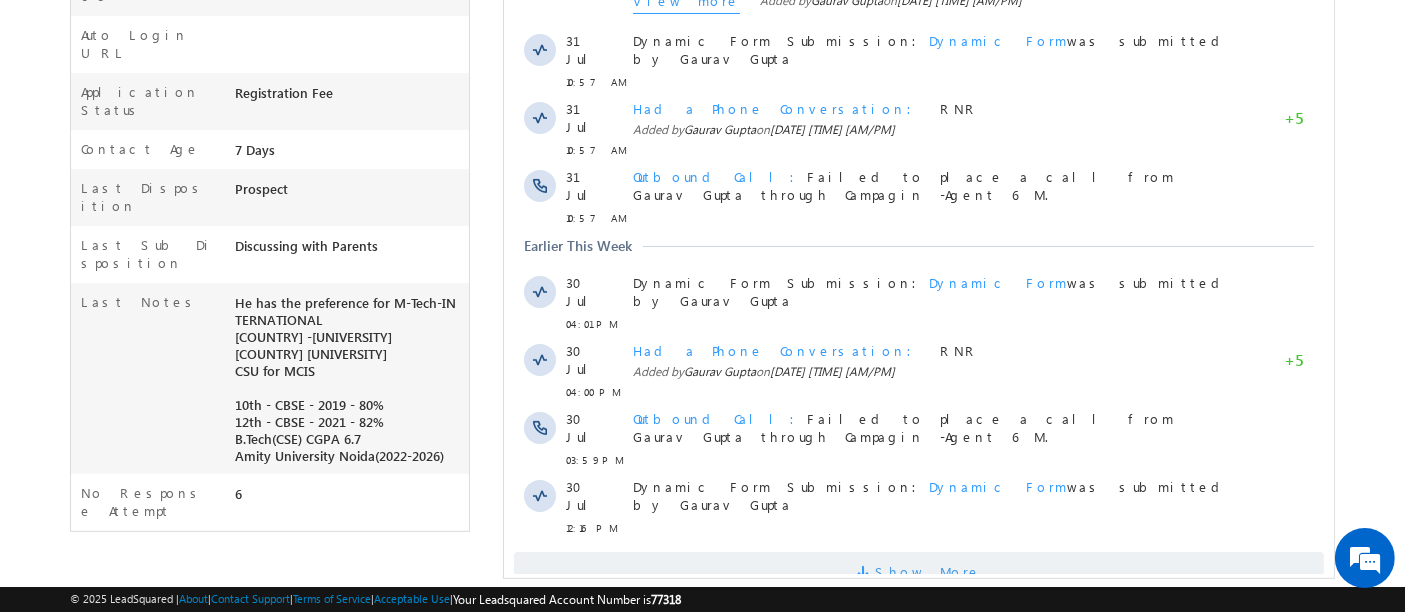 click on "Show More" at bounding box center (927, 572) 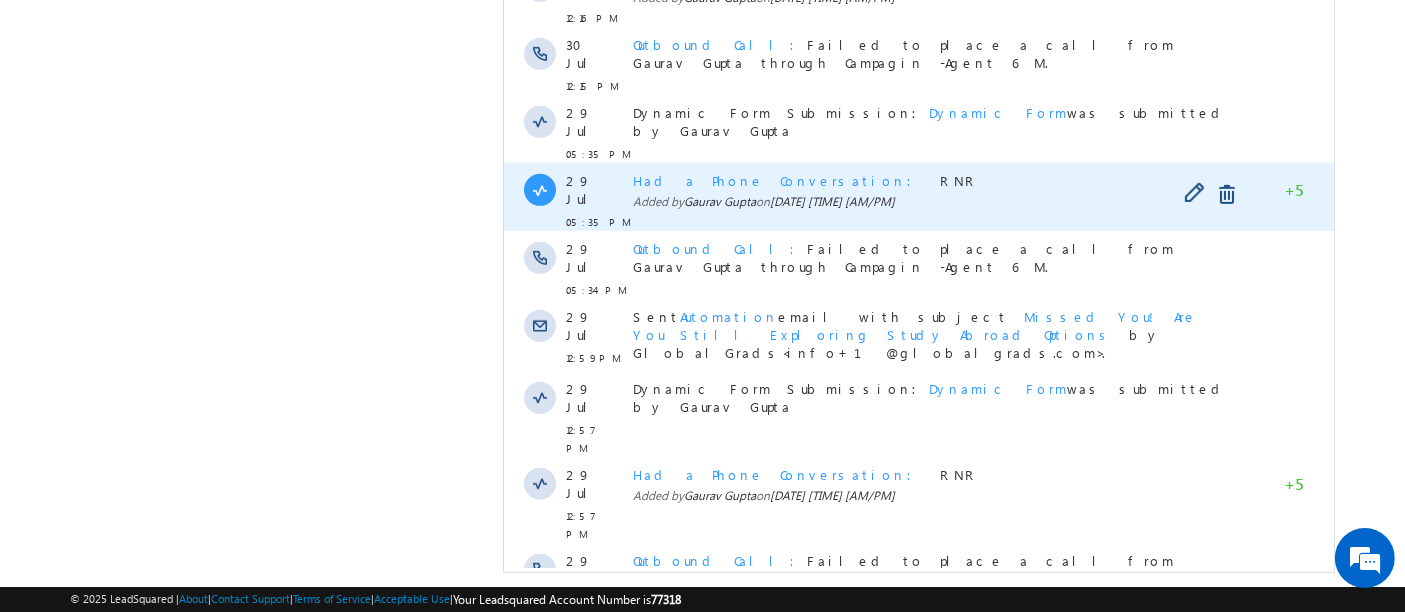 scroll, scrollTop: 1180, scrollLeft: 0, axis: vertical 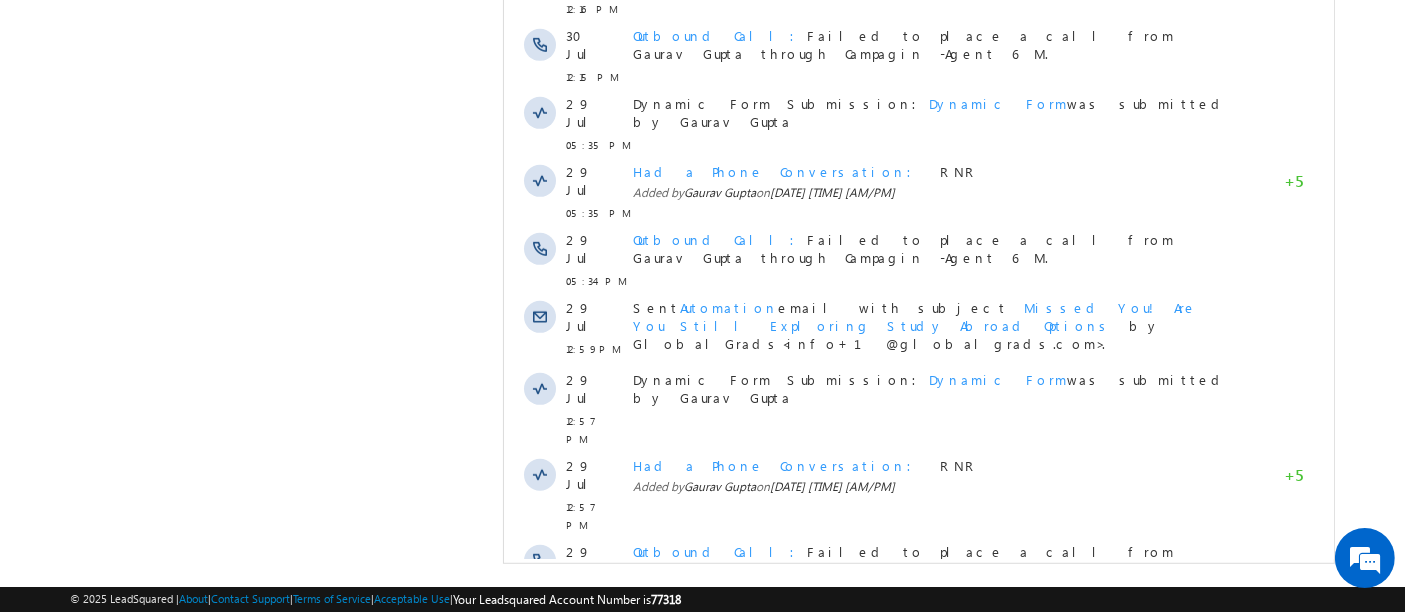 click on "Show More" at bounding box center [927, 705] 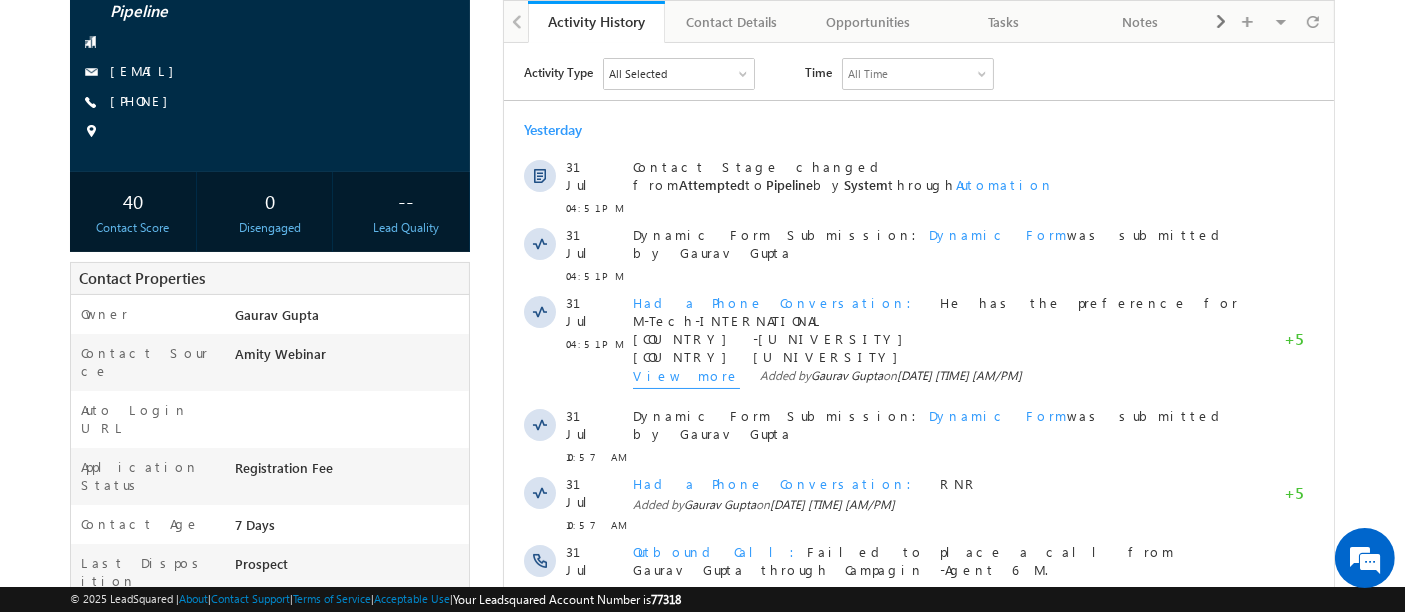 scroll, scrollTop: 0, scrollLeft: 0, axis: both 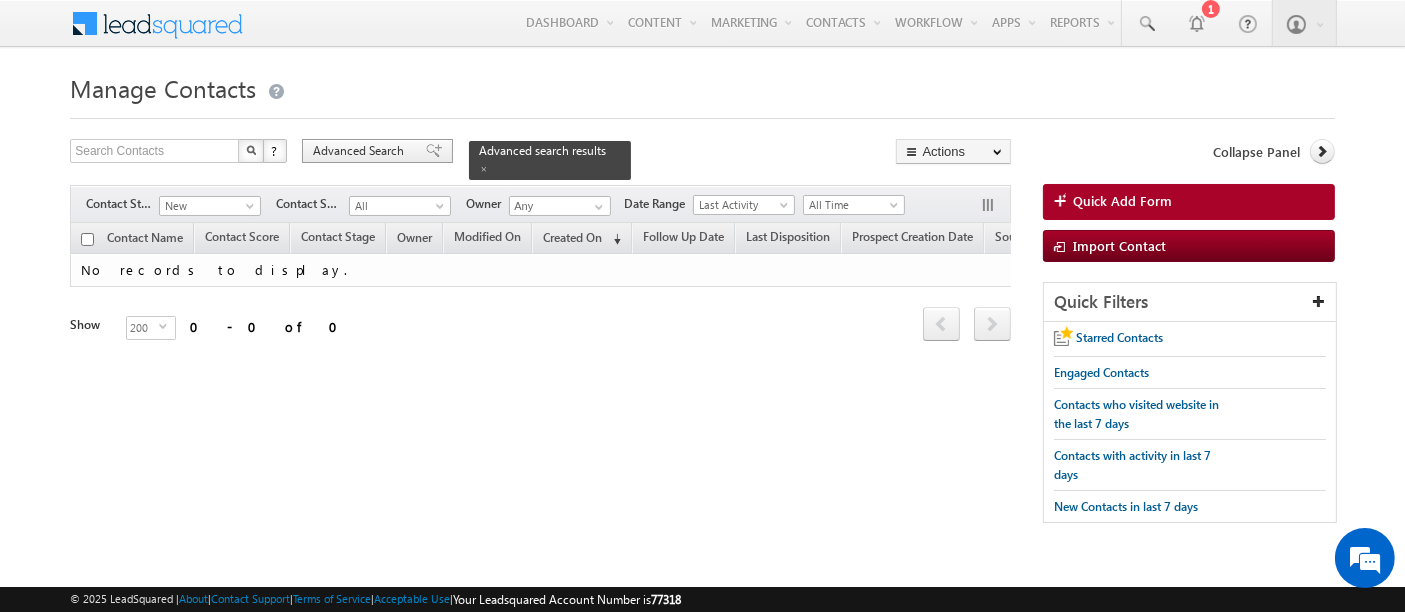 click on "Advanced Search" at bounding box center (361, 151) 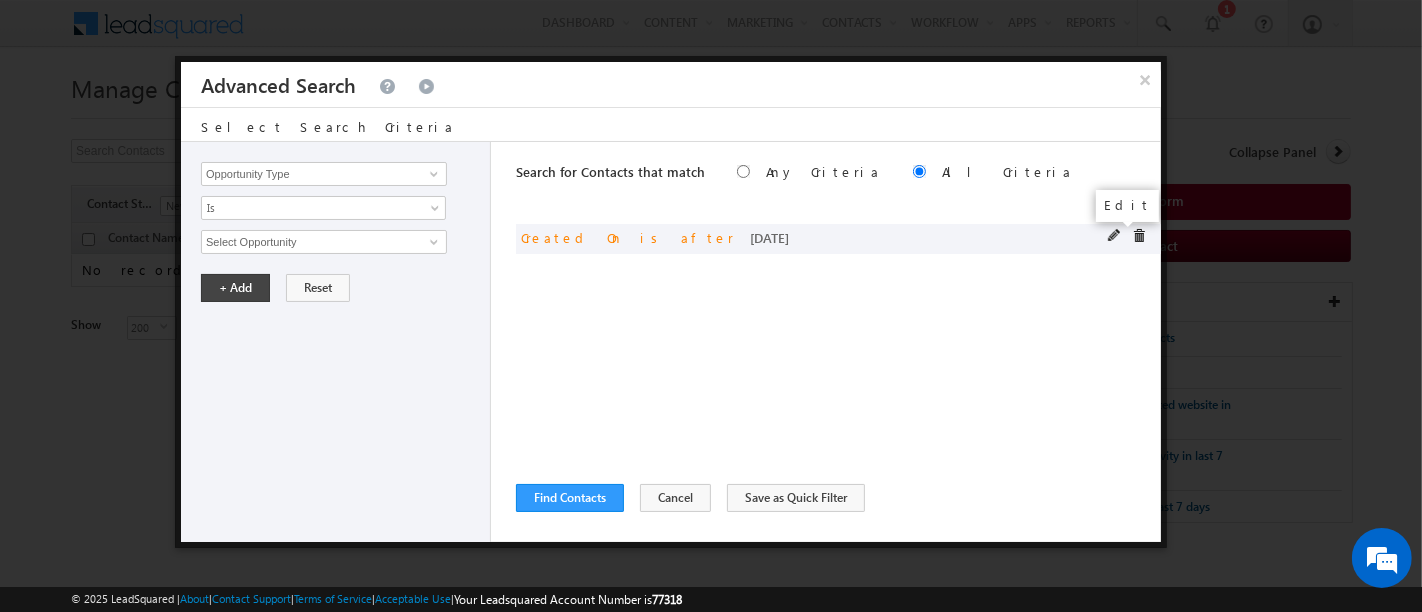 click on "and  Created On   is after   26/07/2025" at bounding box center (838, 239) 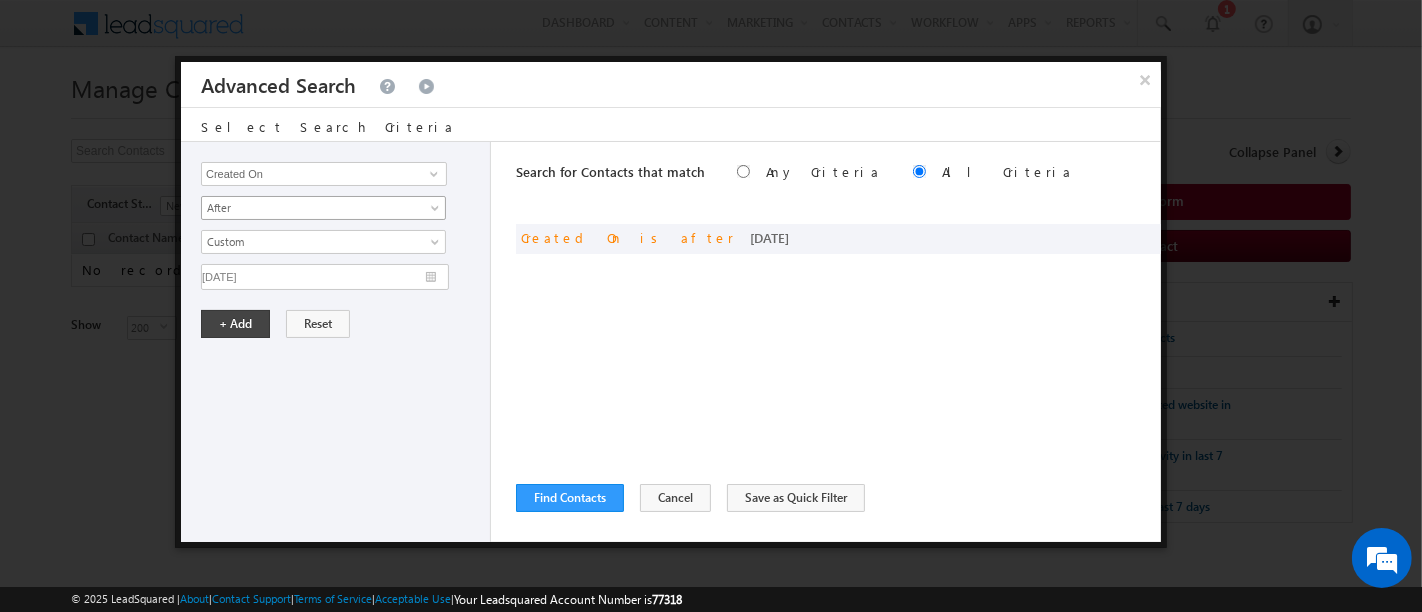 click on "After" at bounding box center (310, 208) 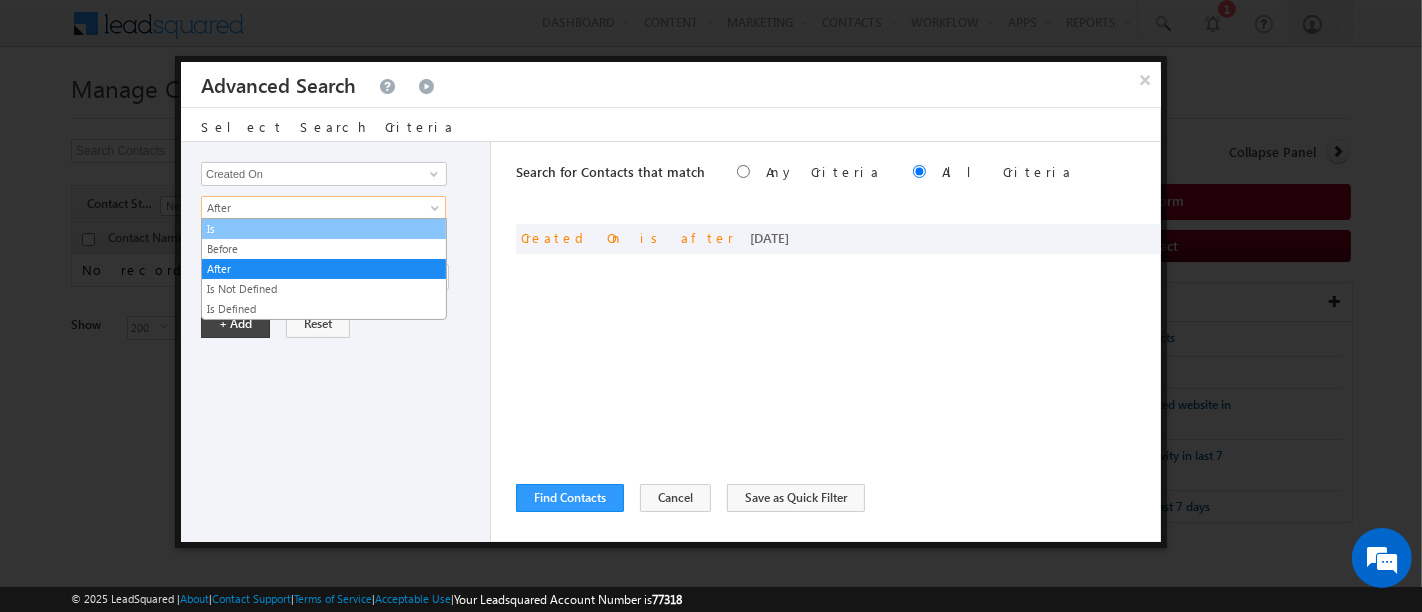 click on "Is" at bounding box center (324, 229) 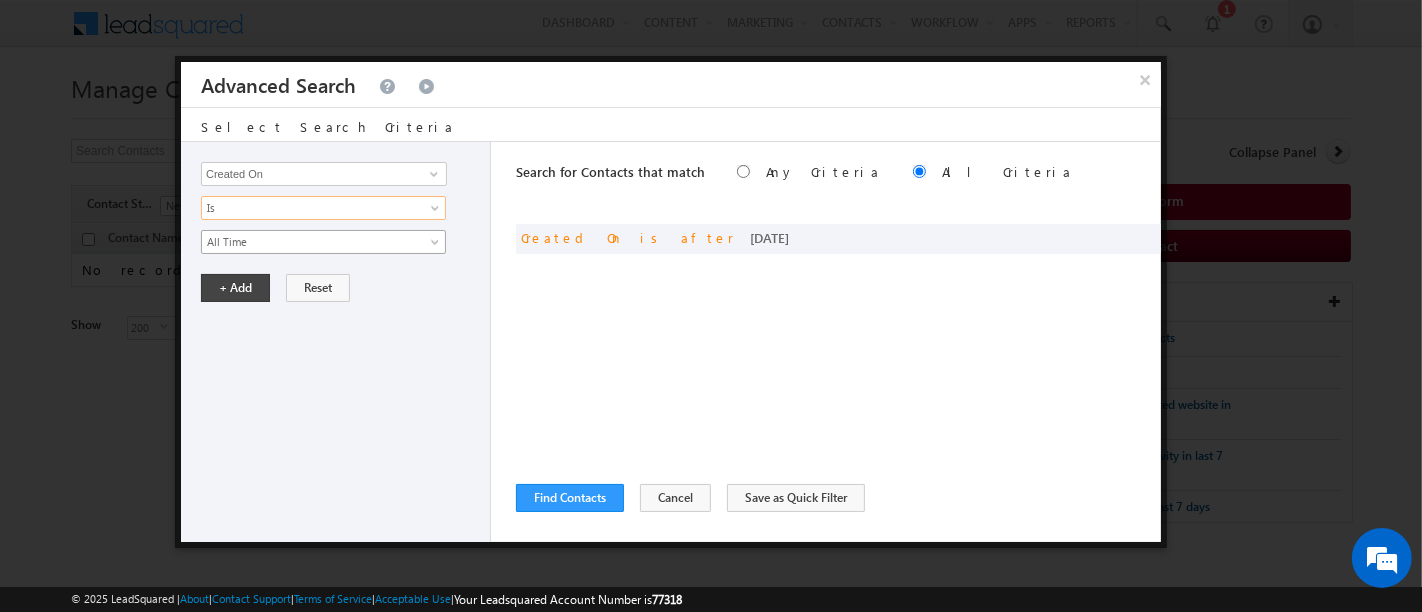click on "All Time" at bounding box center [310, 242] 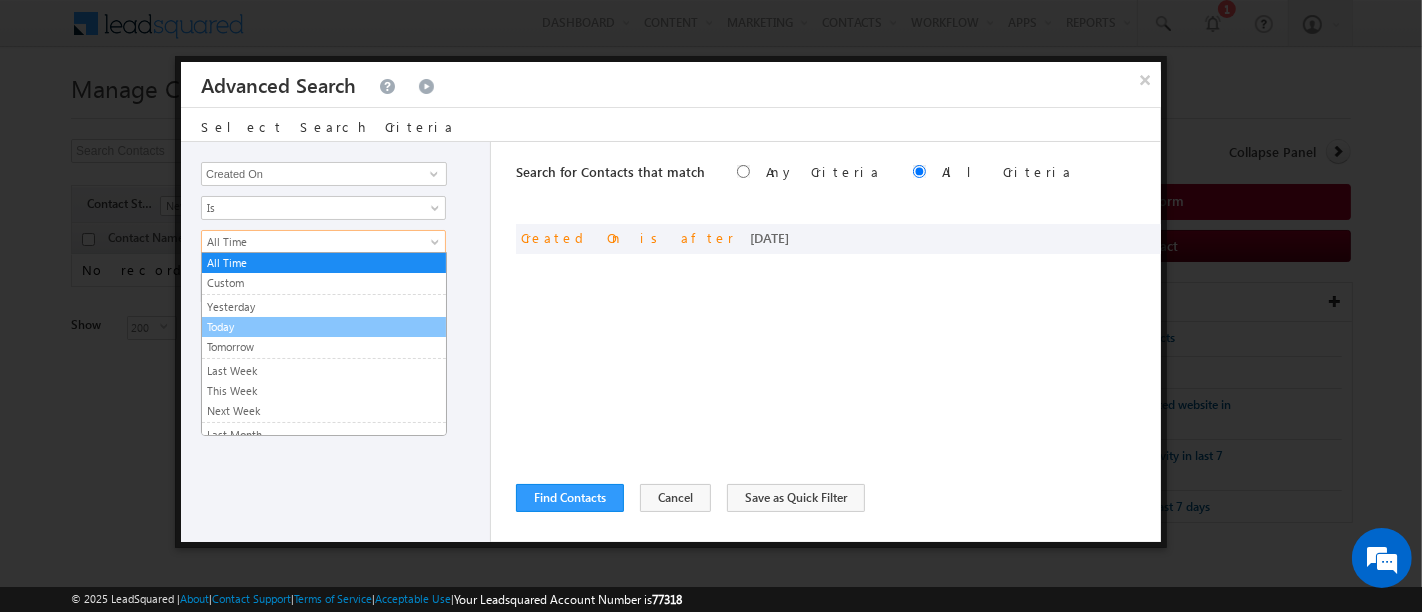 click on "Today" at bounding box center [324, 327] 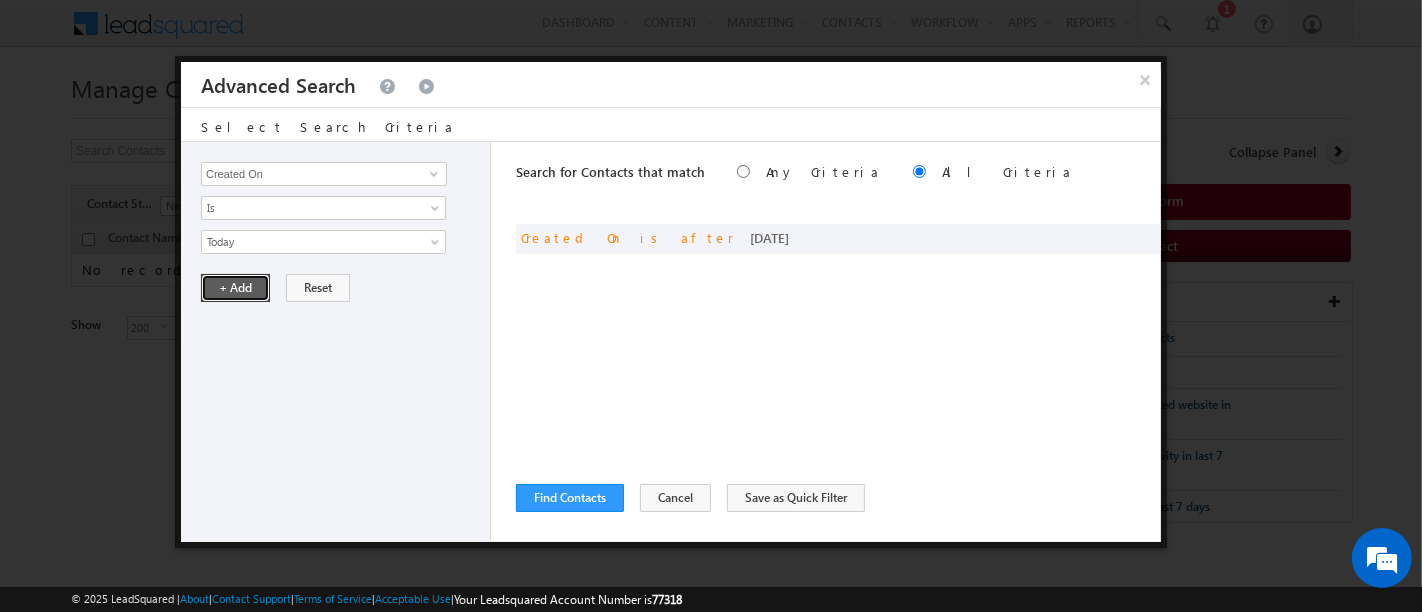 click on "+ Add" at bounding box center [235, 288] 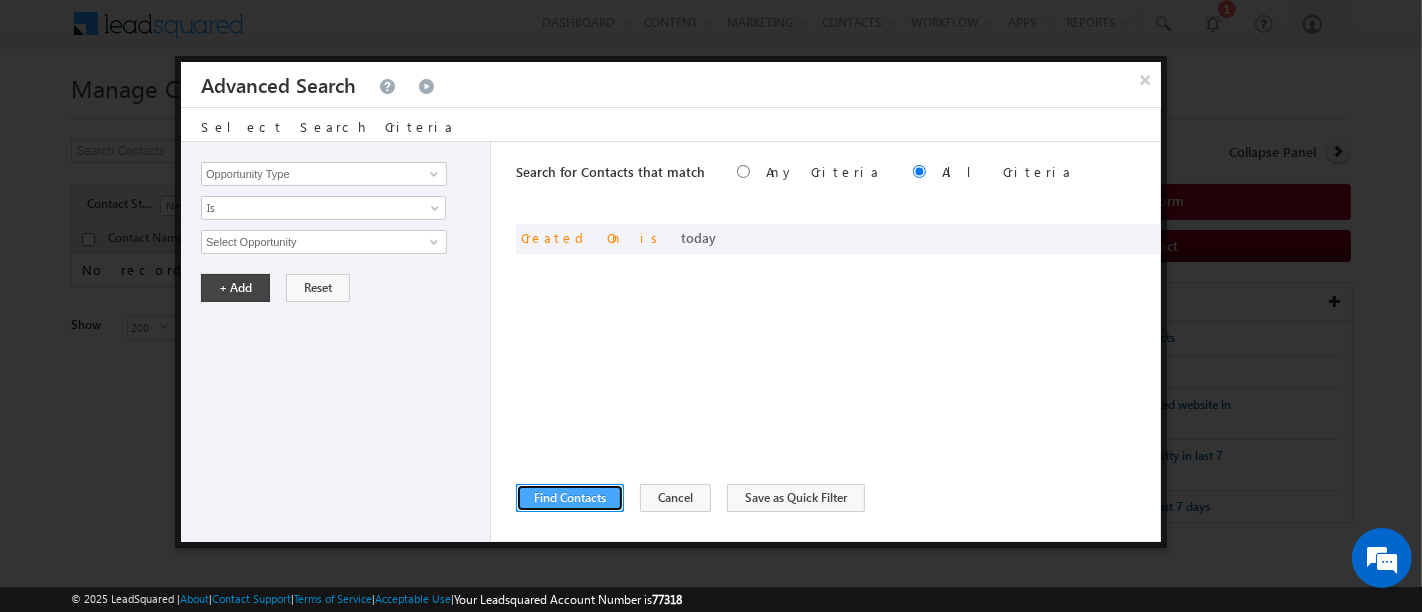 click on "Find Contacts" at bounding box center [570, 498] 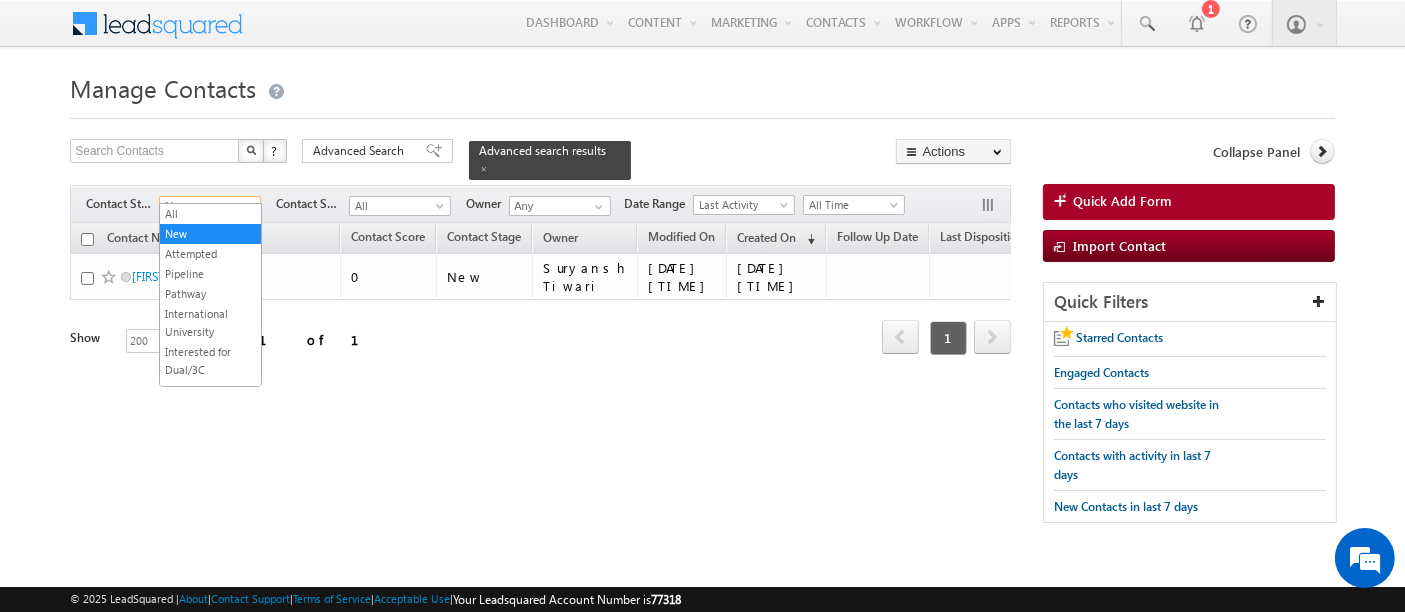 click on "New" at bounding box center [207, 206] 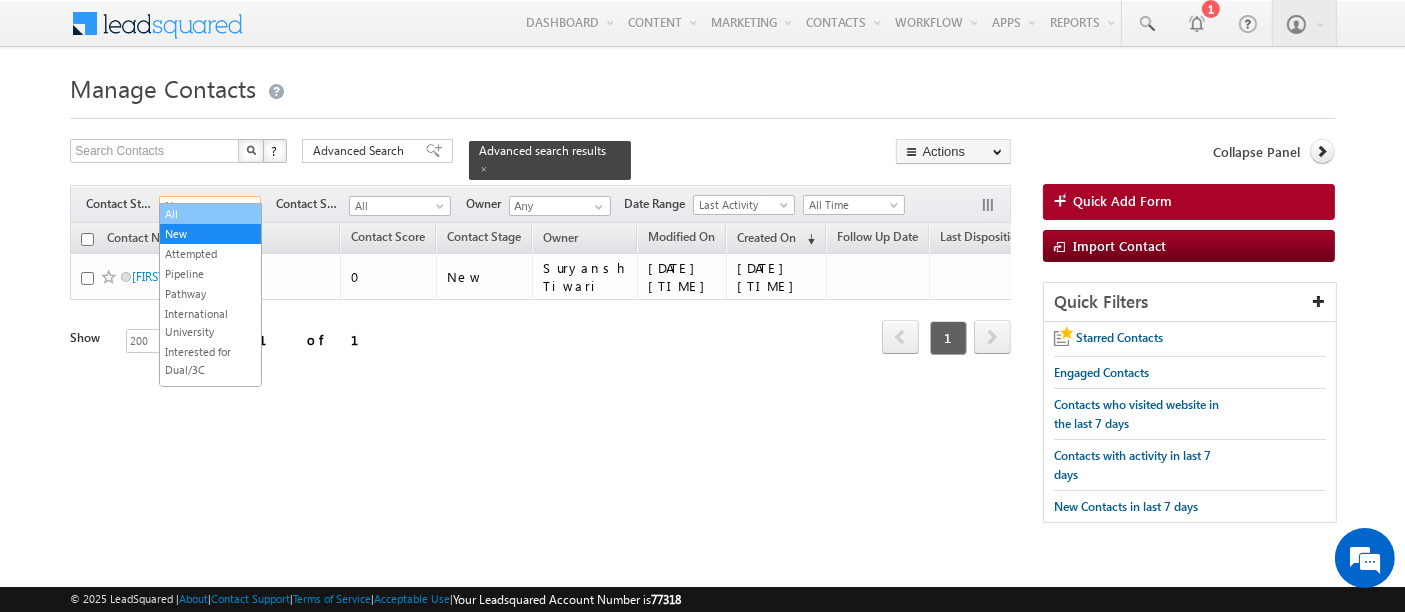 click on "All" at bounding box center [210, 214] 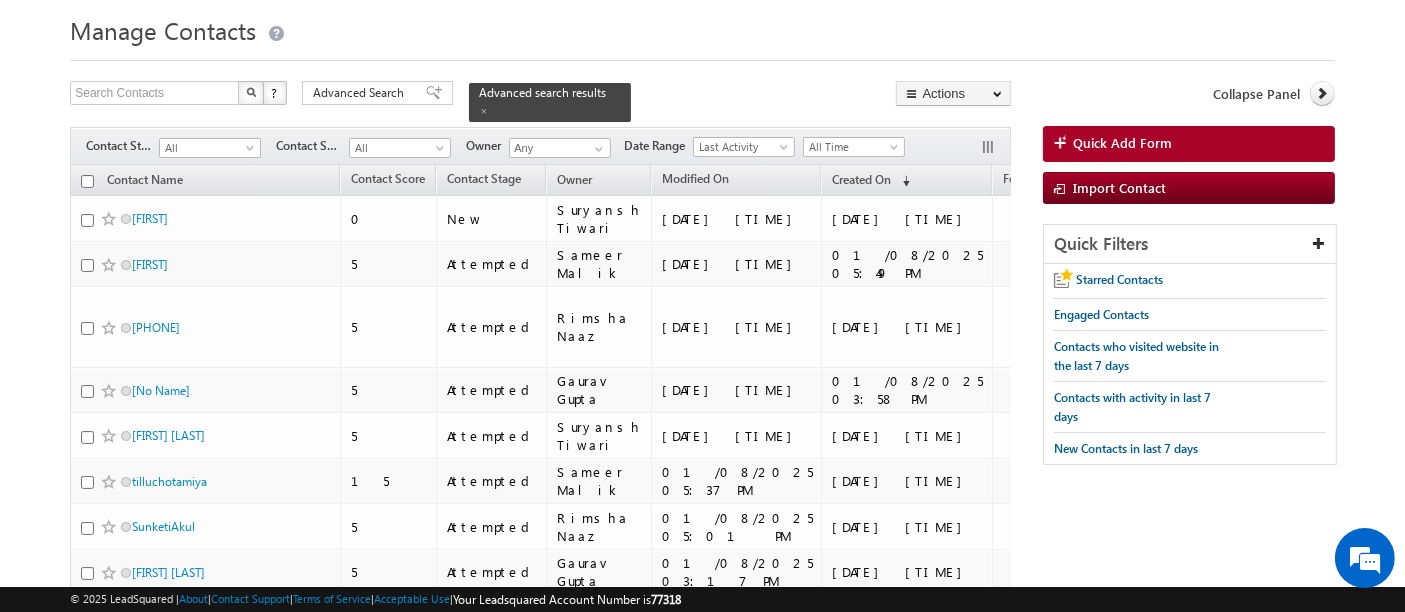 scroll, scrollTop: 0, scrollLeft: 0, axis: both 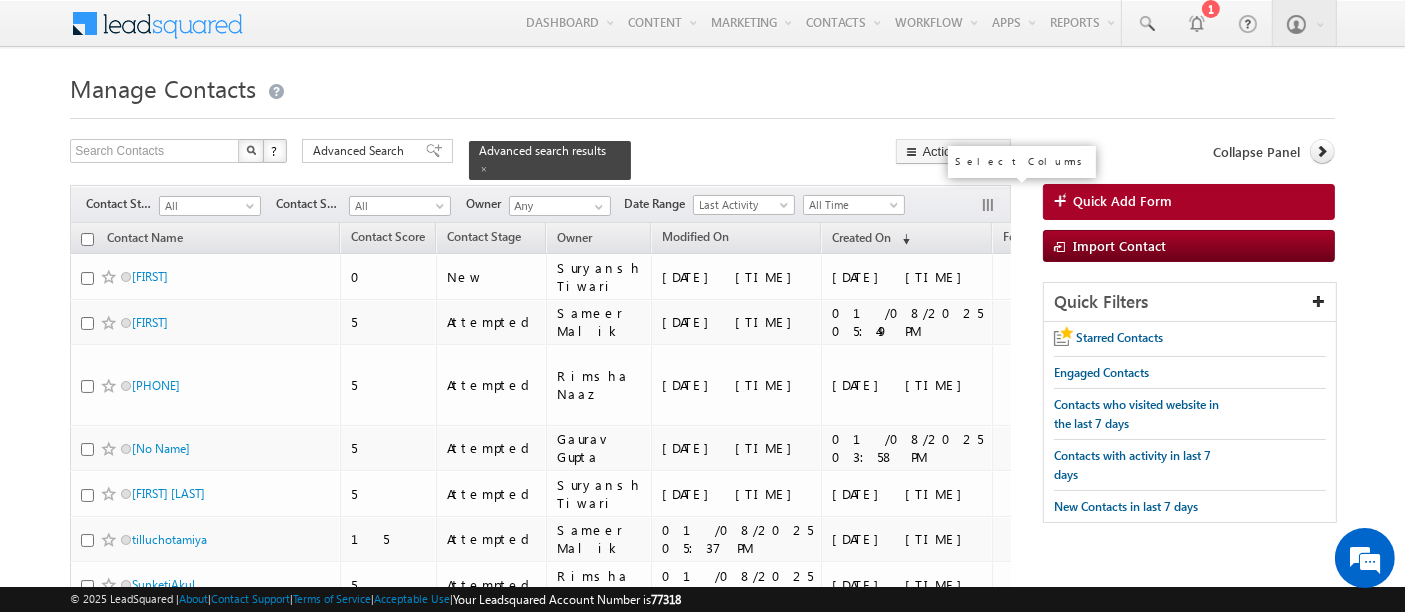 click at bounding box center (990, 207) 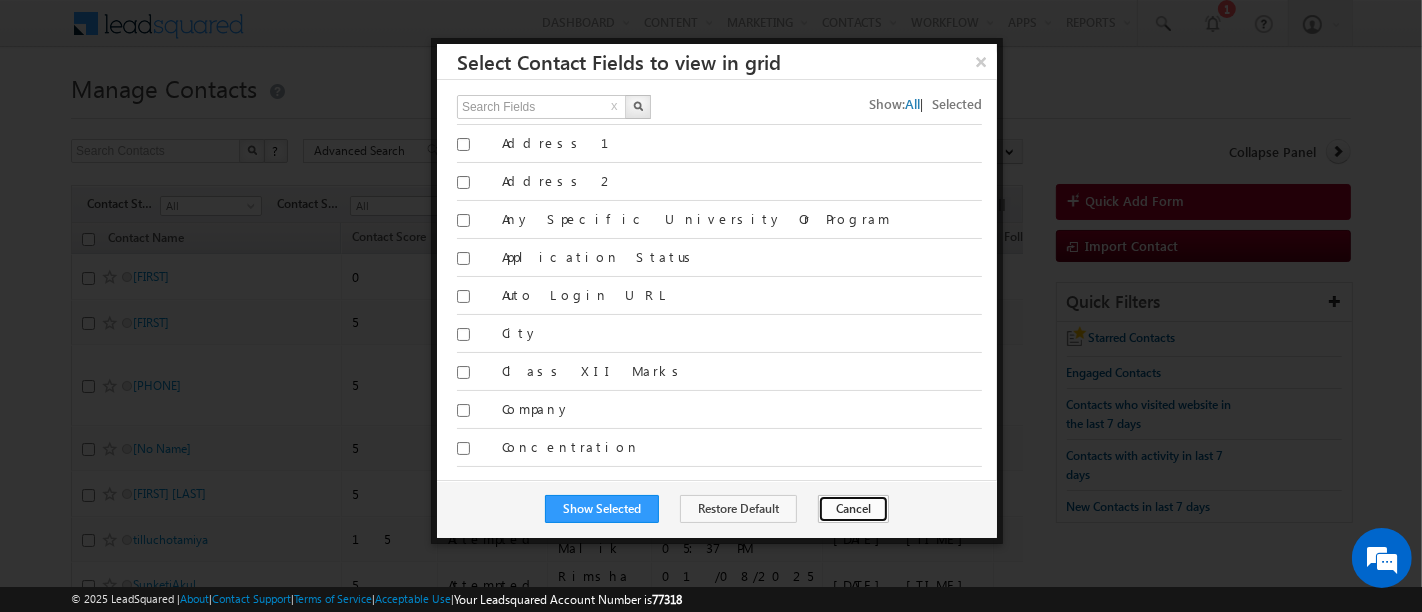 click on "Cancel" at bounding box center [853, 509] 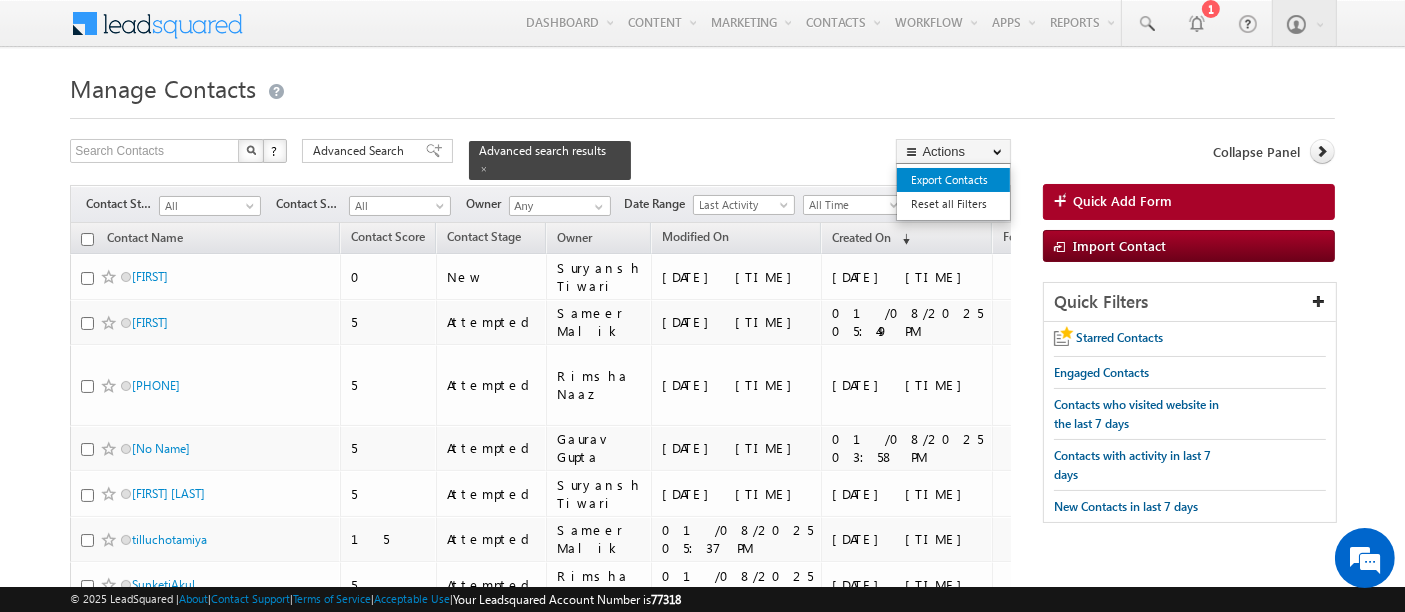click on "Export Contacts" at bounding box center [953, 180] 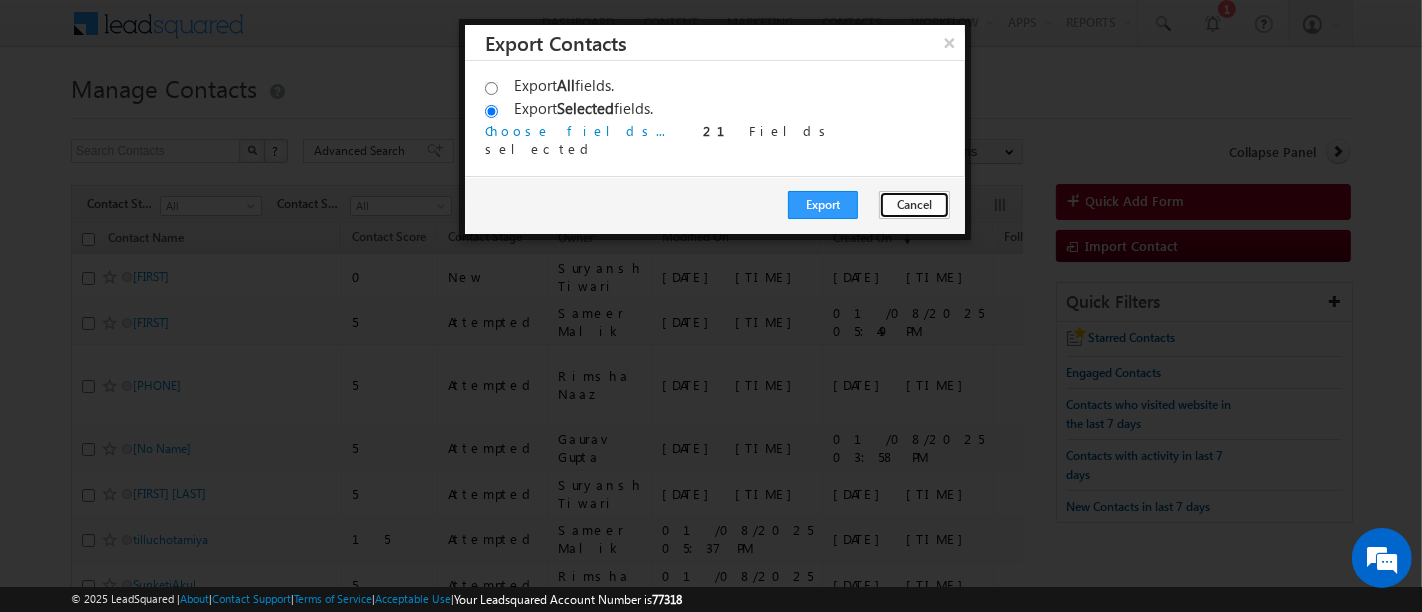 click on "Cancel" at bounding box center (914, 205) 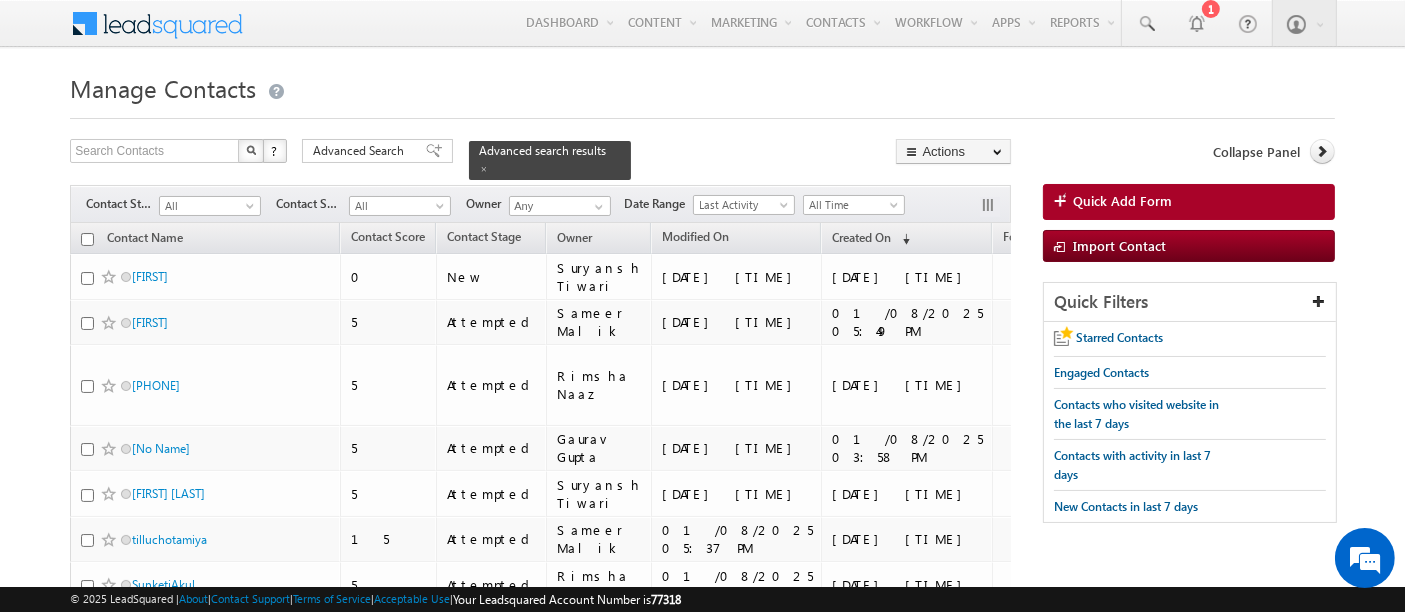 click at bounding box center [87, 239] 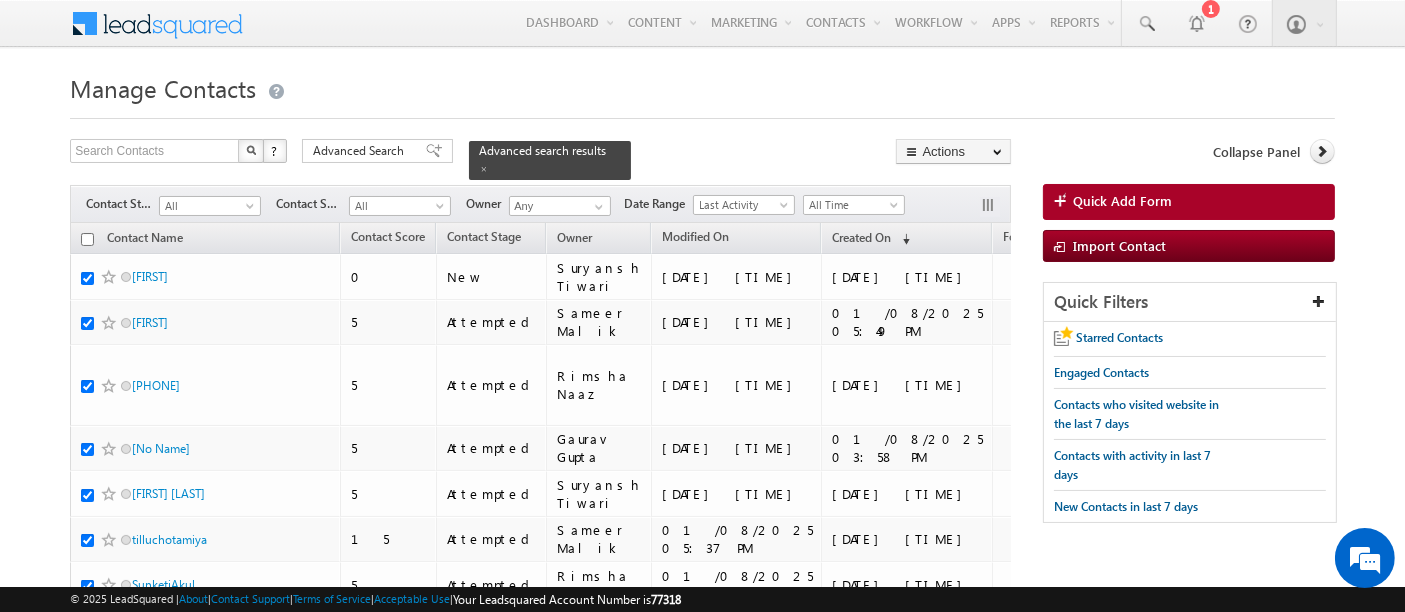 checkbox on "true" 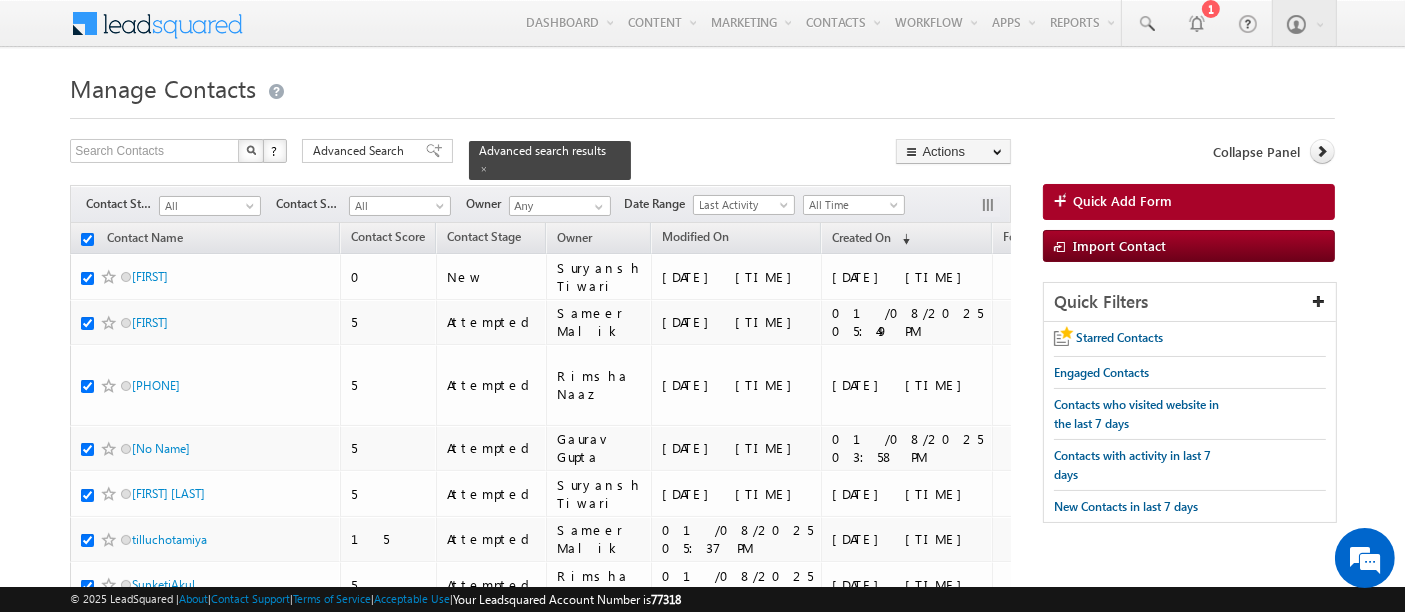 checkbox on "true" 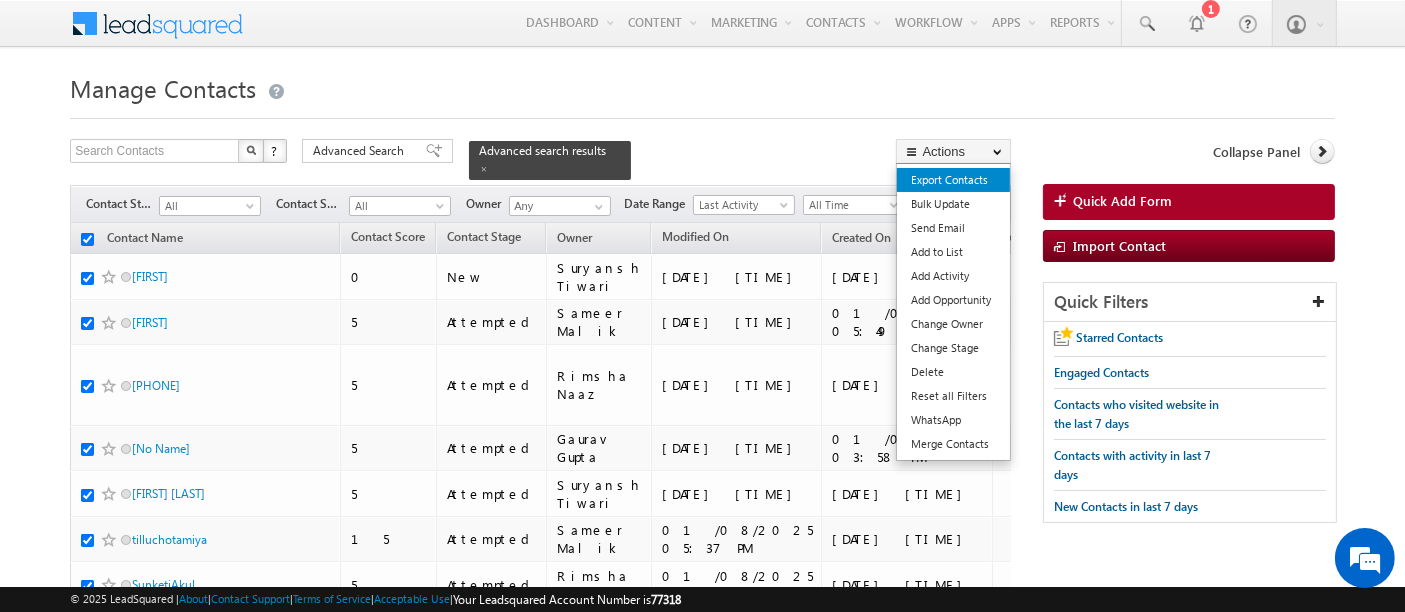 click on "Export Contacts" at bounding box center (953, 180) 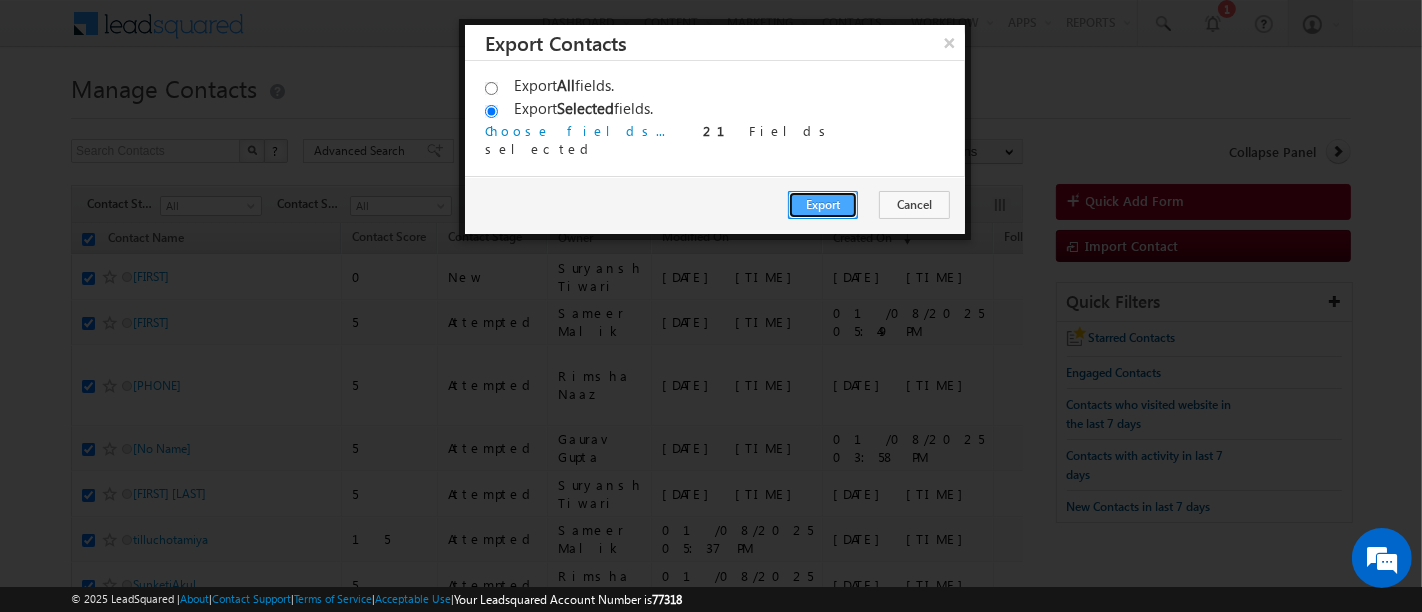 click on "Export" at bounding box center (823, 205) 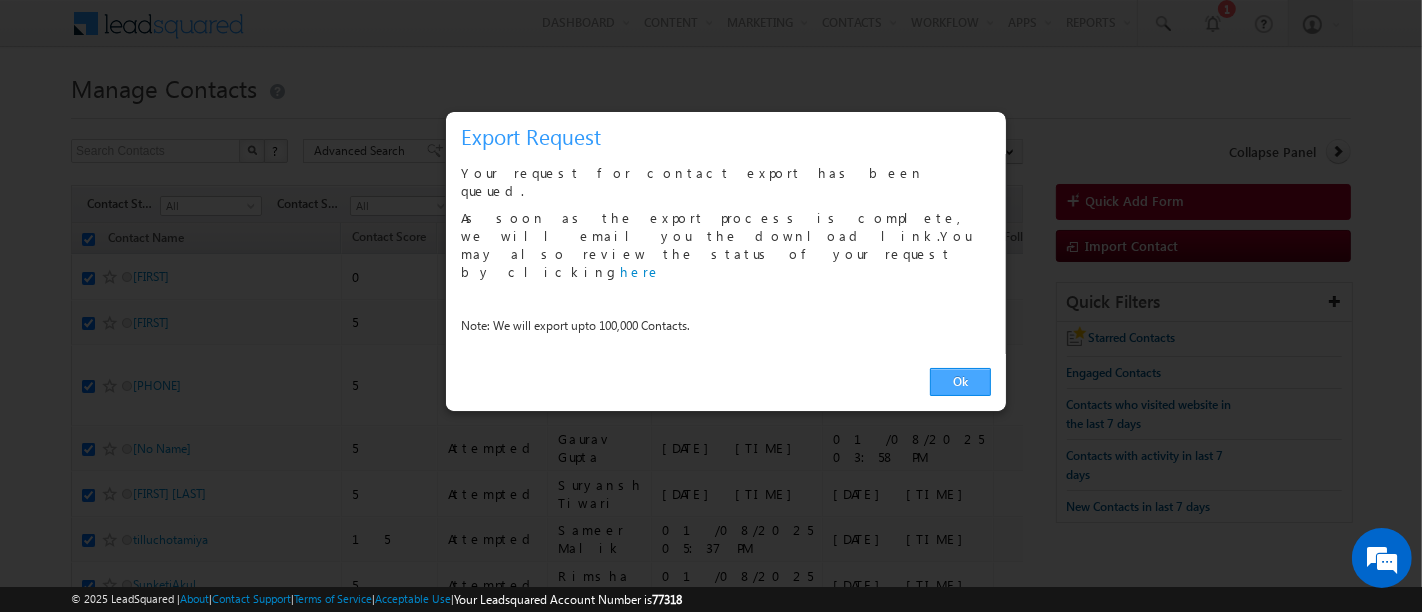 click on "Ok" at bounding box center (960, 382) 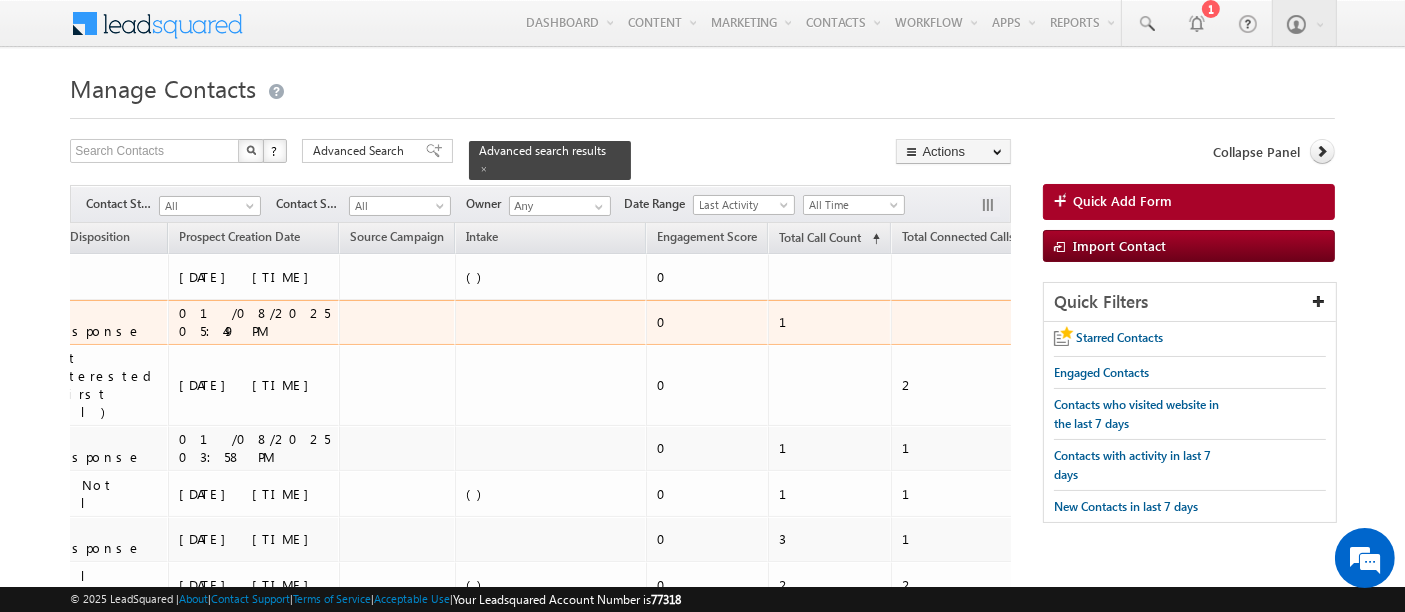 scroll, scrollTop: 0, scrollLeft: 1120, axis: horizontal 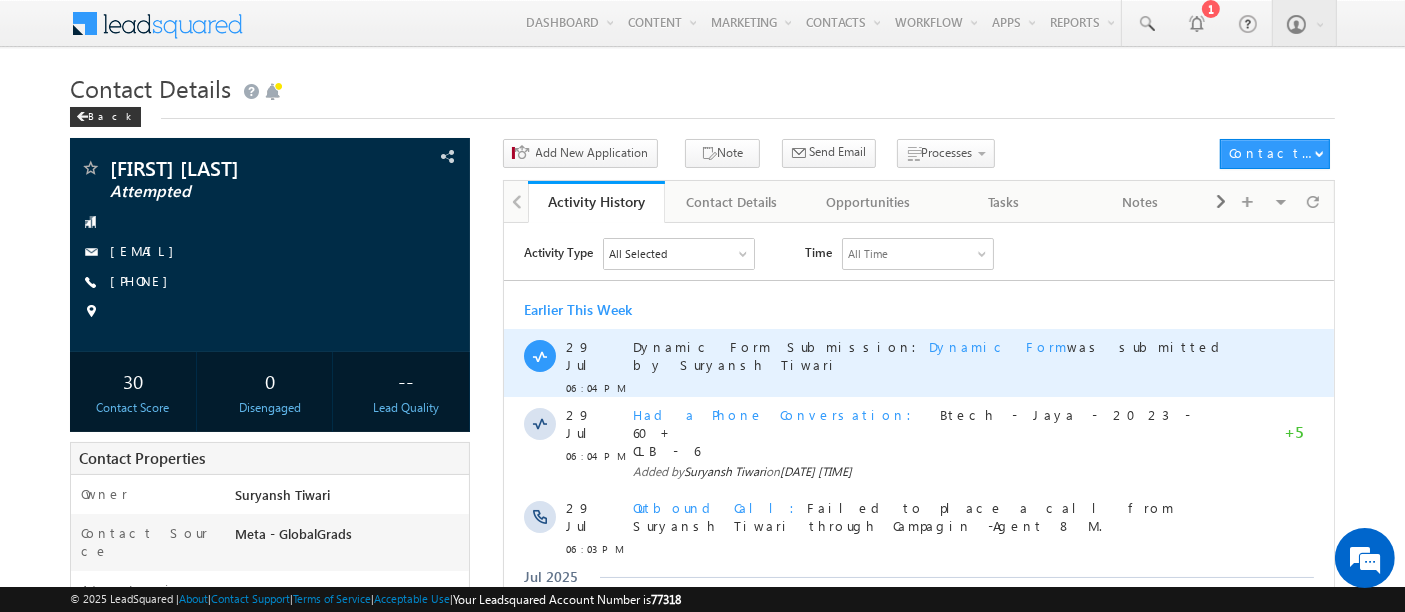 click on "Dynamic Form" at bounding box center (997, 345) 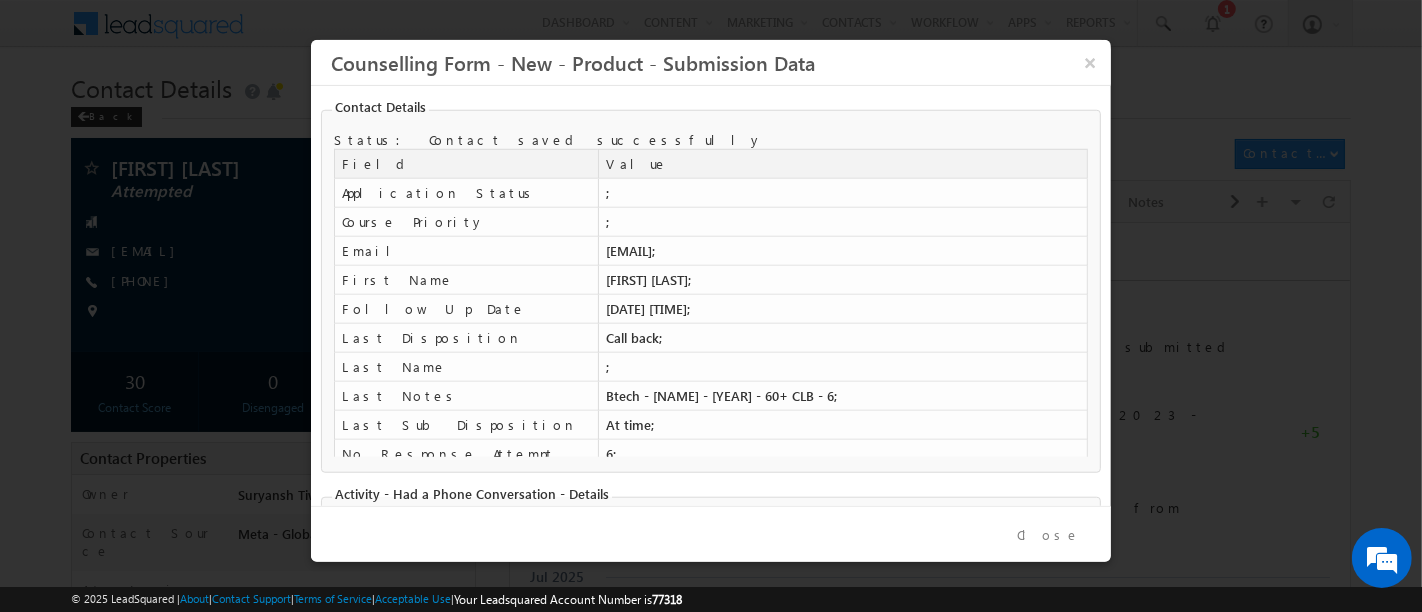 click on "Close" at bounding box center (1049, 535) 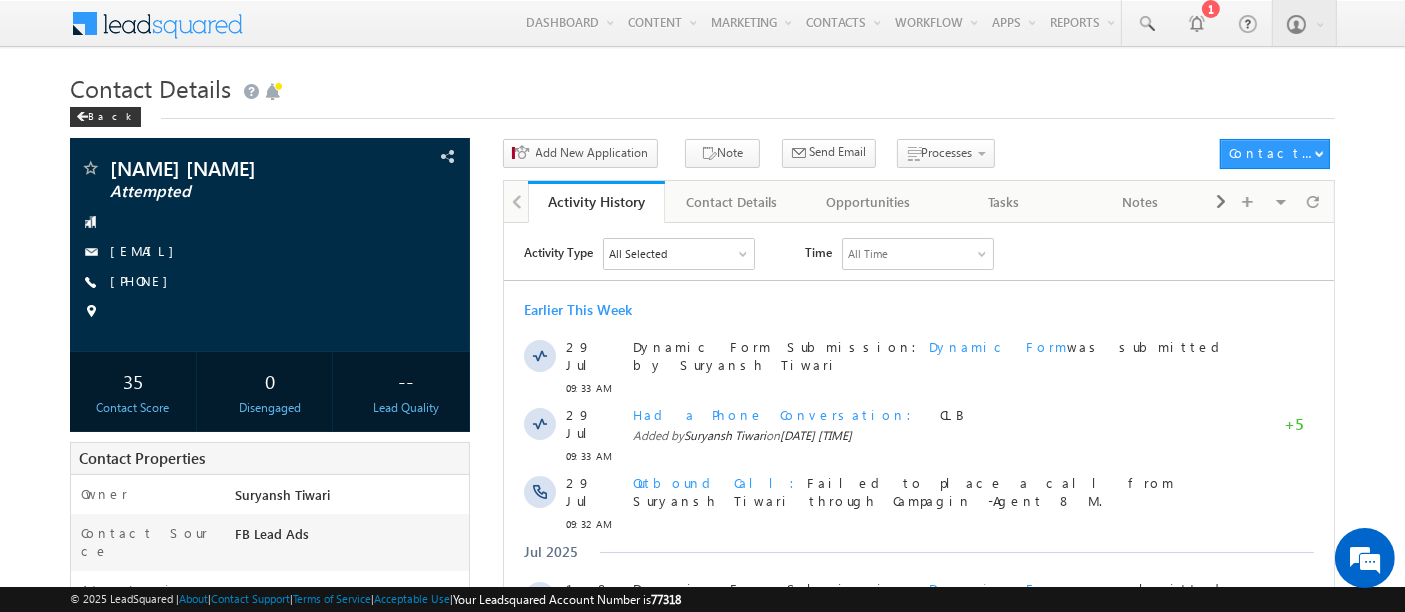 scroll, scrollTop: 0, scrollLeft: 0, axis: both 